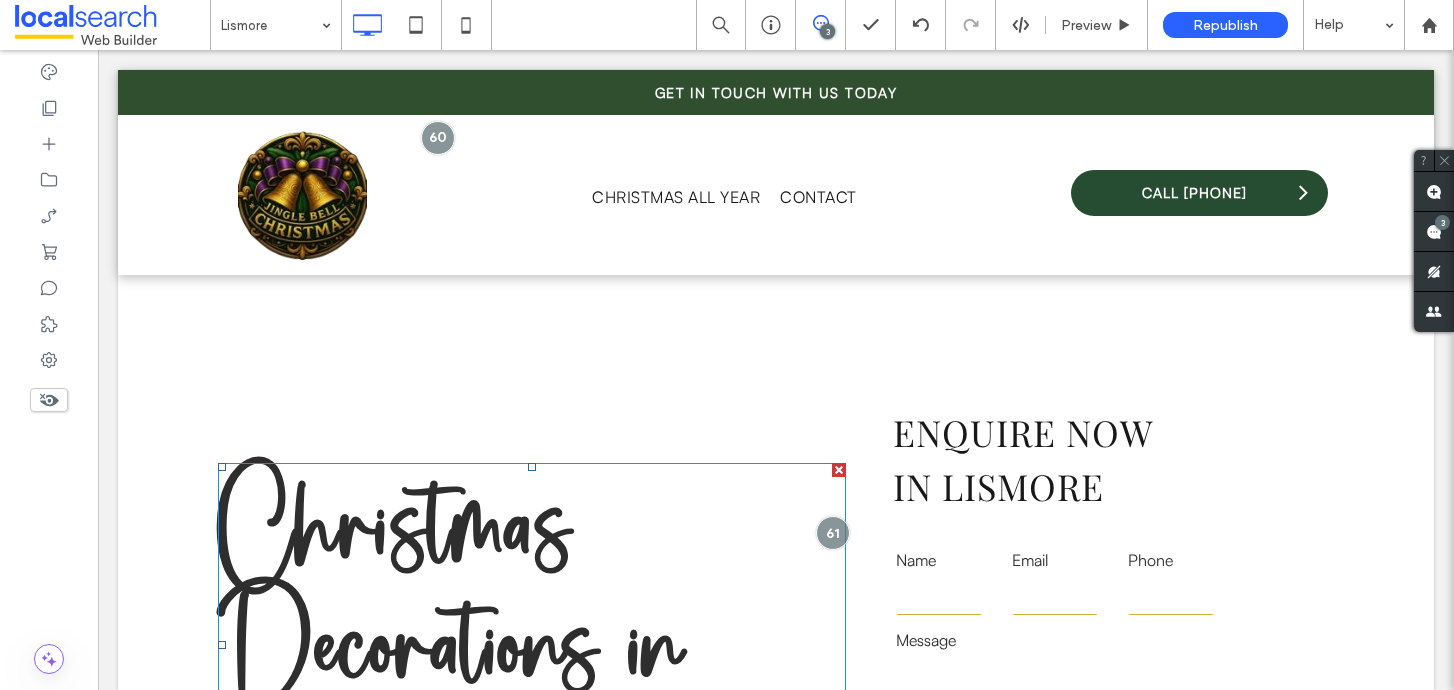 scroll, scrollTop: 263, scrollLeft: 0, axis: vertical 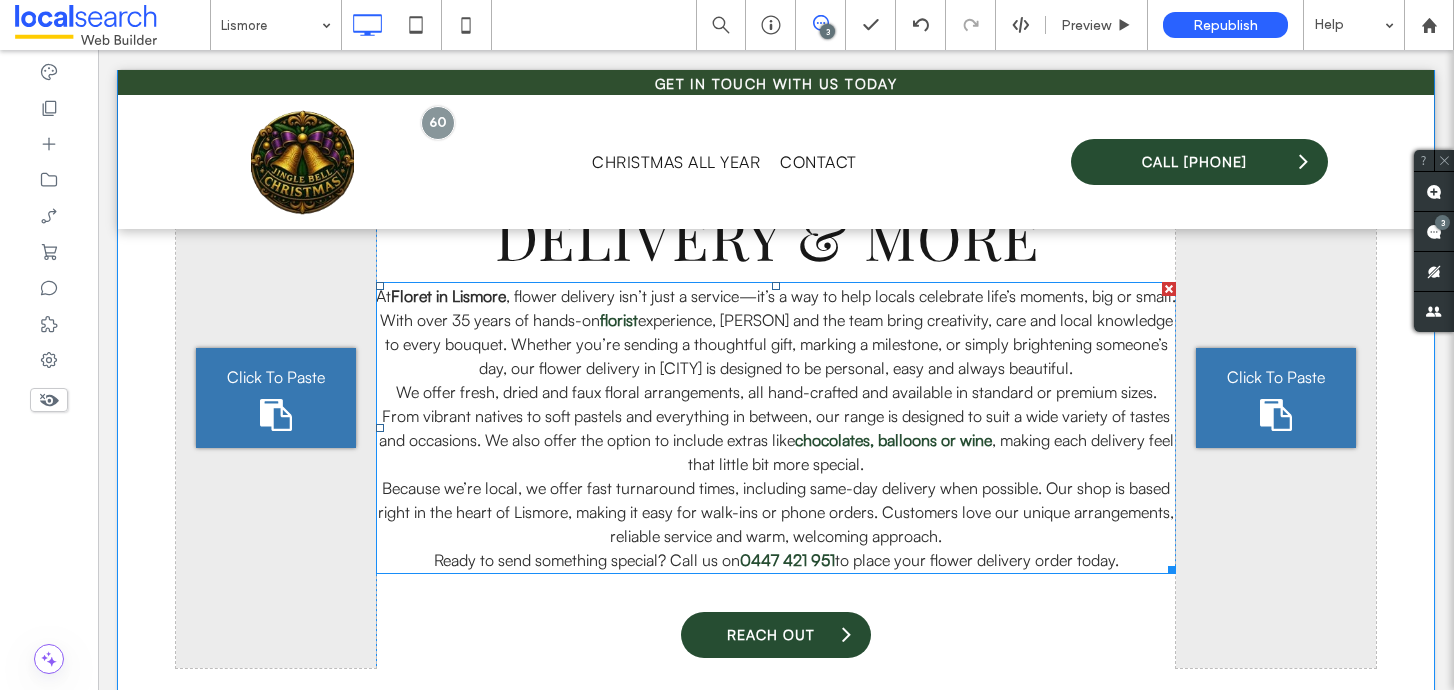 click on "Because we’re local, we offer fast turnaround times, including same-day delivery when possible. Our shop is based right in the heart of Lismore, making it easy for walk-ins or phone orders. Customers love our unique arrangements, reliable service and warm, welcoming approach." at bounding box center [776, 512] 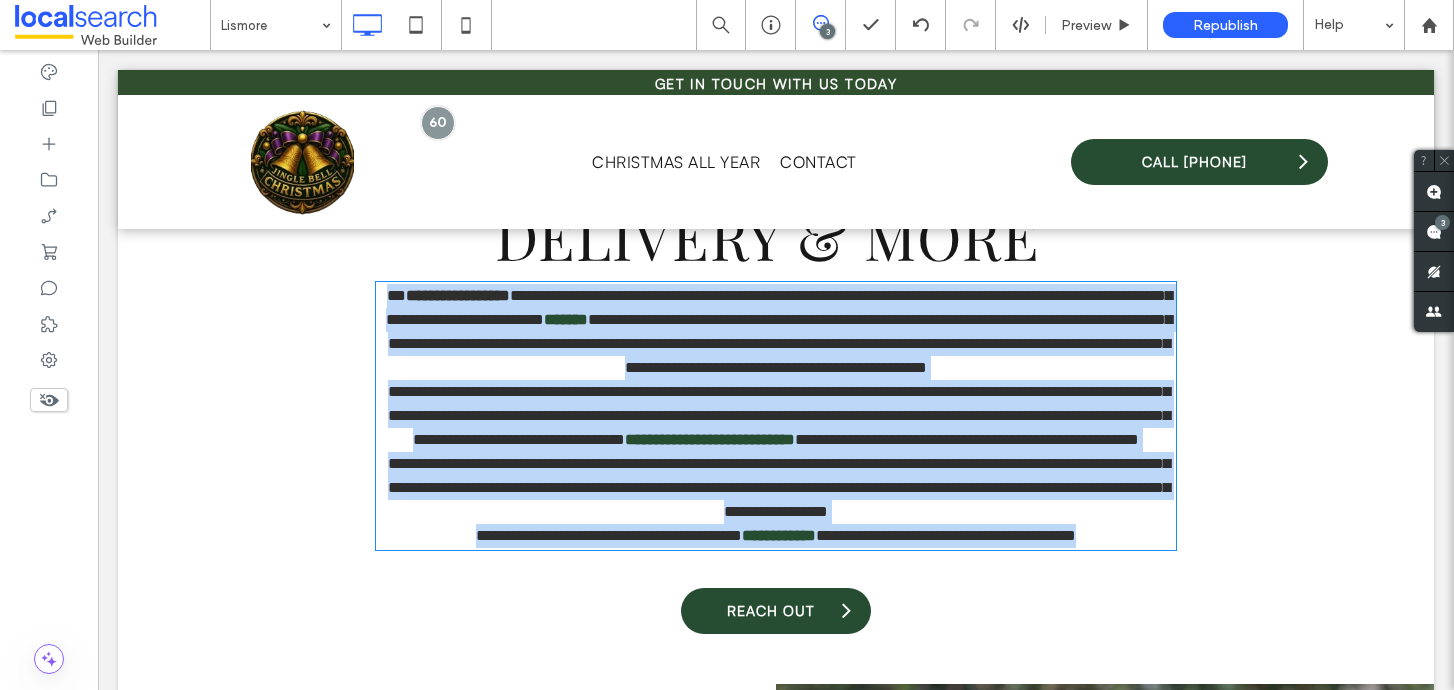 click on "**********" at bounding box center (779, 487) 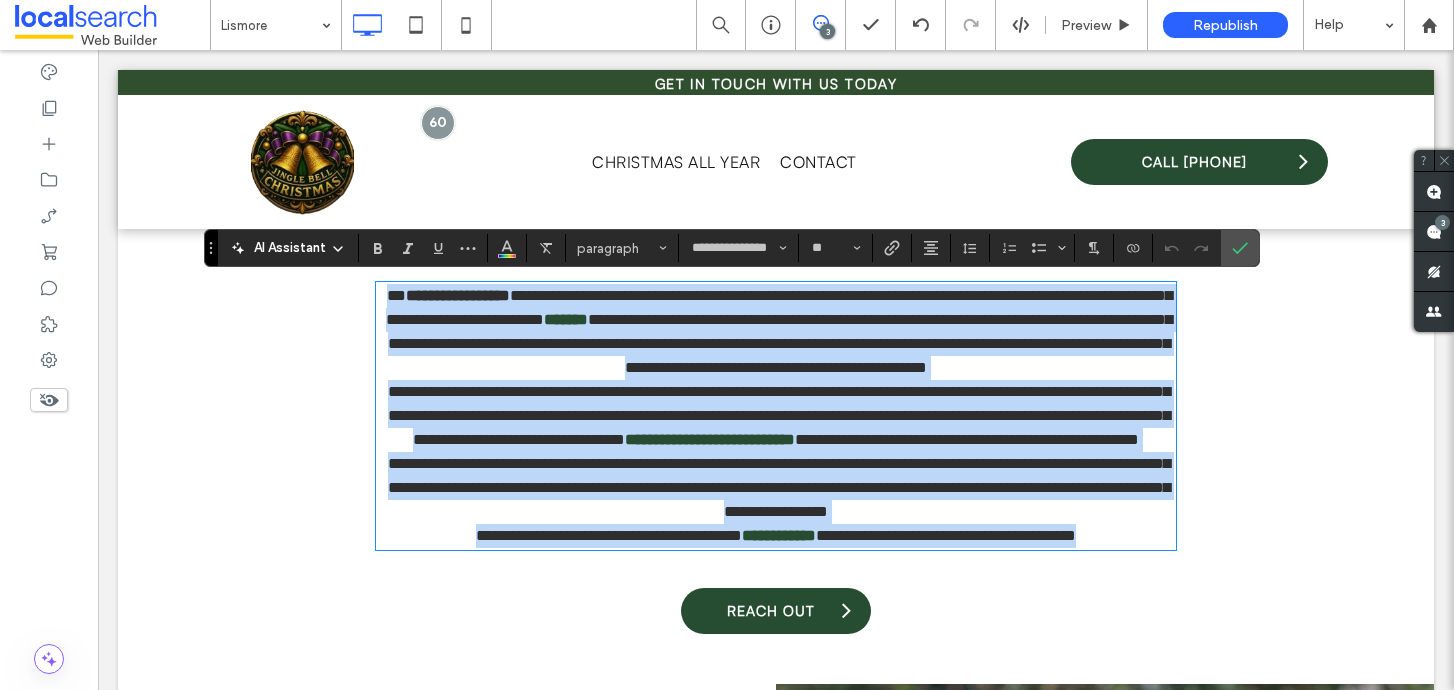 scroll, scrollTop: 0, scrollLeft: 0, axis: both 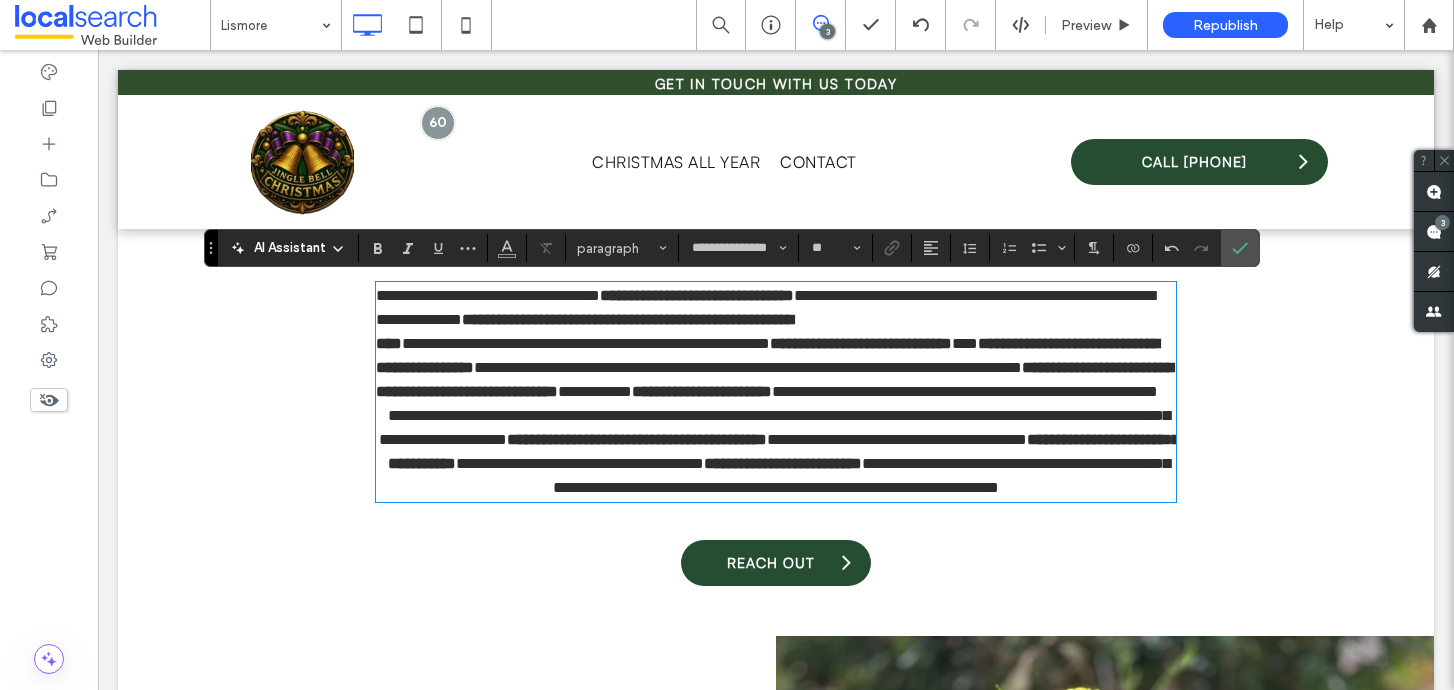 click on "**********" at bounding box center [586, 343] 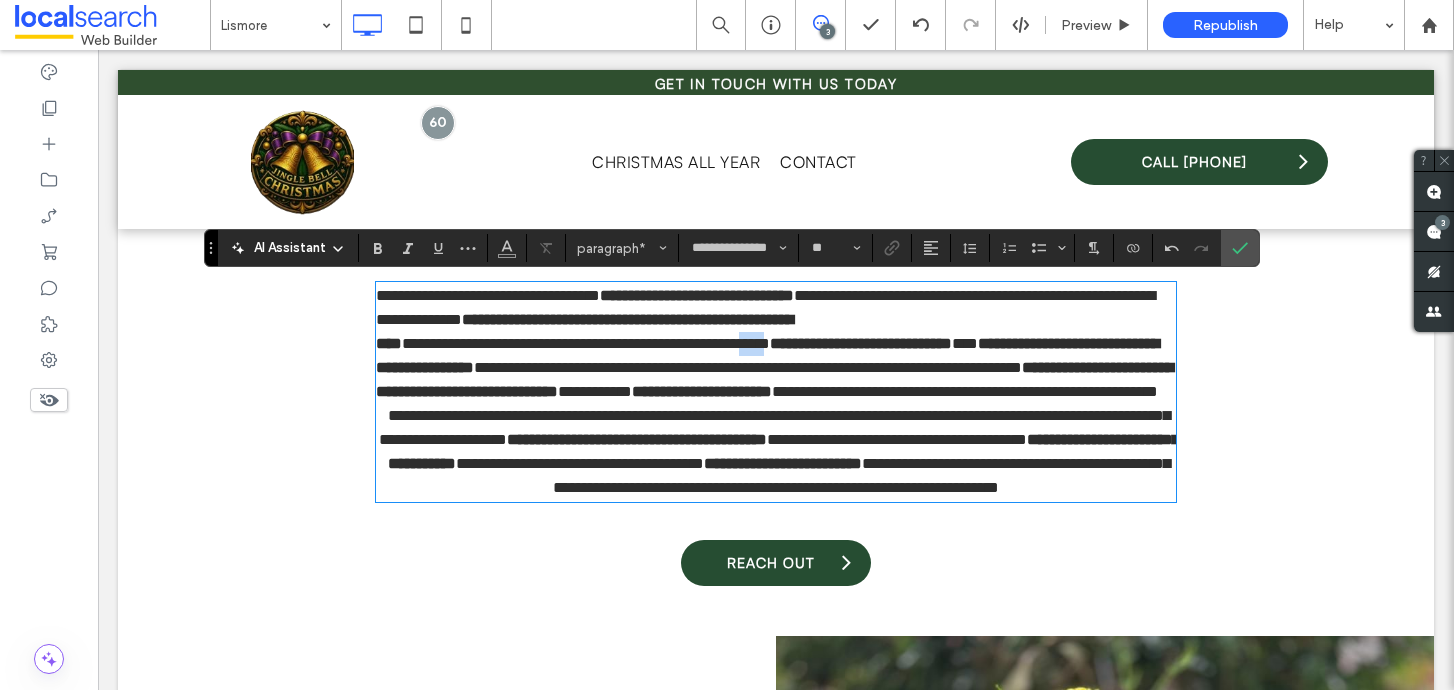 click on "**********" at bounding box center (586, 343) 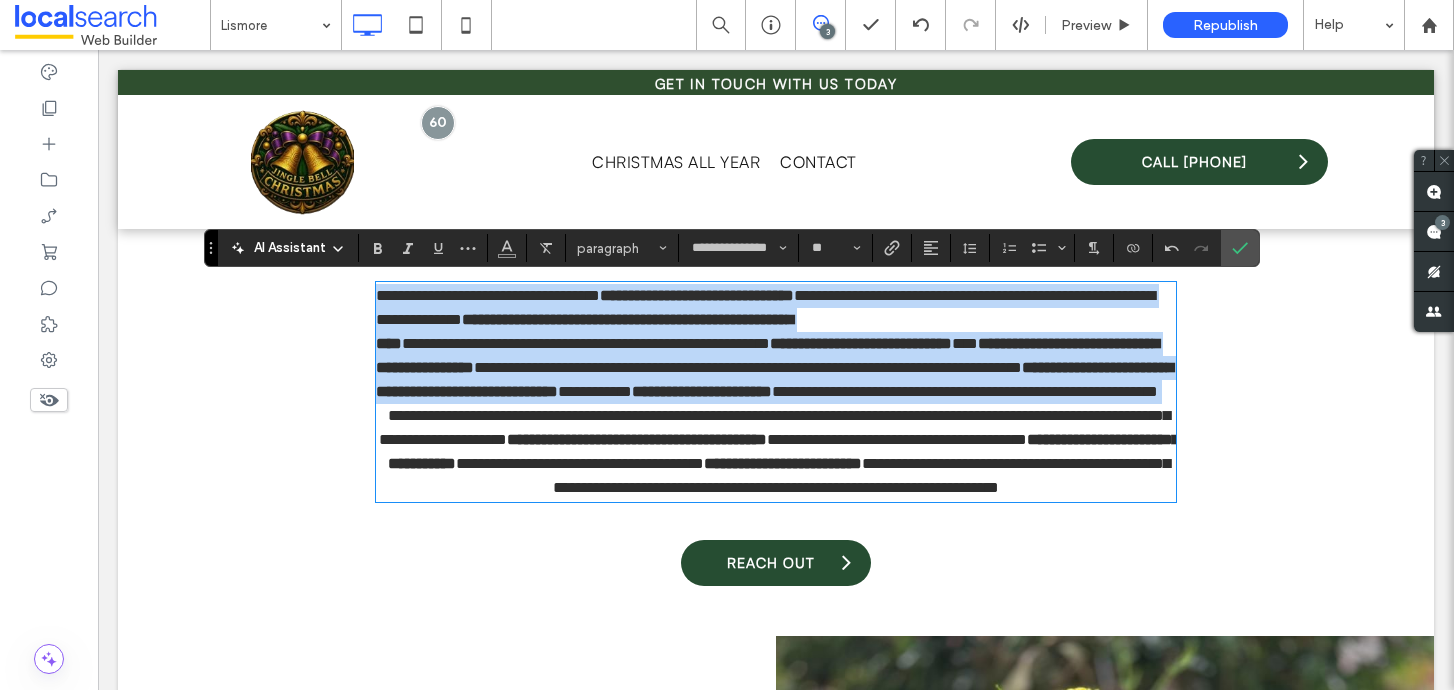 click on "**********" at bounding box center (586, 343) 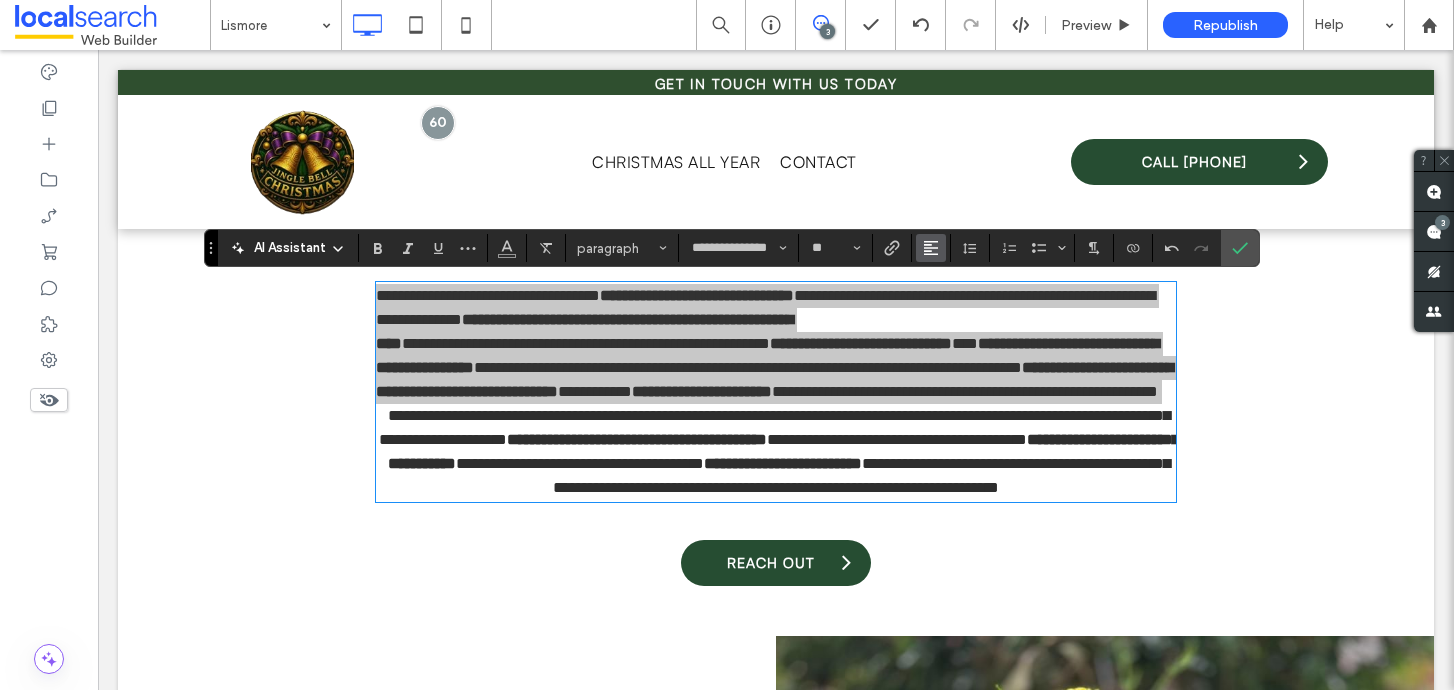 click 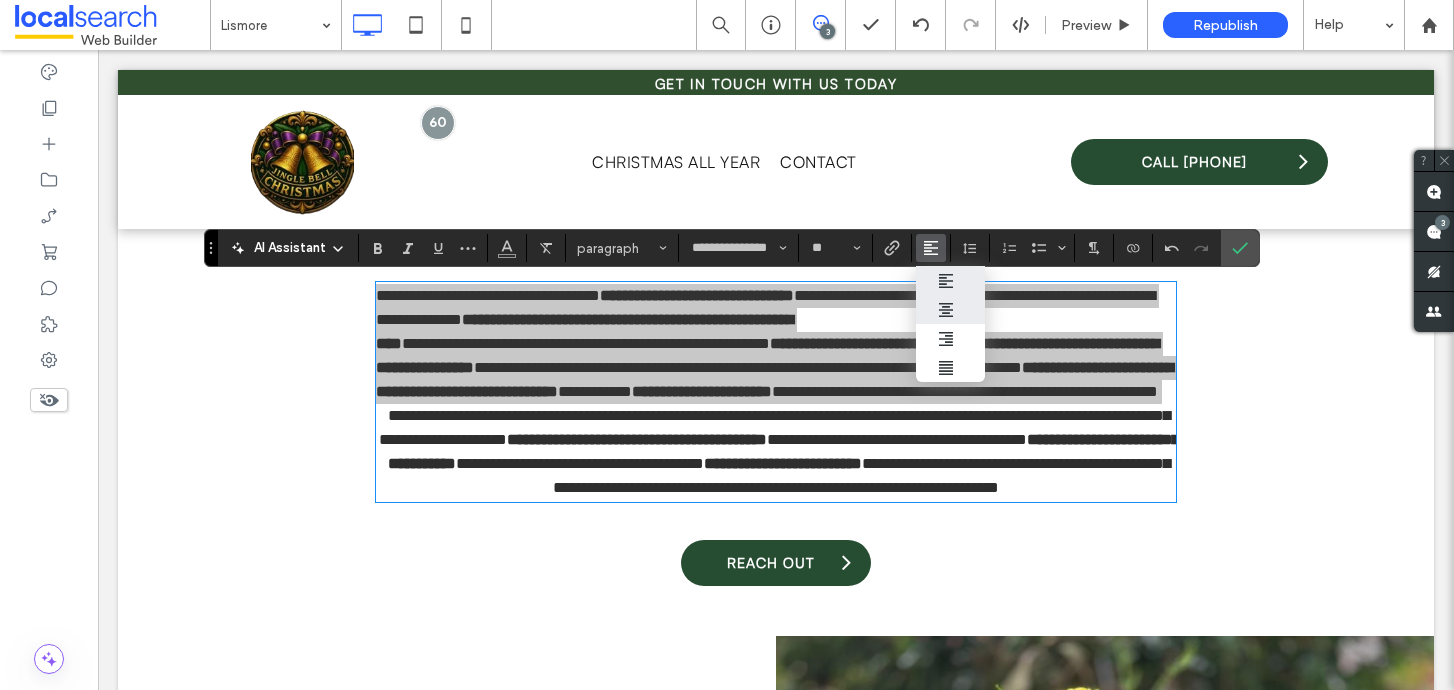 click 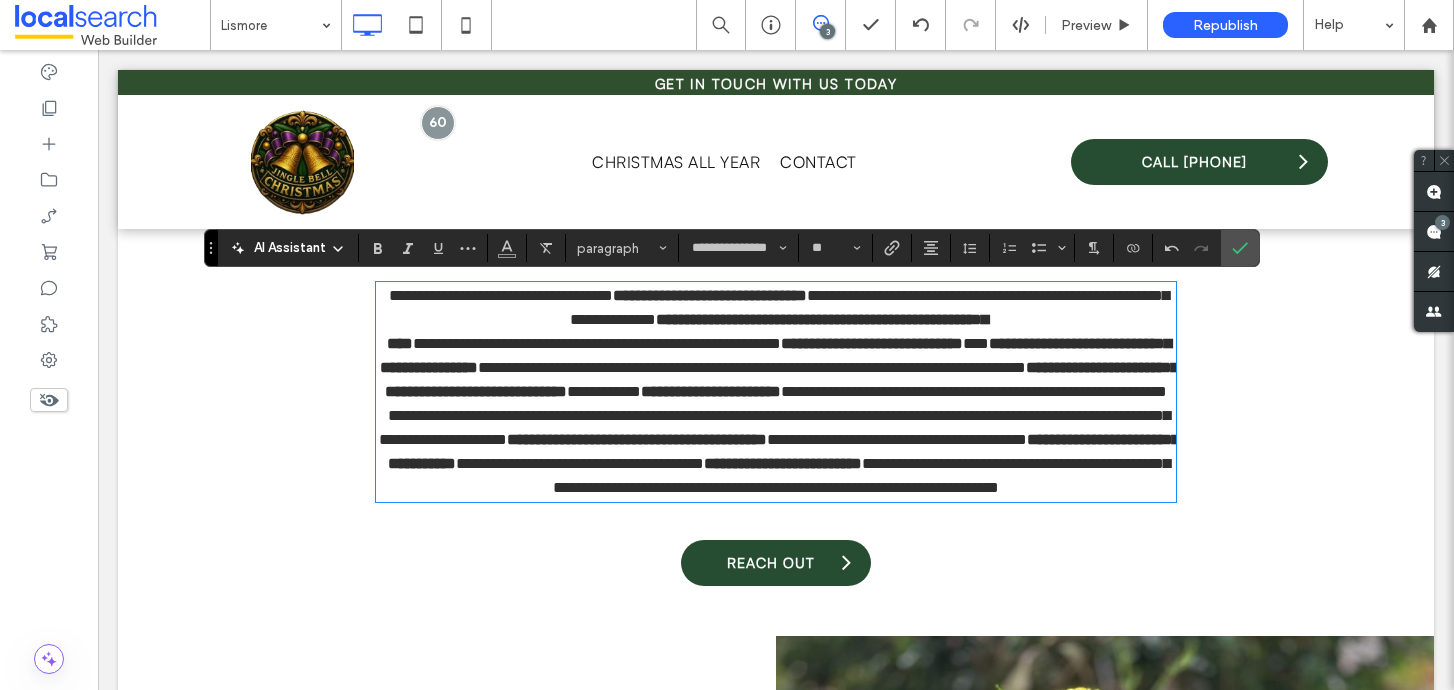 click on "**********" at bounding box center (776, 452) 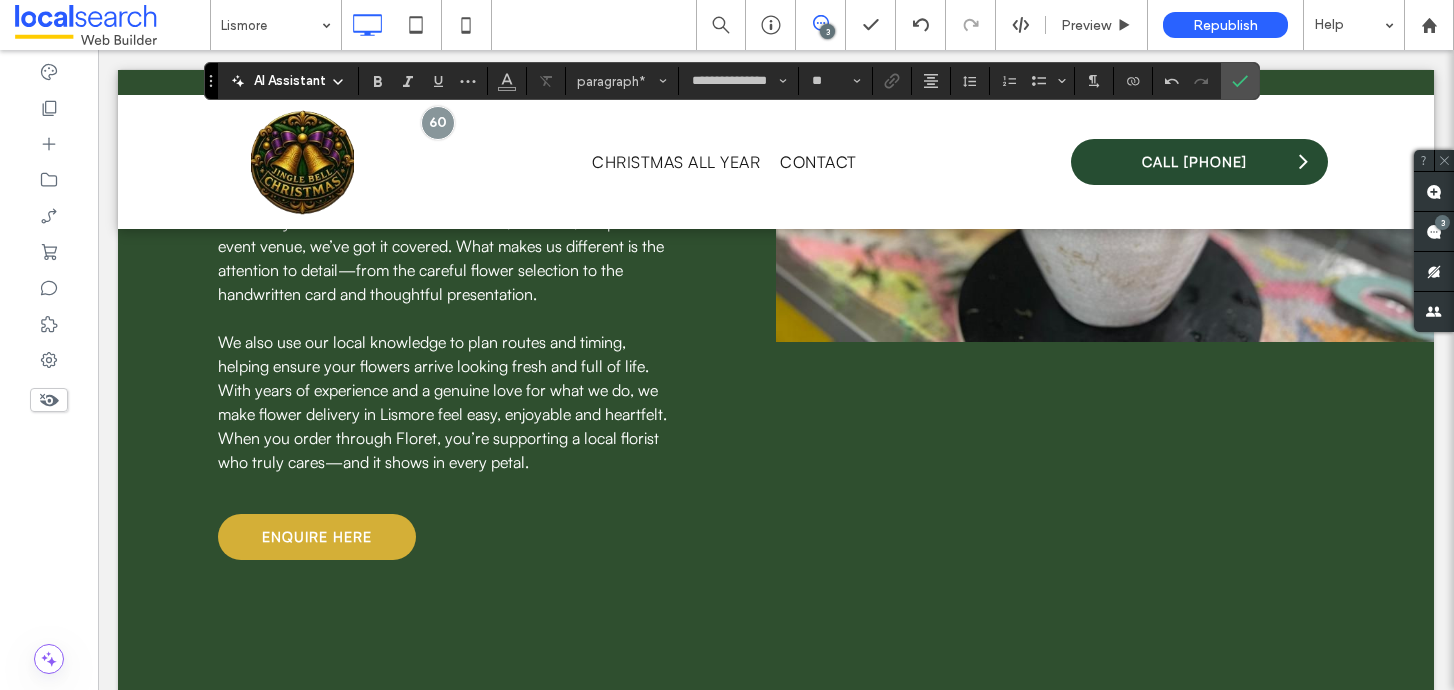 scroll, scrollTop: 2662, scrollLeft: 0, axis: vertical 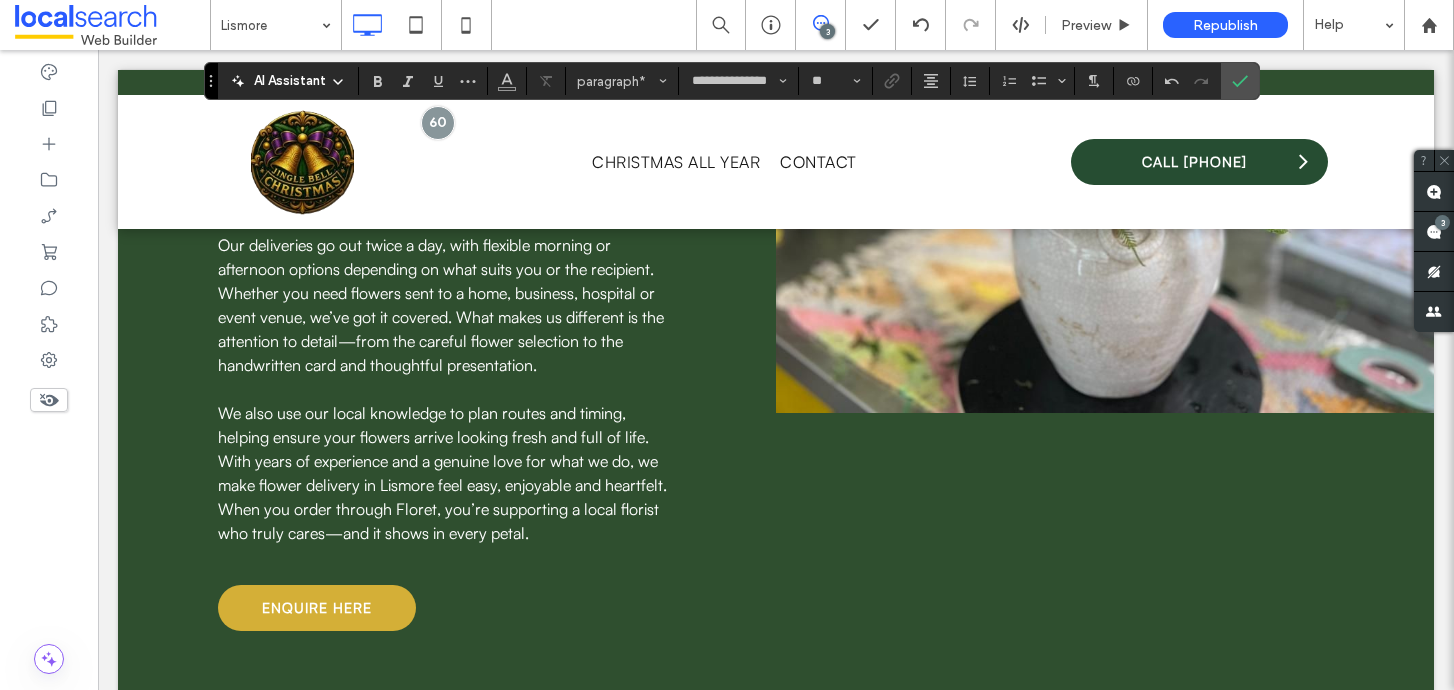 click on "Our deliveries go out twice a day, with flexible morning or afternoon options depending on what suits you or the recipient. Whether you need flowers sent to a home, business, hospital or event venue, we’ve got it covered. What makes us different is the attention to detail—from the careful flower selection to the handwritten card and thoughtful presentation." at bounding box center [441, 305] 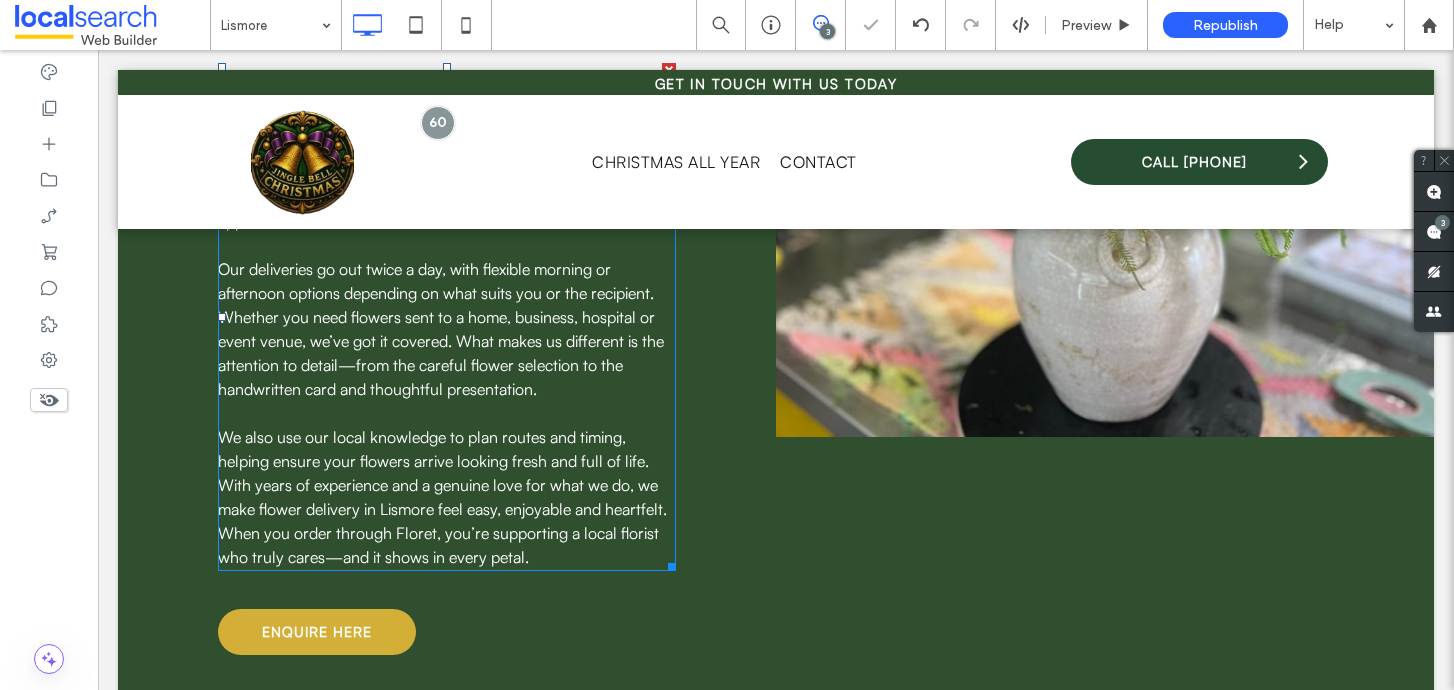 click on "Our deliveries go out twice a day, with flexible morning or afternoon options depending on what suits you or the recipient. Whether you need flowers sent to a home, business, hospital or event venue, we’ve got it covered. What makes us different is the attention to detail—from the careful flower selection to the handwritten card and thoughtful presentation." at bounding box center [441, 329] 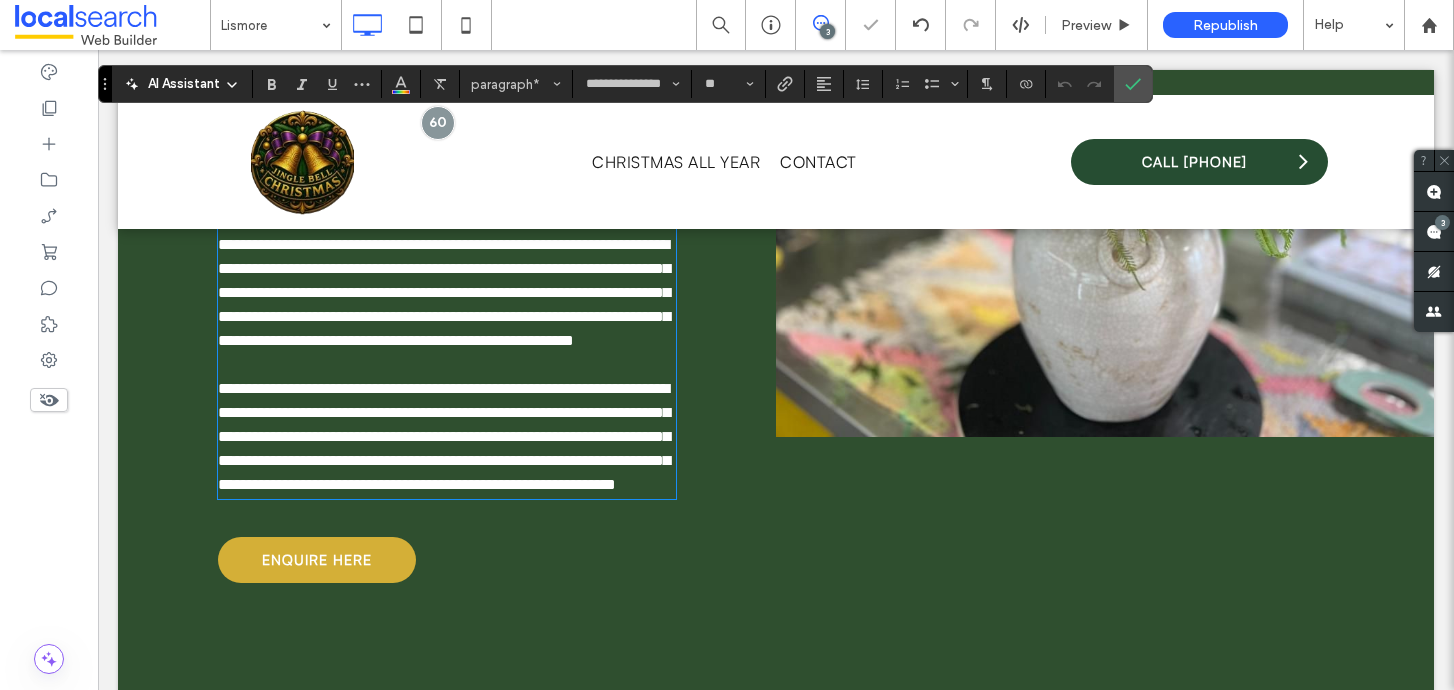 scroll, scrollTop: 0, scrollLeft: 0, axis: both 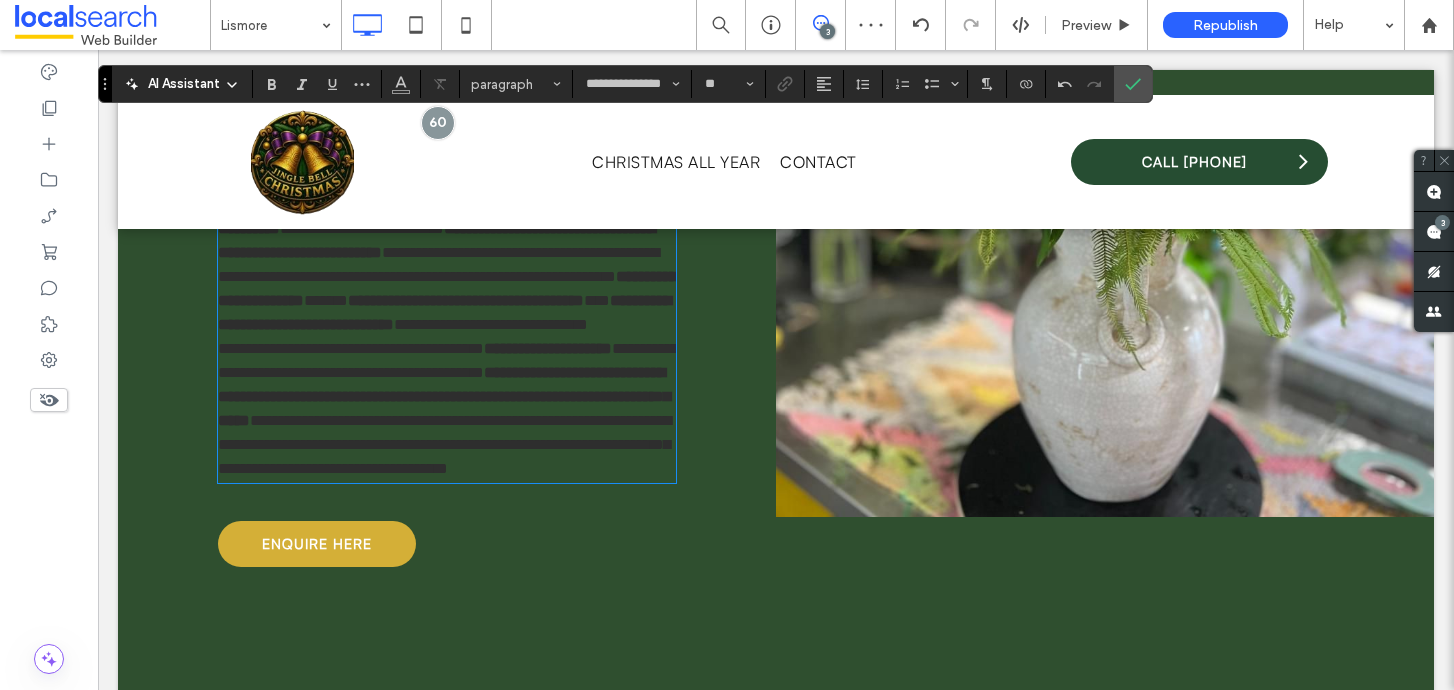 click on "**********" at bounding box center (448, 360) 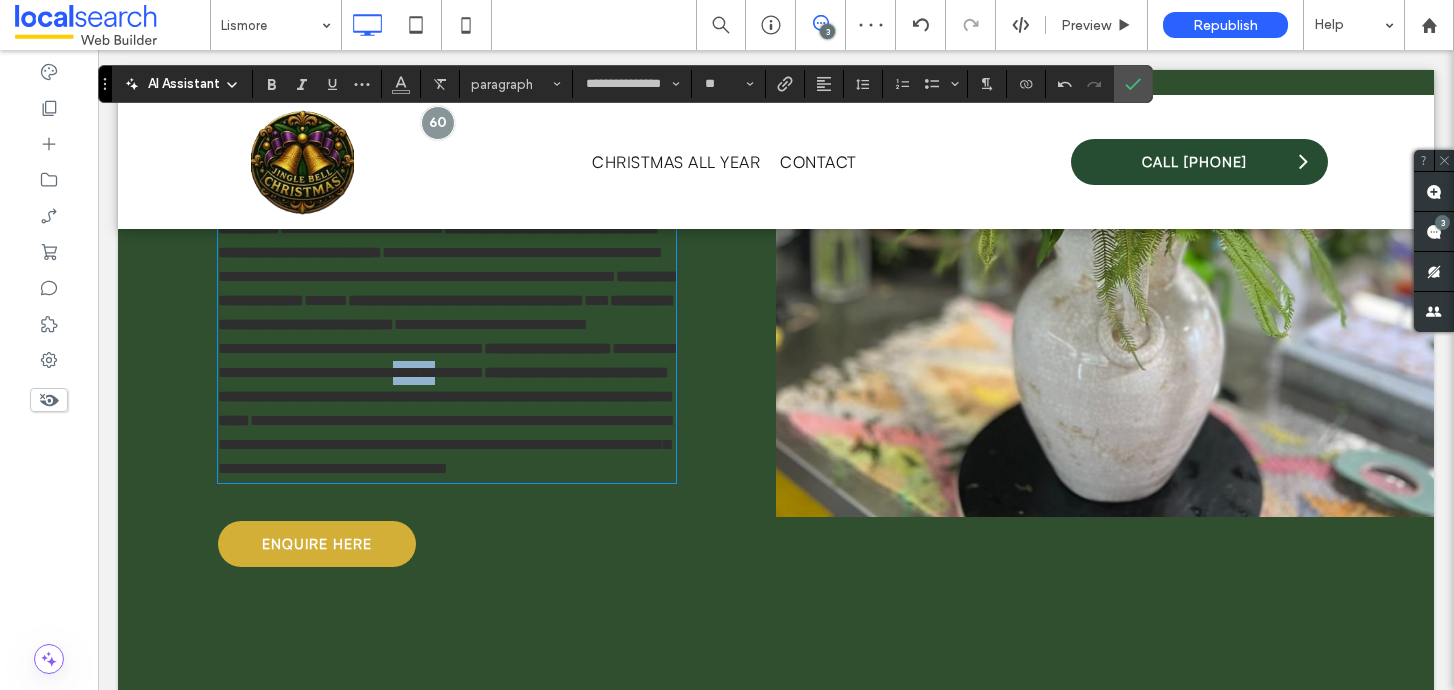 click on "**********" at bounding box center (448, 360) 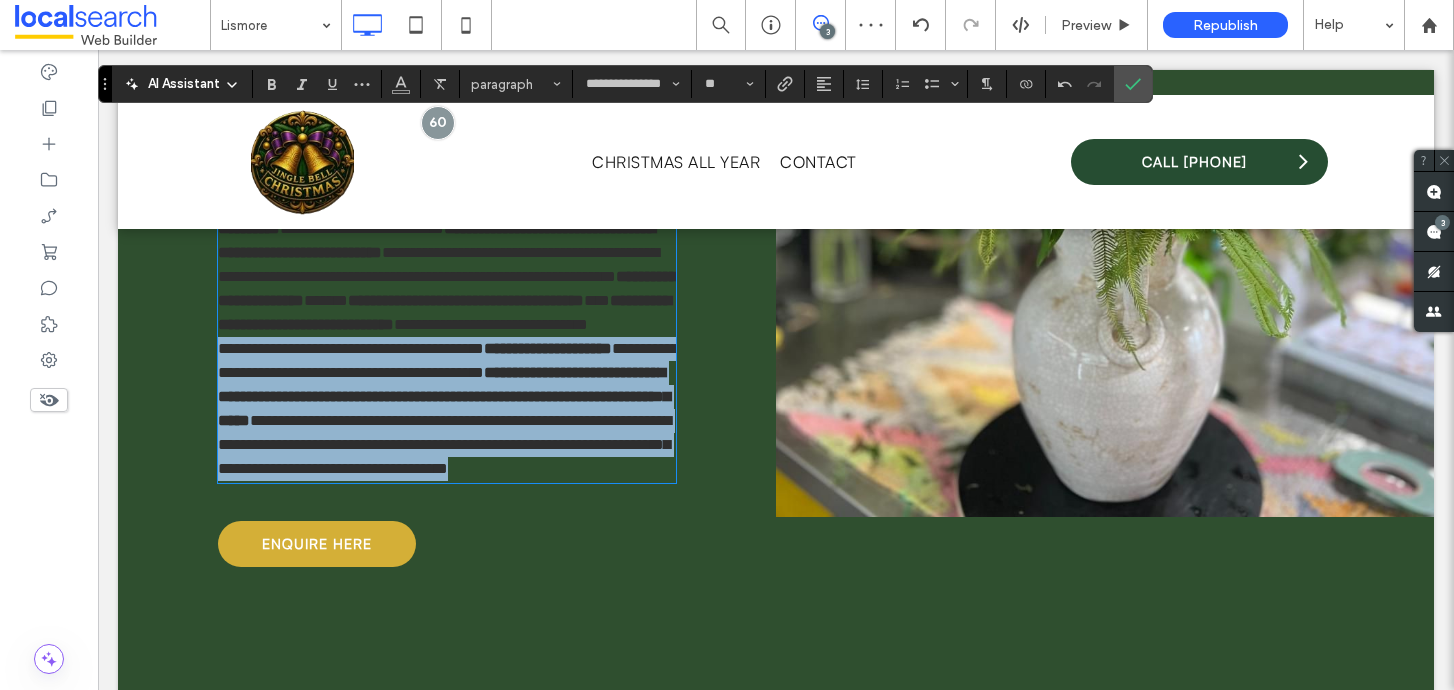 click on "**********" at bounding box center [448, 360] 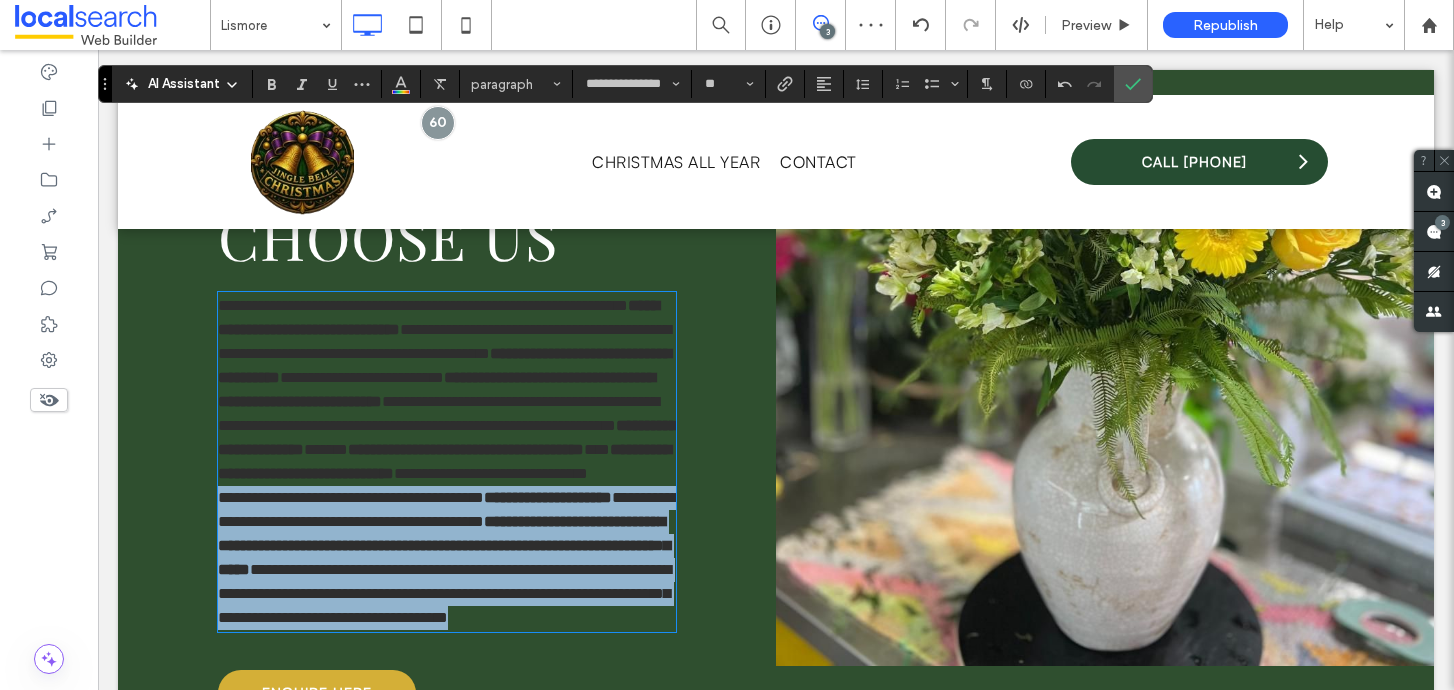 scroll, scrollTop: 2428, scrollLeft: 0, axis: vertical 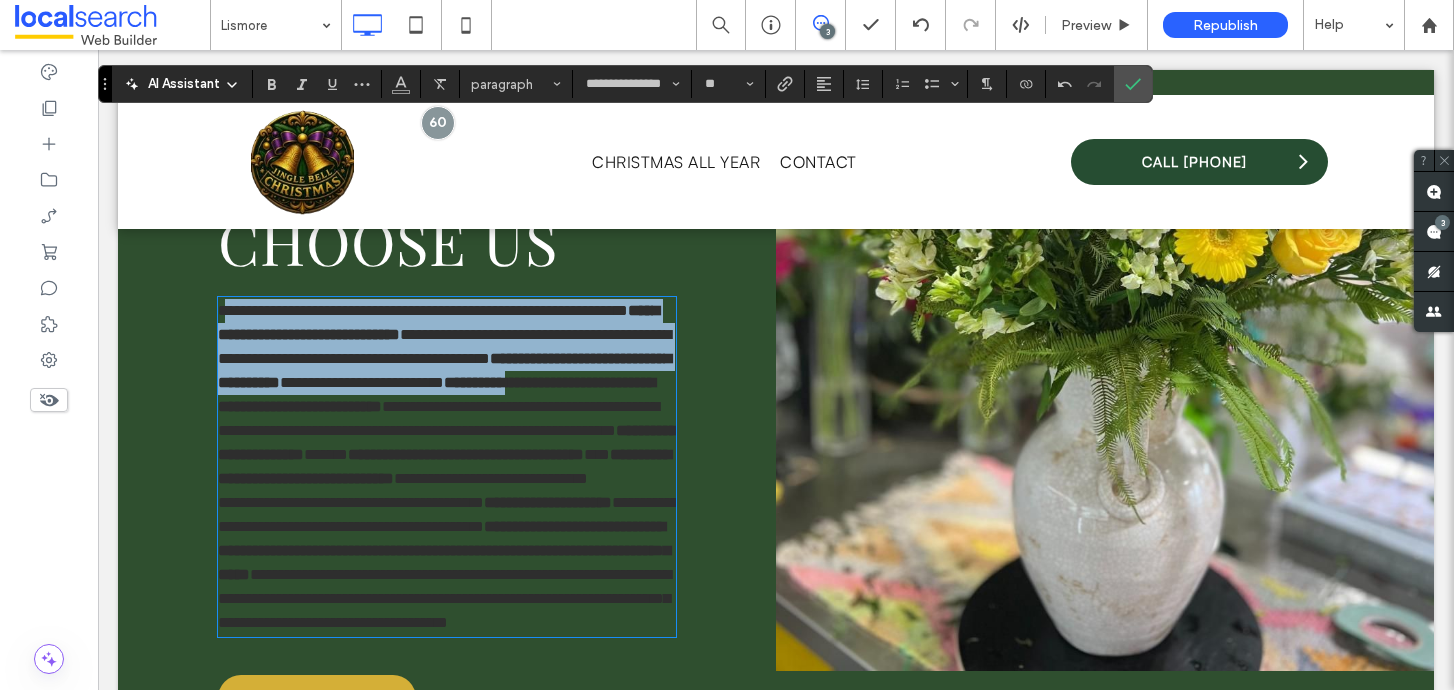 drag, startPoint x: 223, startPoint y: 335, endPoint x: 354, endPoint y: 431, distance: 162.40997 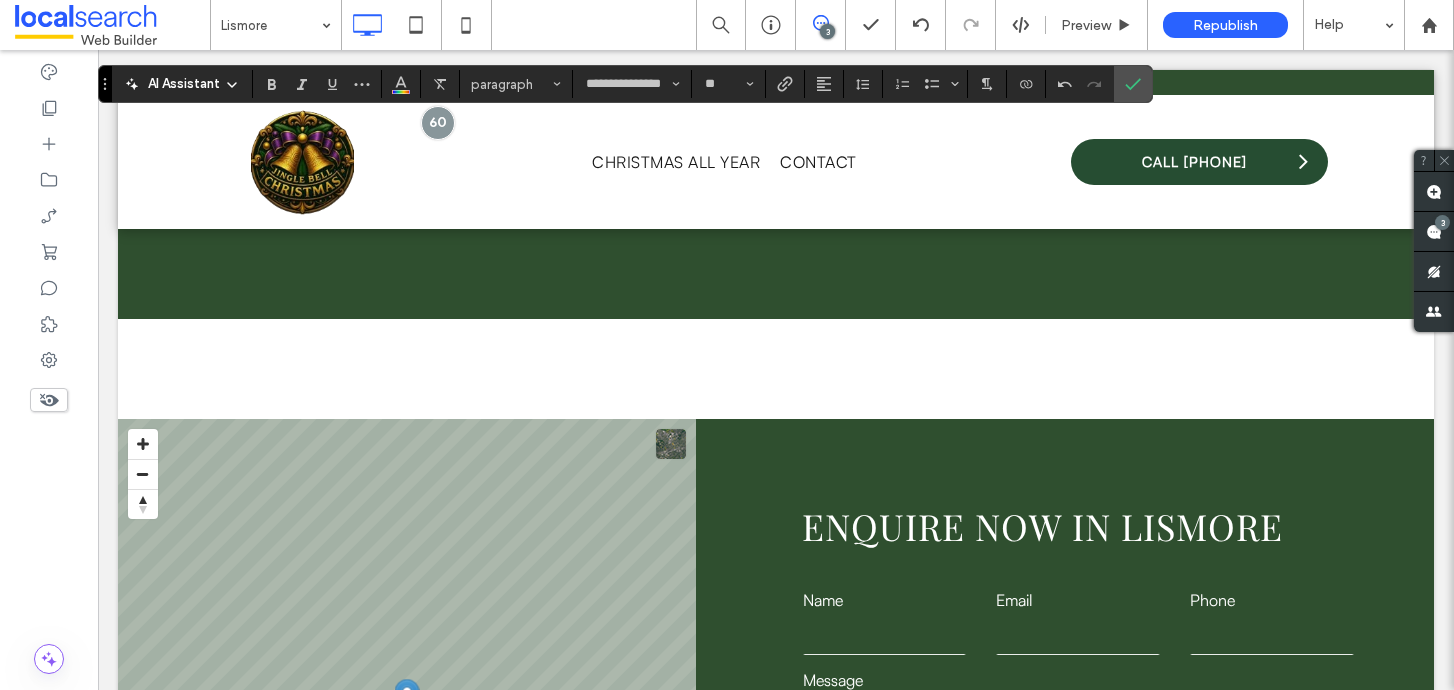 drag, startPoint x: 219, startPoint y: 338, endPoint x: 506, endPoint y: 363, distance: 288.0868 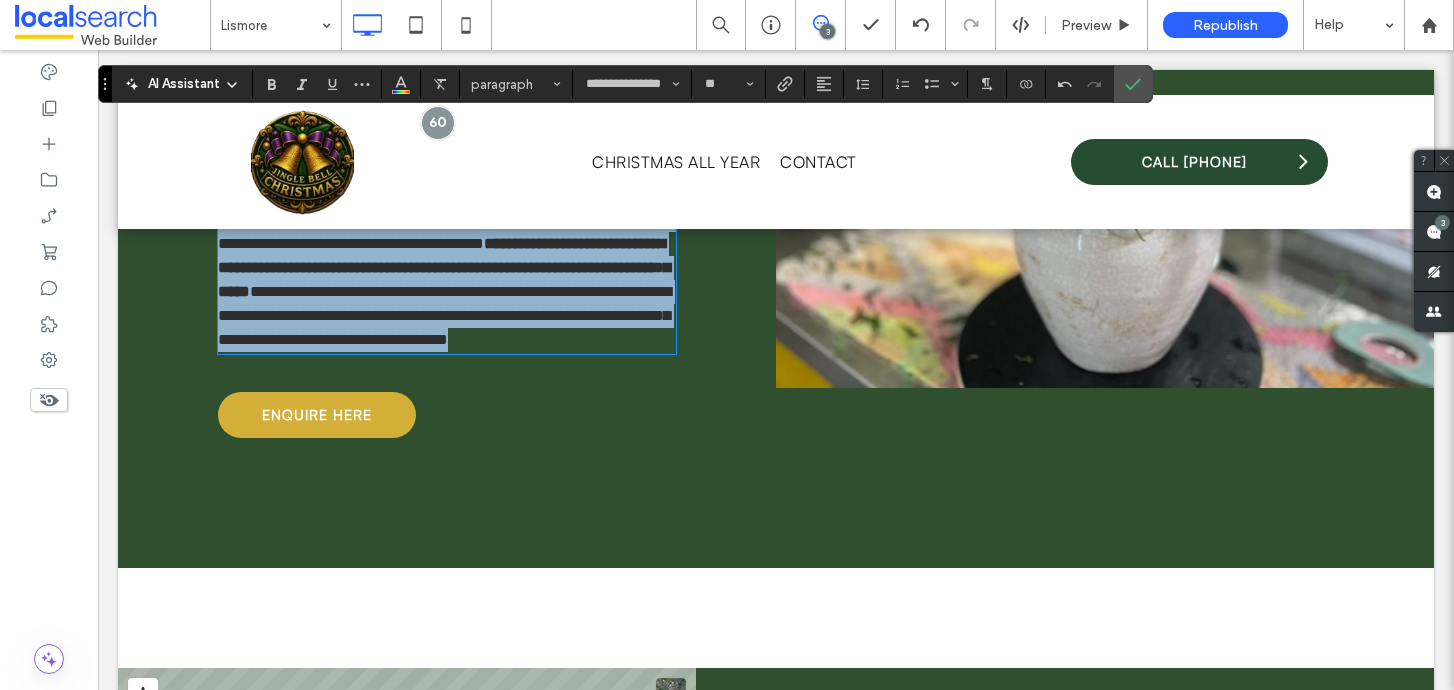 scroll, scrollTop: 2639, scrollLeft: 0, axis: vertical 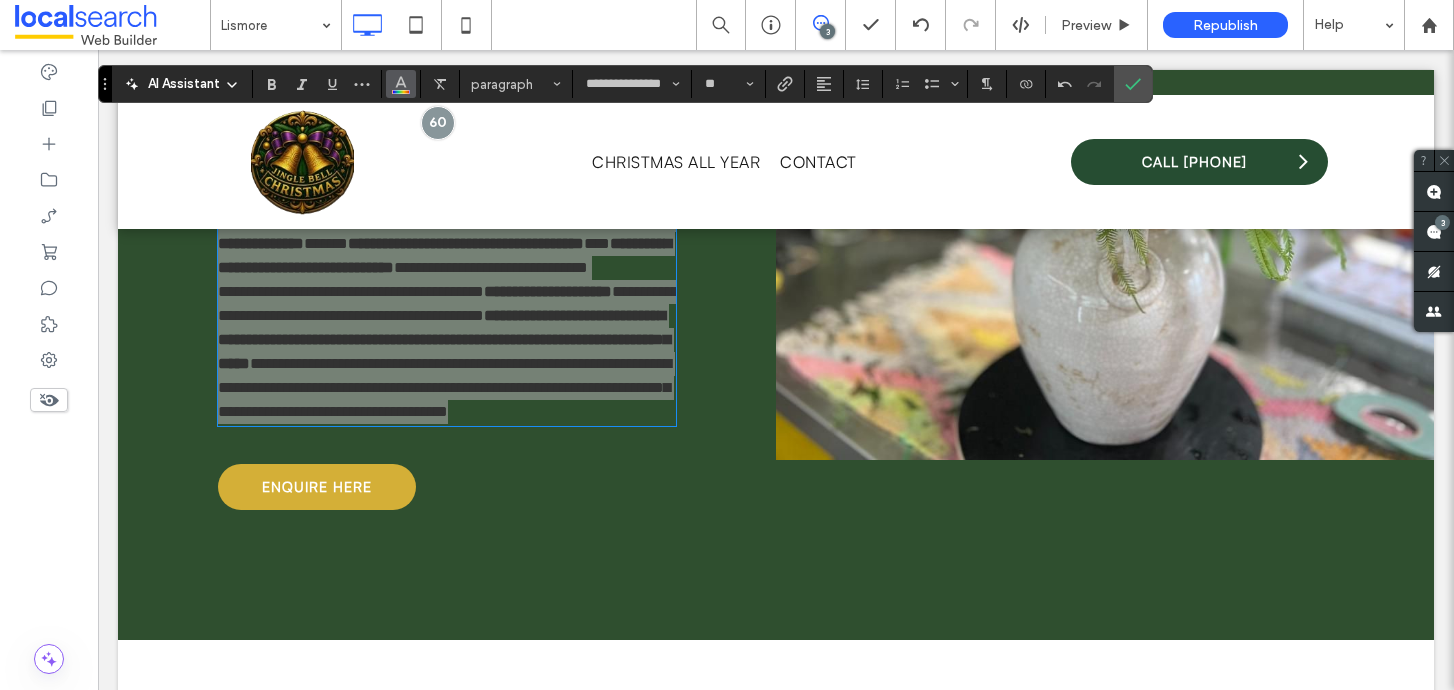 click 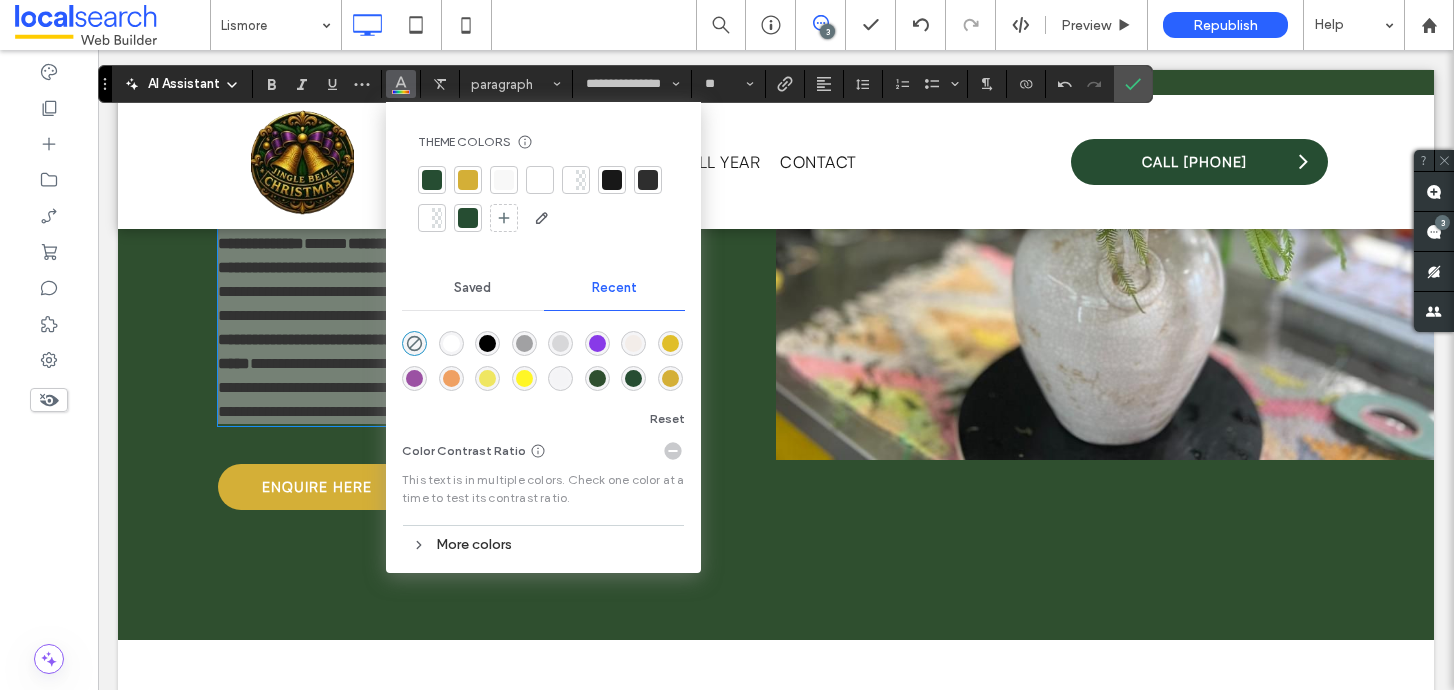 click at bounding box center (504, 180) 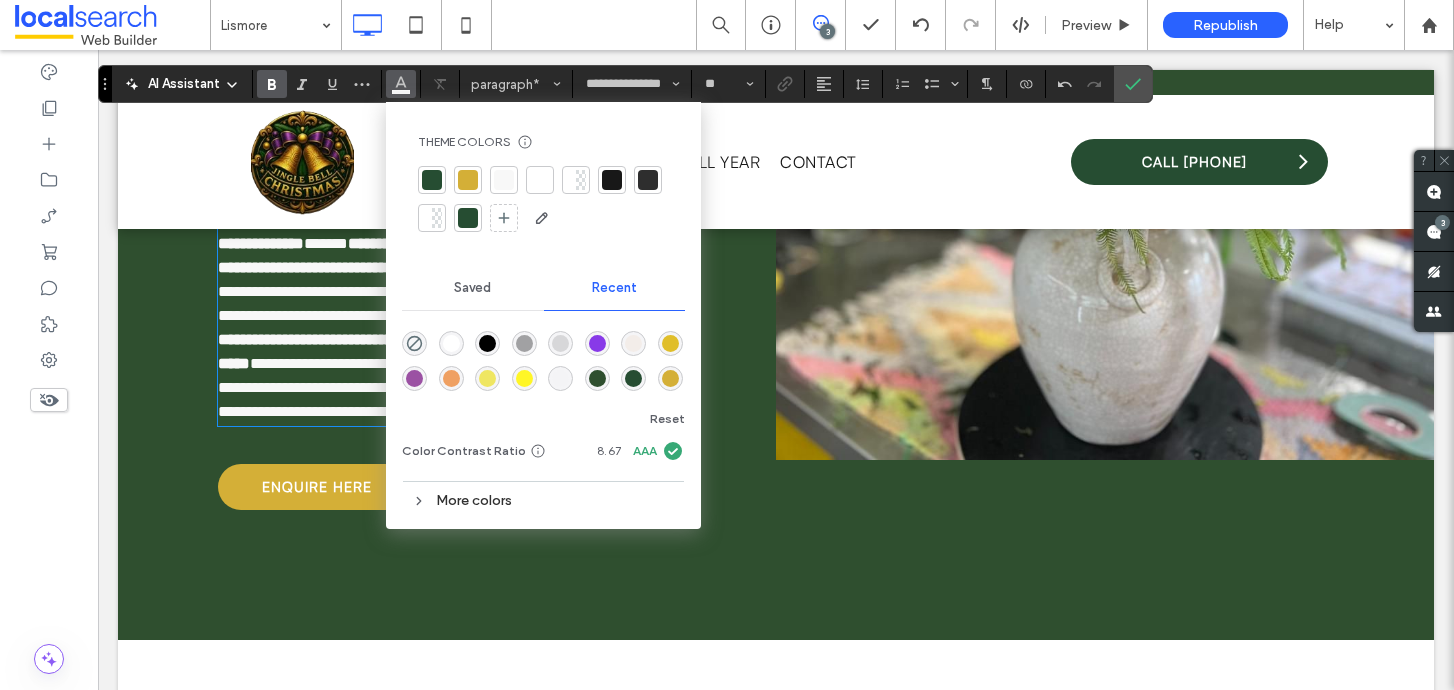 click on "**********" at bounding box center [444, 339] 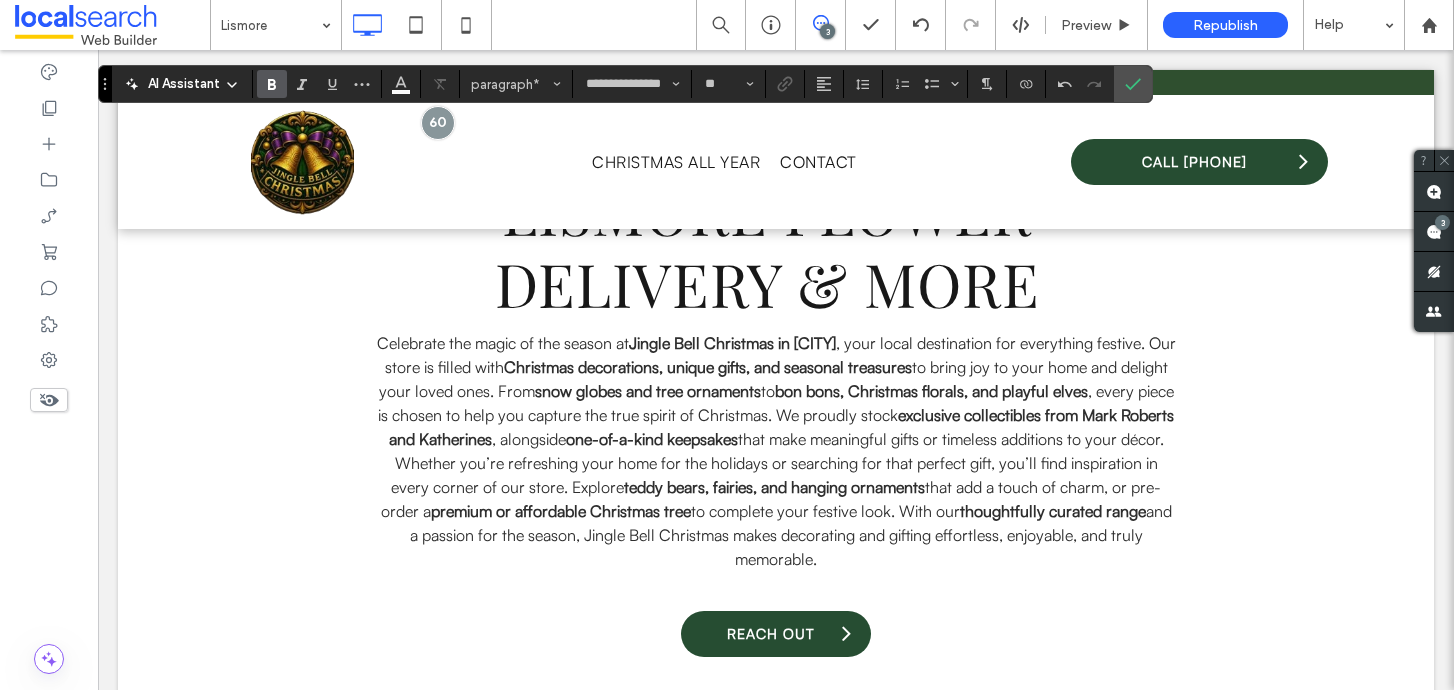 scroll, scrollTop: 1468, scrollLeft: 0, axis: vertical 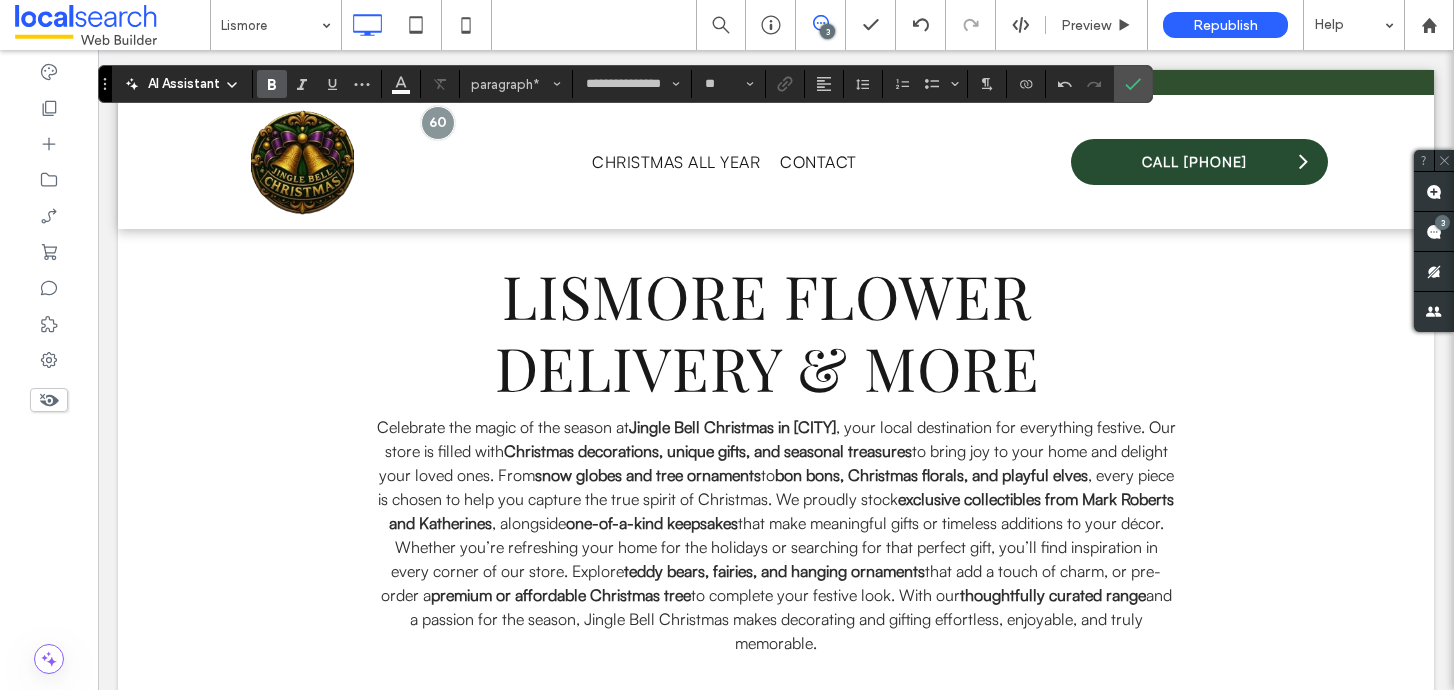 click on "Lismore Flower Delivery & More" at bounding box center (767, 331) 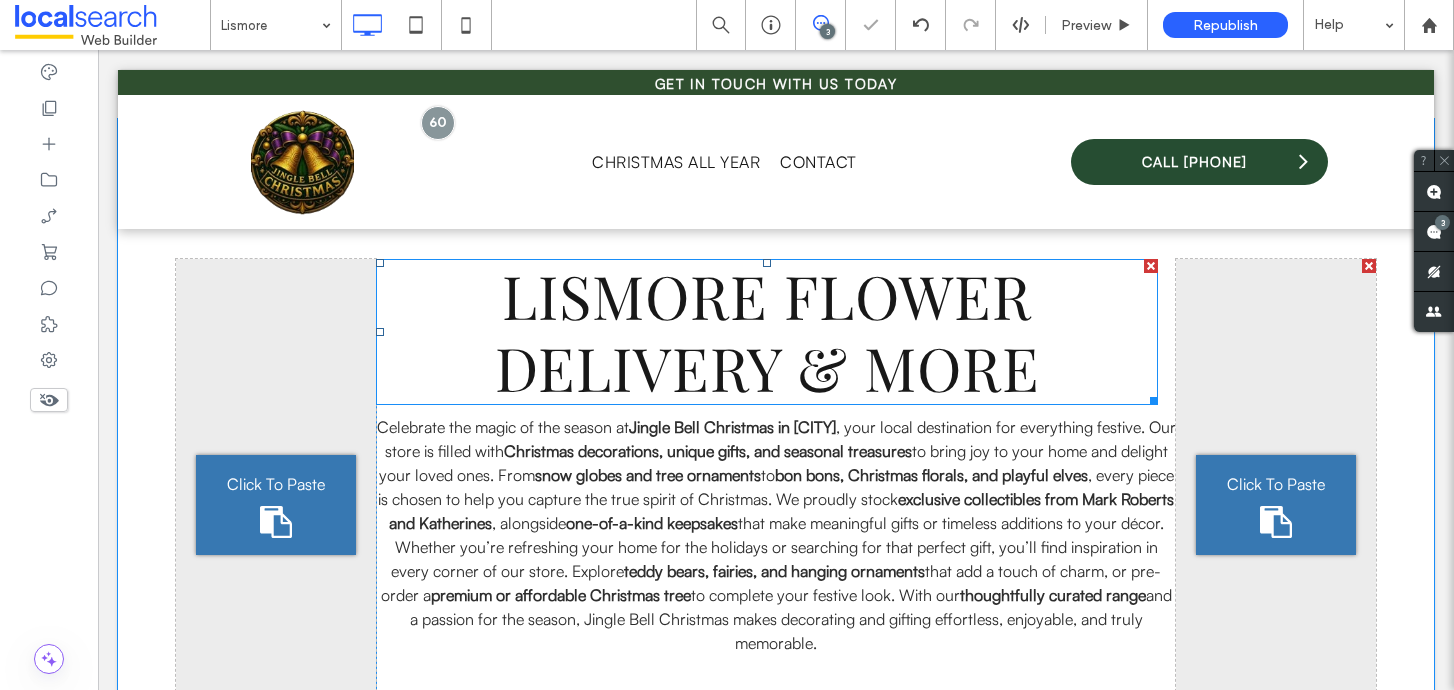 click on "Lismore Flower Delivery & More" at bounding box center [767, 331] 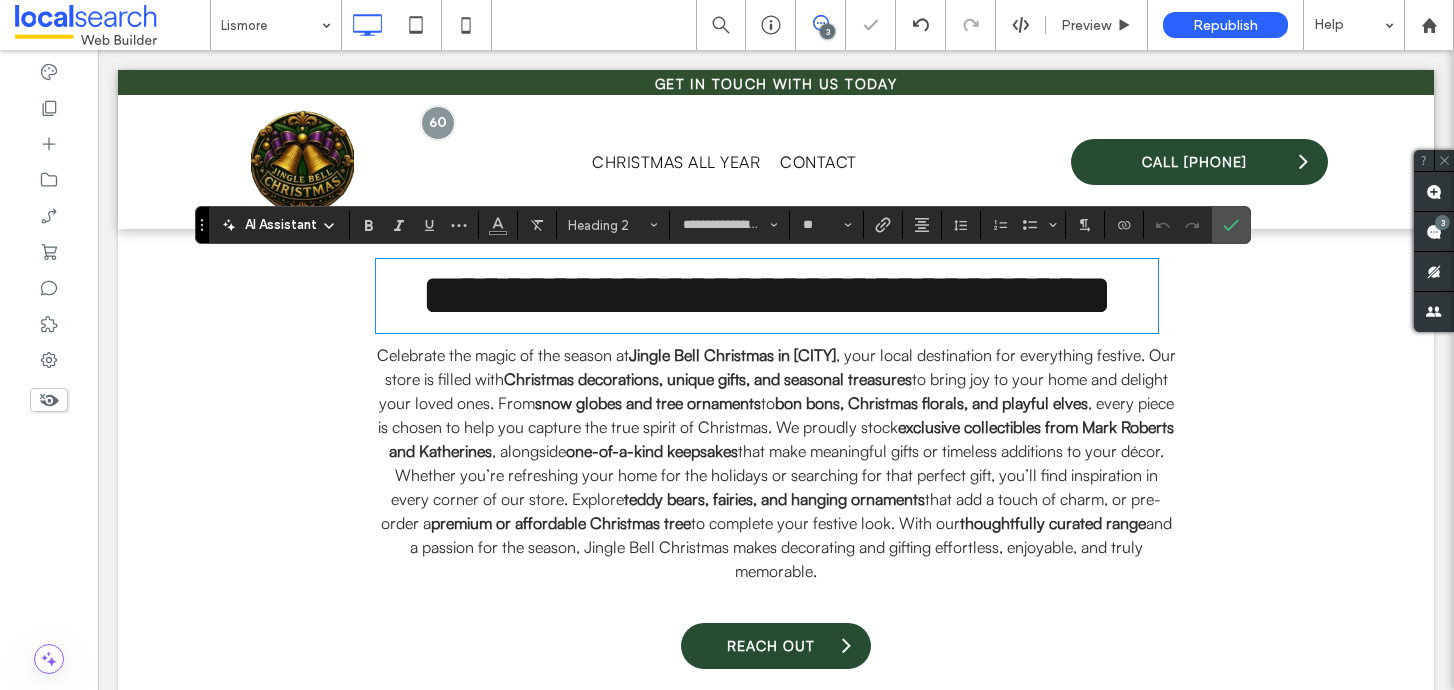 type on "**********" 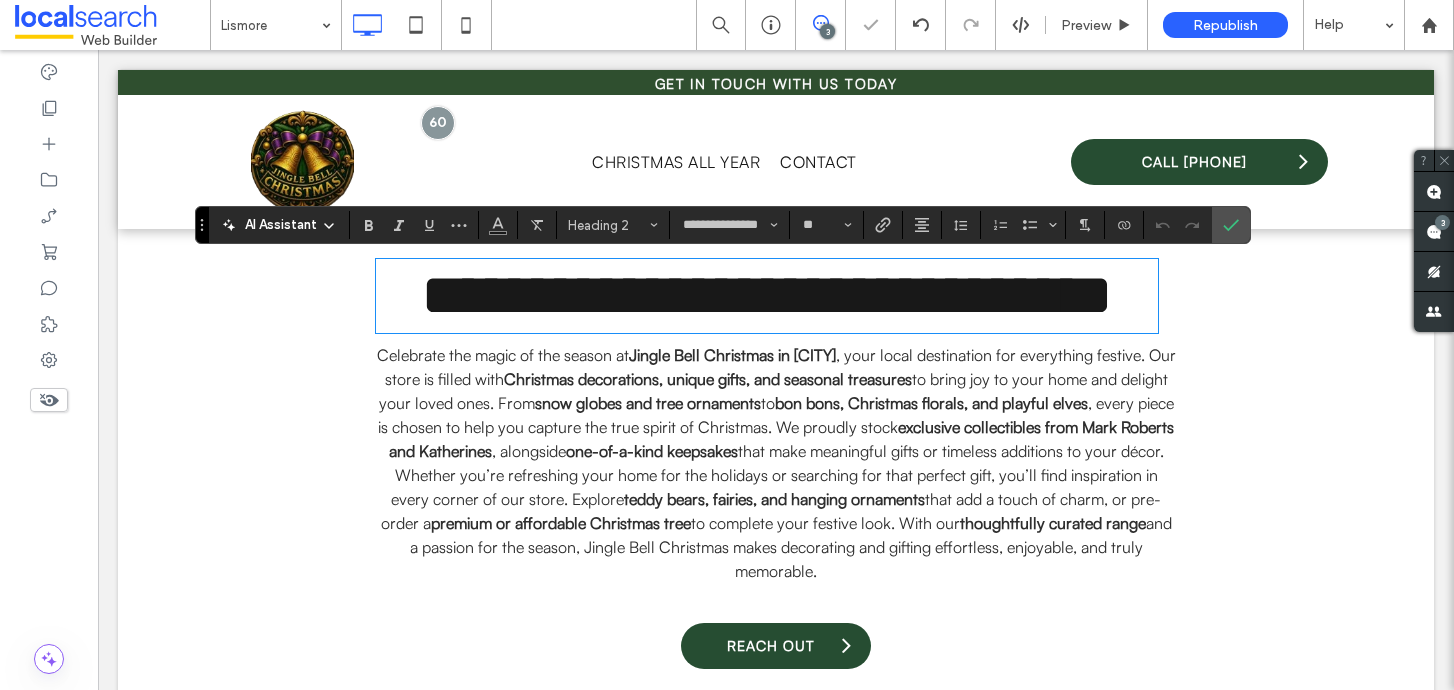 scroll, scrollTop: 0, scrollLeft: 0, axis: both 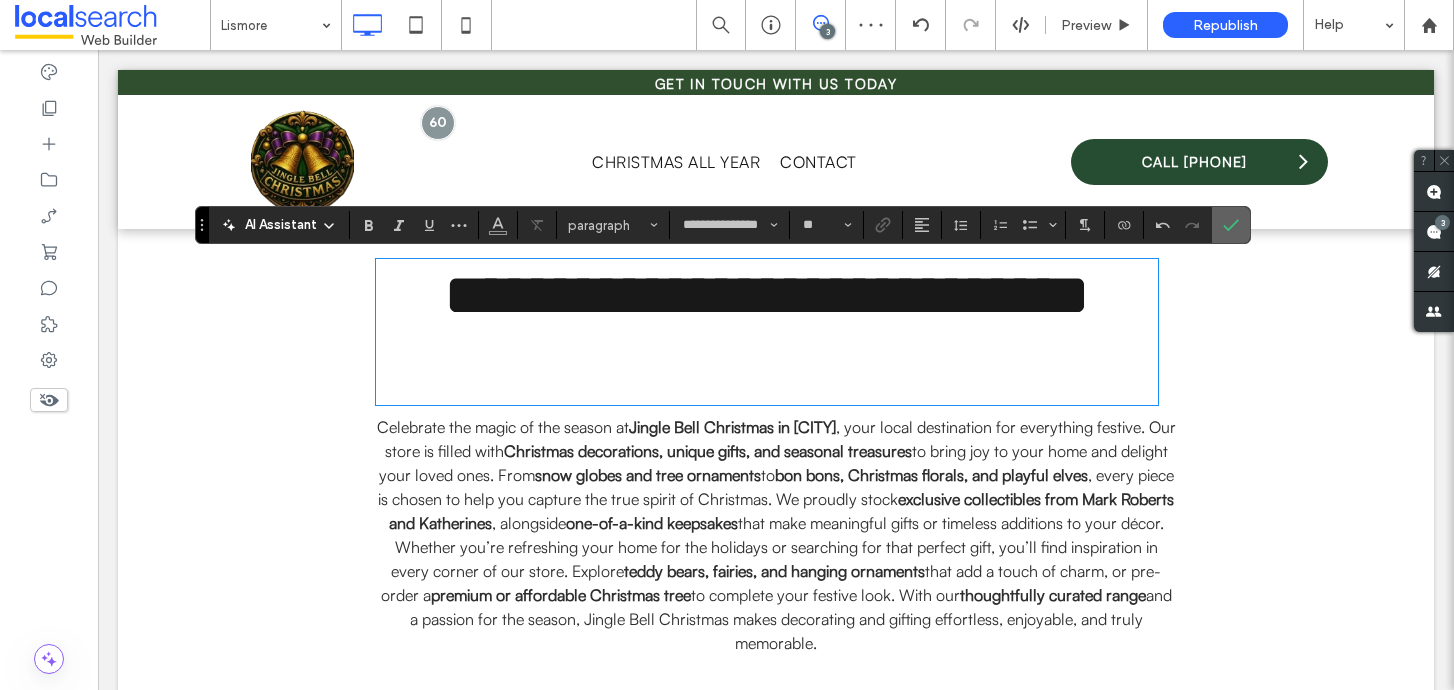 click at bounding box center [1227, 225] 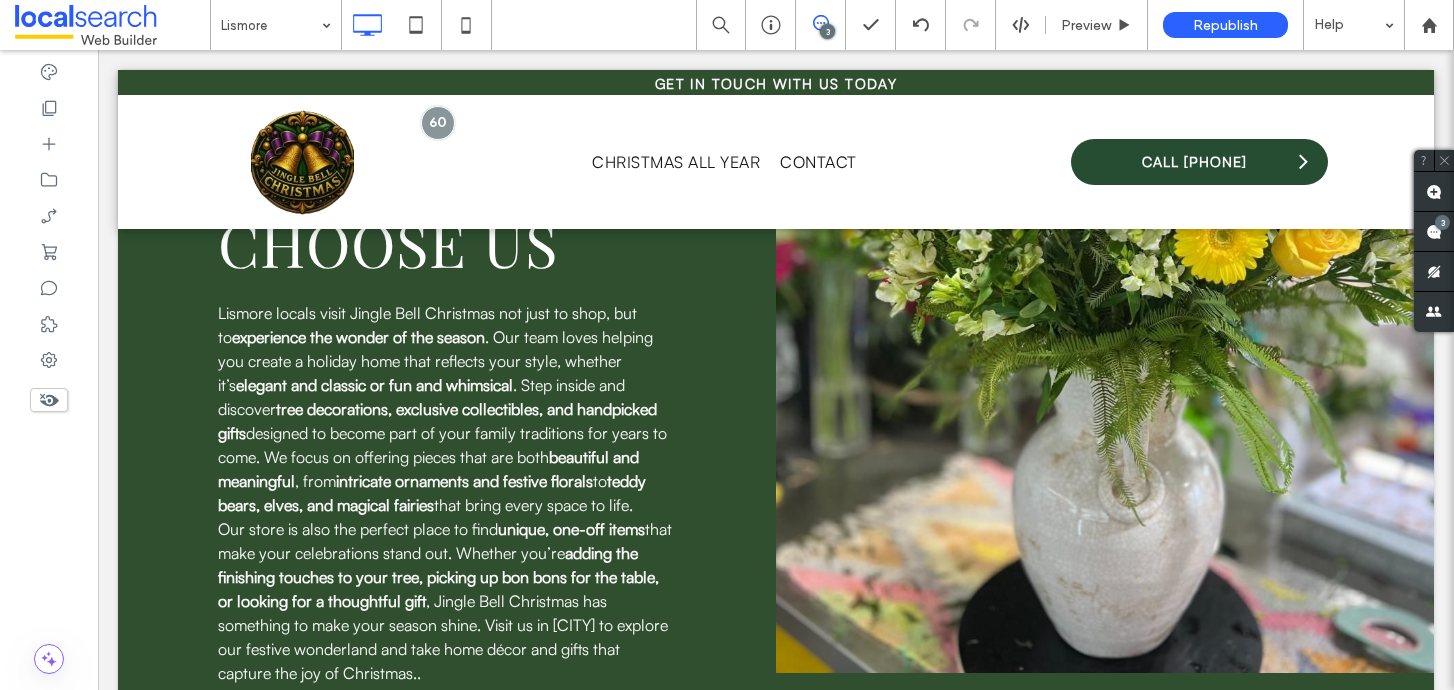 scroll, scrollTop: 2284, scrollLeft: 0, axis: vertical 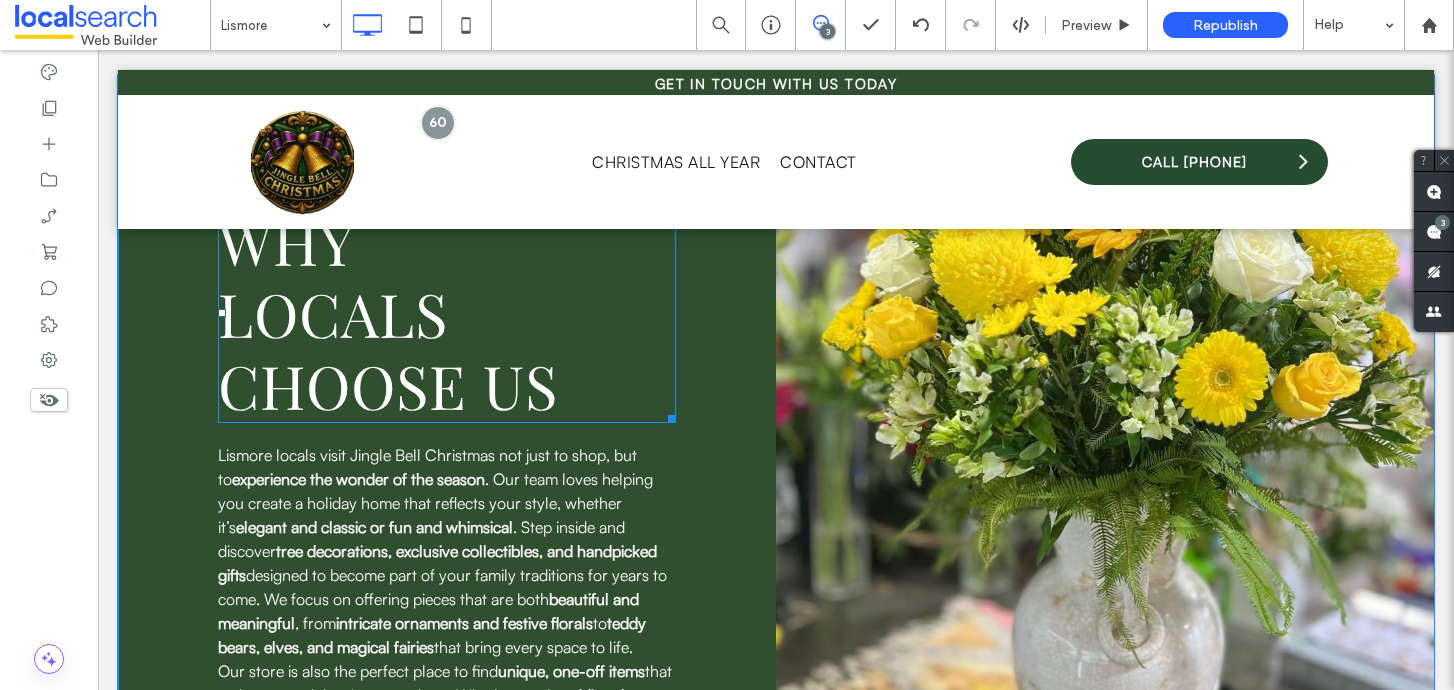 click on "Why Locals Choose Us" at bounding box center (388, 313) 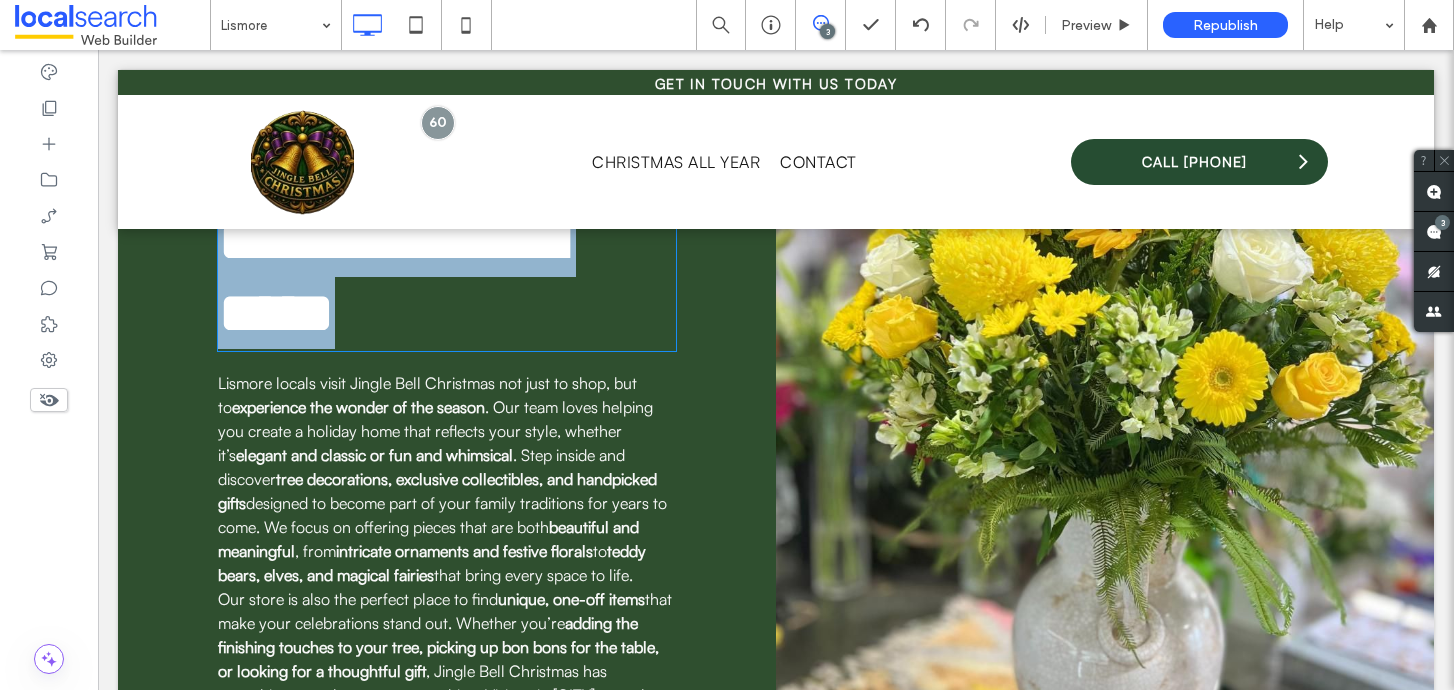 click on "**********" at bounding box center [391, 277] 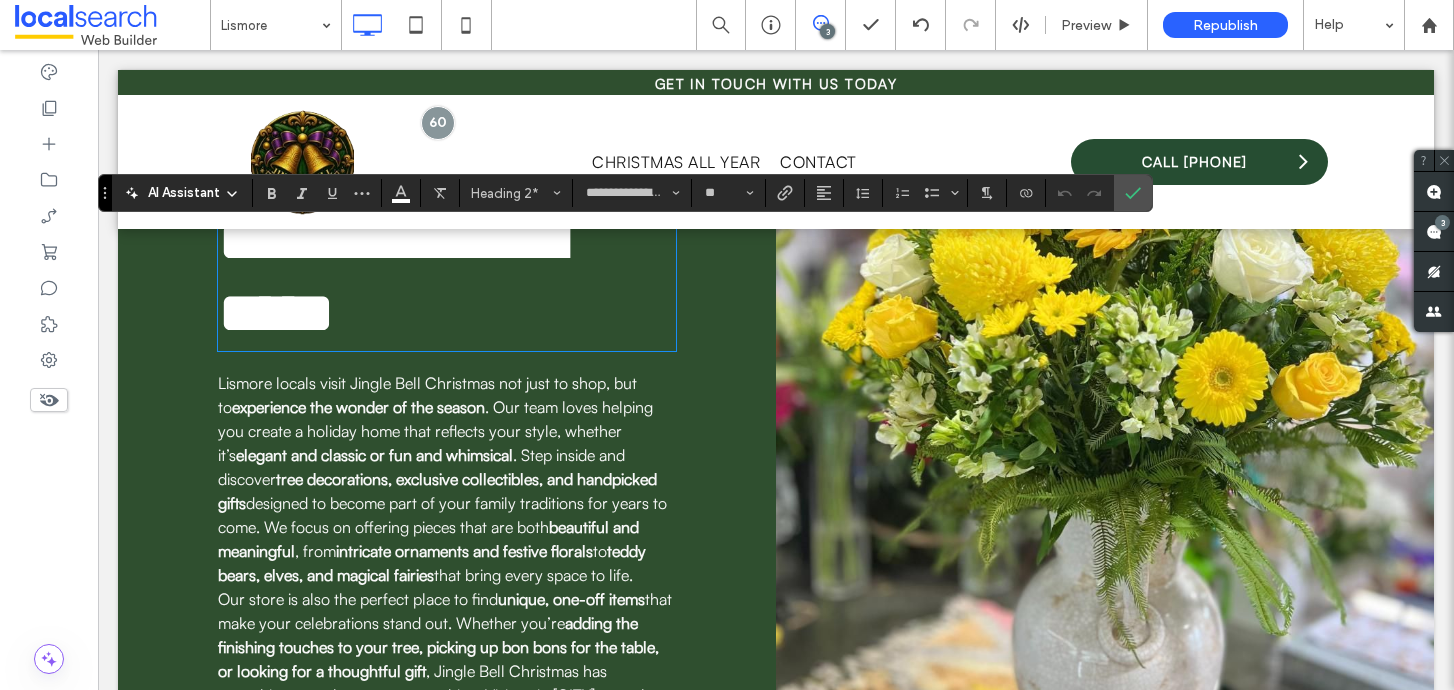 type on "**********" 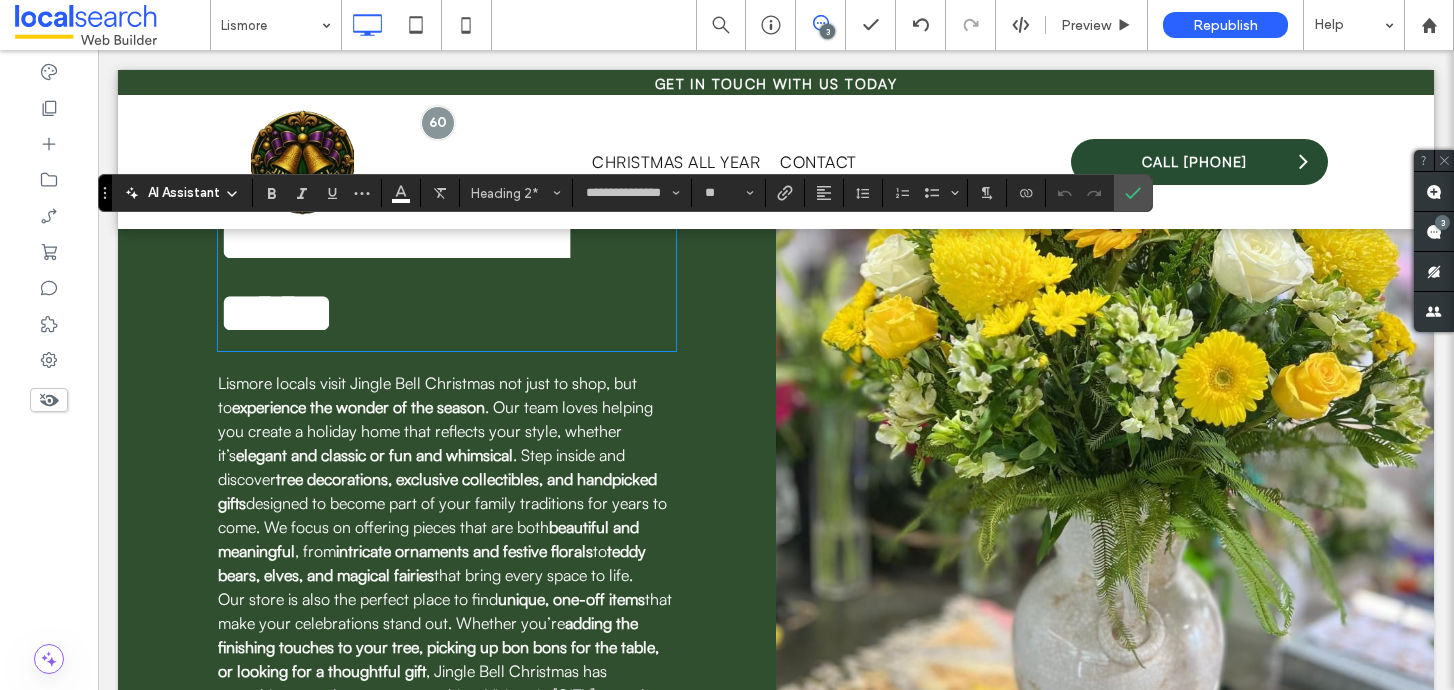 scroll, scrollTop: 0, scrollLeft: 0, axis: both 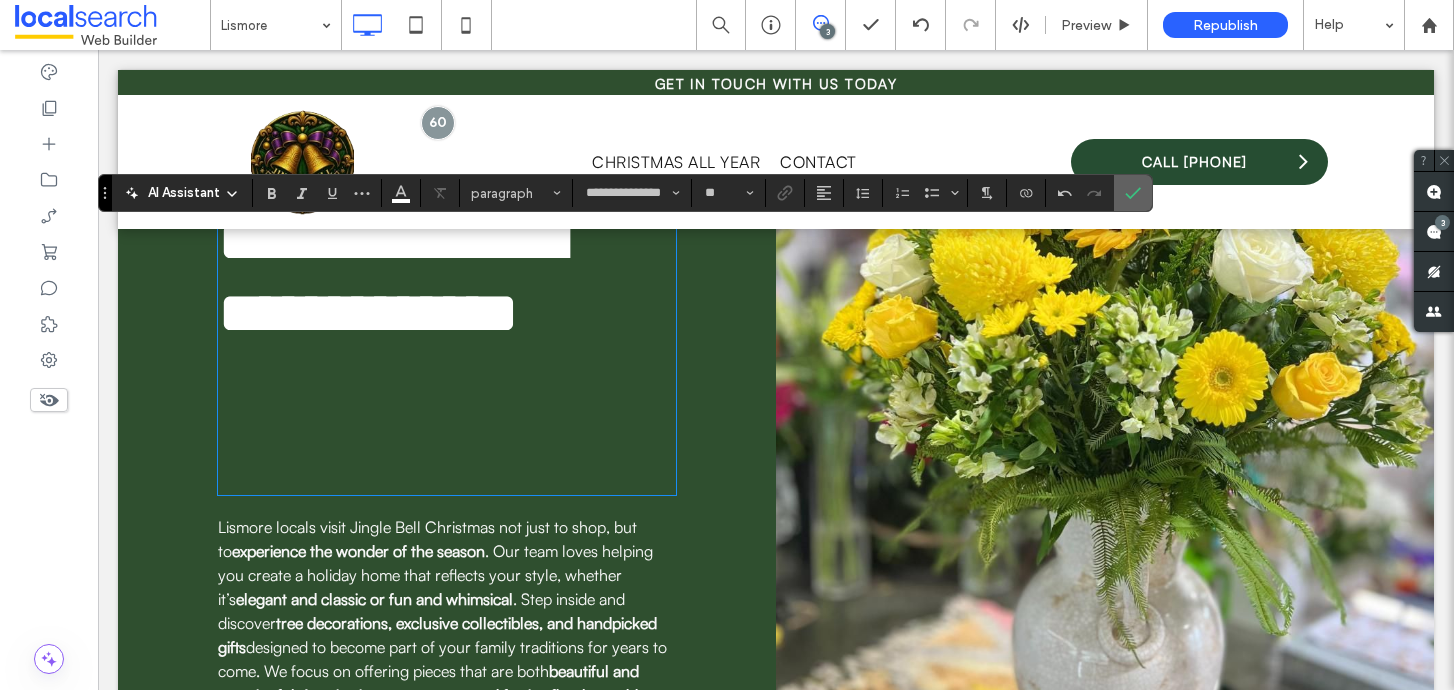 click 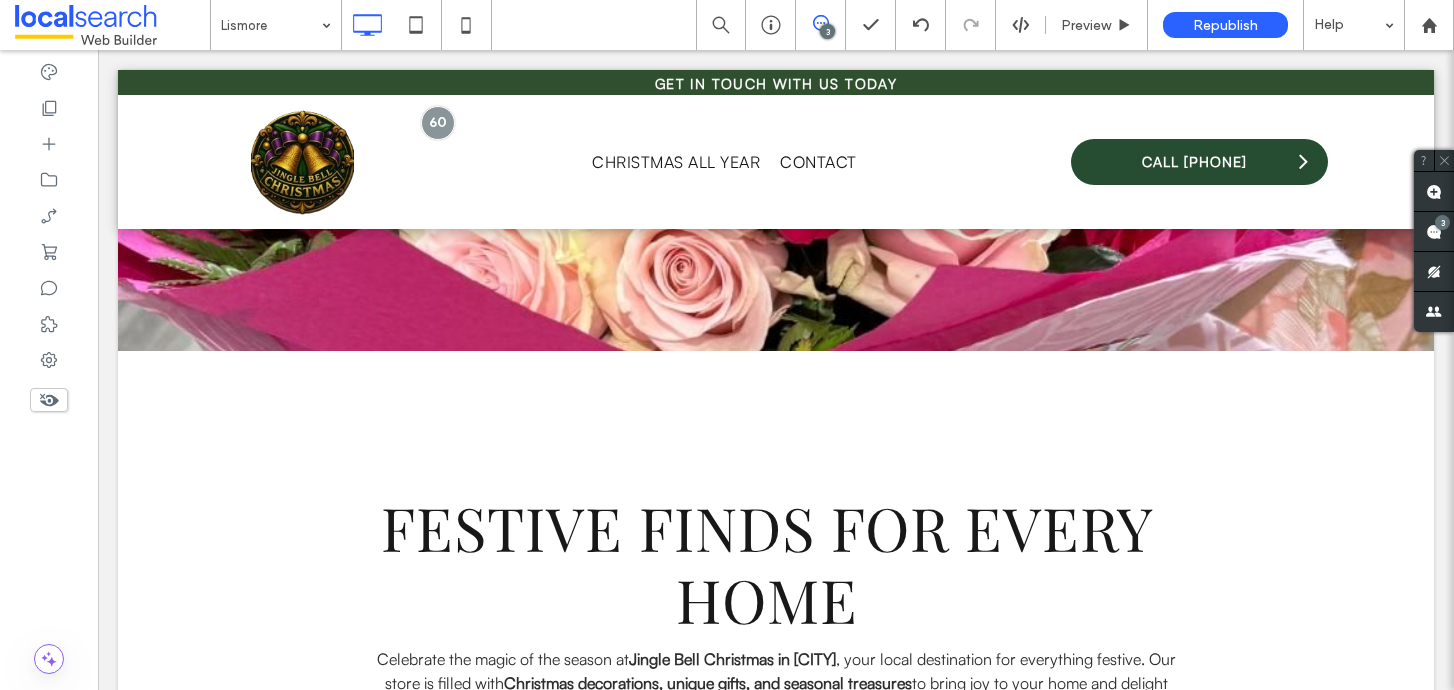 scroll, scrollTop: 1239, scrollLeft: 0, axis: vertical 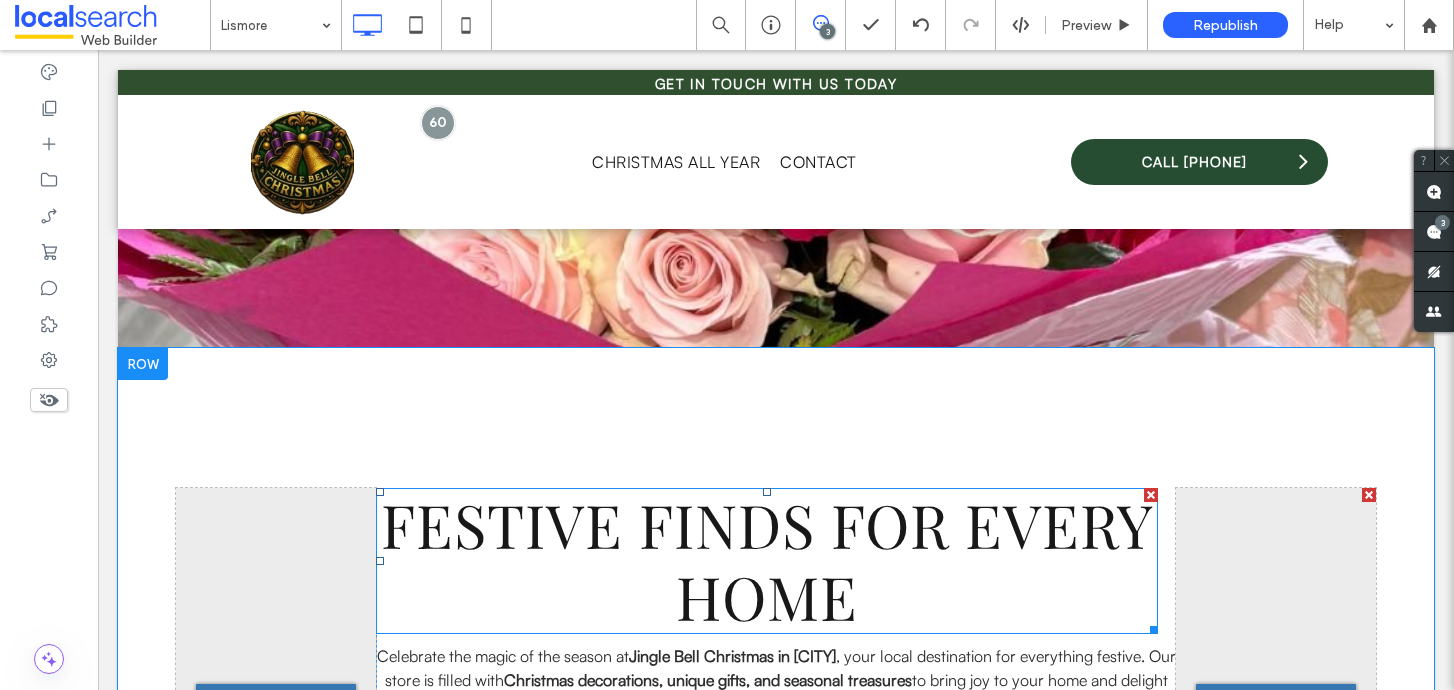 click on "Festive Finds for Every Home" at bounding box center (767, 560) 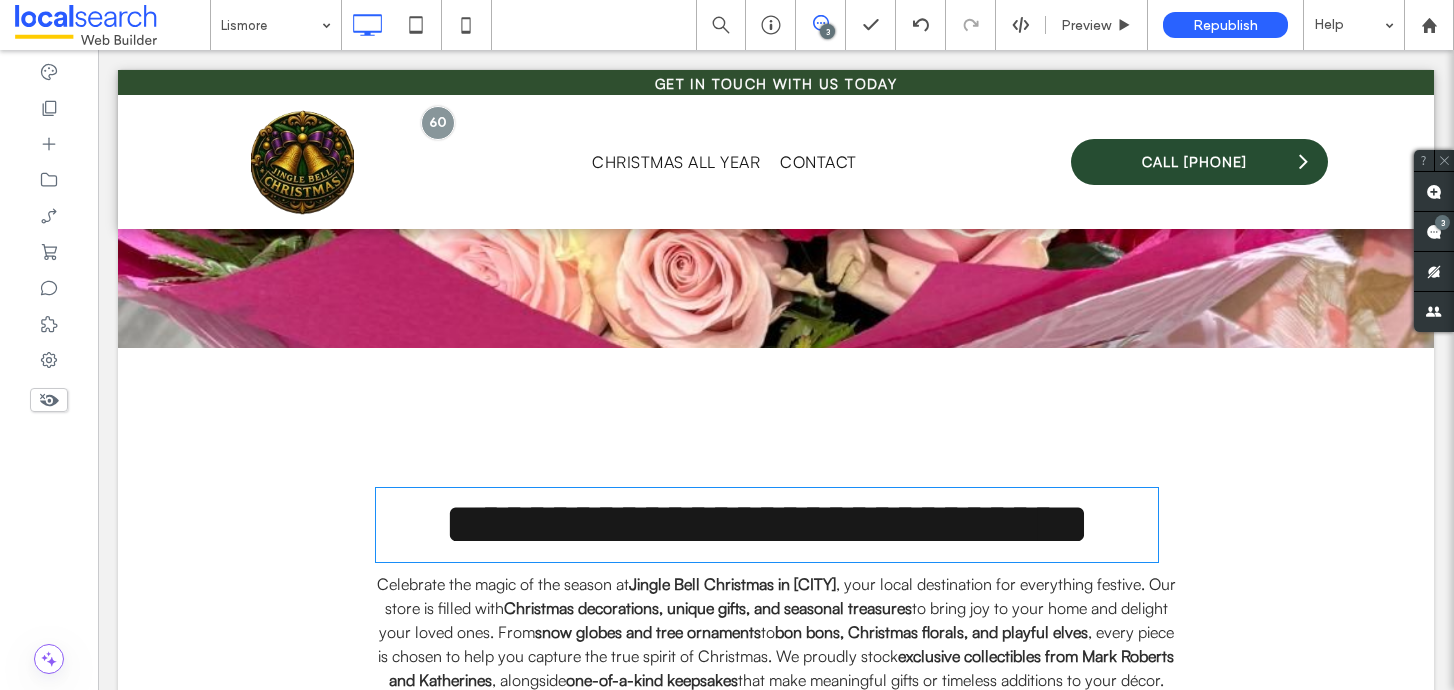 type on "**********" 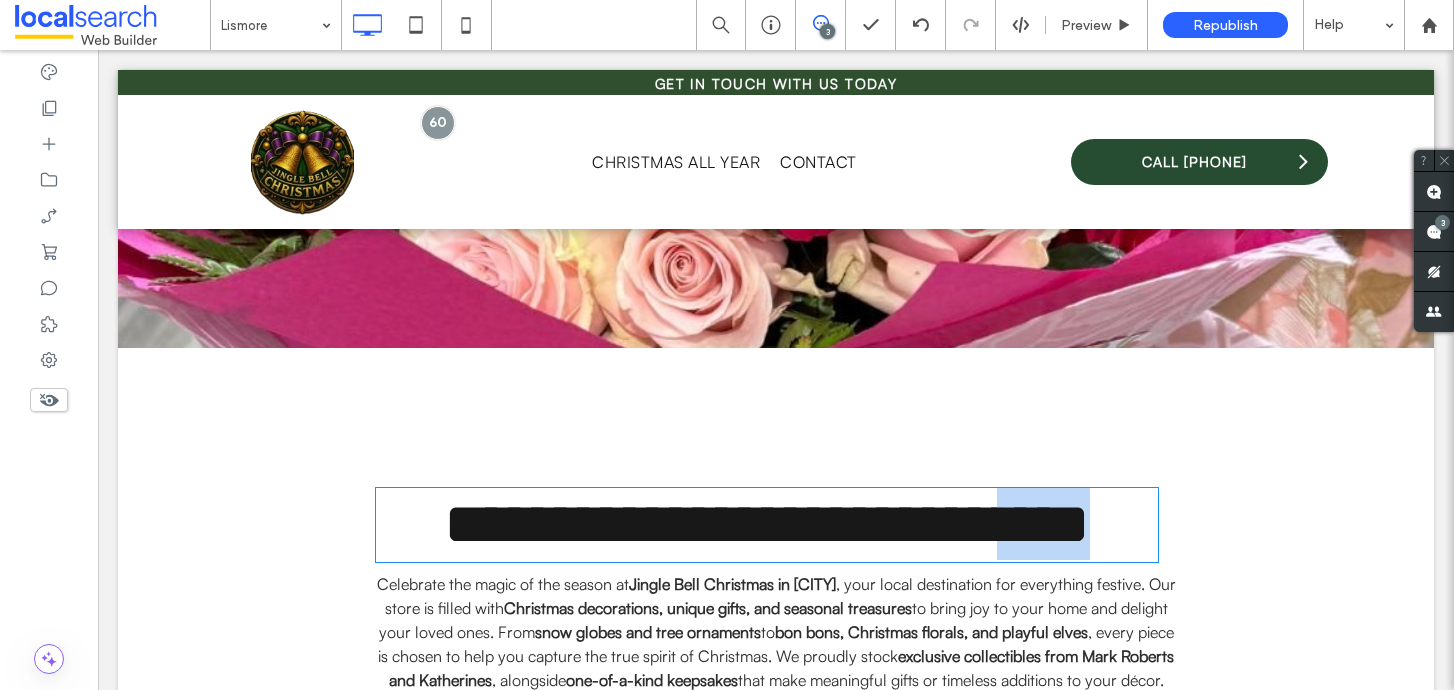 click on "**********" at bounding box center (767, 524) 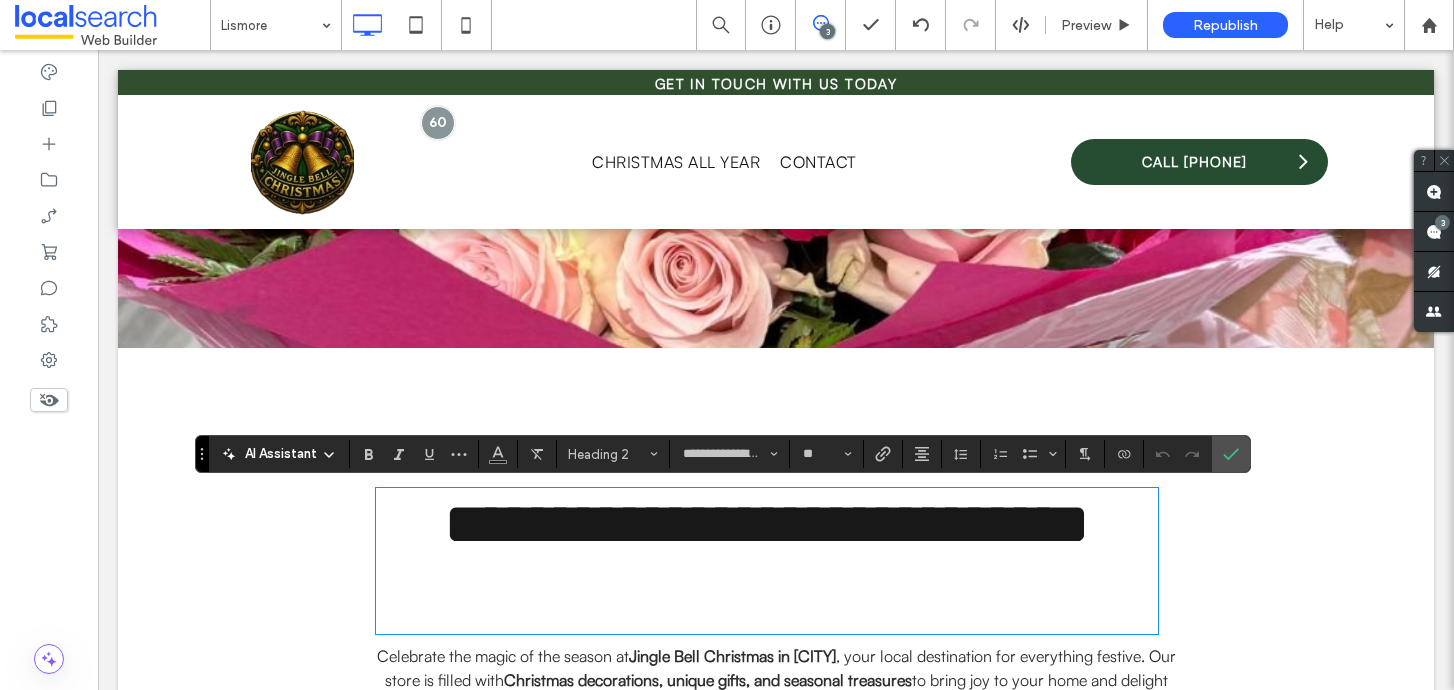 click on "**********" at bounding box center [767, 524] 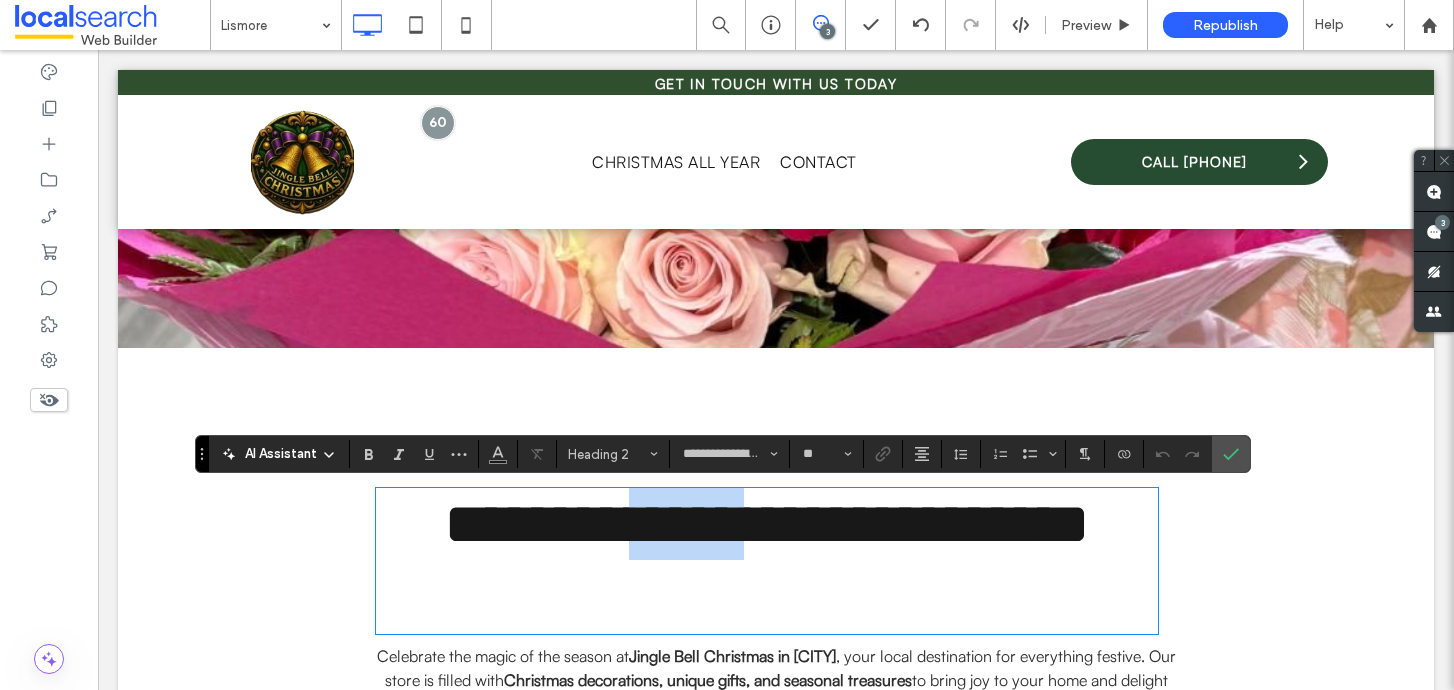 click on "**********" at bounding box center (767, 524) 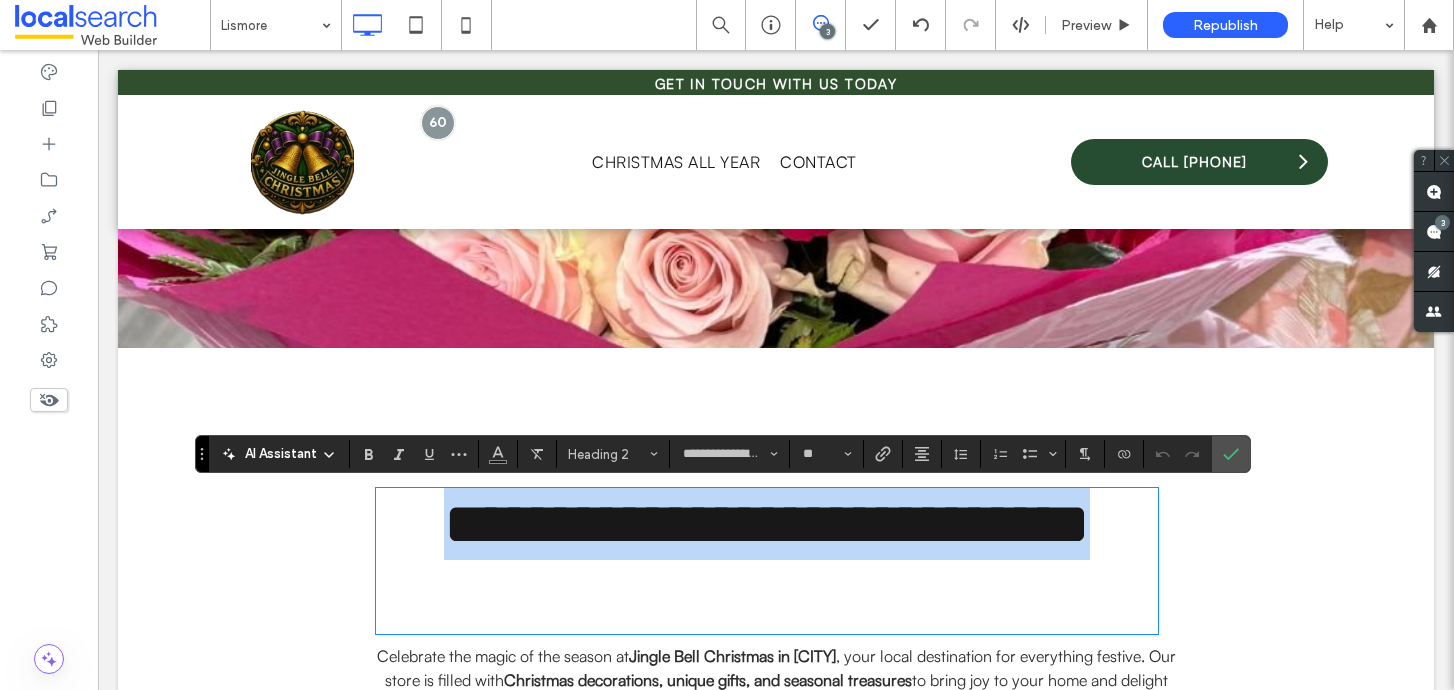 click on "**********" at bounding box center (767, 524) 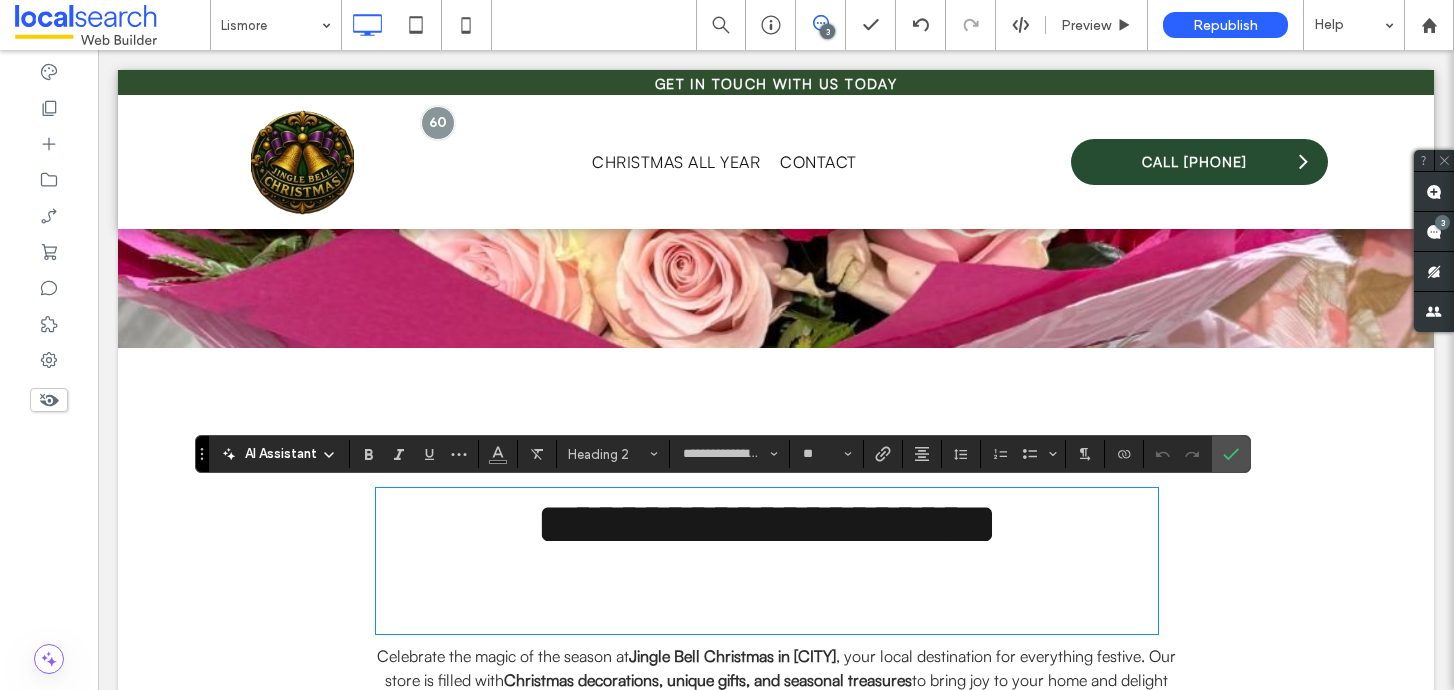 type on "**********" 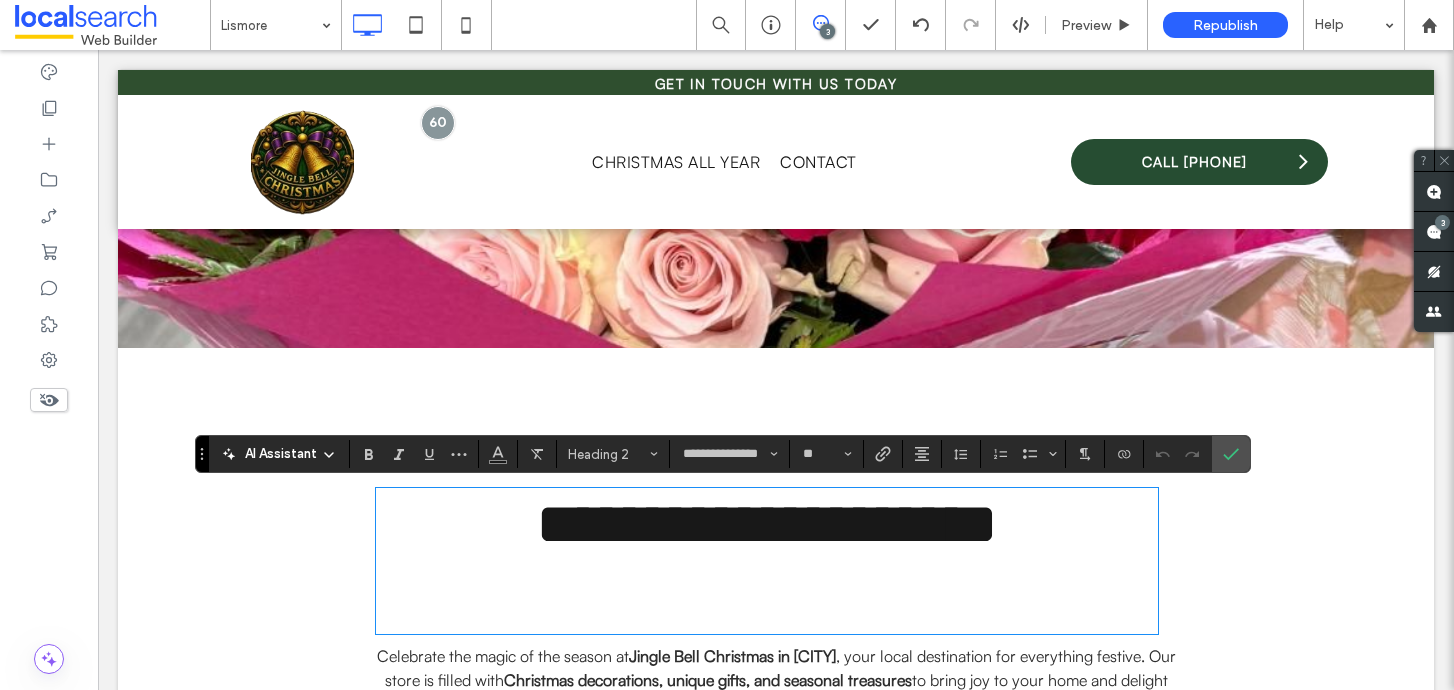 scroll, scrollTop: 0, scrollLeft: 0, axis: both 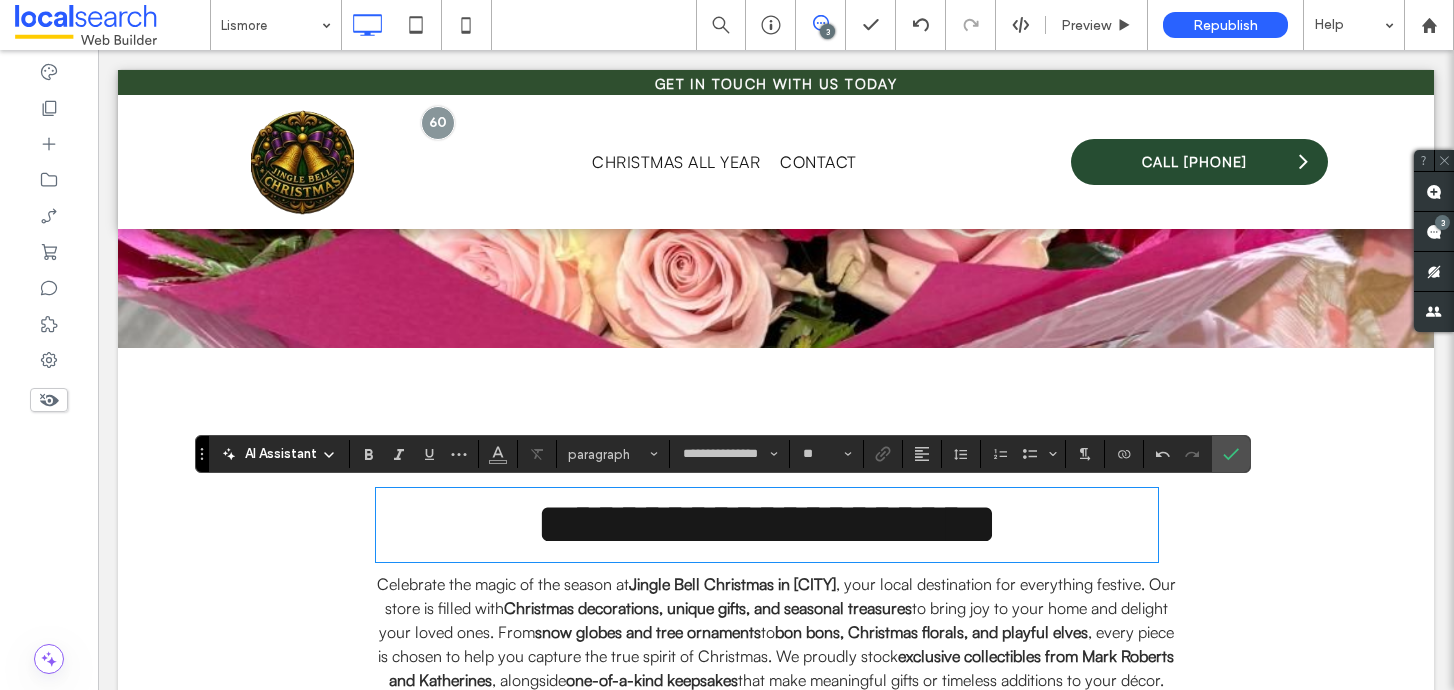 type on "**********" 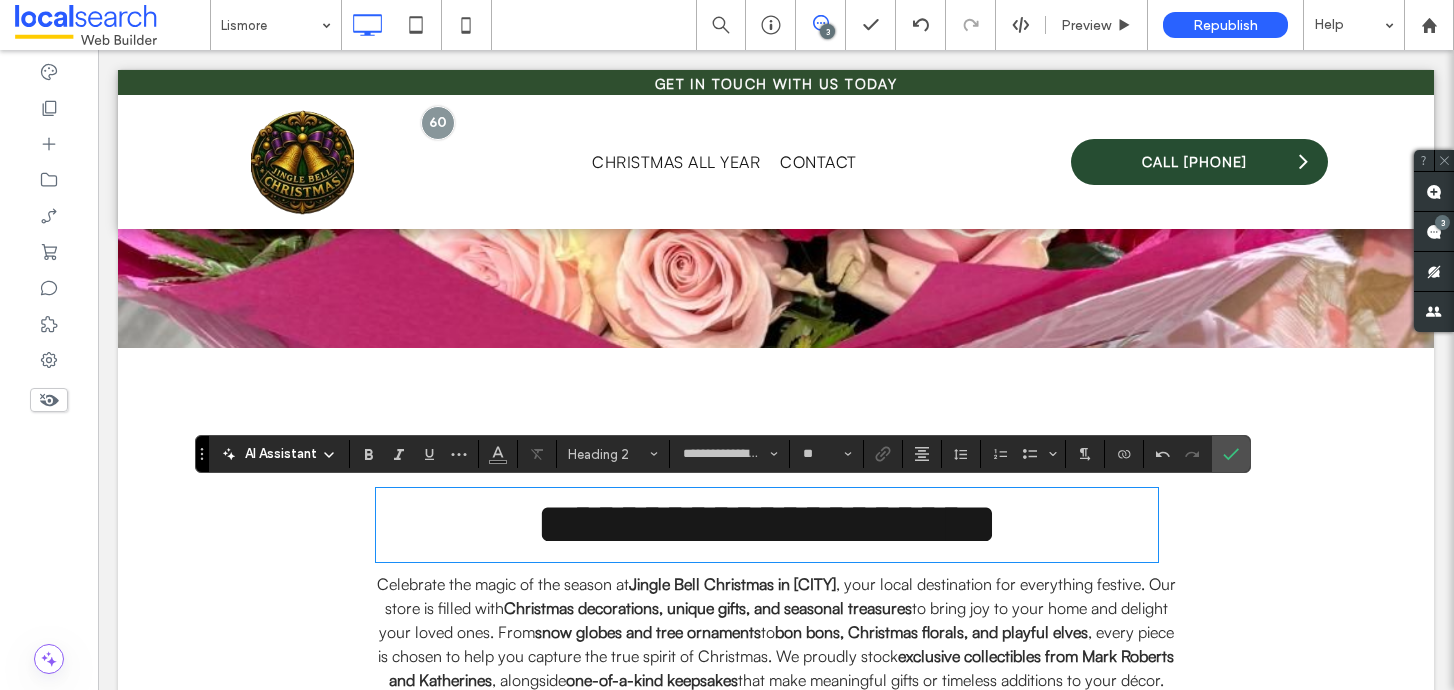 click on "**********" at bounding box center (767, 524) 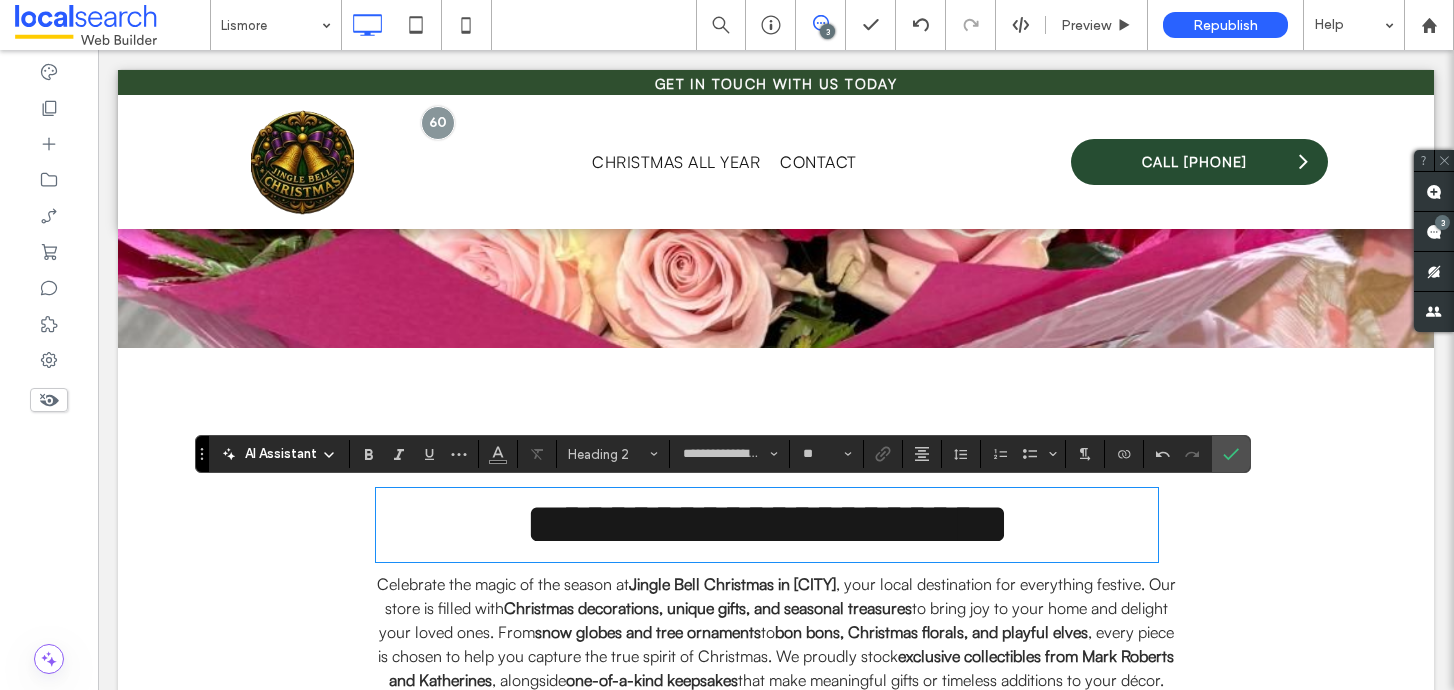 scroll, scrollTop: 4, scrollLeft: 0, axis: vertical 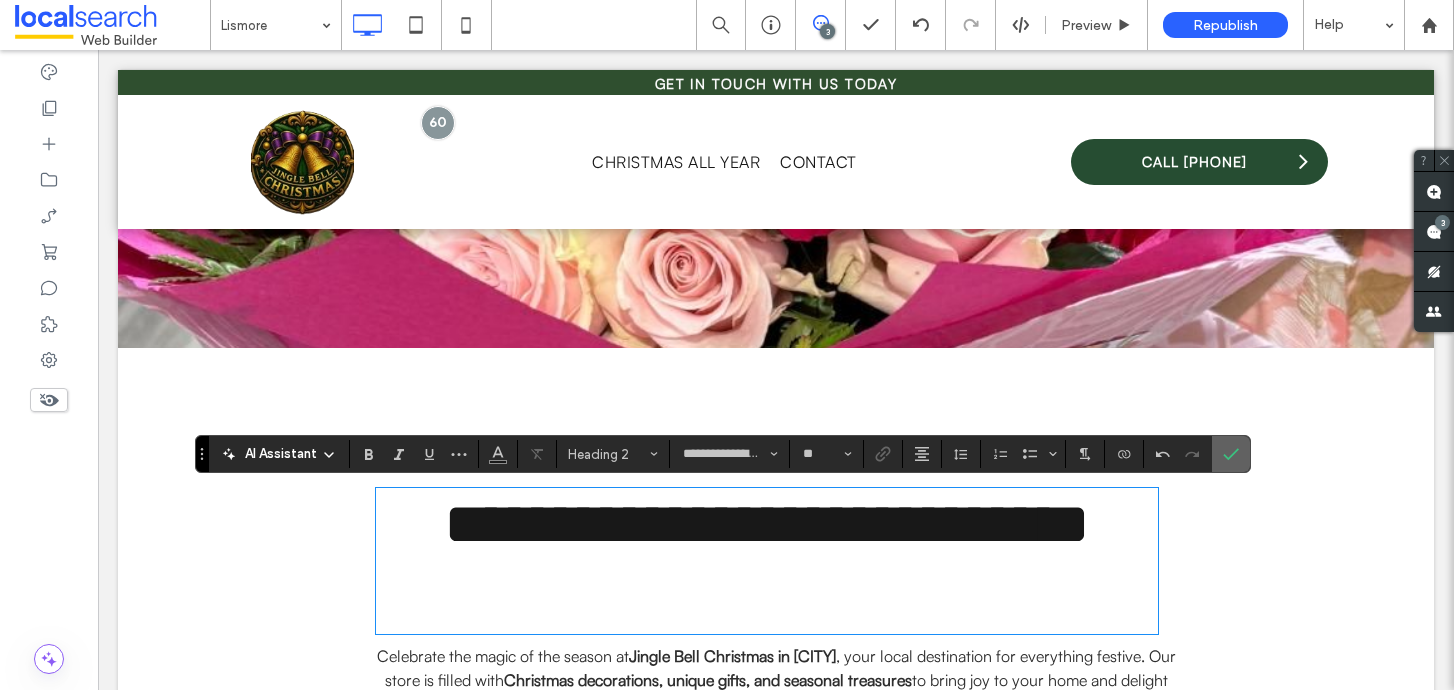 click 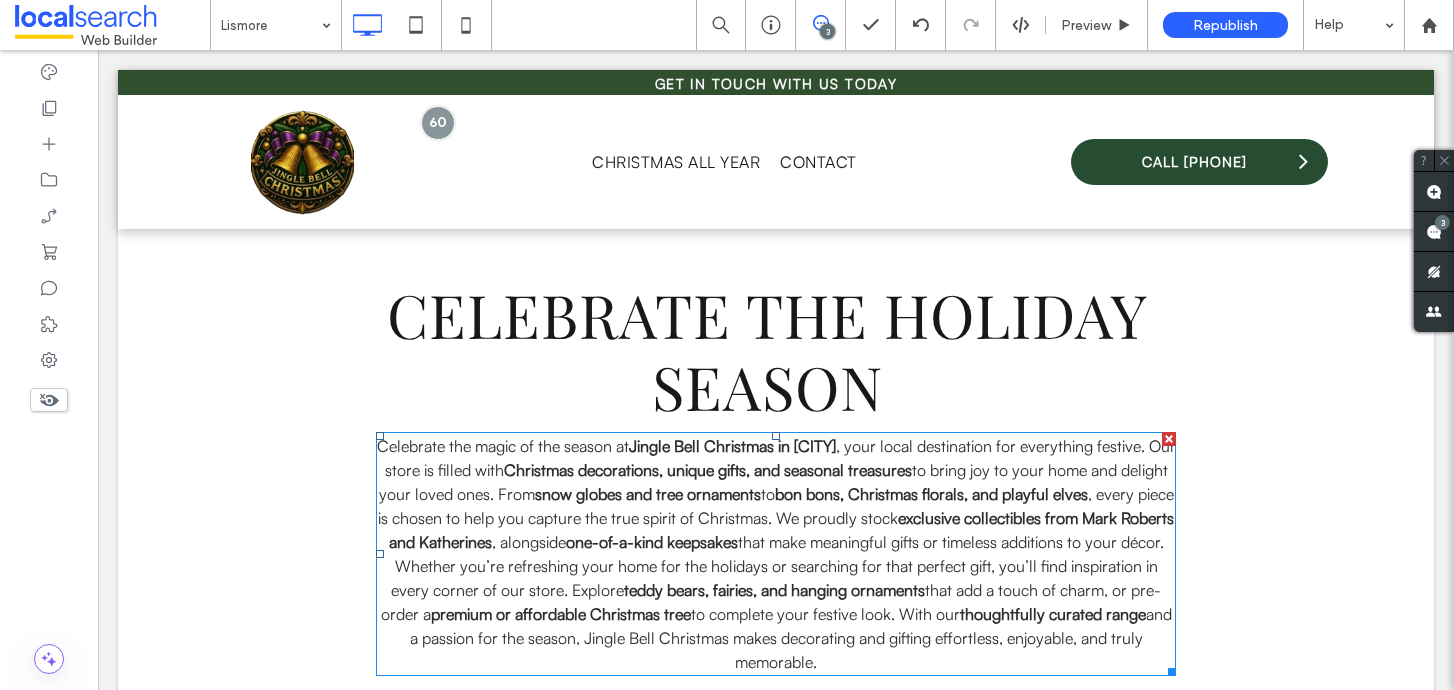 click on "that make meaningful gifts or timeless additions to your décor." at bounding box center [951, 542] 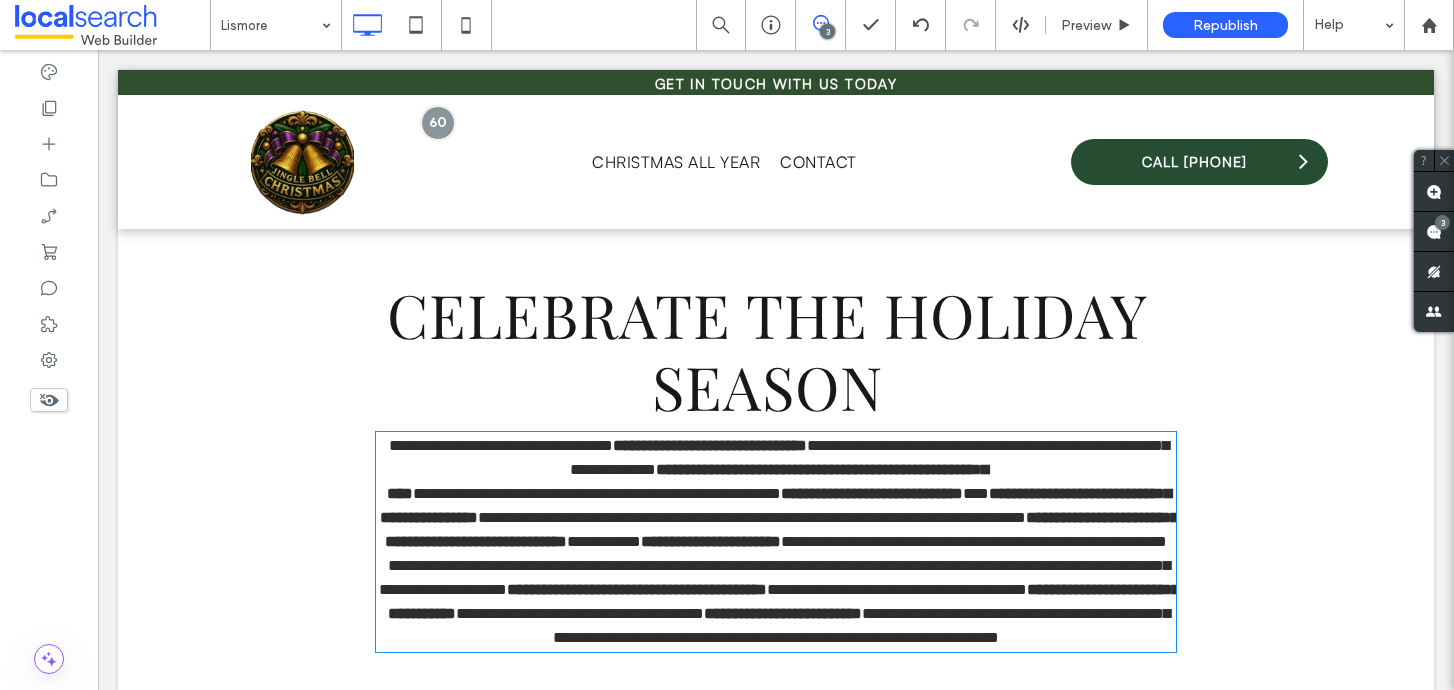 type on "**********" 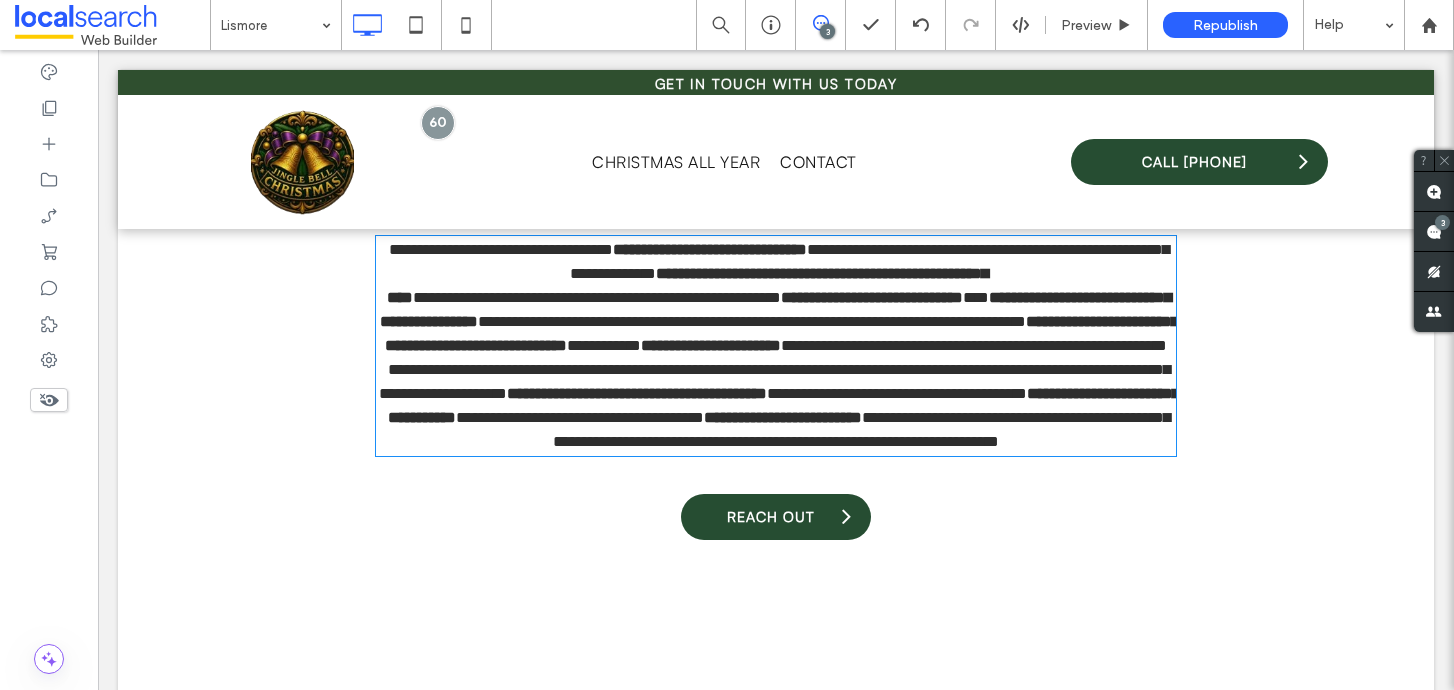 click on "**********" at bounding box center (776, 316) 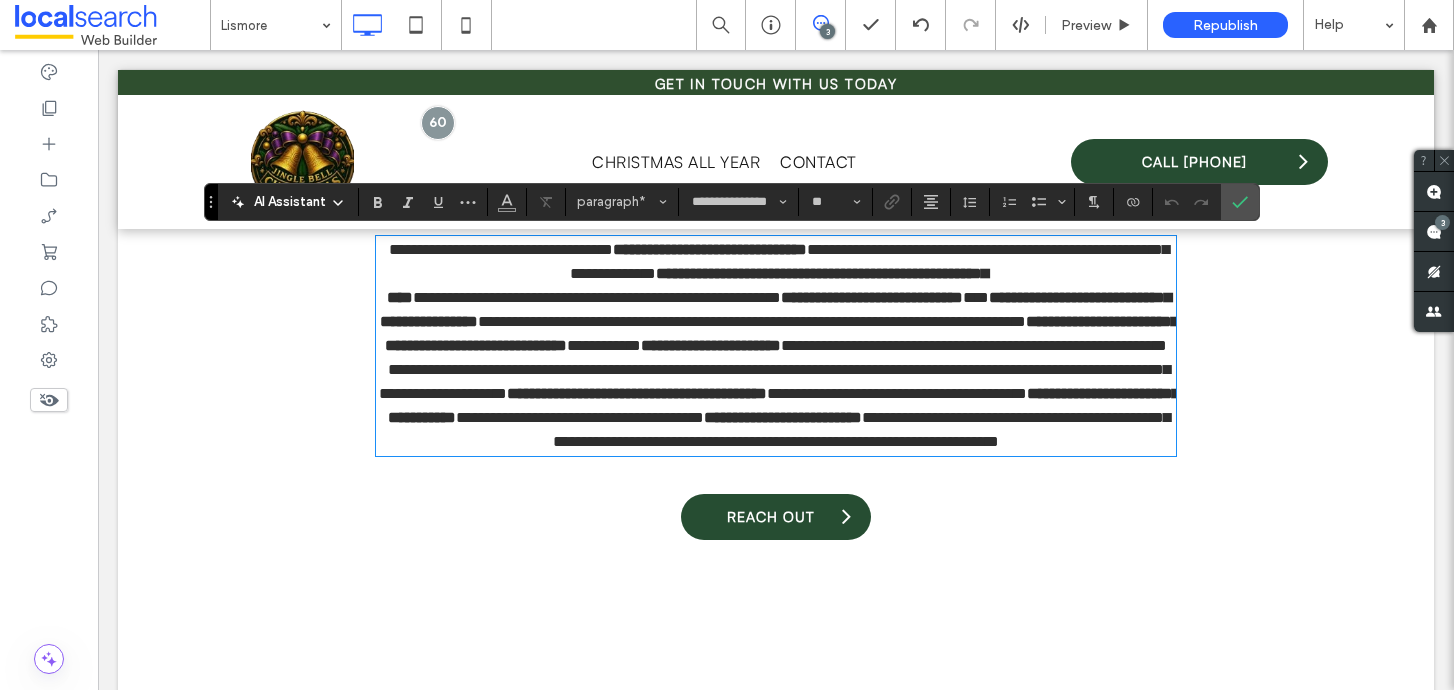 click on "**********" at bounding box center (776, 298) 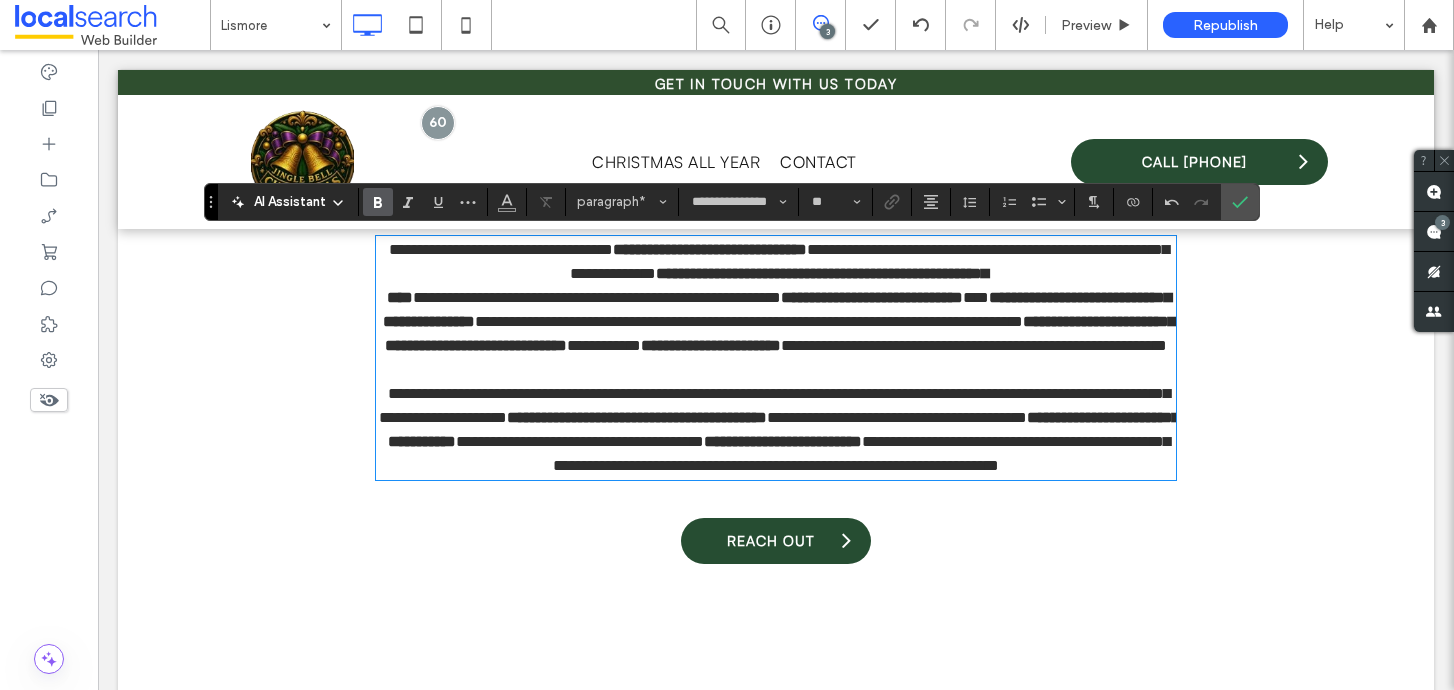 click on "**********" at bounding box center (776, 298) 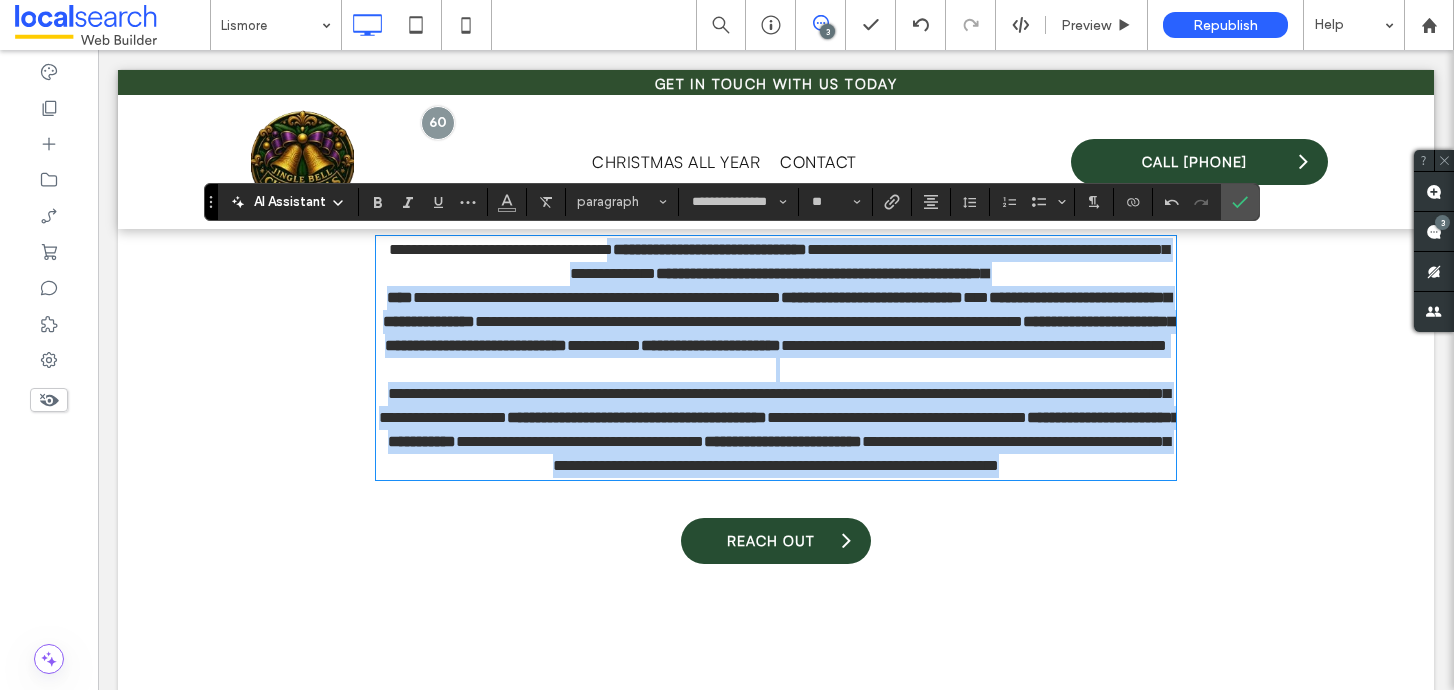 drag, startPoint x: 638, startPoint y: 248, endPoint x: 857, endPoint y: 511, distance: 342.2426 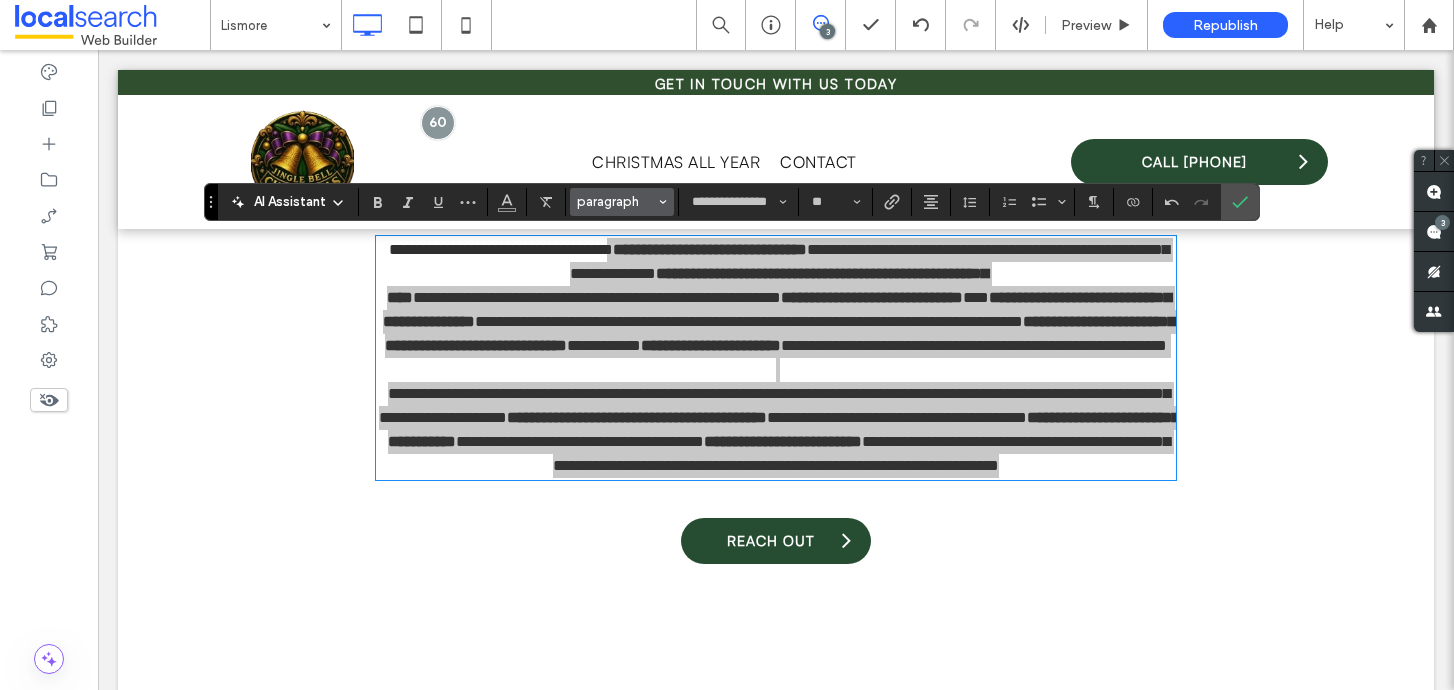 click at bounding box center (663, 202) 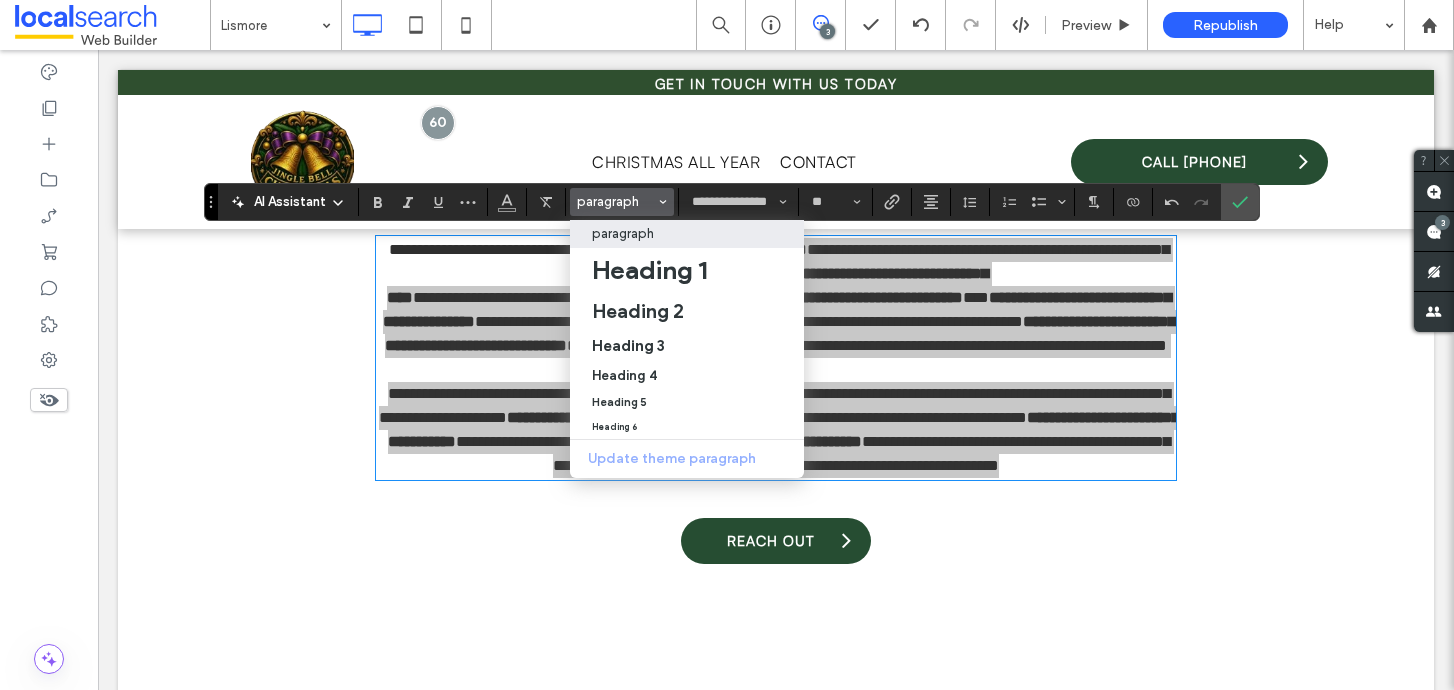 click on "paragraph" at bounding box center [687, 233] 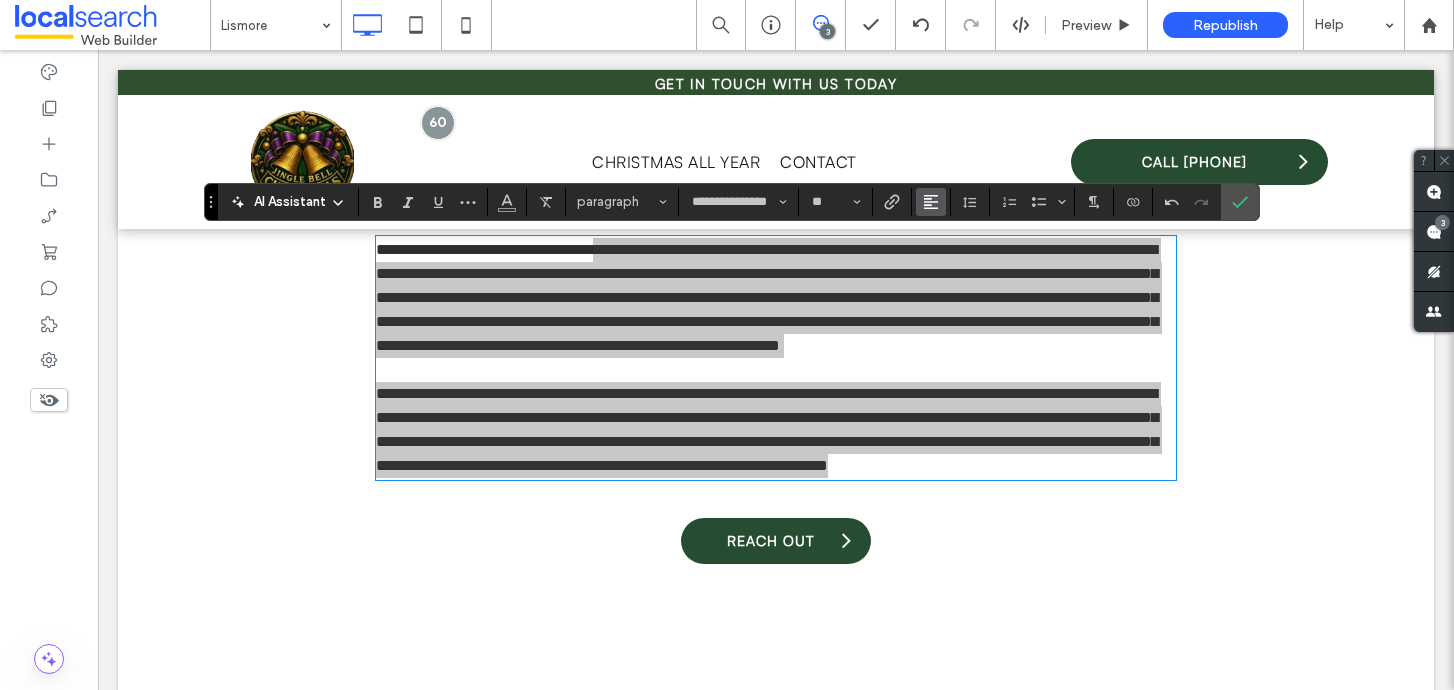 click at bounding box center (931, 202) 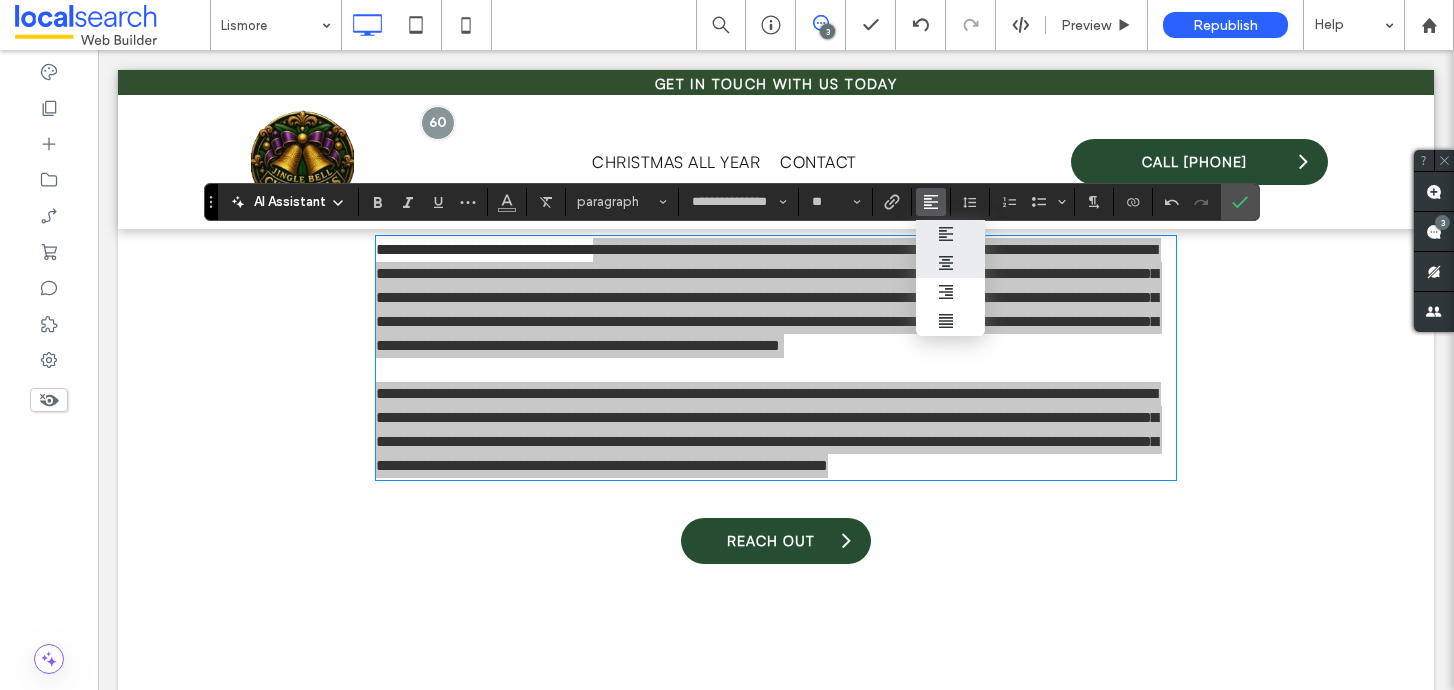click at bounding box center [951, 263] 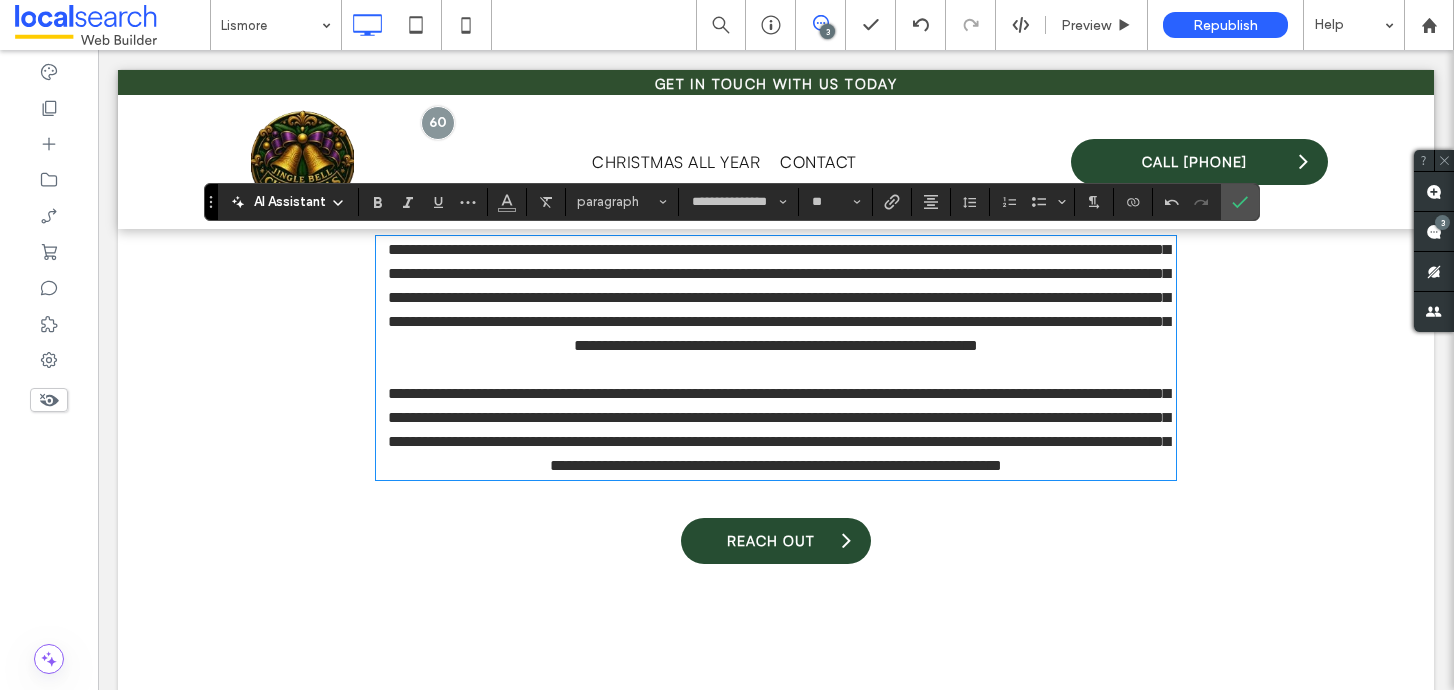 click on "**********" at bounding box center (776, 298) 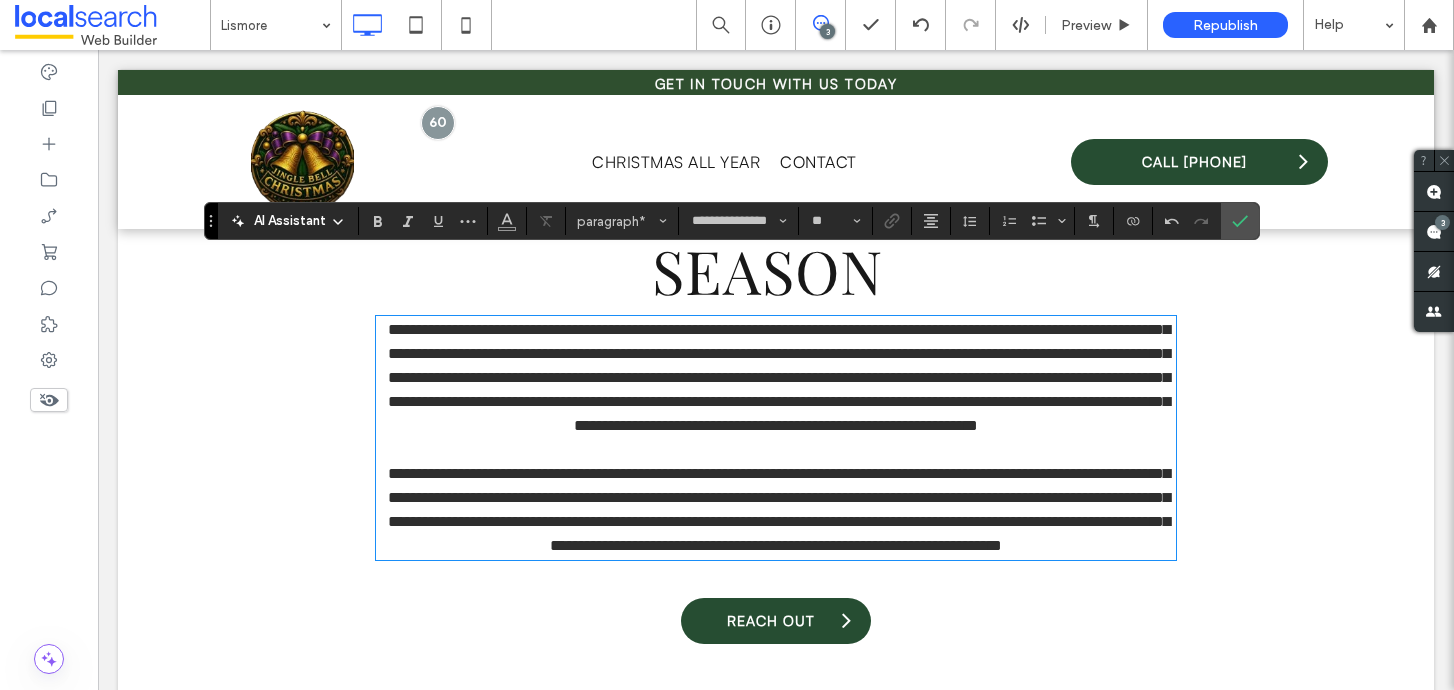 scroll, scrollTop: 1626, scrollLeft: 0, axis: vertical 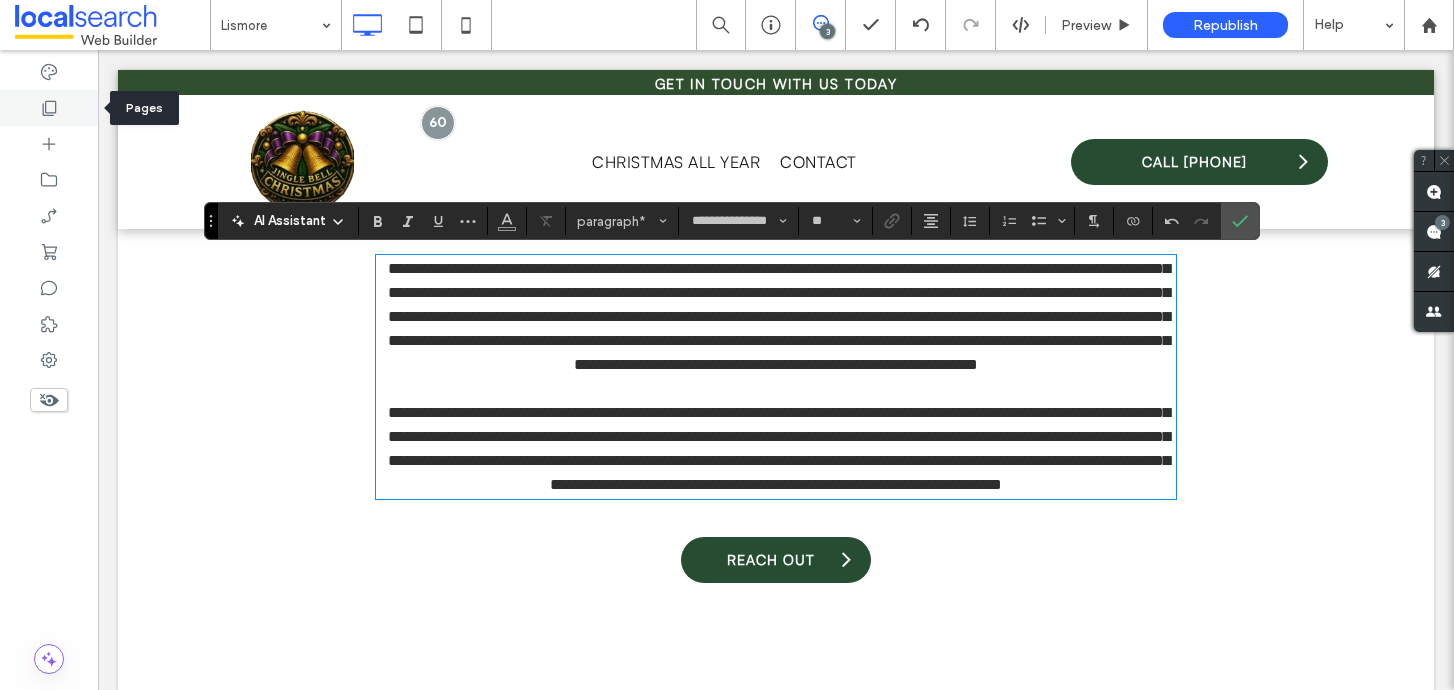 click at bounding box center (49, 108) 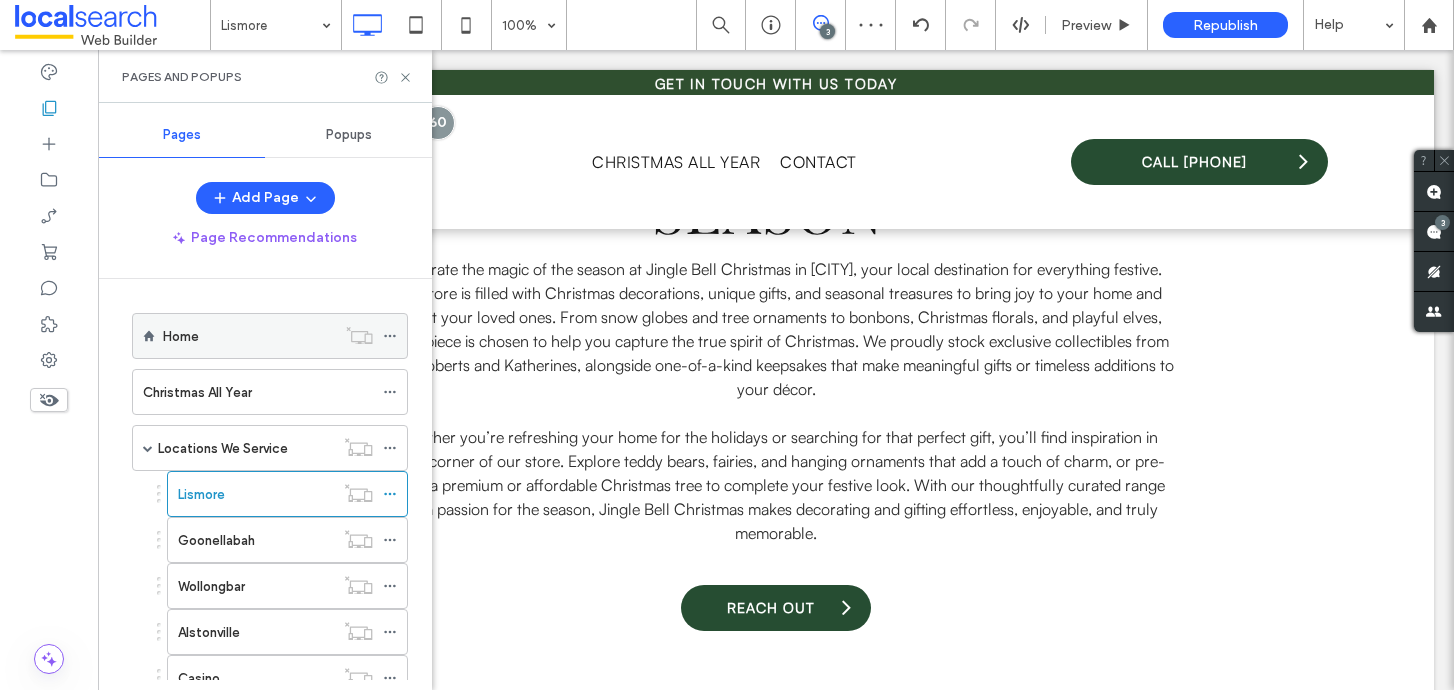 click on "Home" at bounding box center [249, 336] 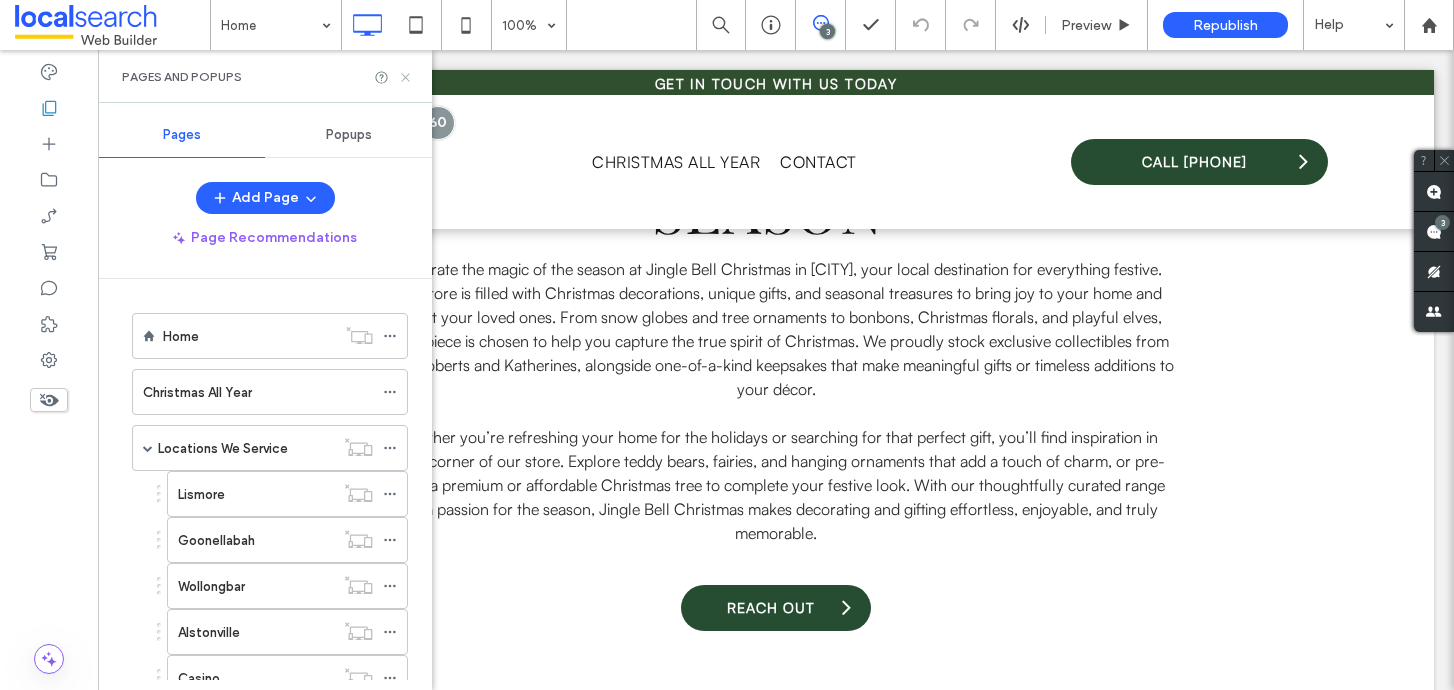 click 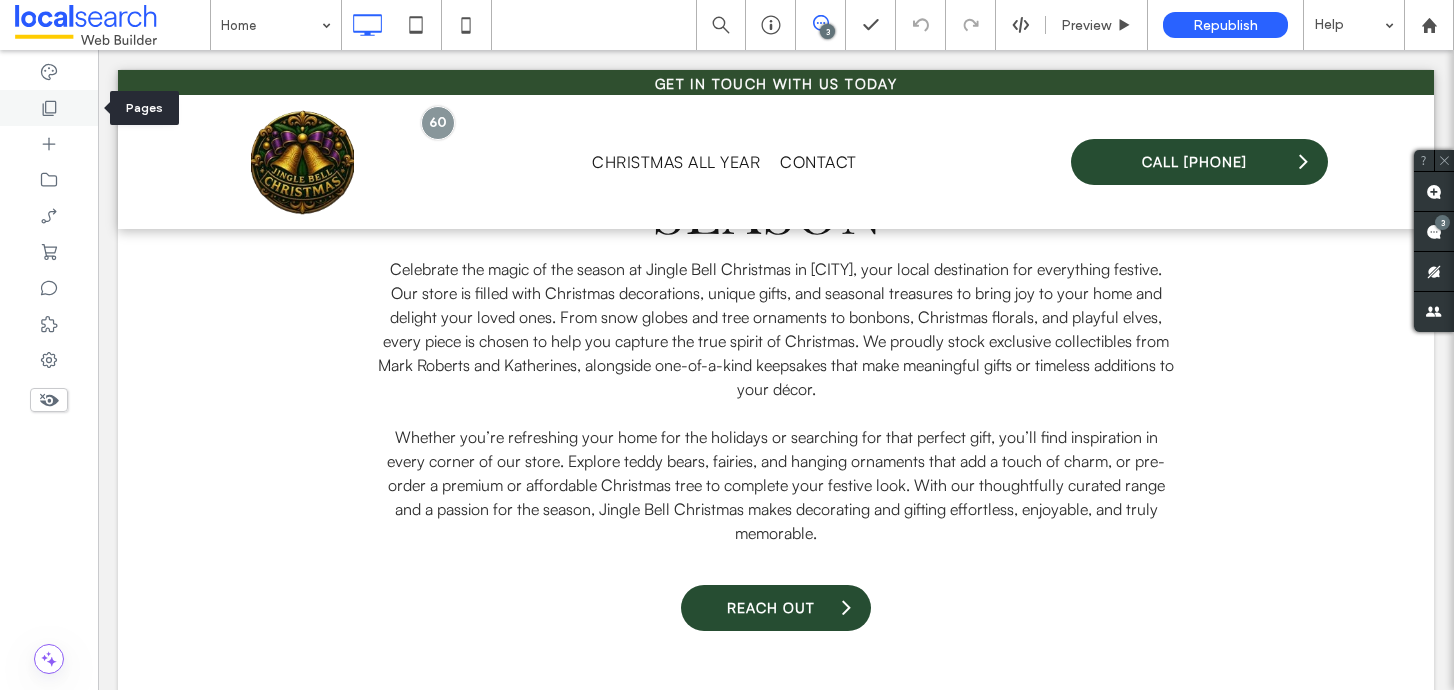 click 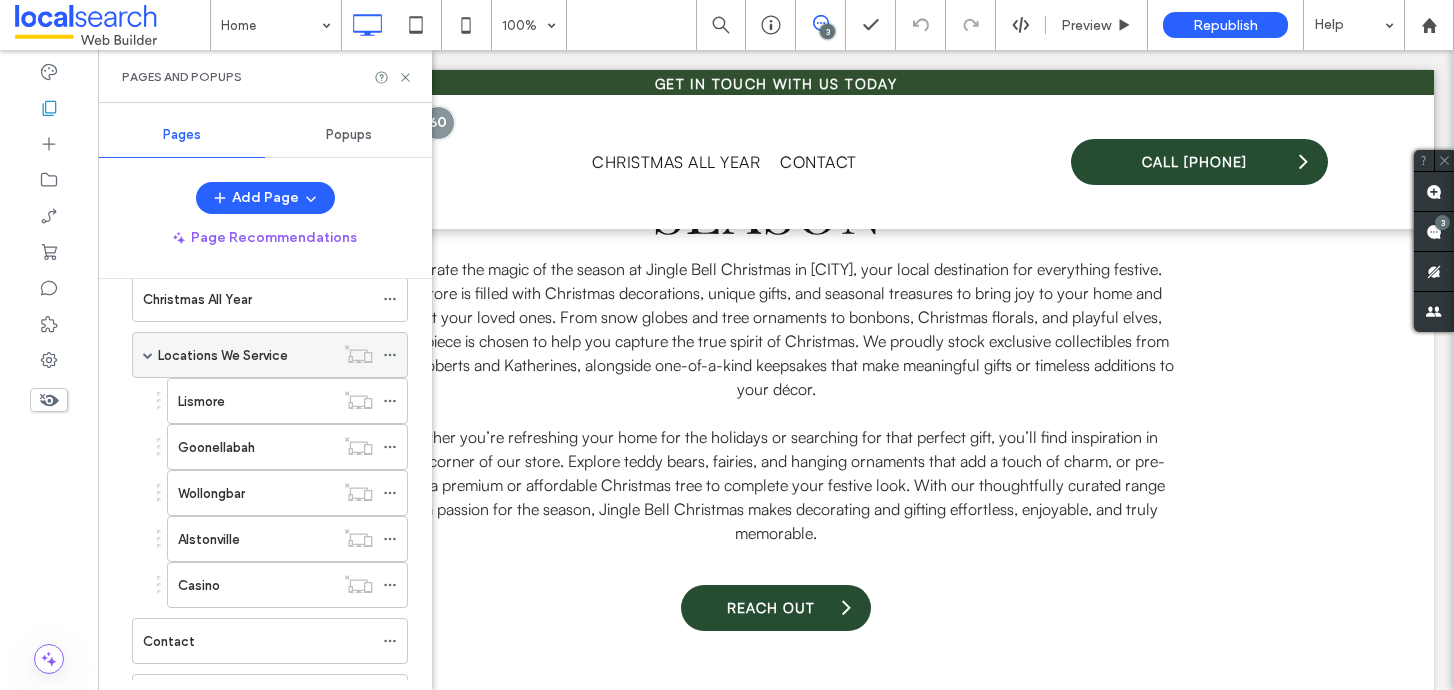 scroll, scrollTop: 54, scrollLeft: 0, axis: vertical 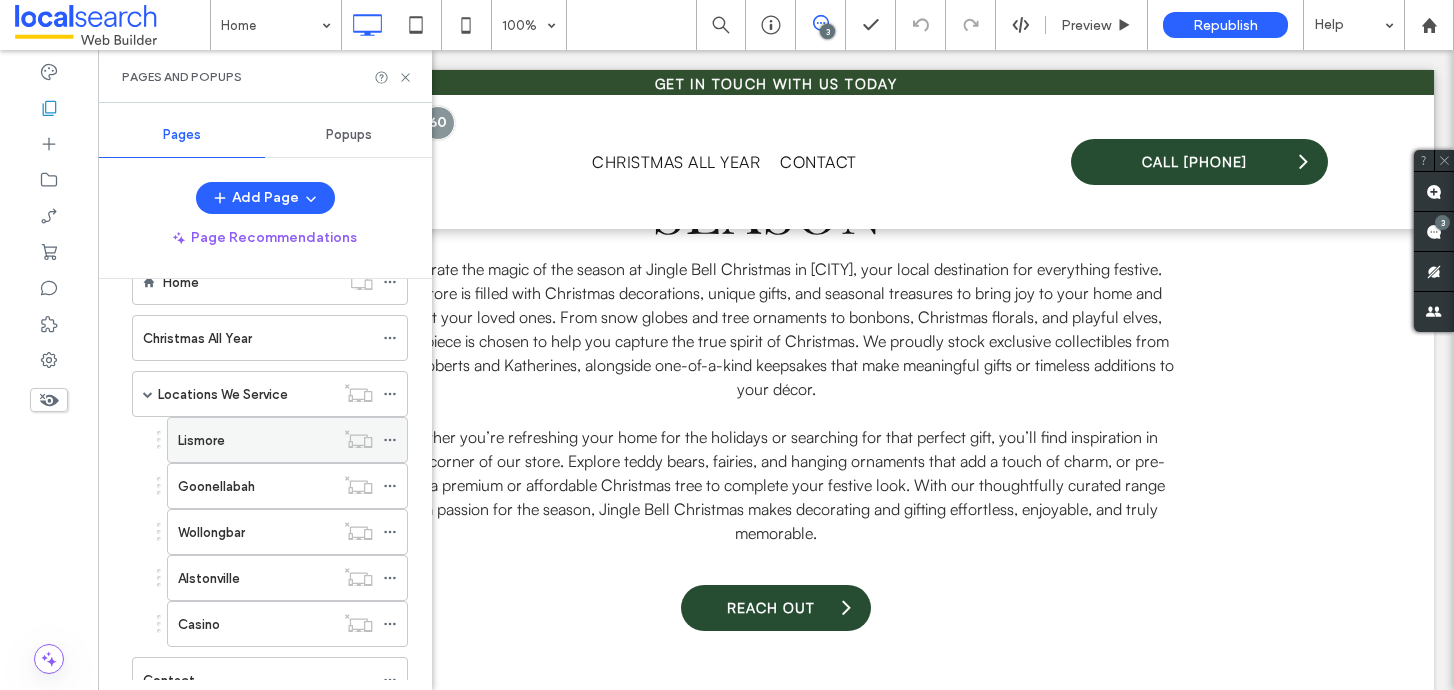 click on "Lismore" at bounding box center [256, 440] 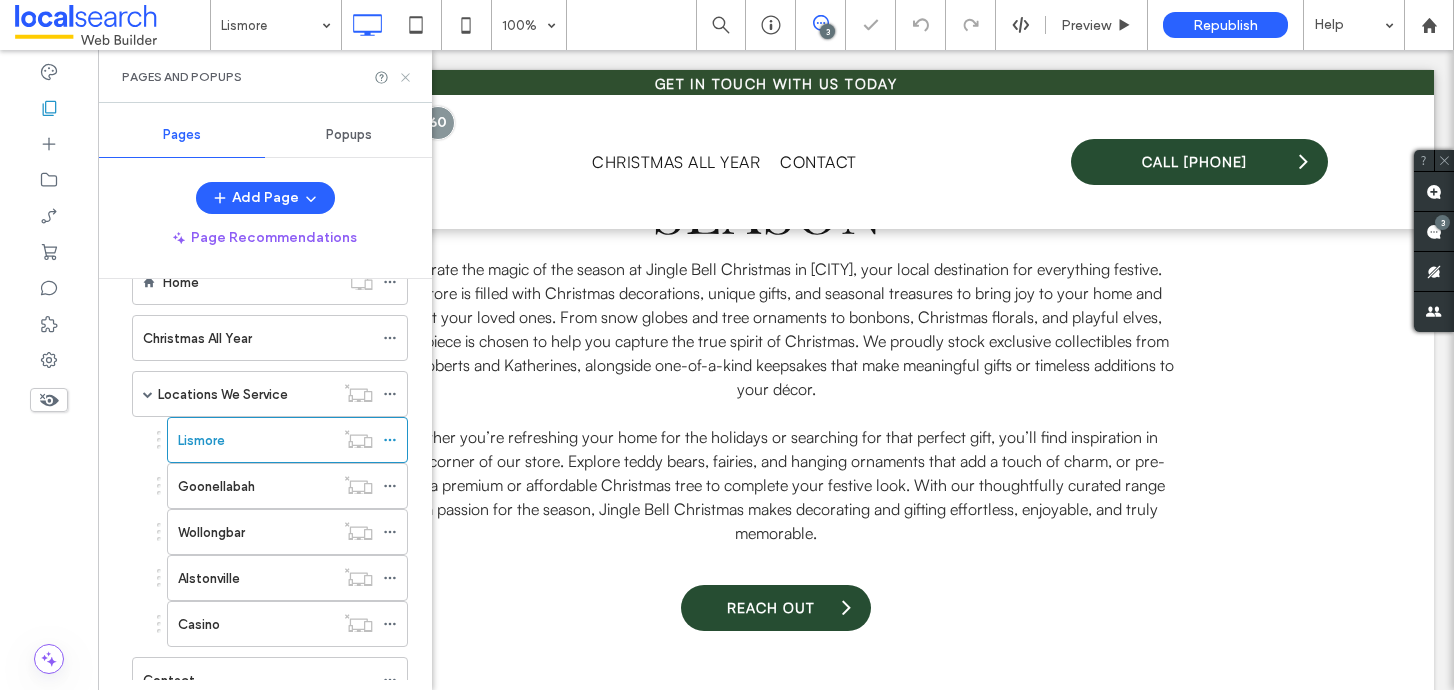click 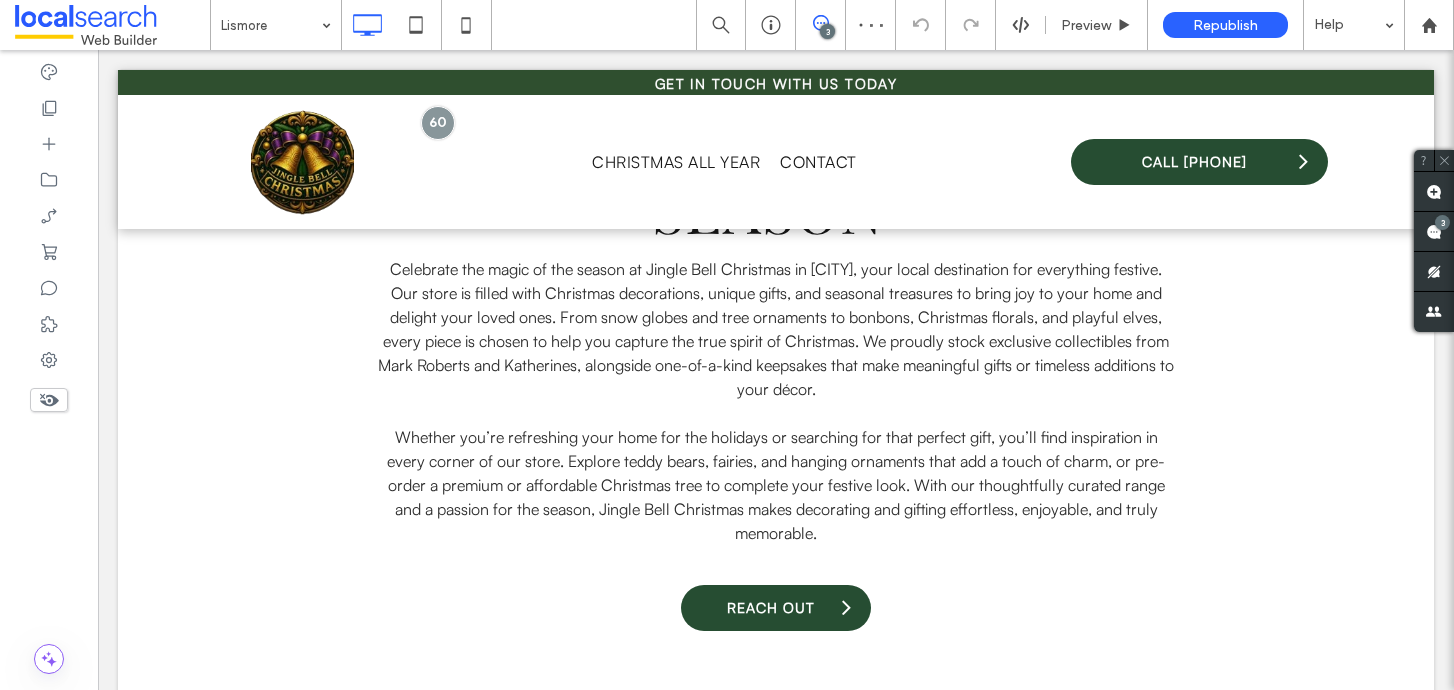 type on "**********" 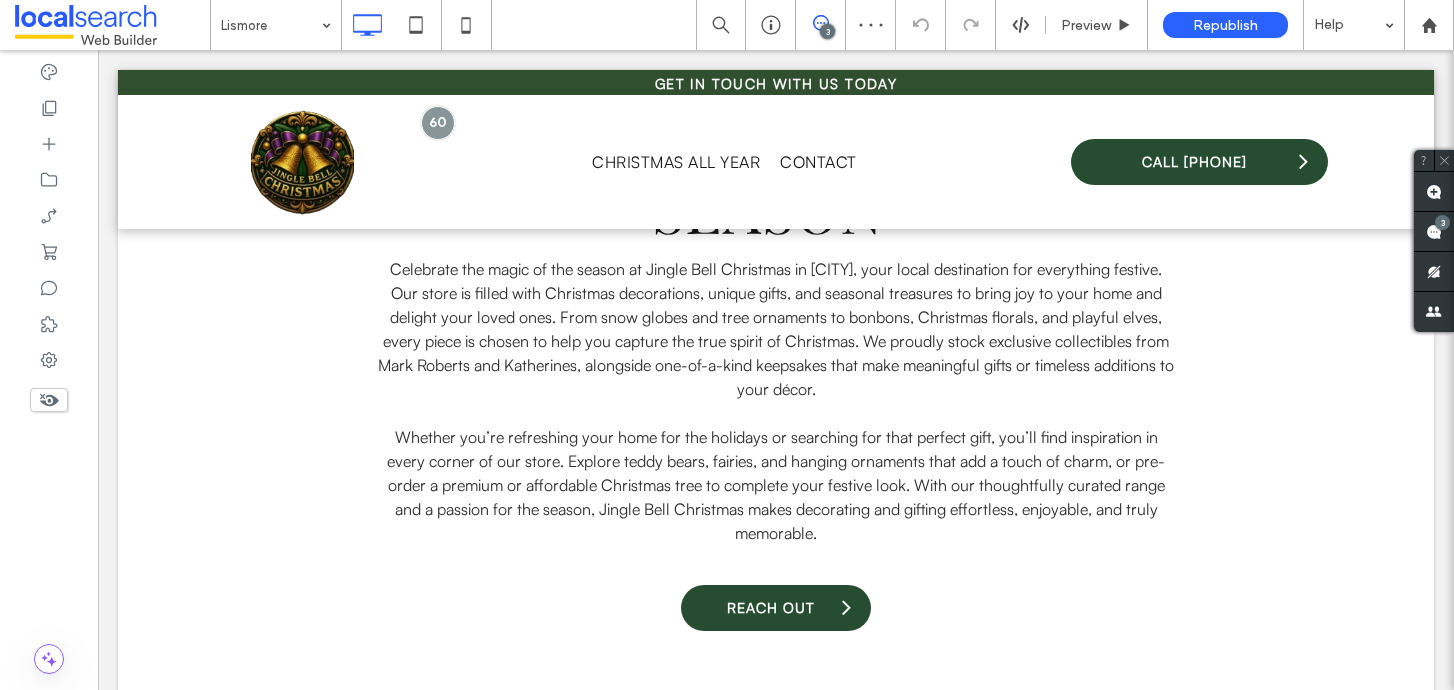 type on "**" 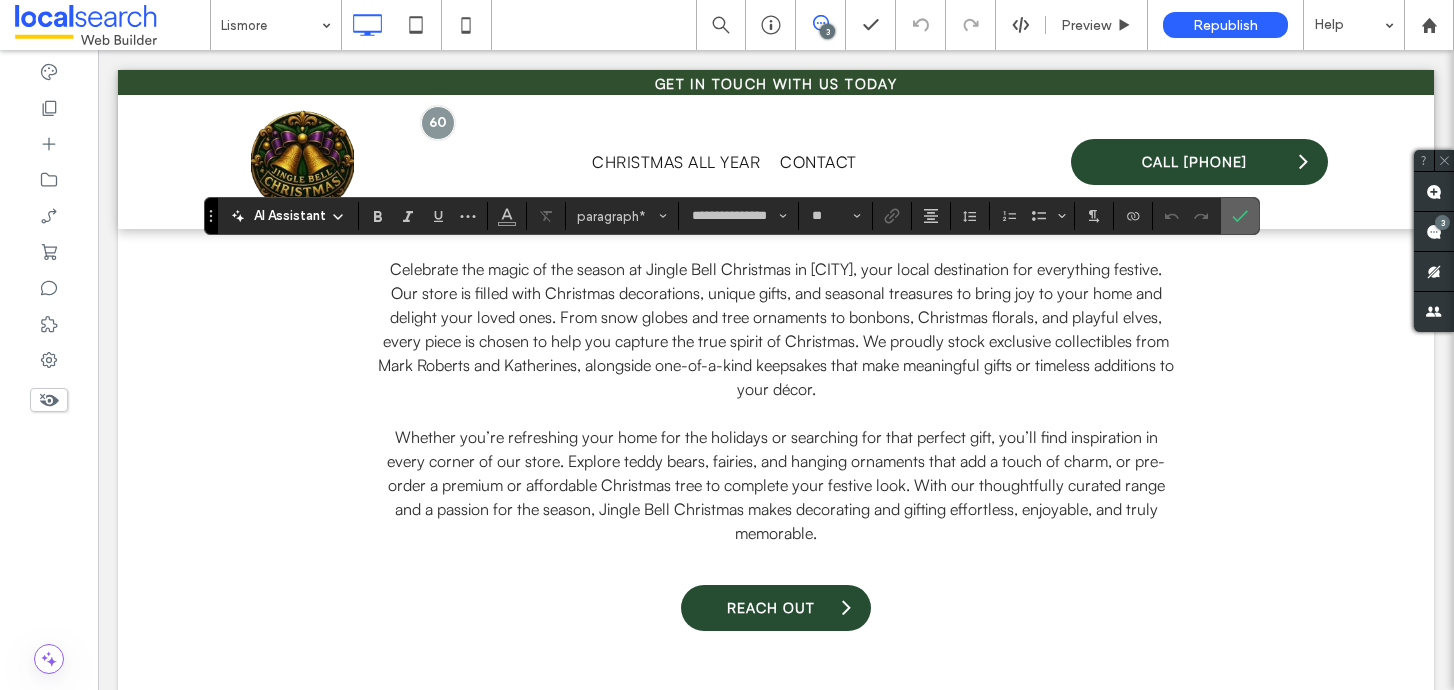 click at bounding box center (1236, 216) 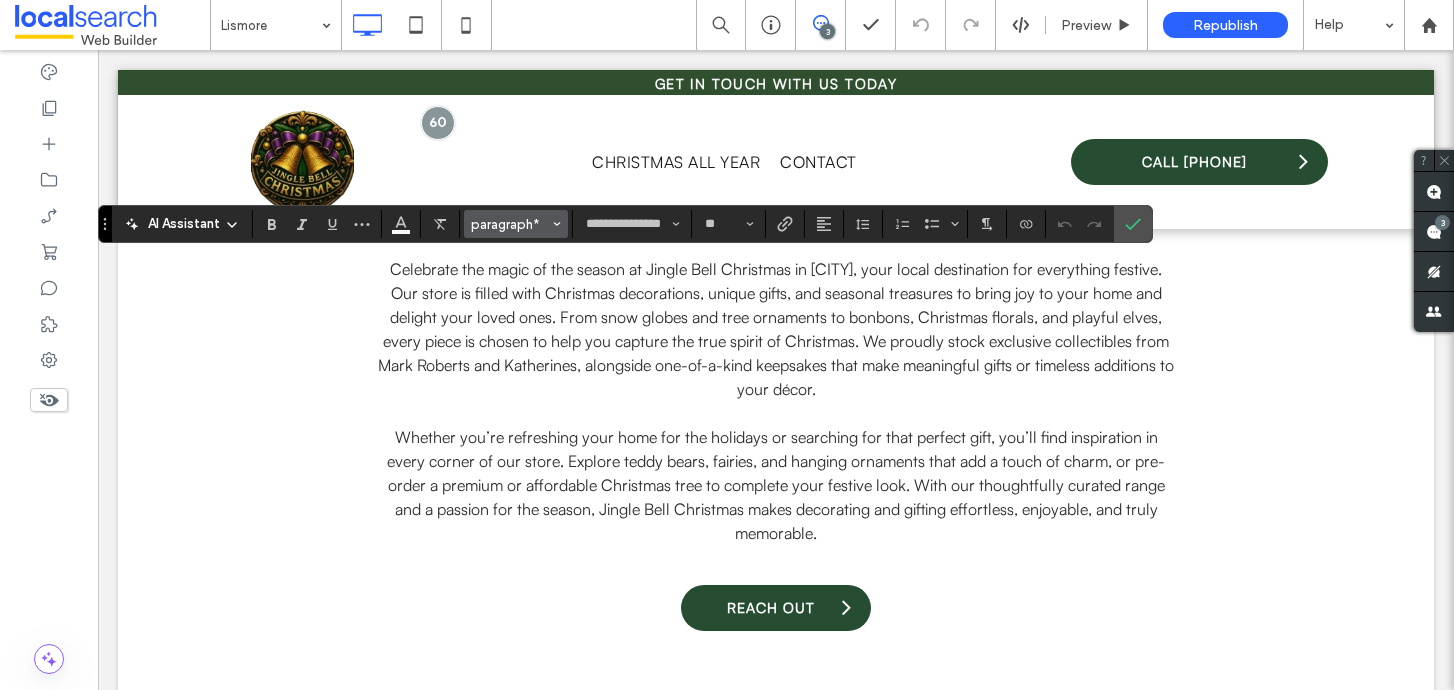 click 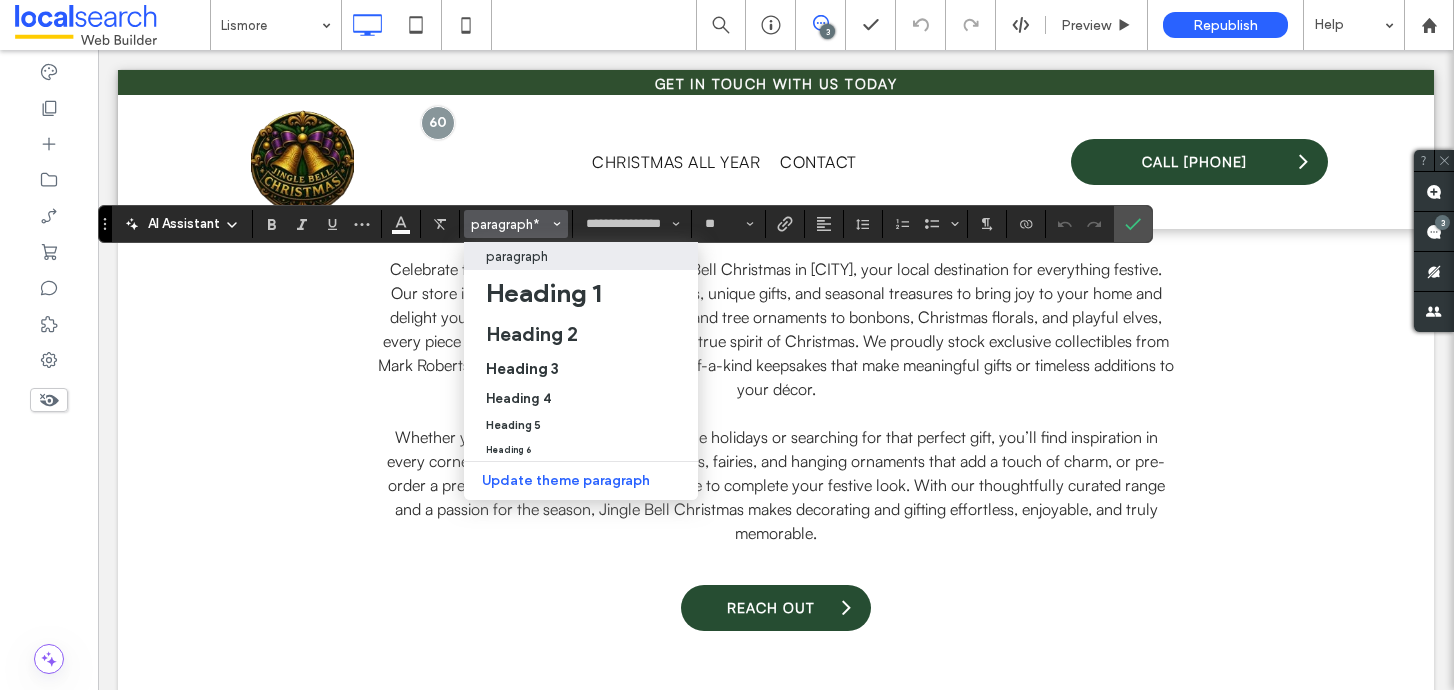 click on "paragraph" at bounding box center [581, 256] 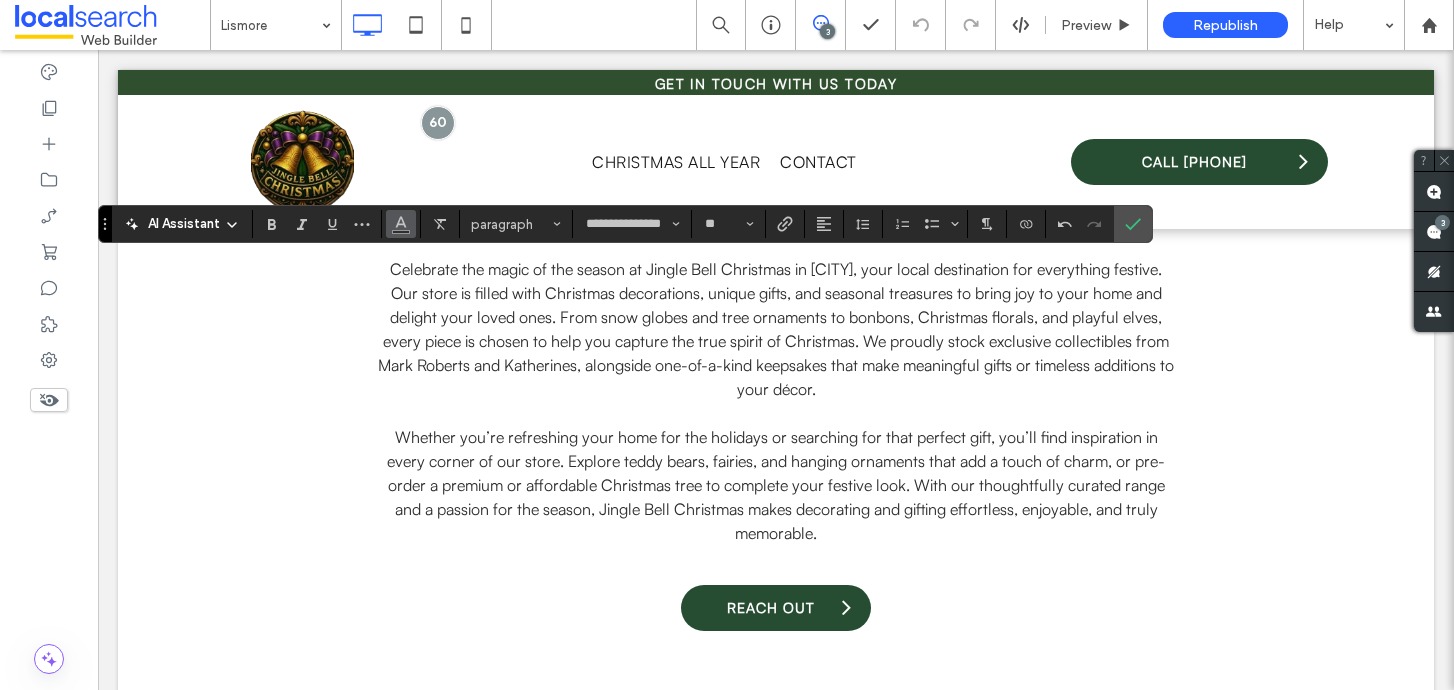 click 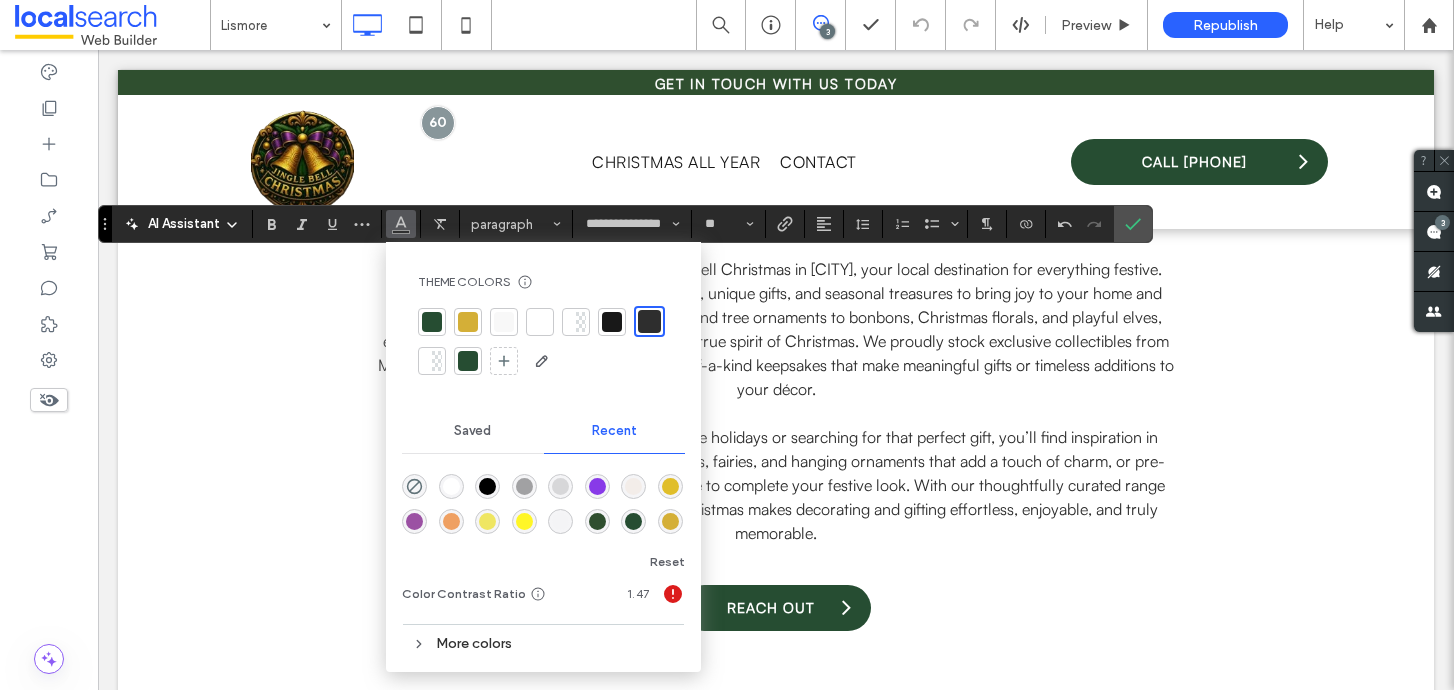 click at bounding box center (504, 322) 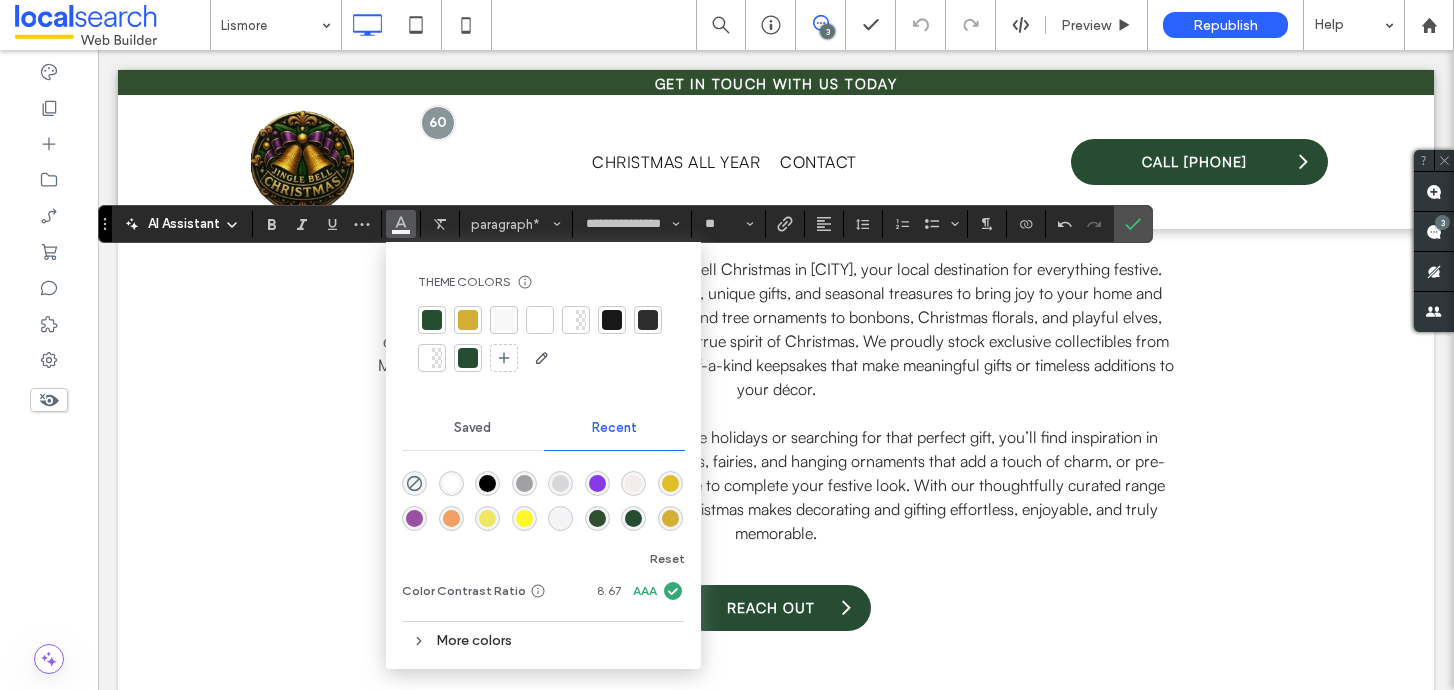 click at bounding box center (540, 320) 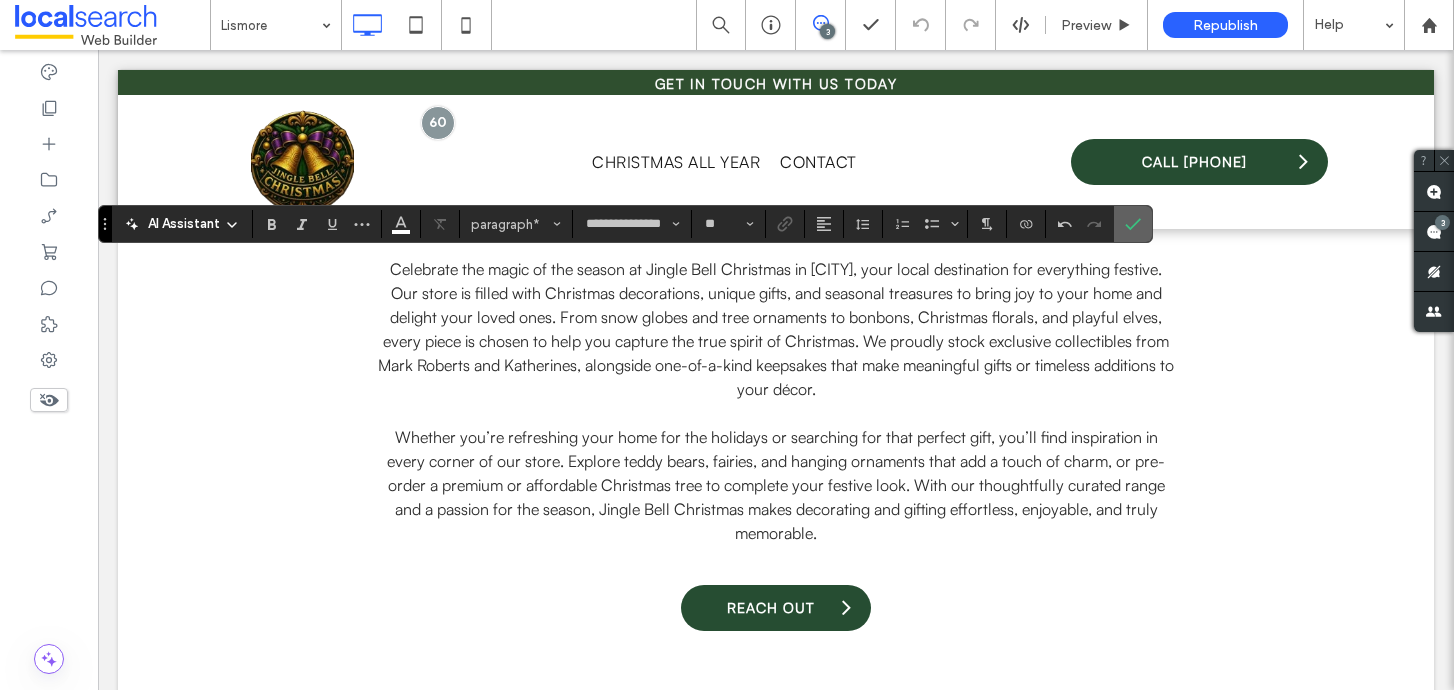click 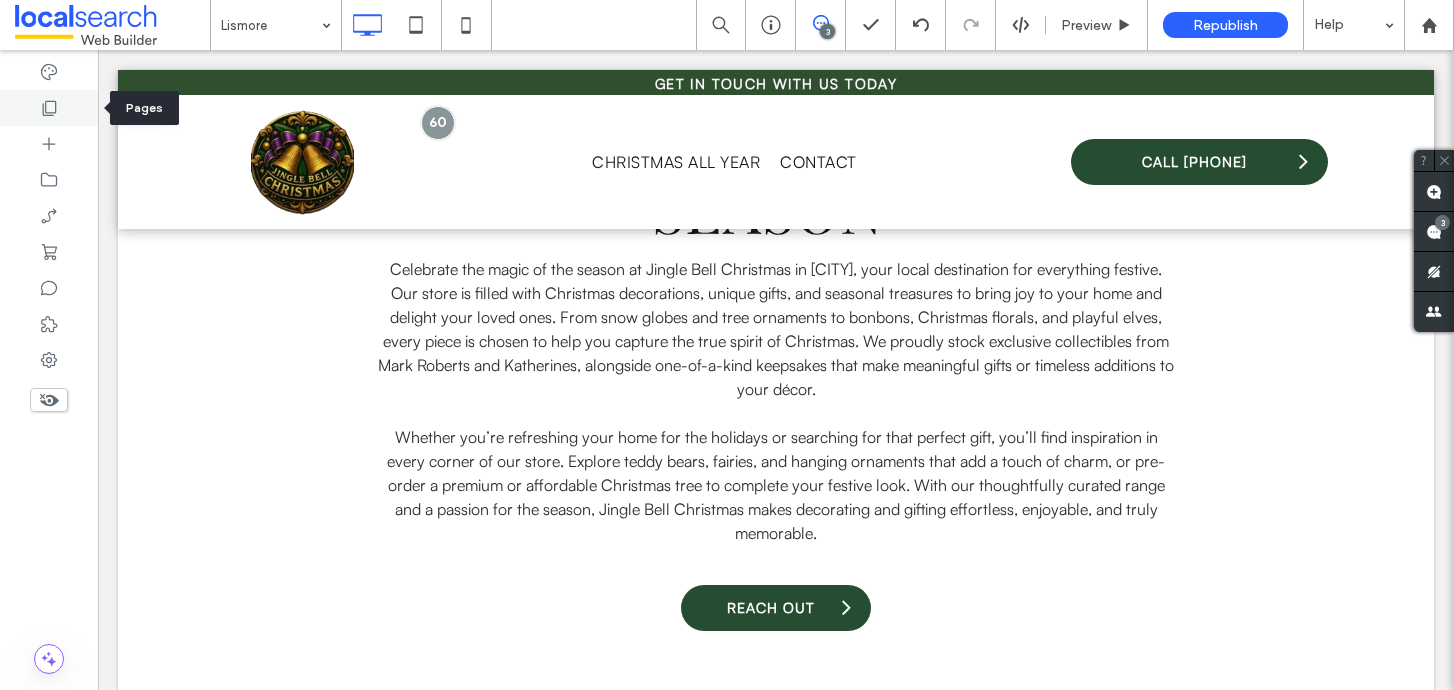 click 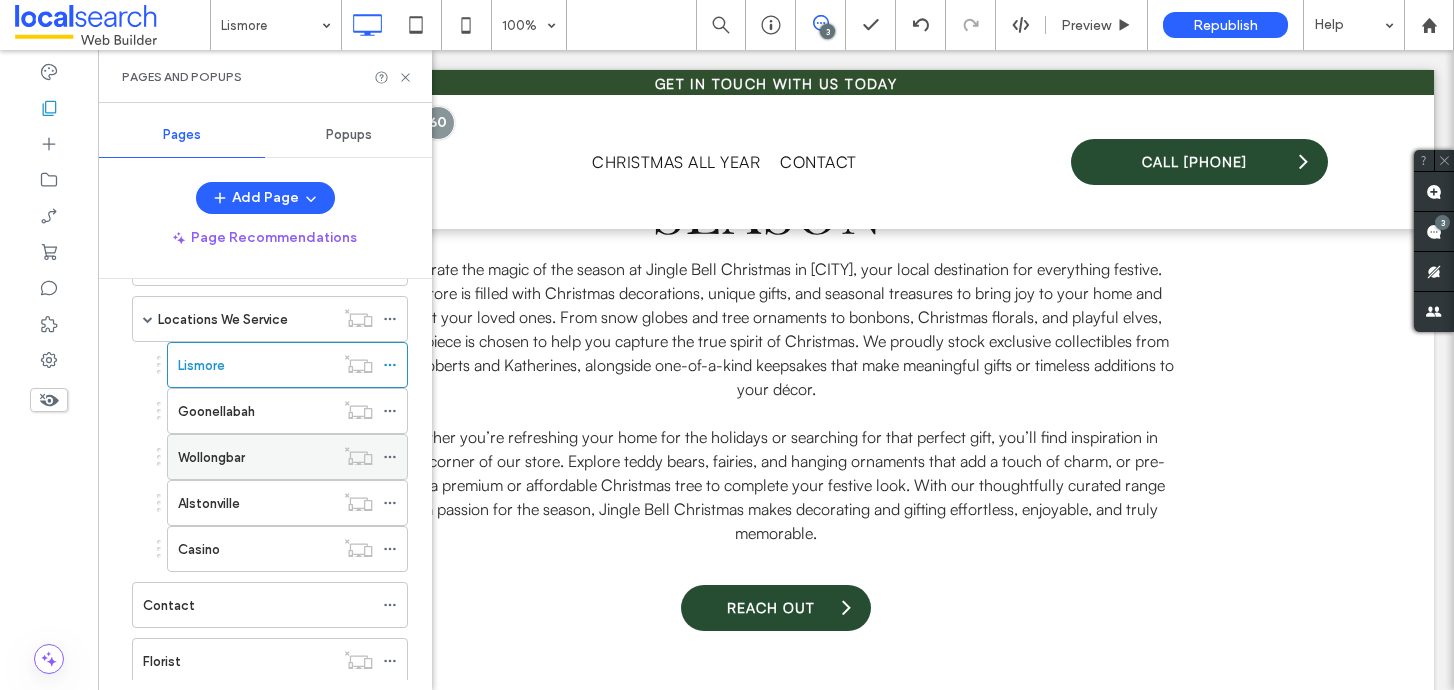 scroll, scrollTop: 143, scrollLeft: 0, axis: vertical 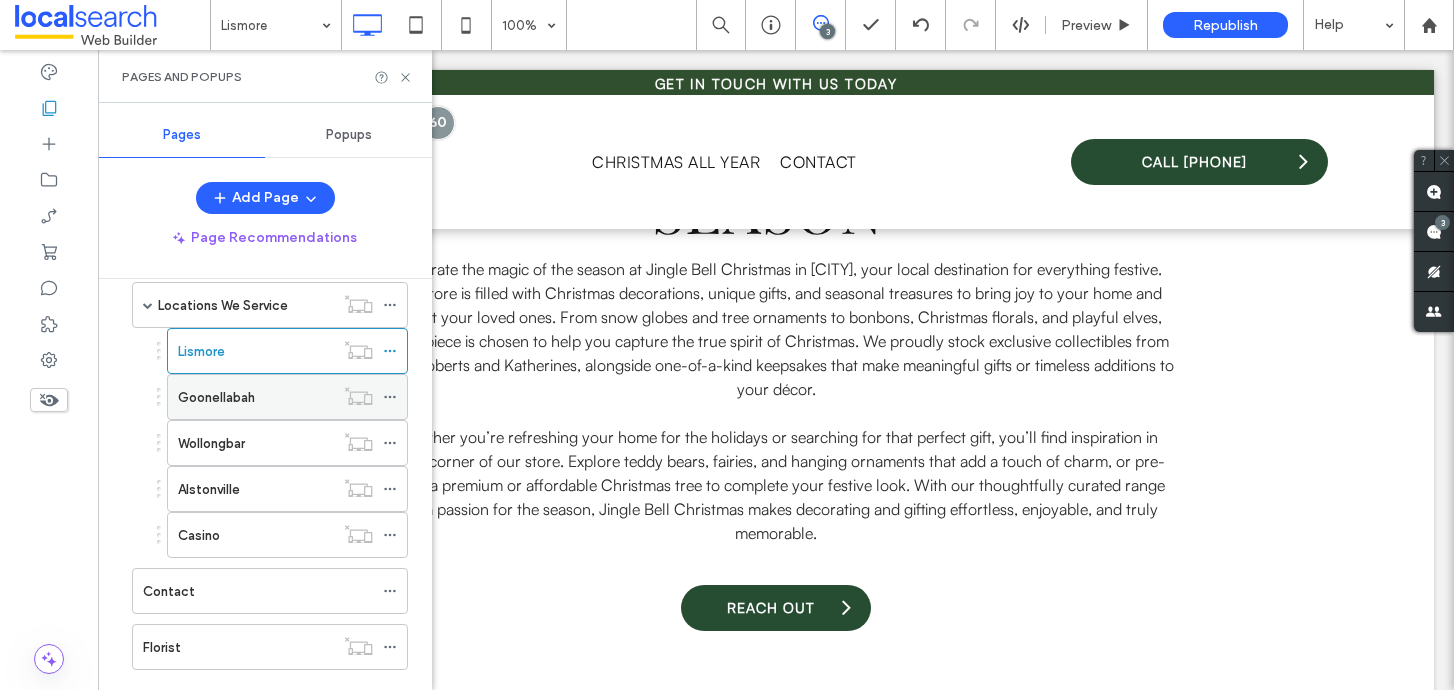 click on "Goonellabah" at bounding box center [256, 397] 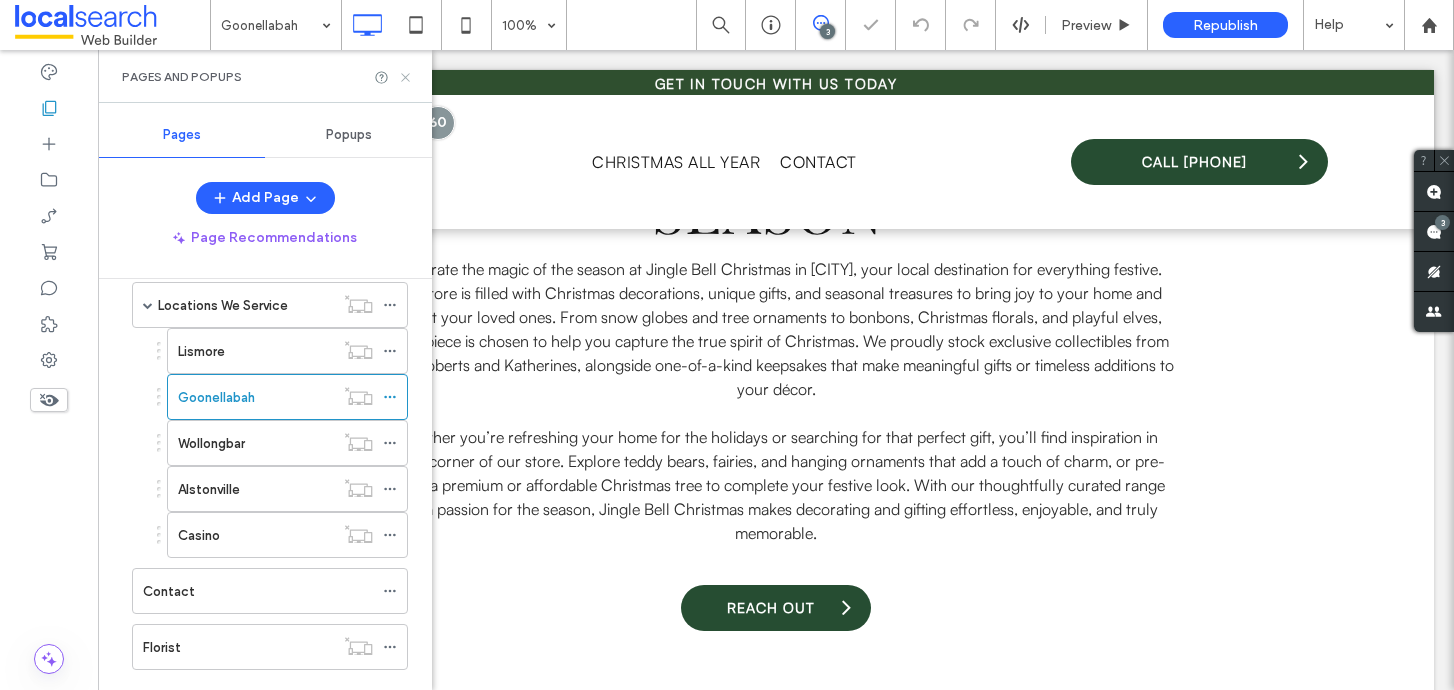 click 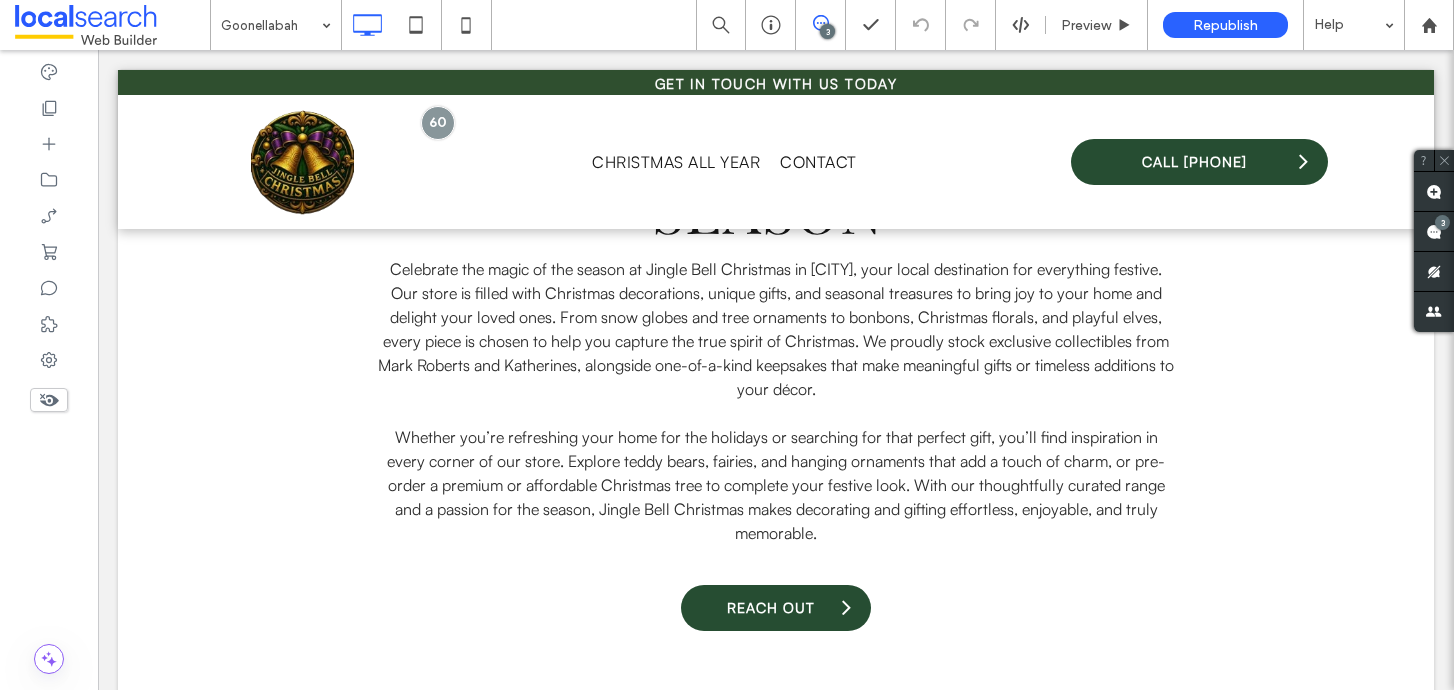 type on "**********" 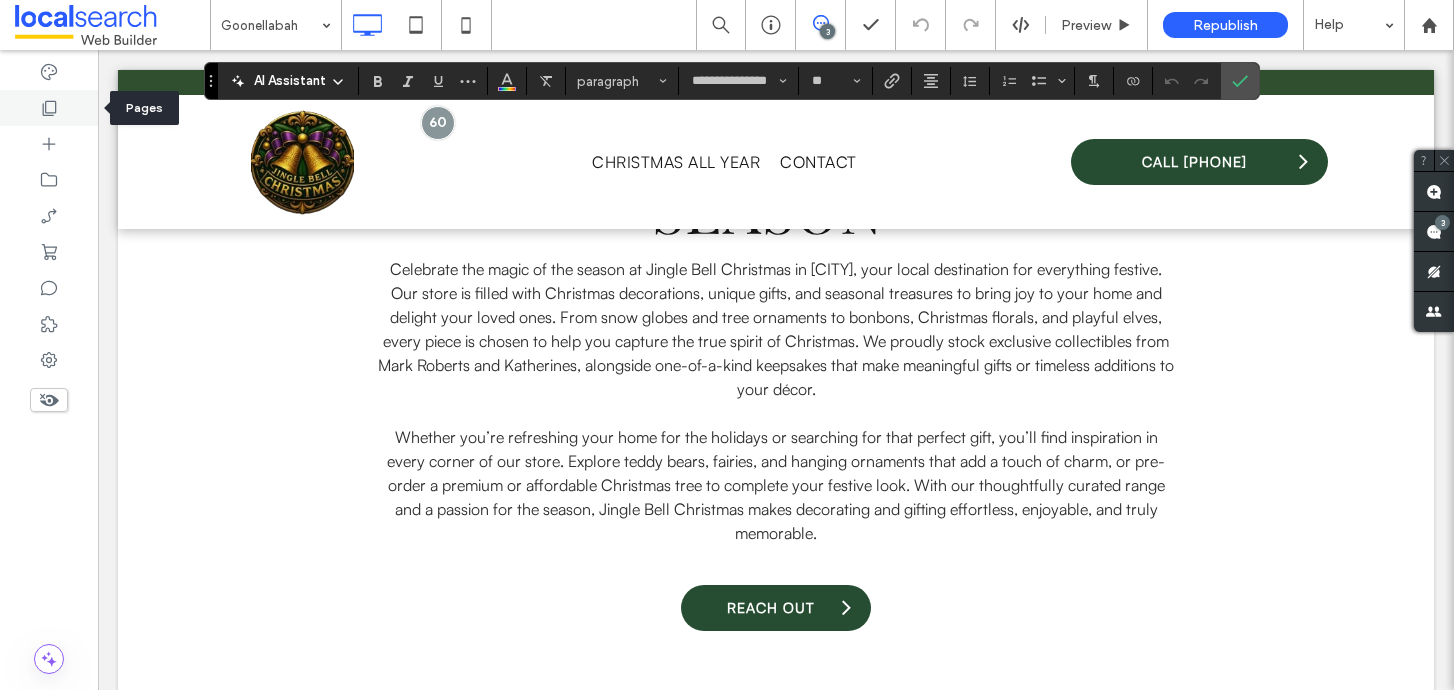 click 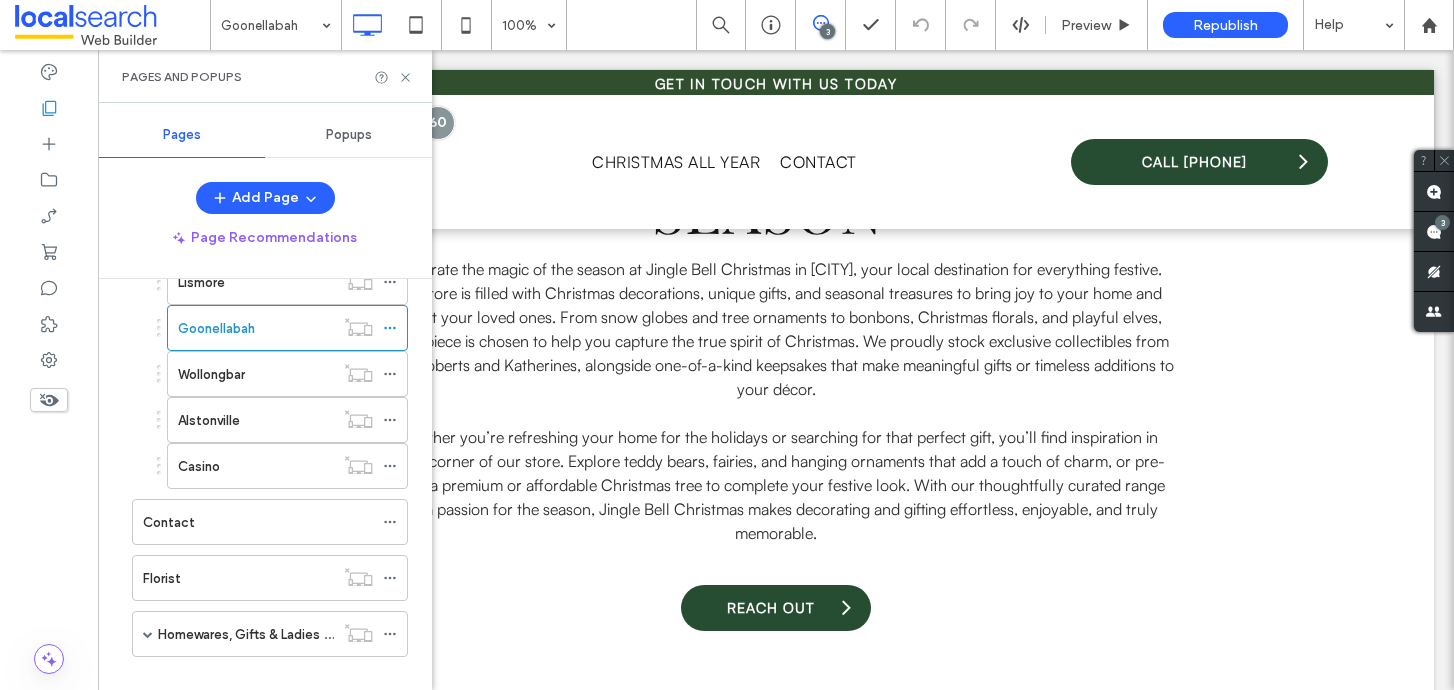 scroll, scrollTop: 239, scrollLeft: 0, axis: vertical 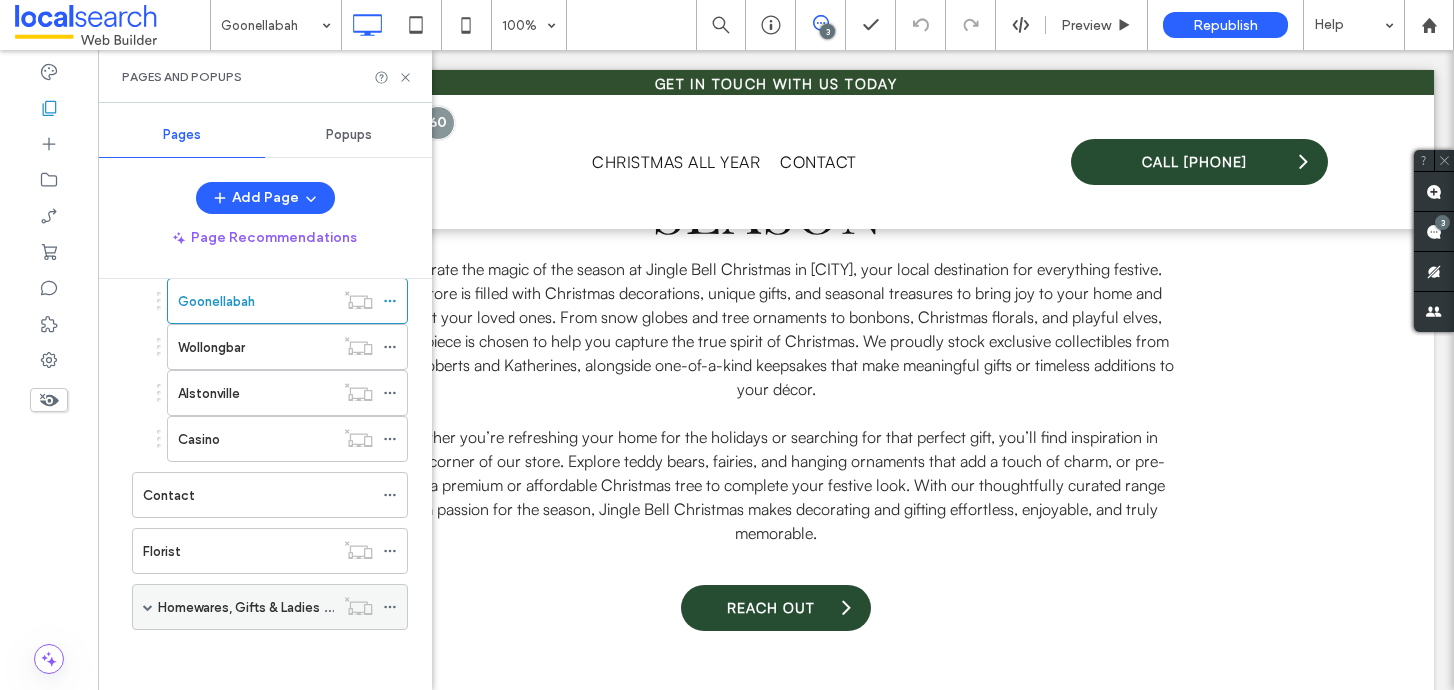 click at bounding box center [148, 607] 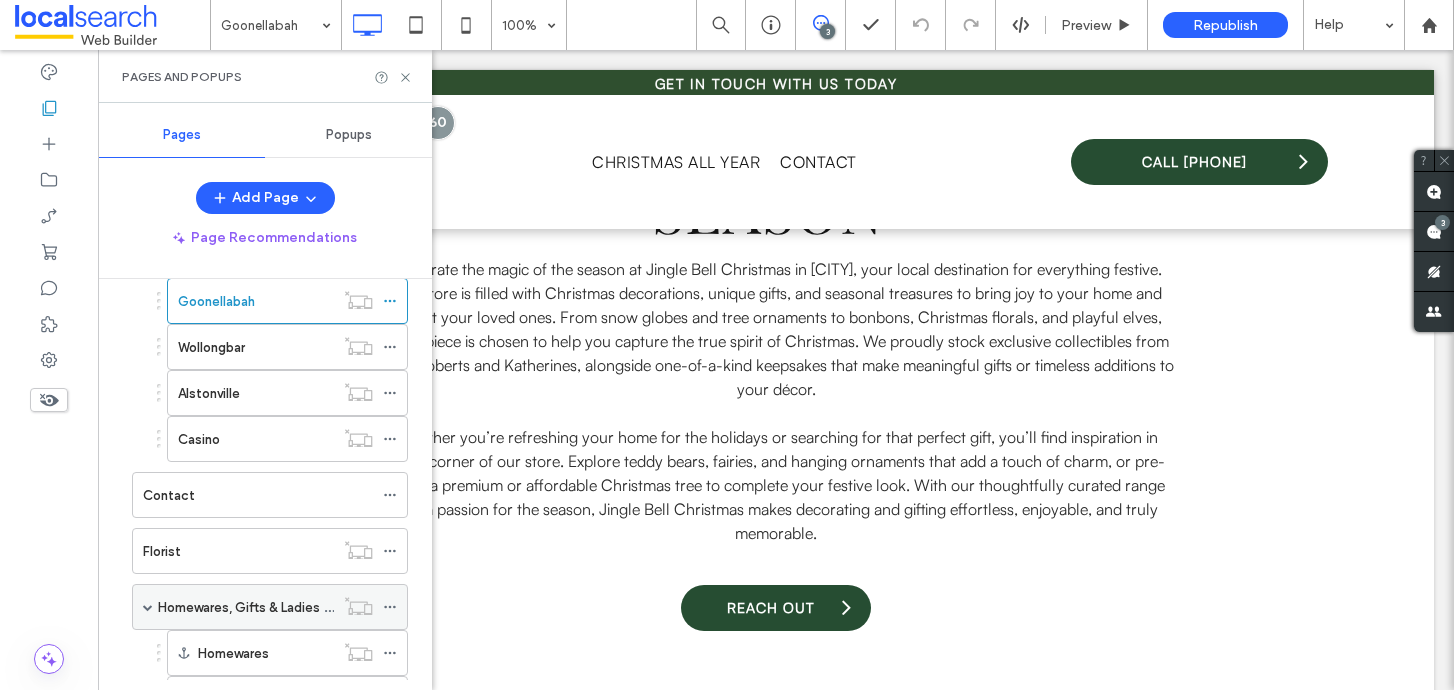 click at bounding box center [148, 607] 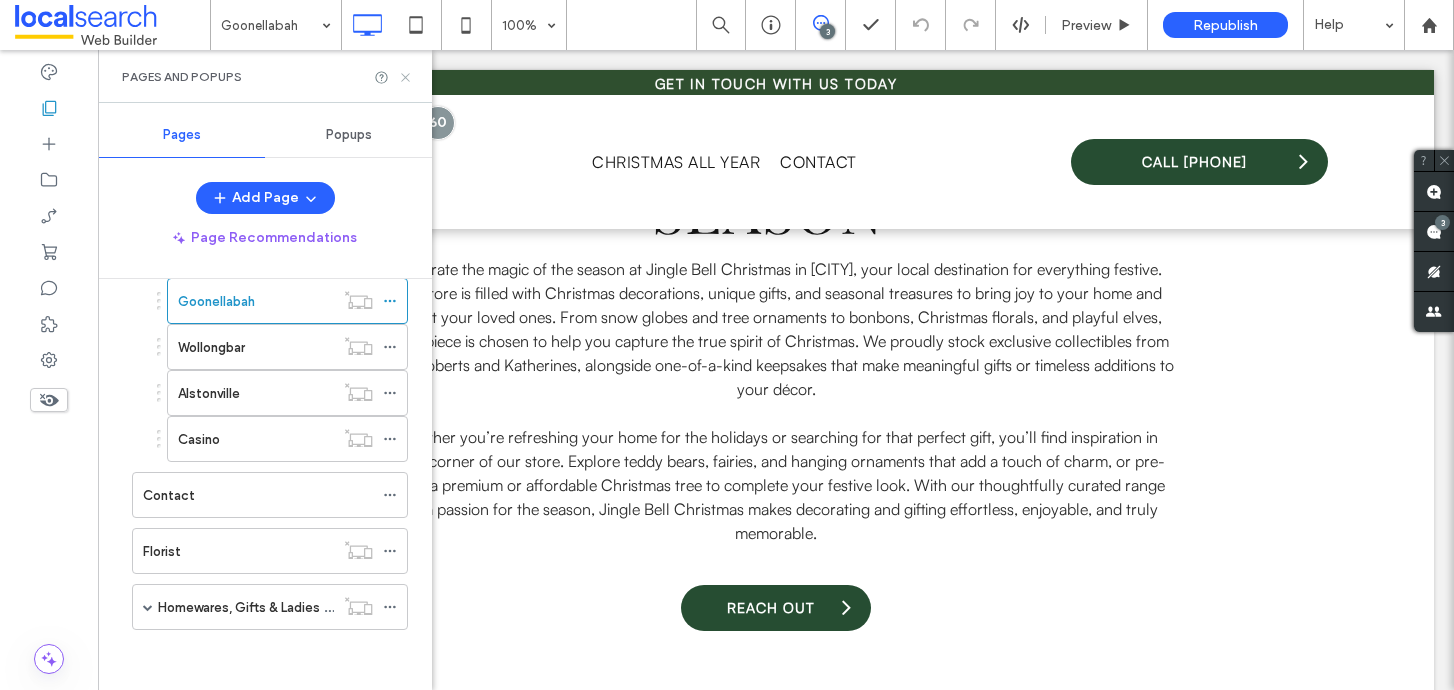 click 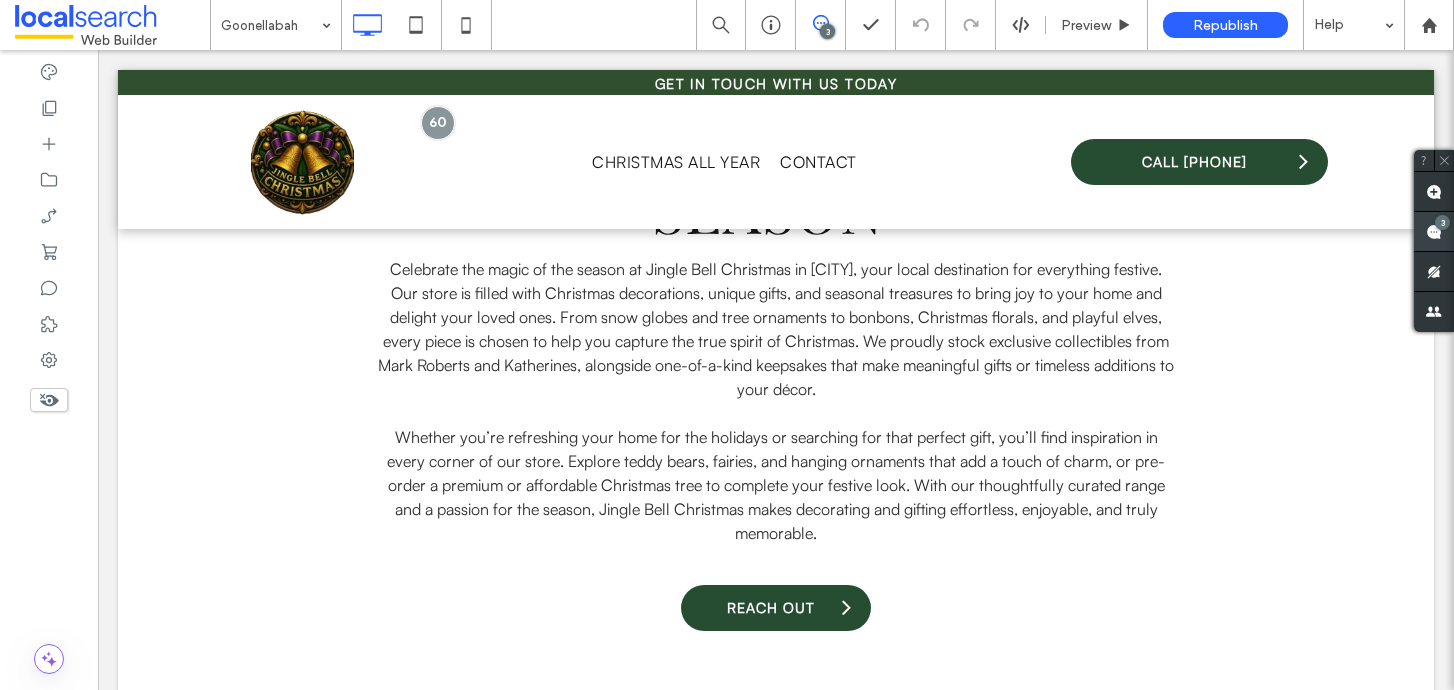 click 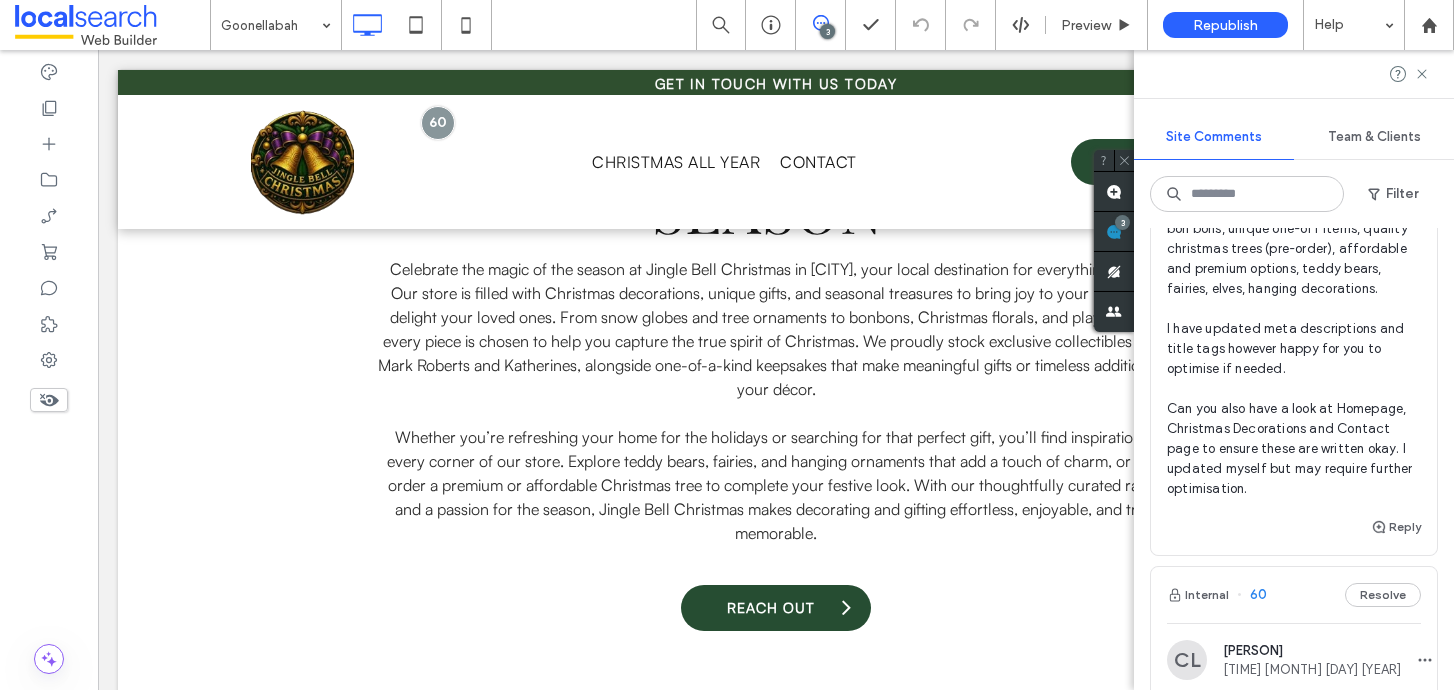 scroll, scrollTop: 429, scrollLeft: 0, axis: vertical 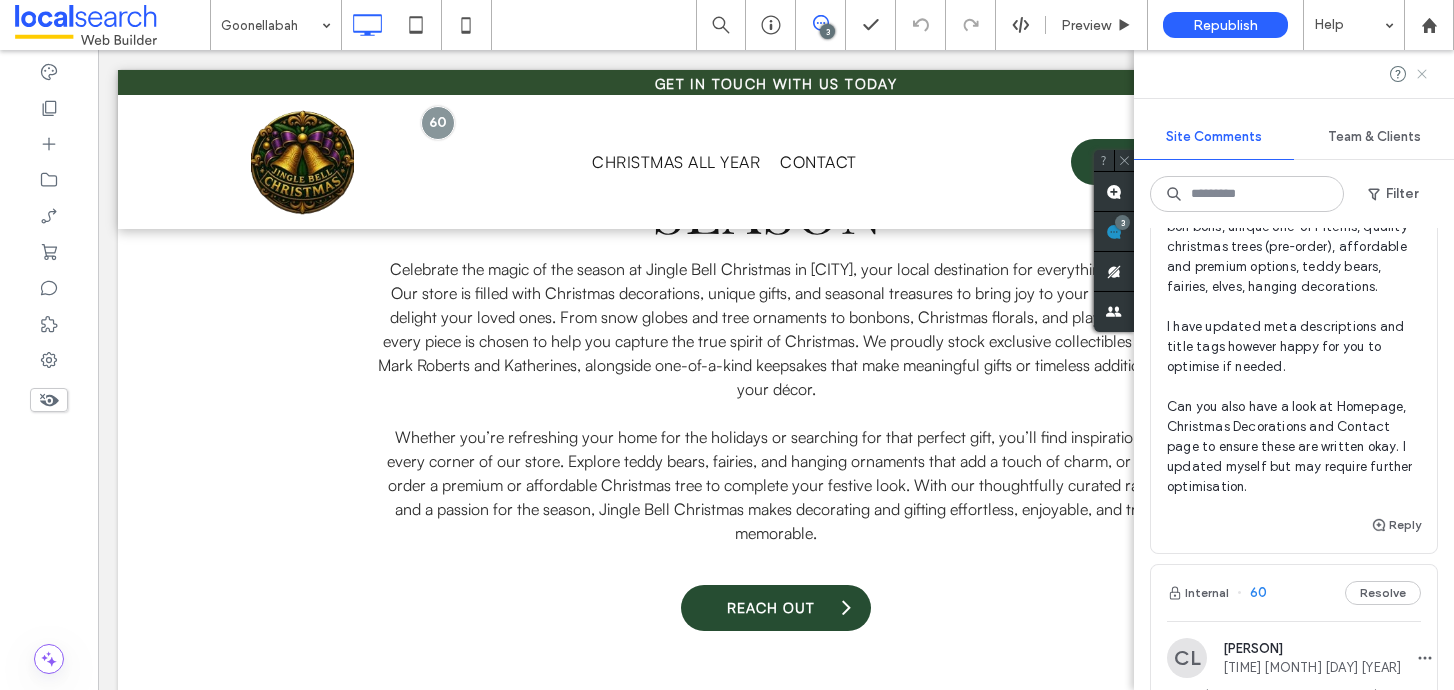 click 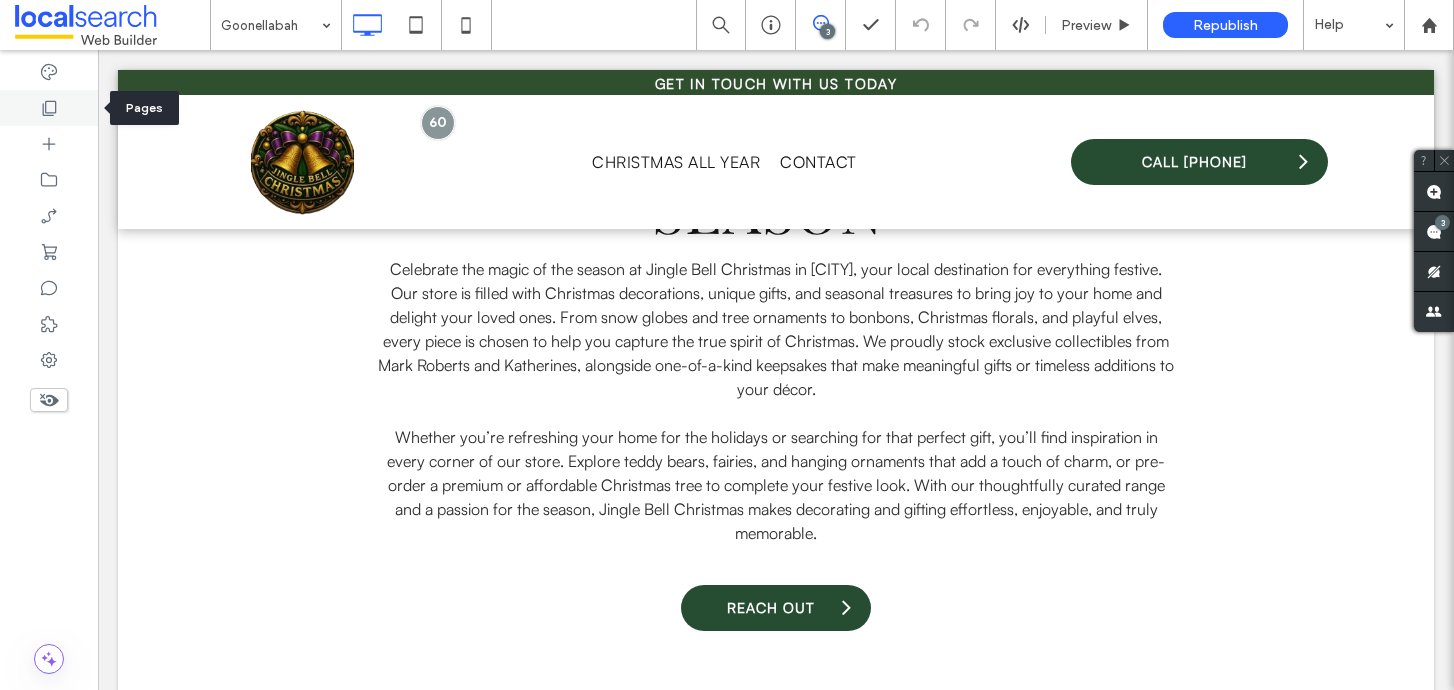 click at bounding box center [49, 108] 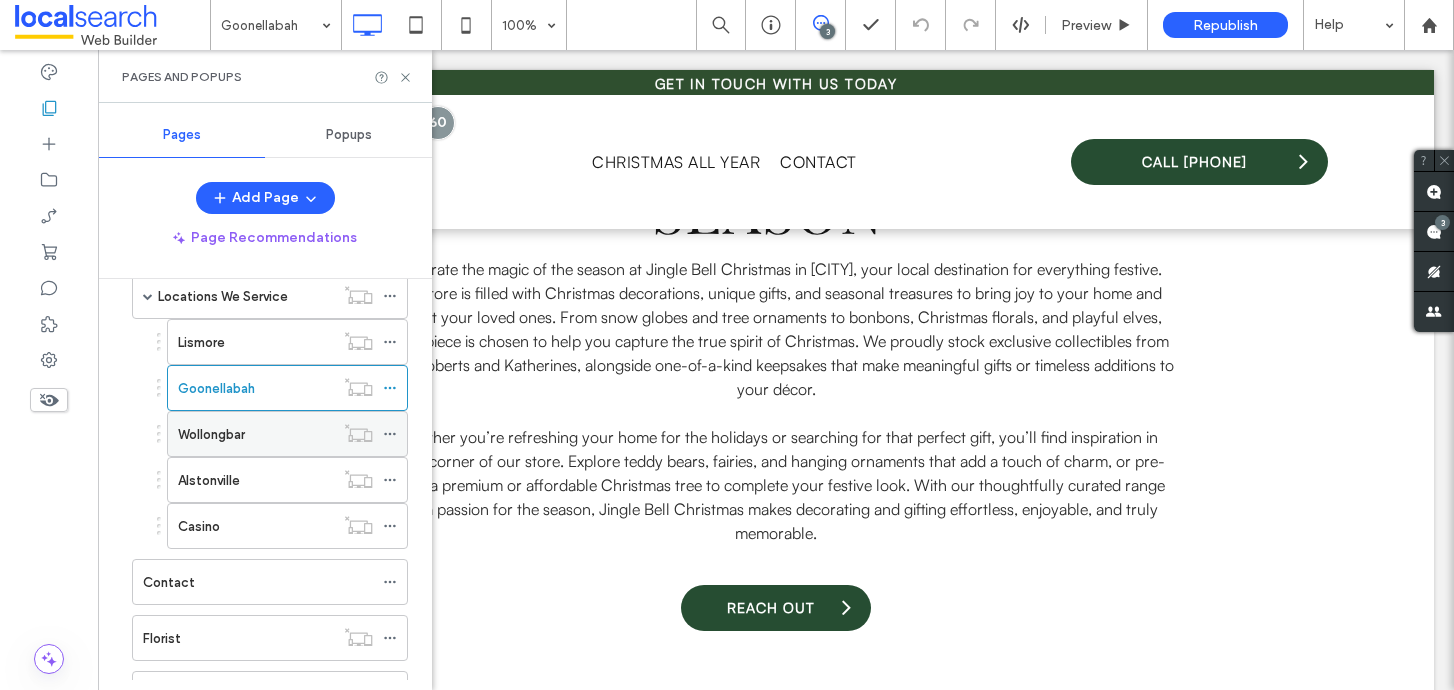 scroll, scrollTop: 162, scrollLeft: 0, axis: vertical 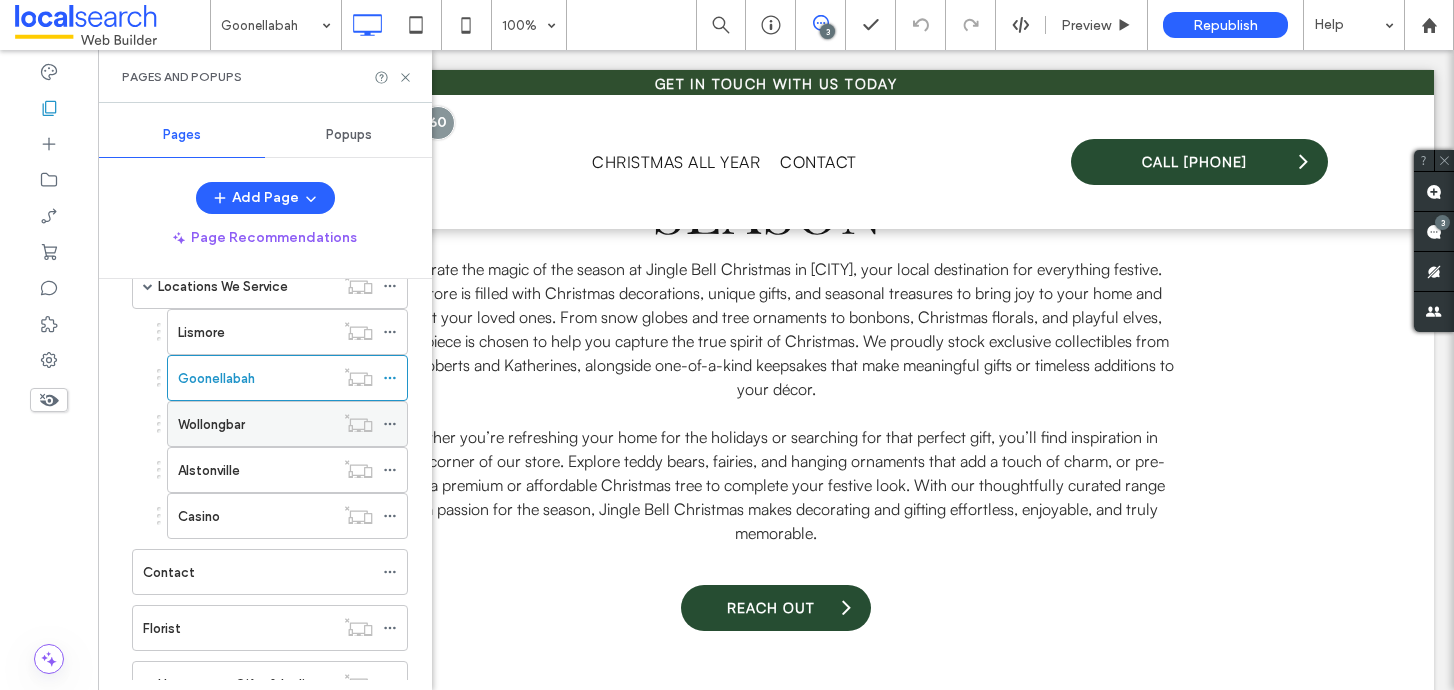 click on "Wollongbar" at bounding box center (211, 424) 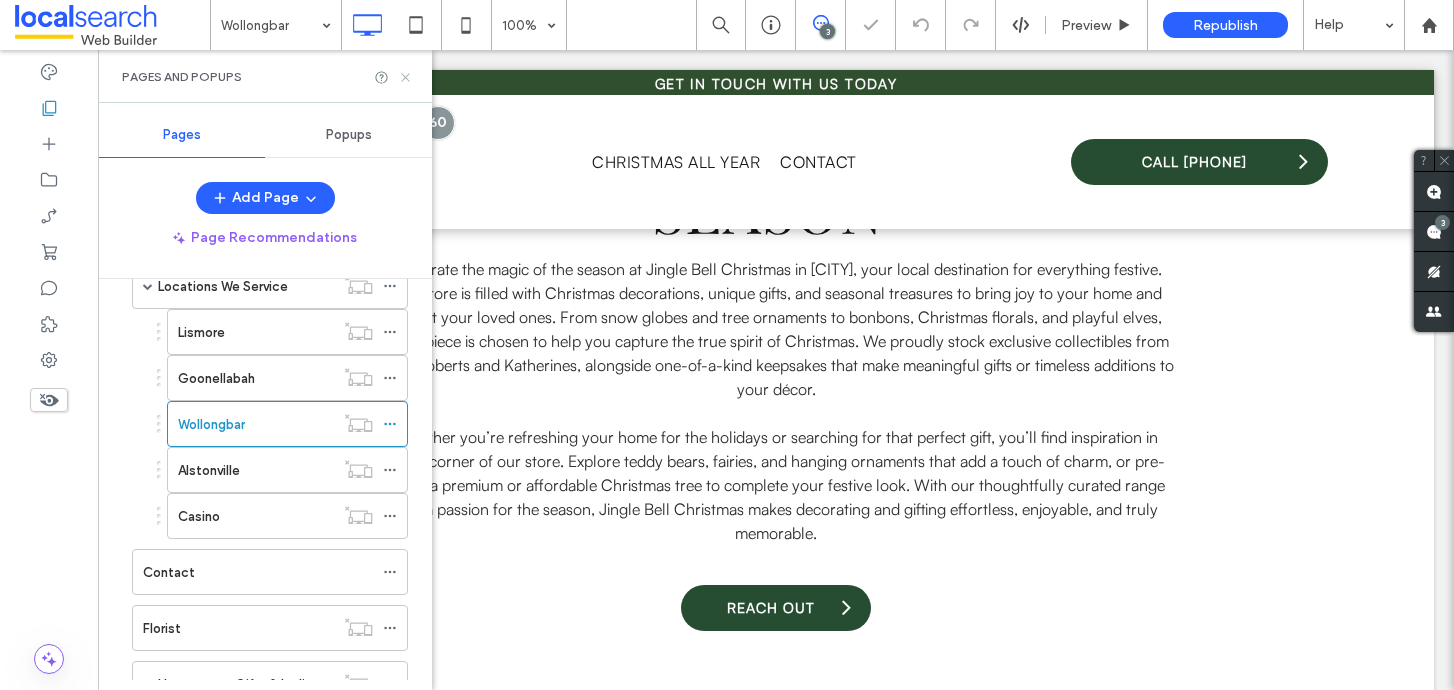 click 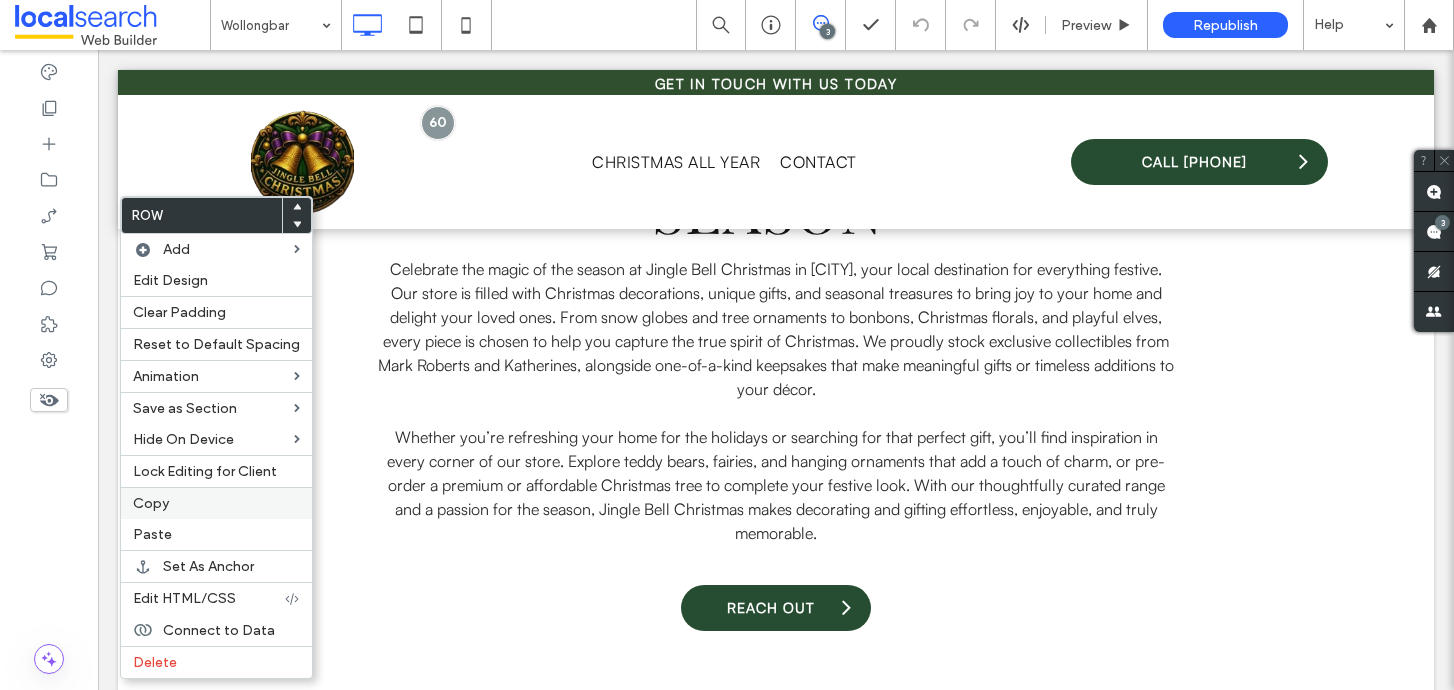 click on "Copy" at bounding box center [216, 503] 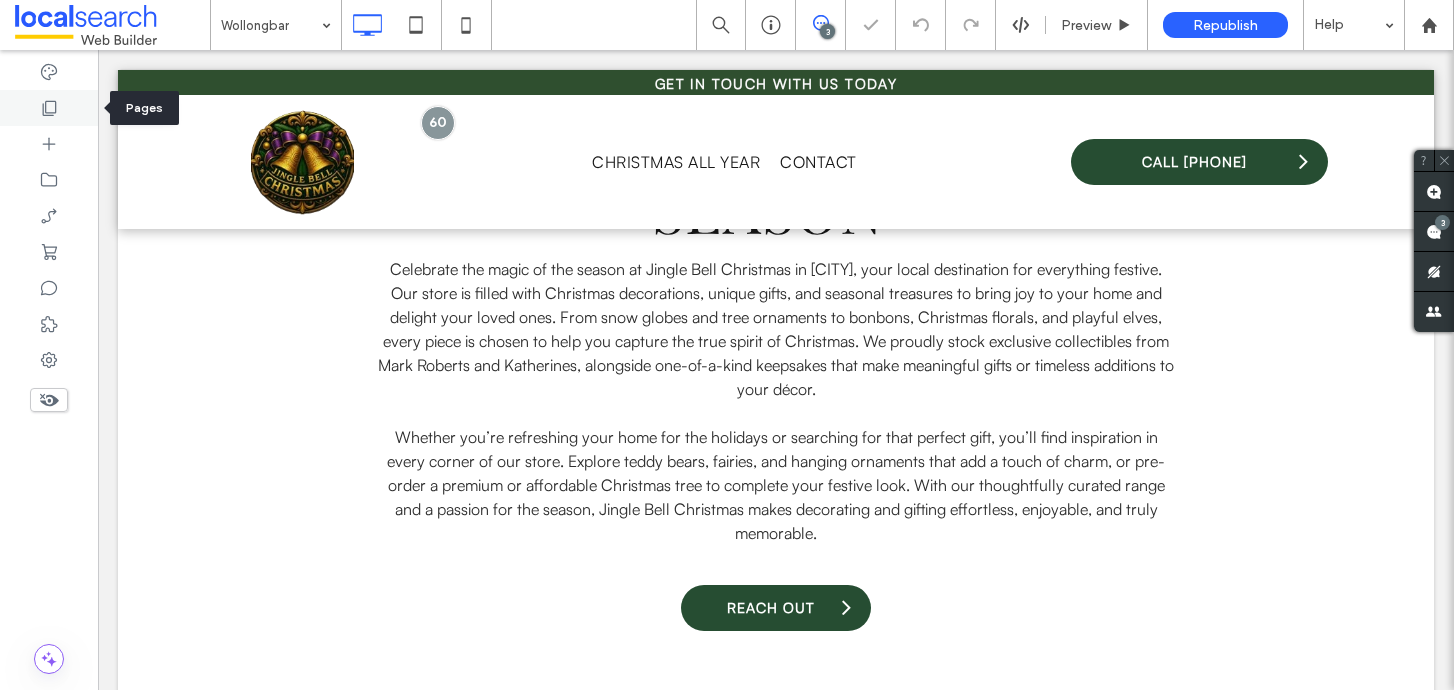 click at bounding box center (49, 108) 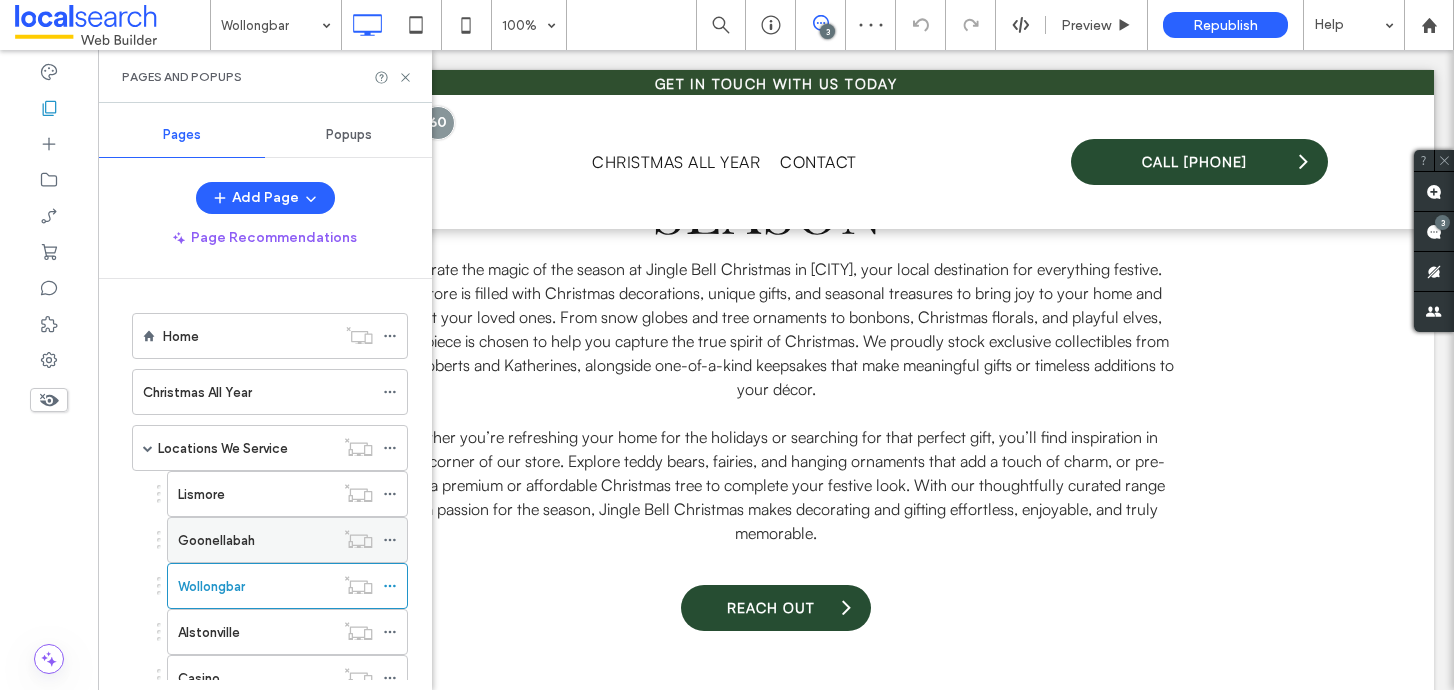 click on "Goonellabah" at bounding box center [216, 540] 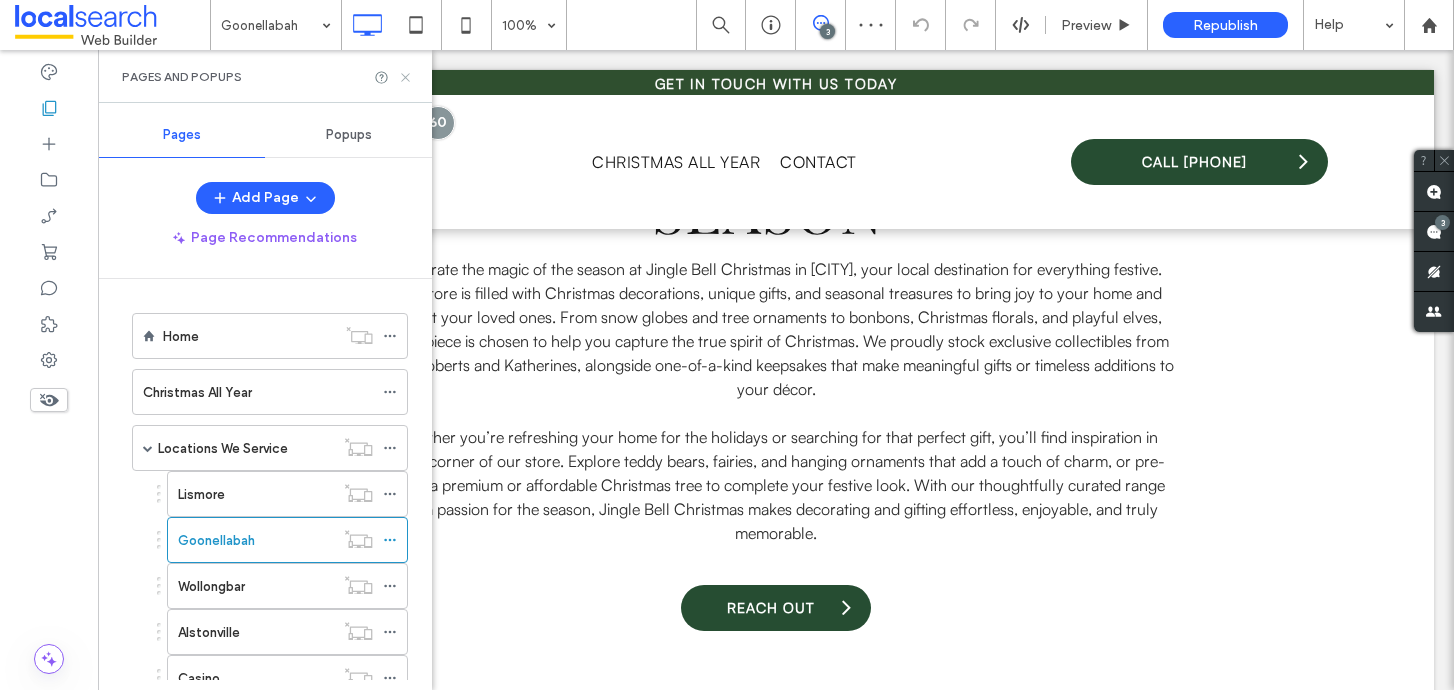 click 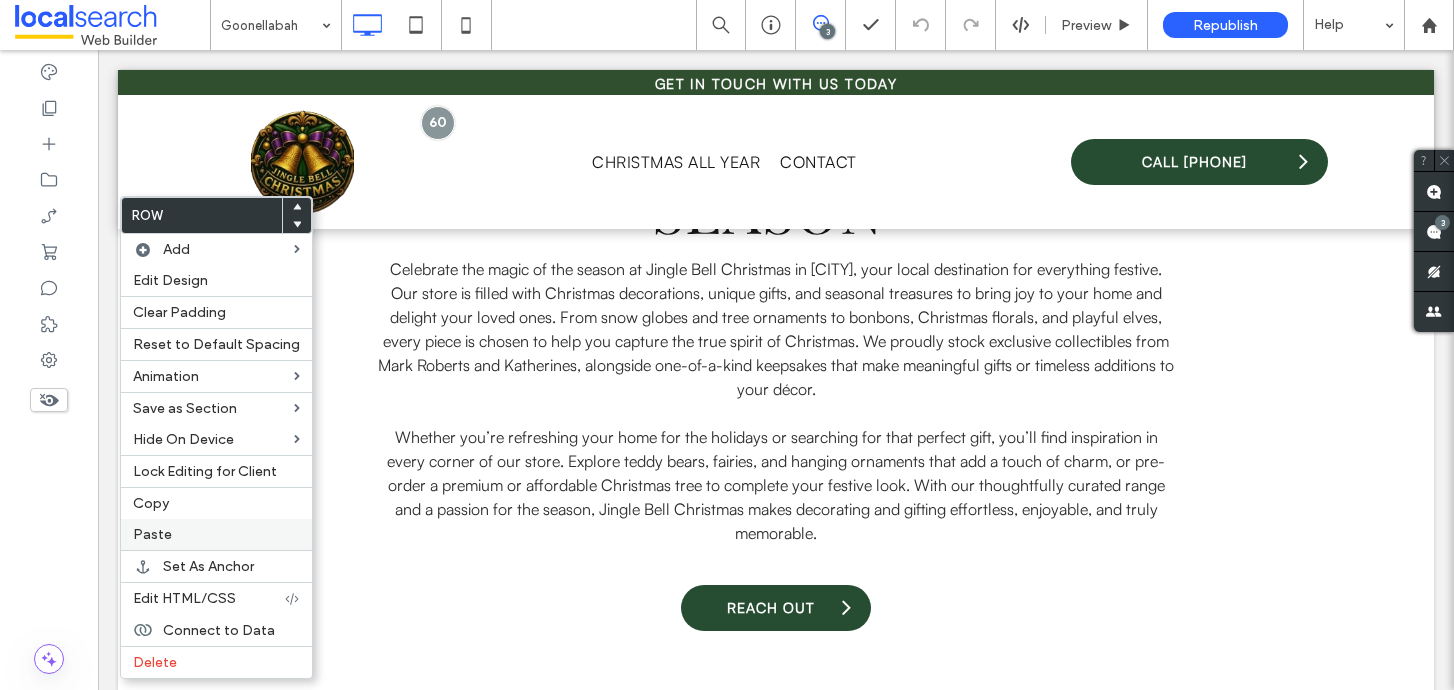 click on "Paste" at bounding box center (152, 534) 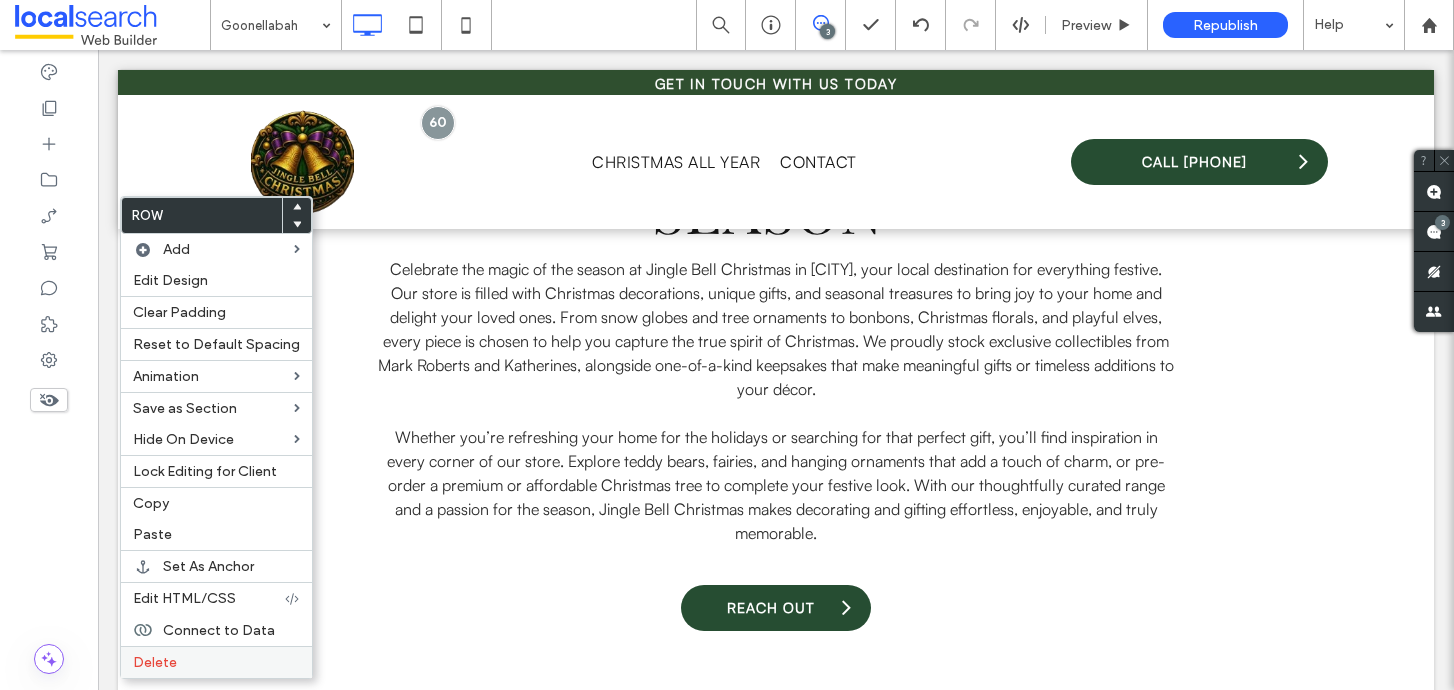 click on "Delete" at bounding box center (216, 662) 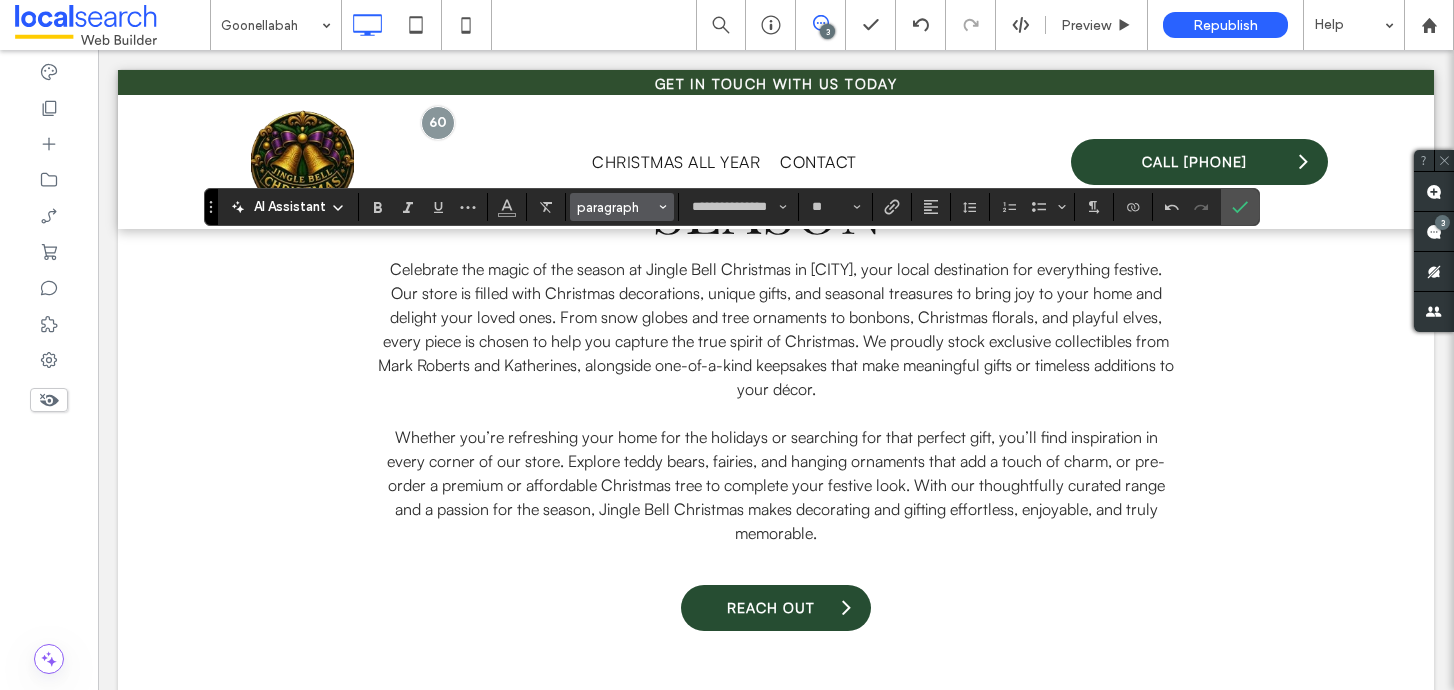 click at bounding box center [663, 207] 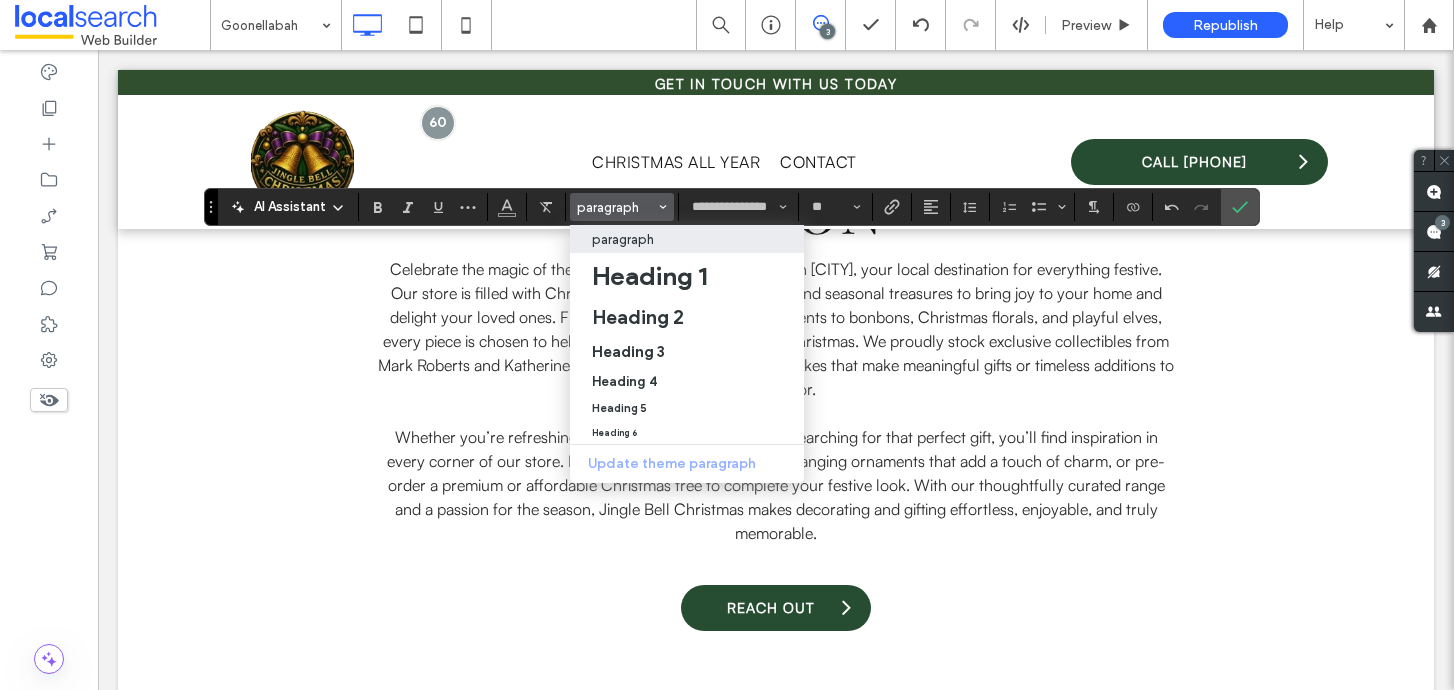 click on "paragraph" at bounding box center [687, 239] 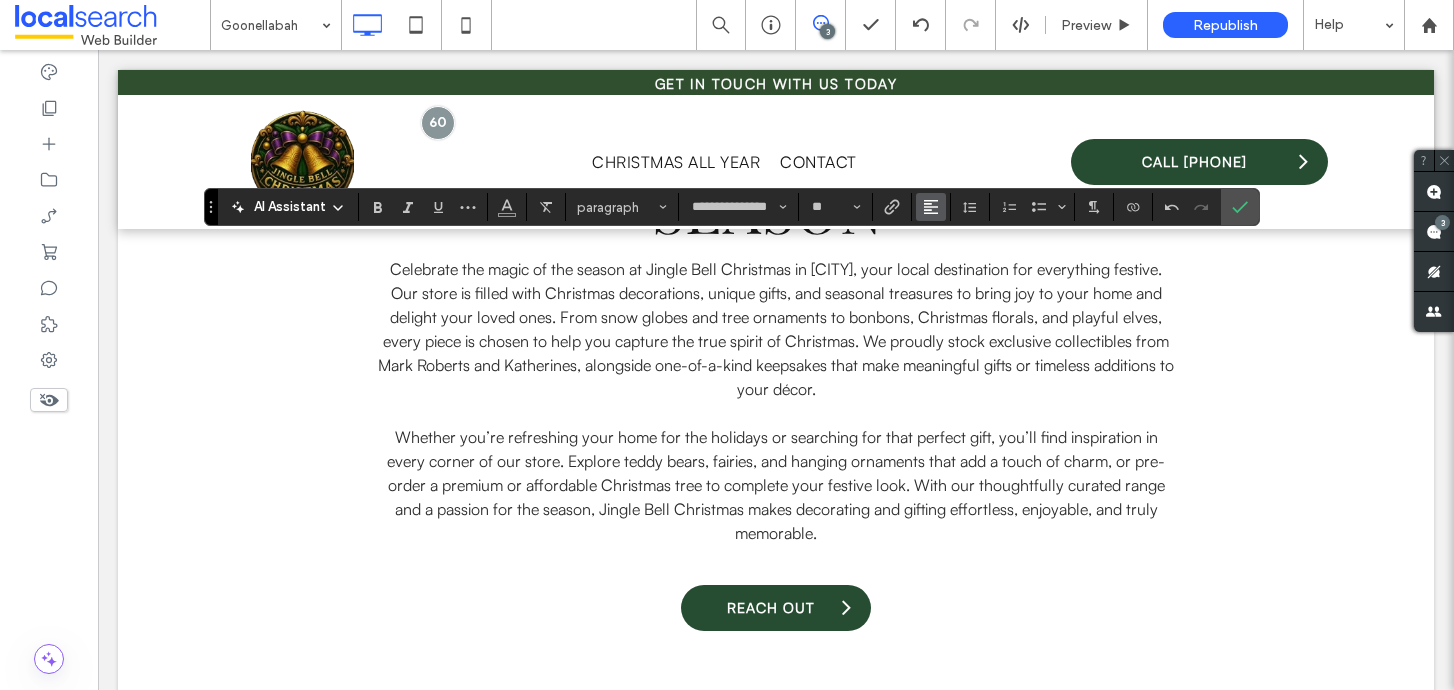 click 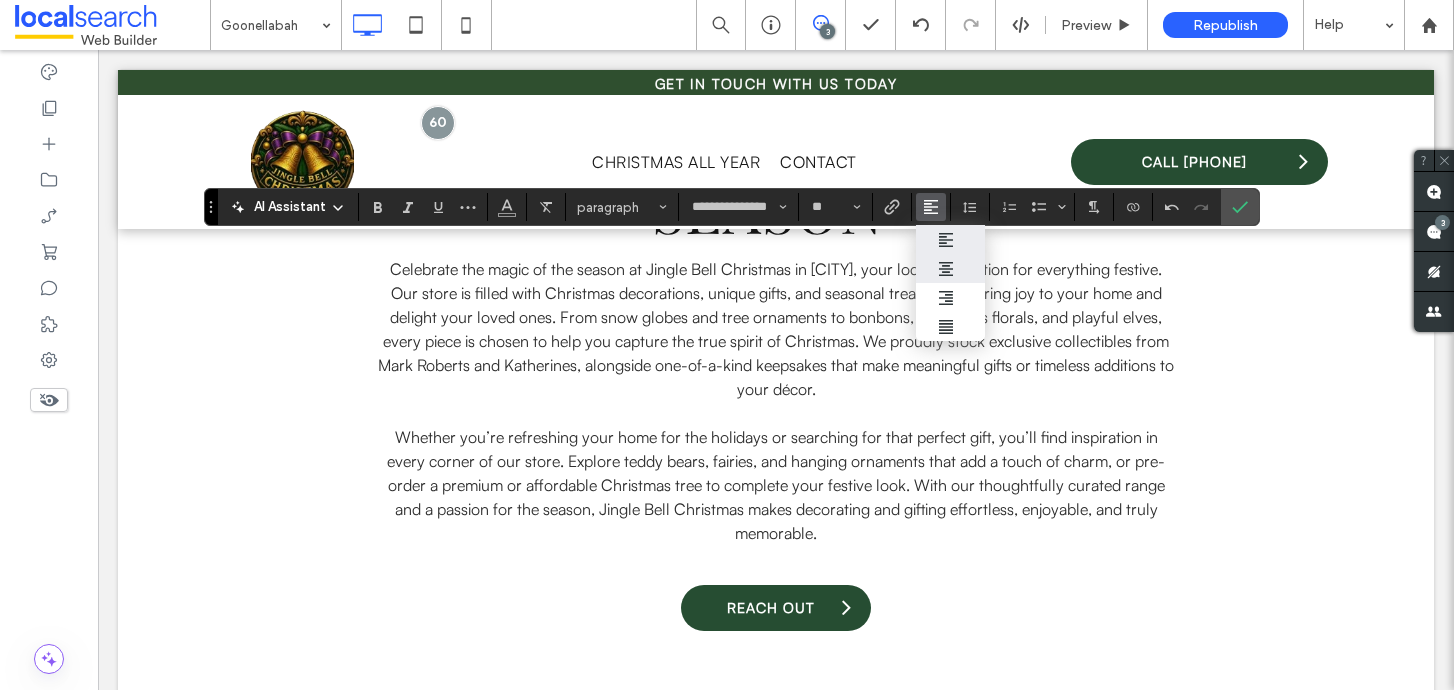 click at bounding box center (951, 268) 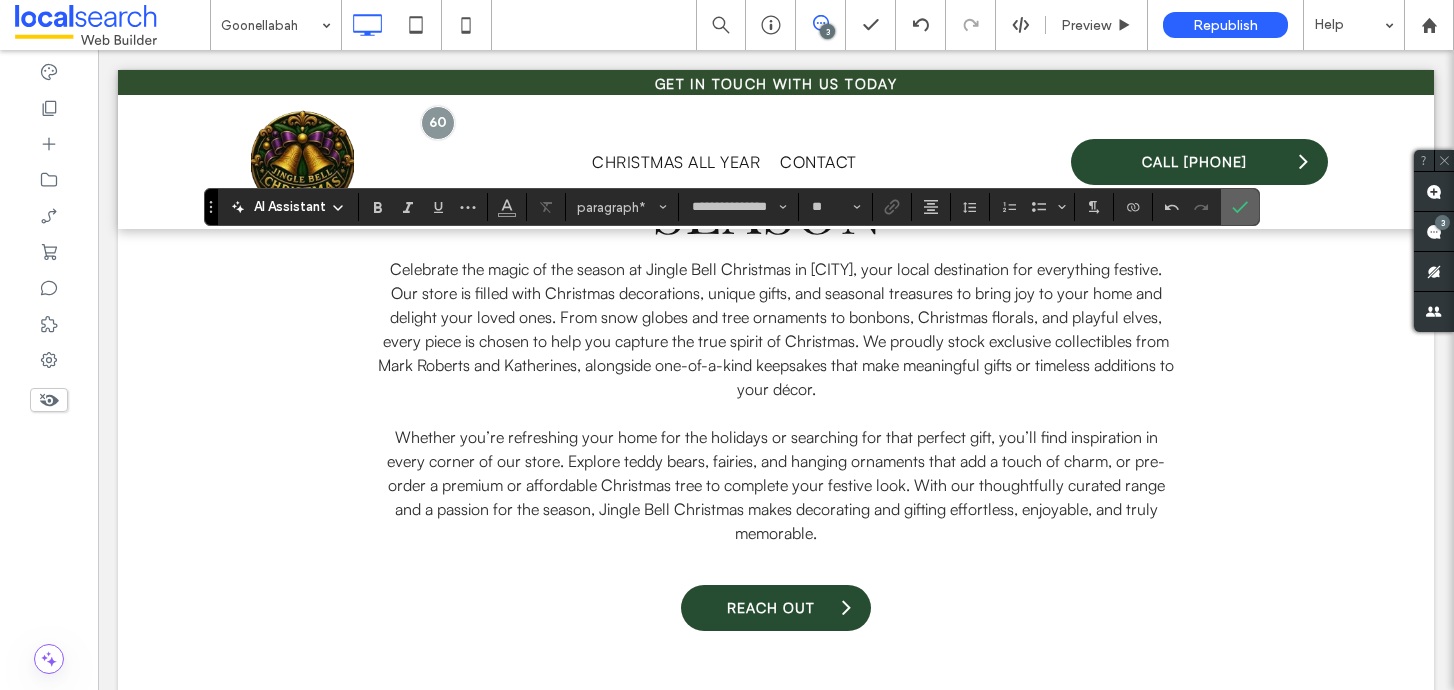 click 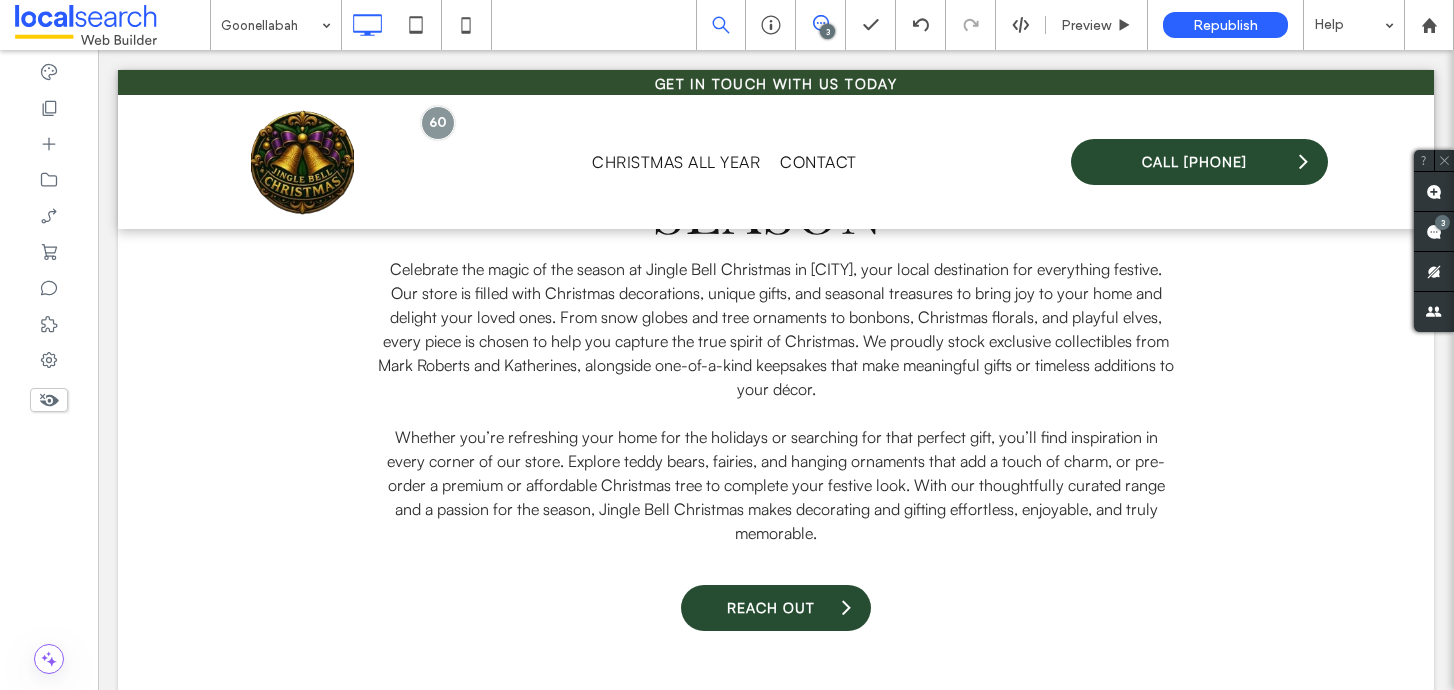 type on "**********" 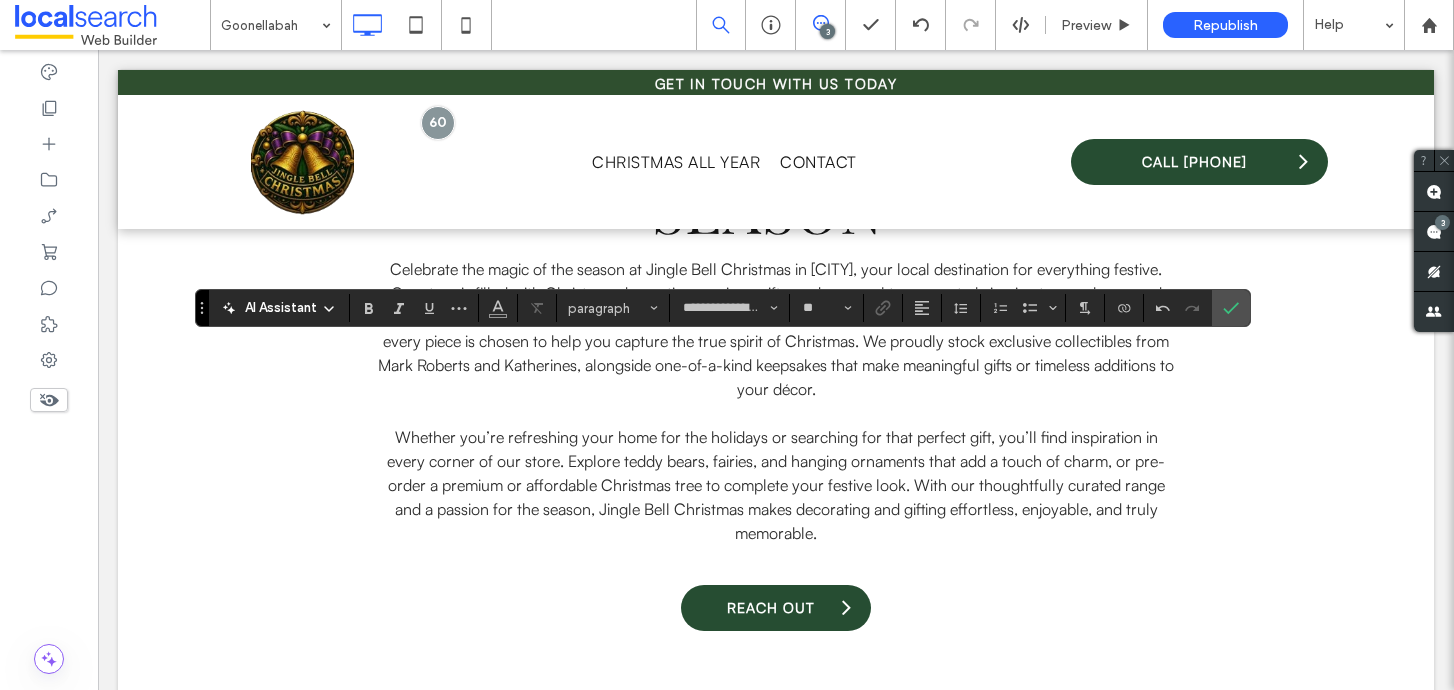 type on "**********" 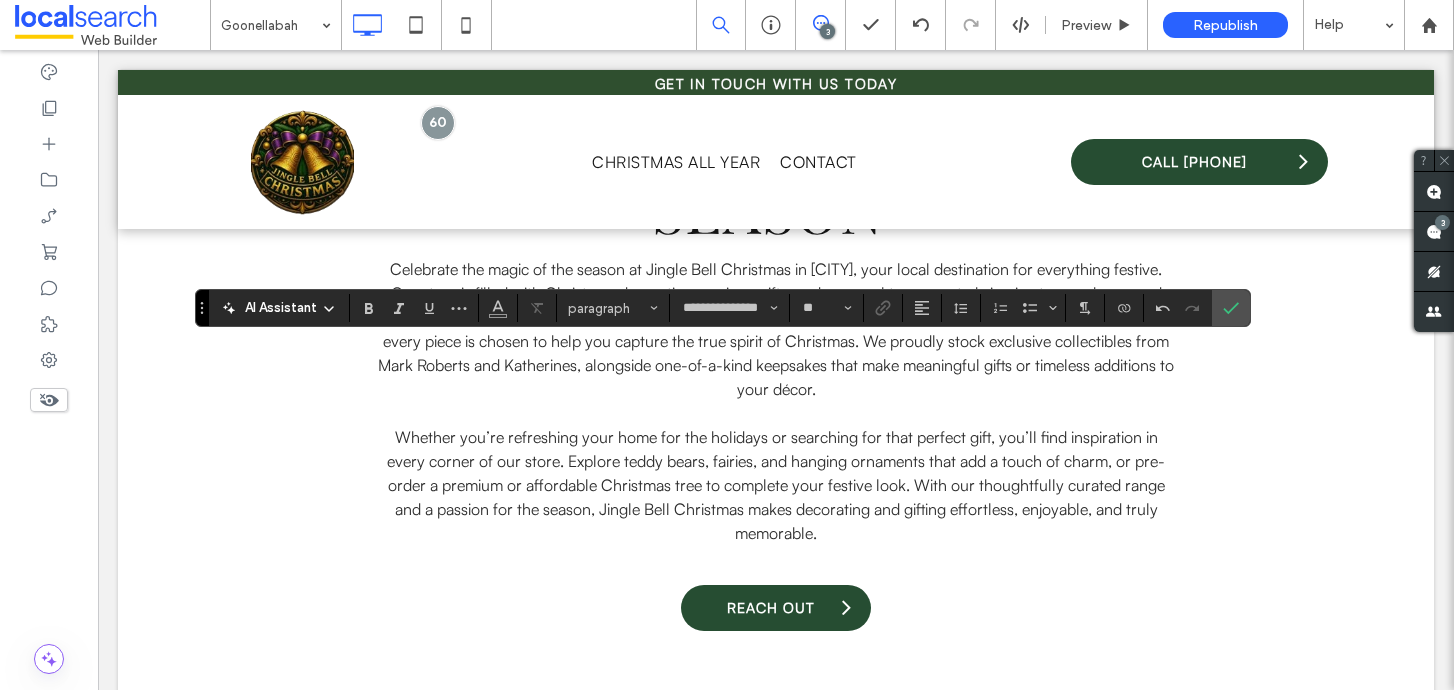 type on "**********" 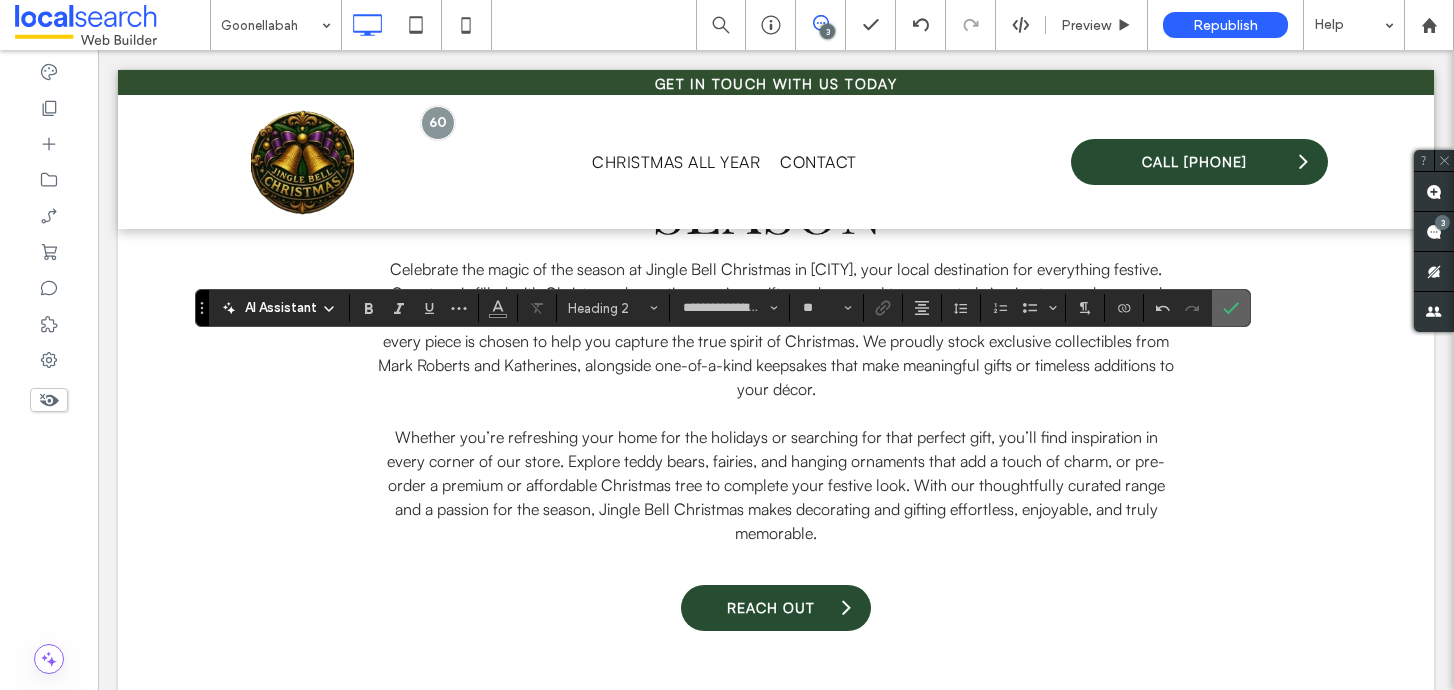 click 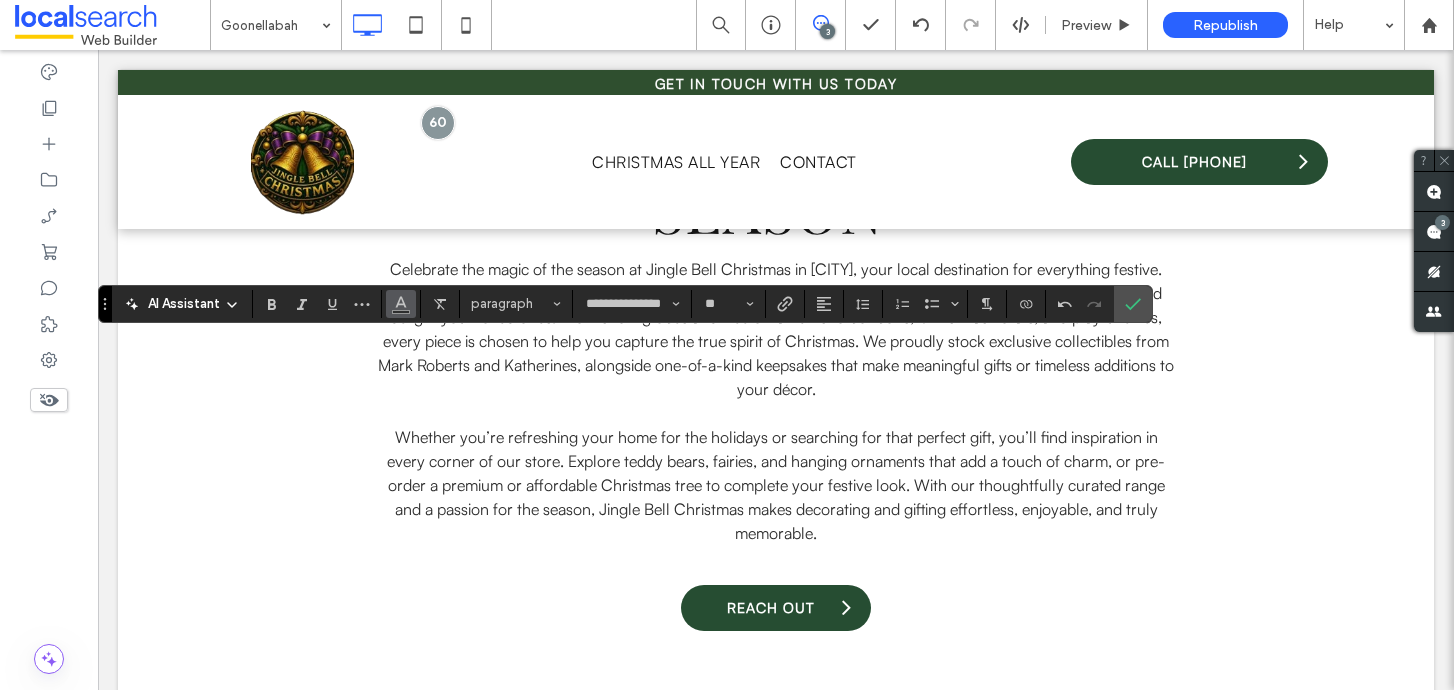 click 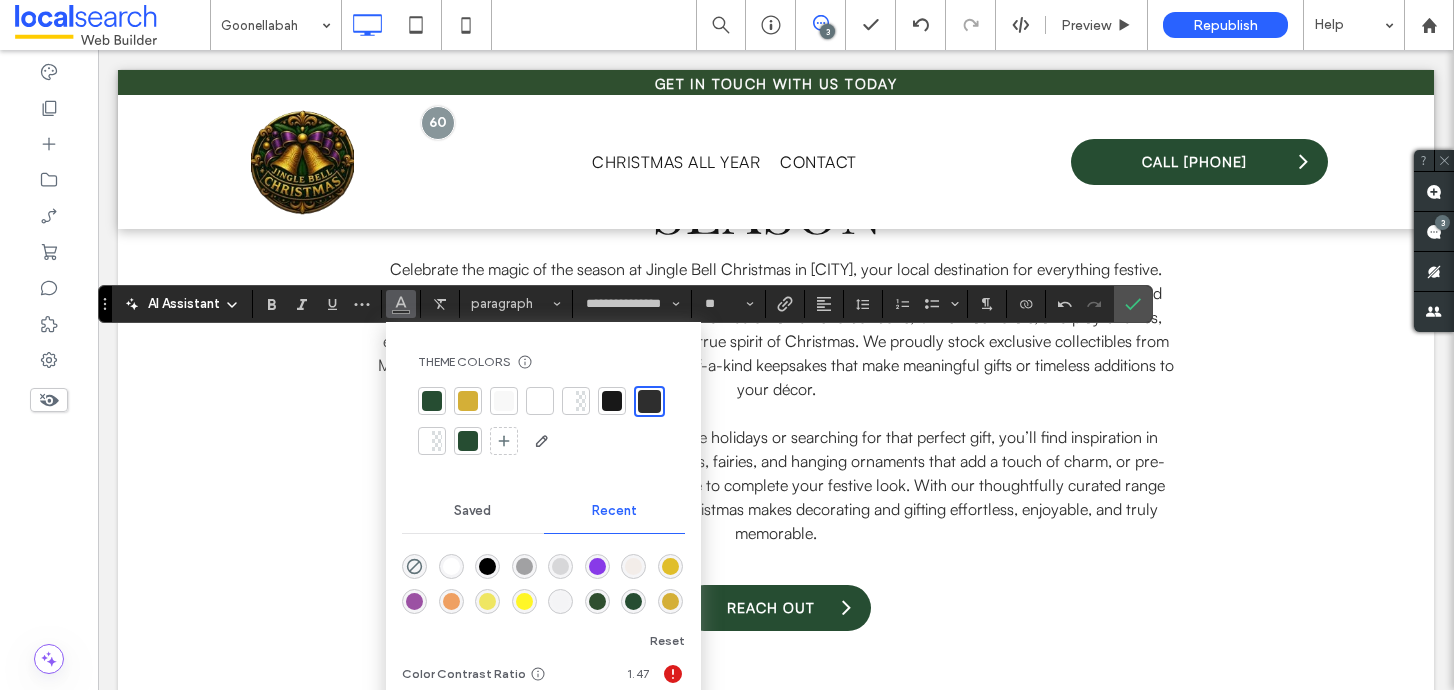 click at bounding box center (540, 401) 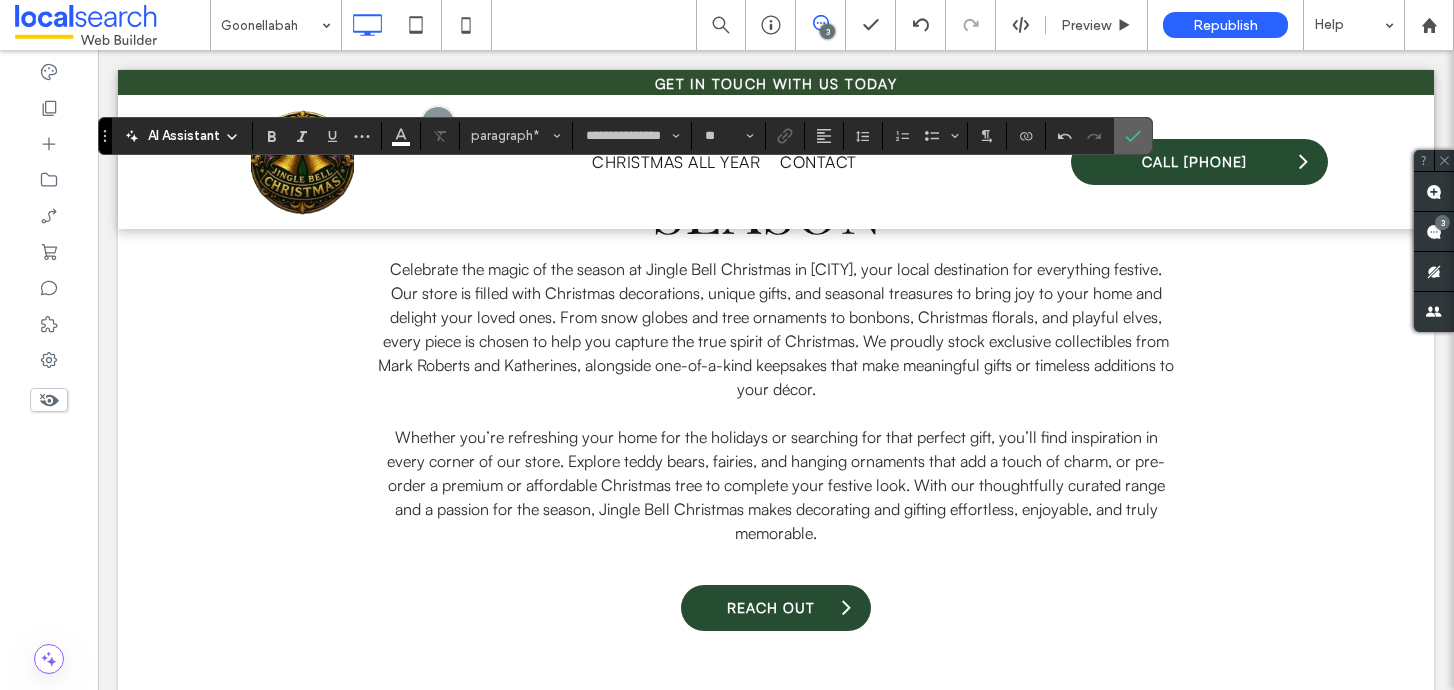 click at bounding box center (1133, 136) 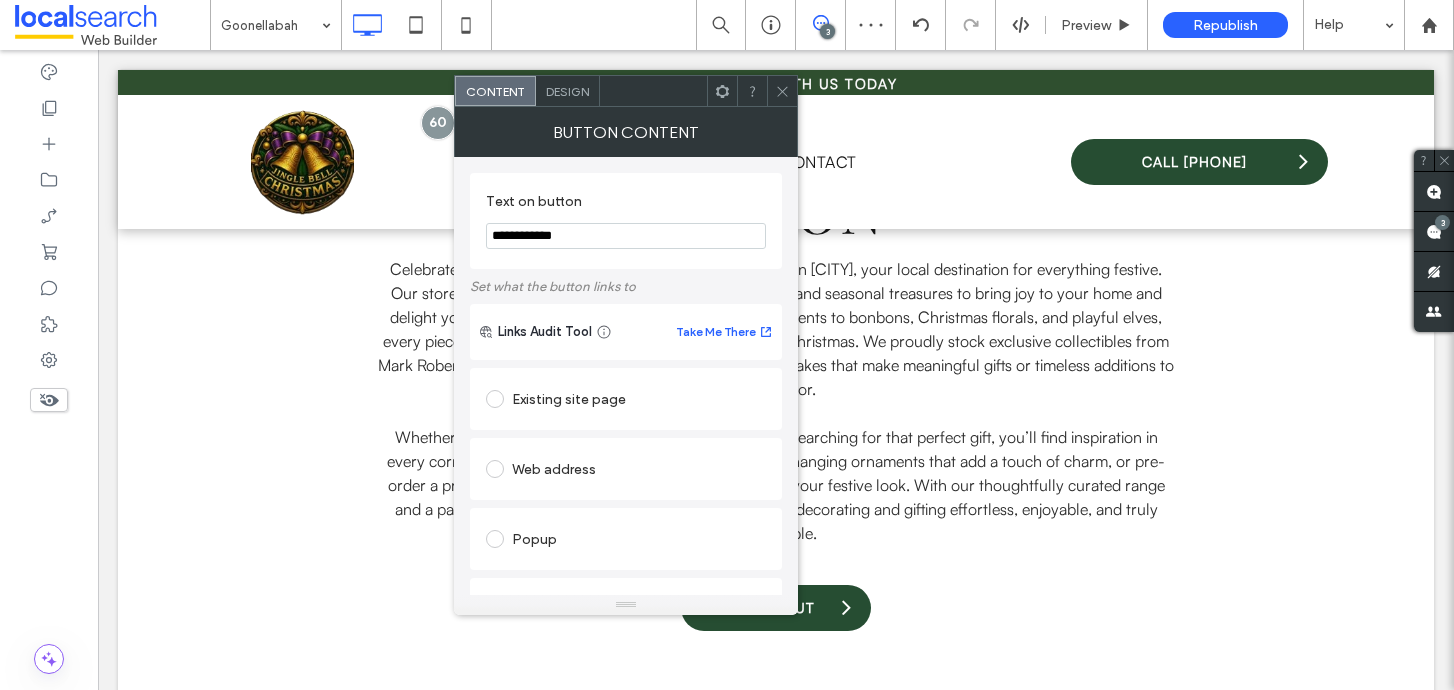 type on "*" 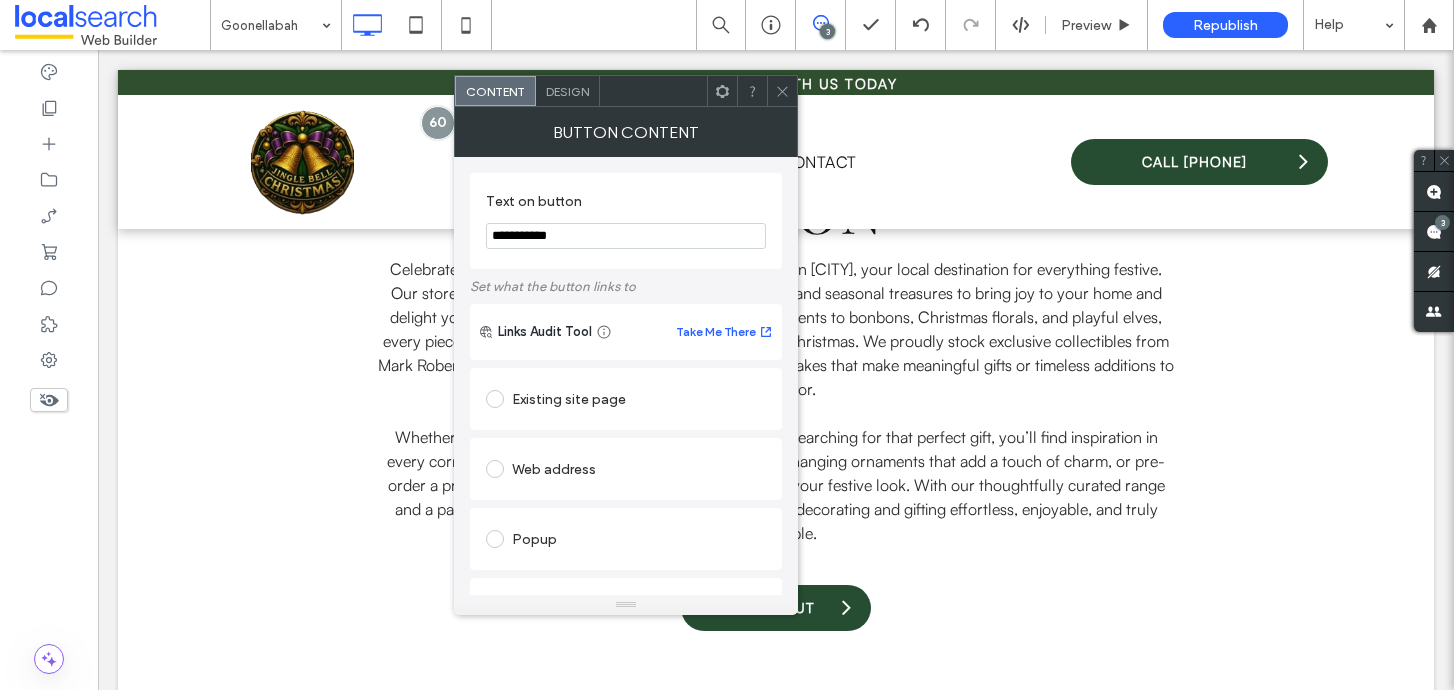 type on "**********" 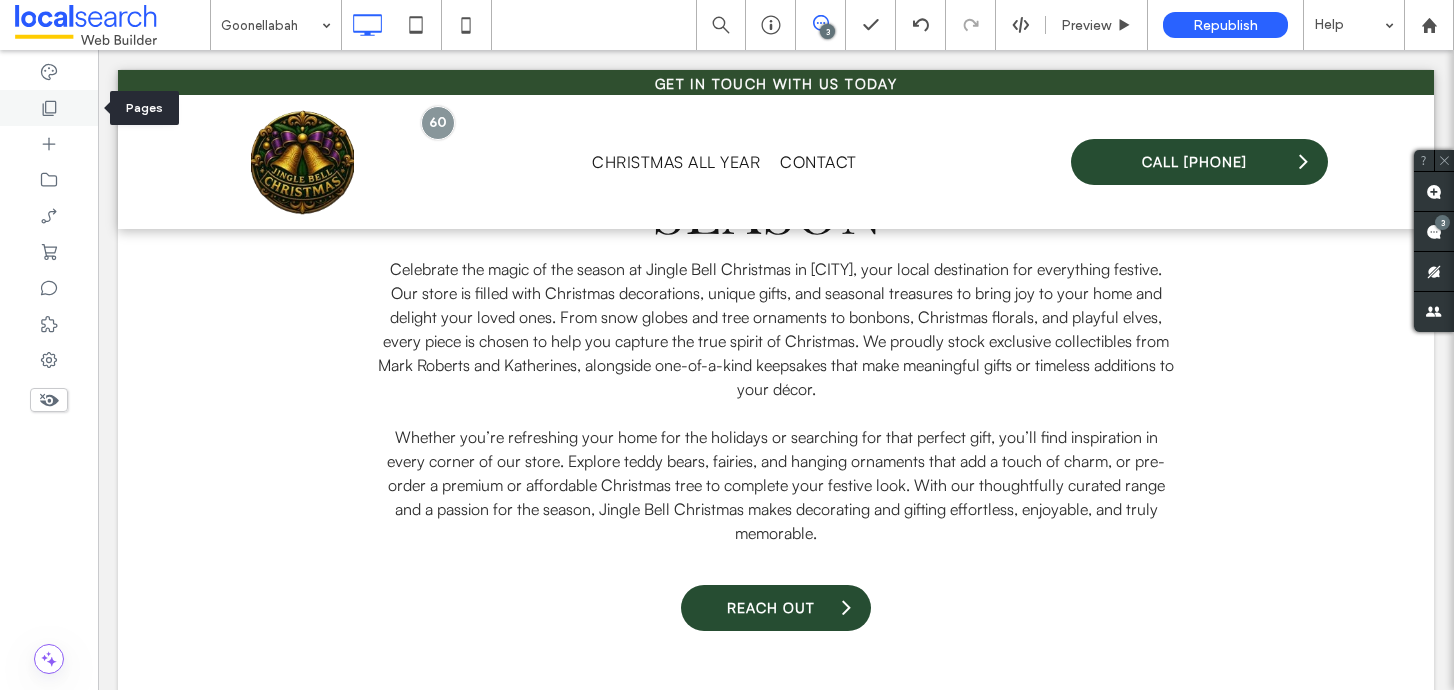 click at bounding box center (49, 108) 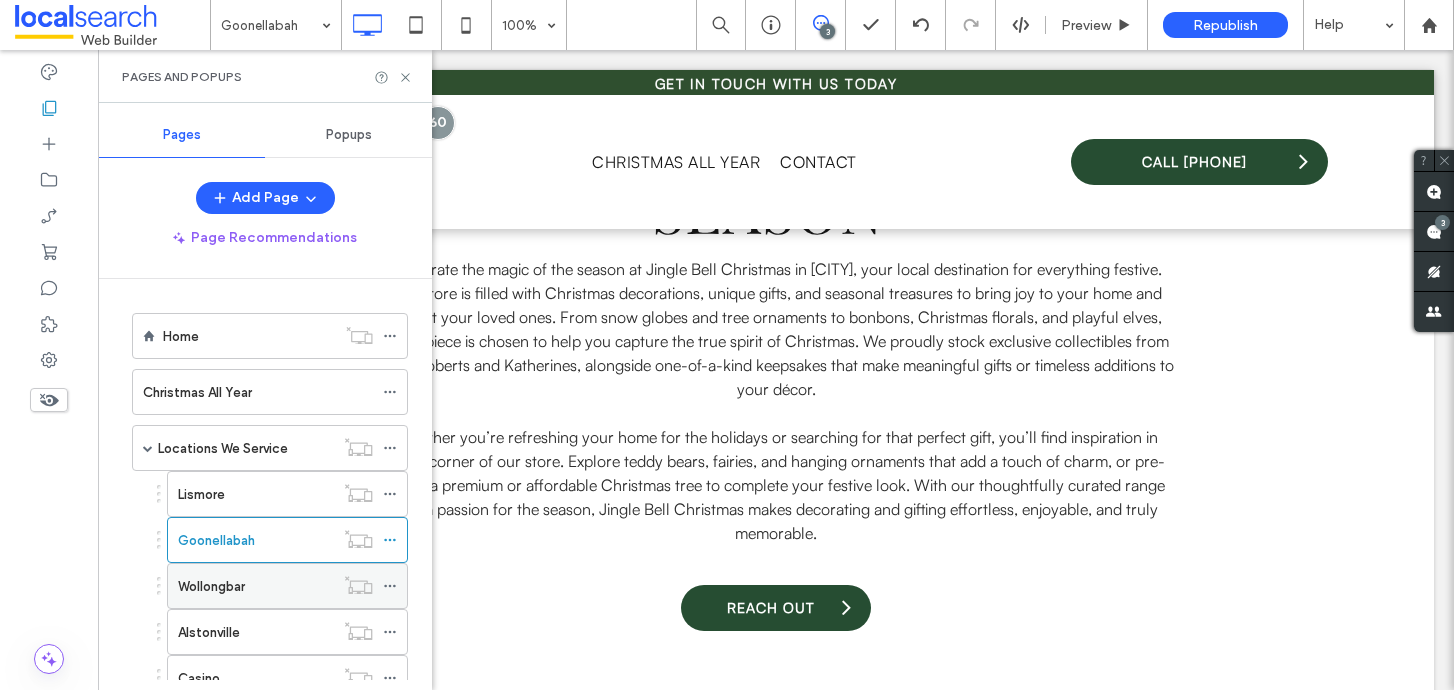 click on "Wollongbar" at bounding box center (256, 586) 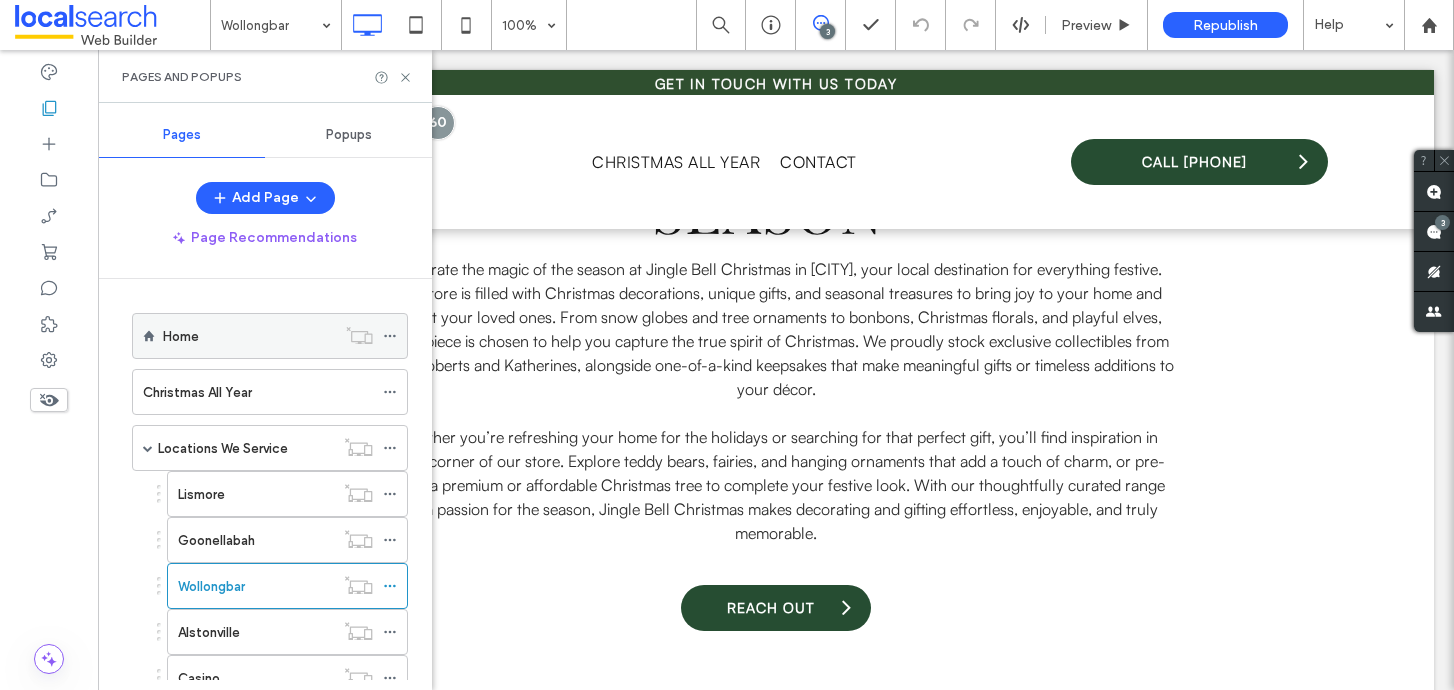 click on "Home" at bounding box center [249, 336] 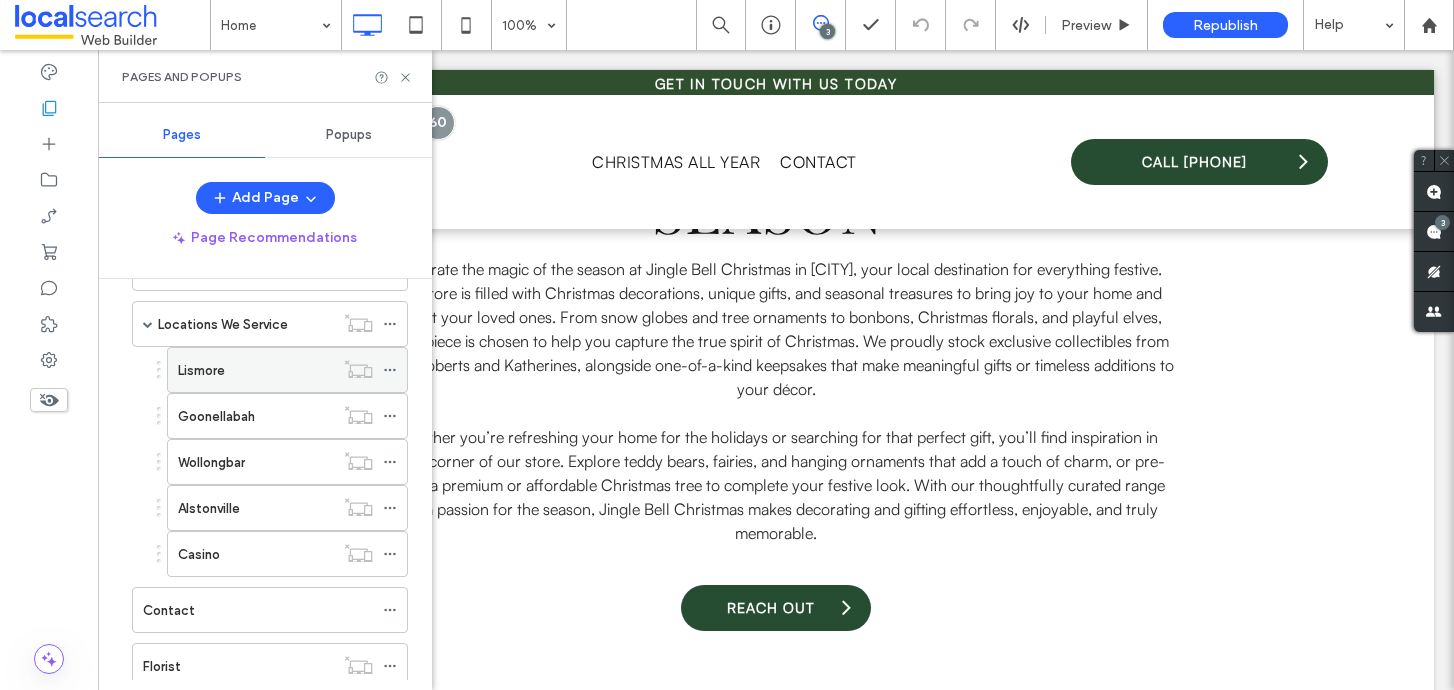 scroll, scrollTop: 159, scrollLeft: 0, axis: vertical 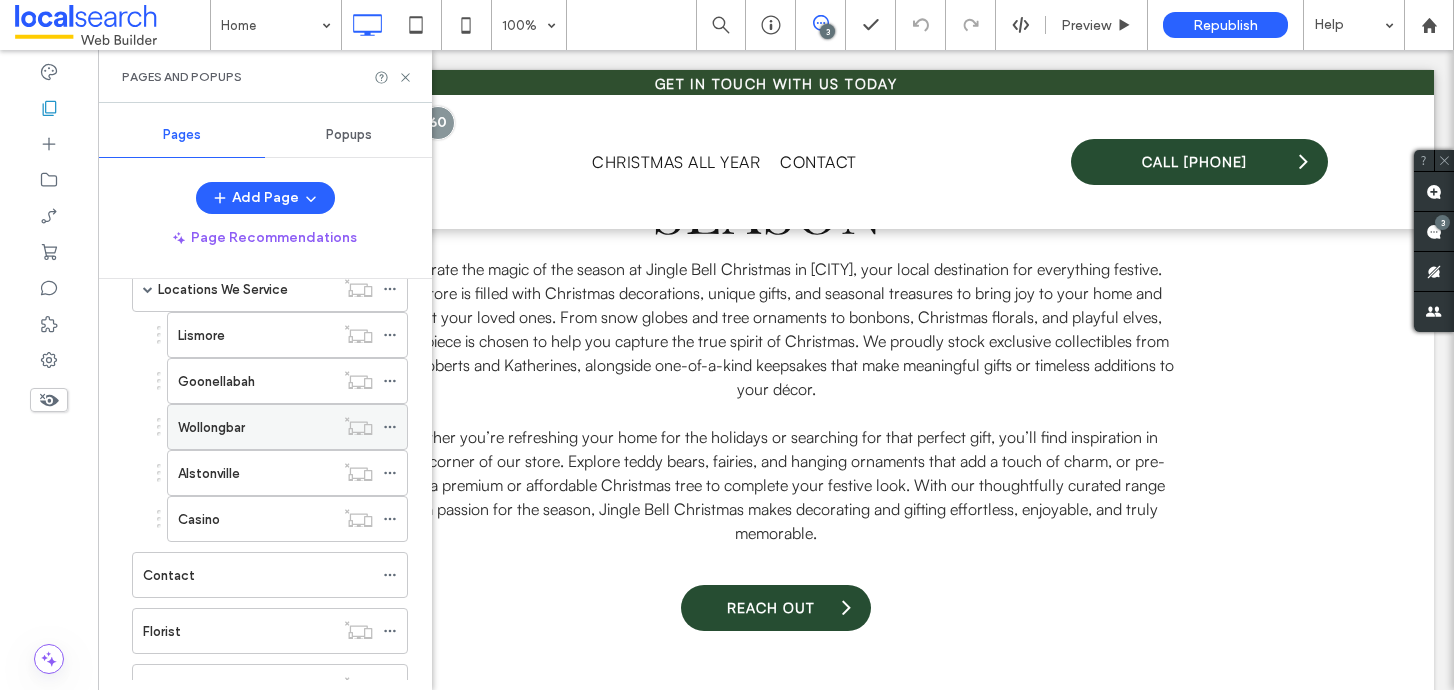 click on "Wollongbar" at bounding box center (256, 427) 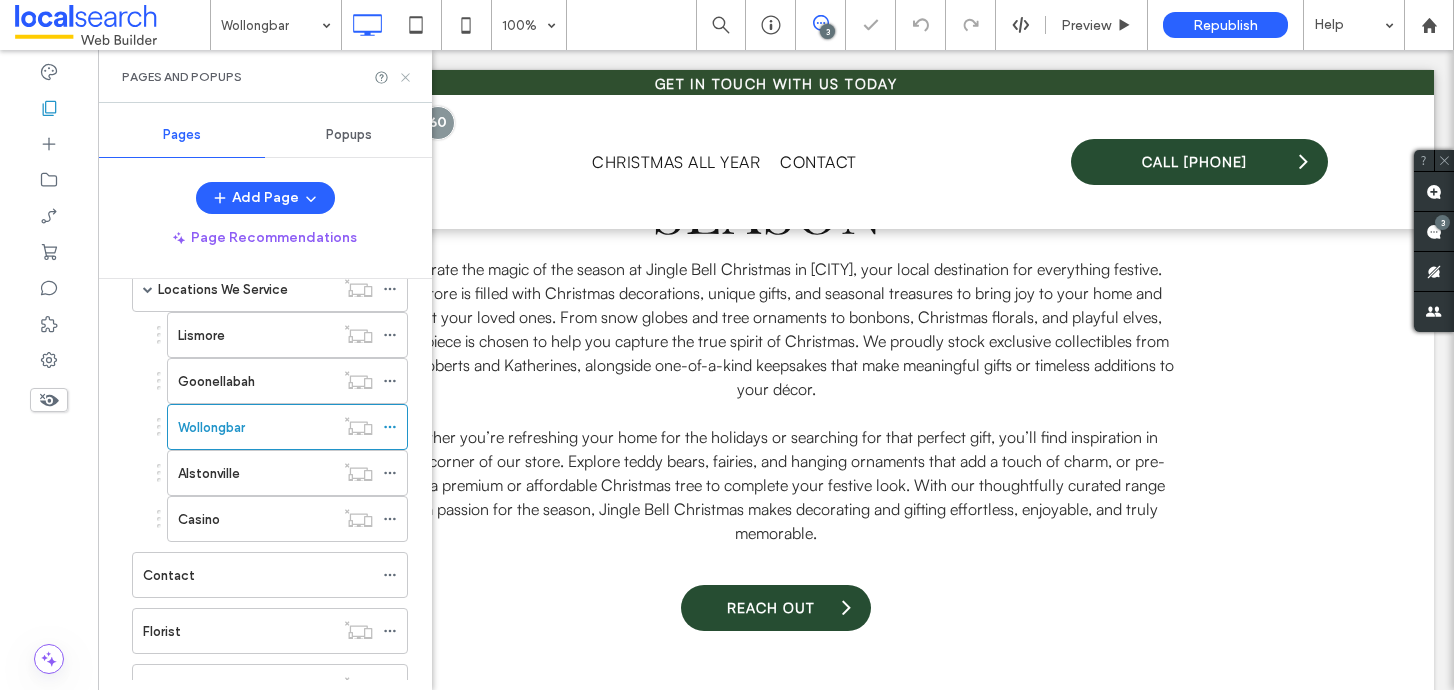 click 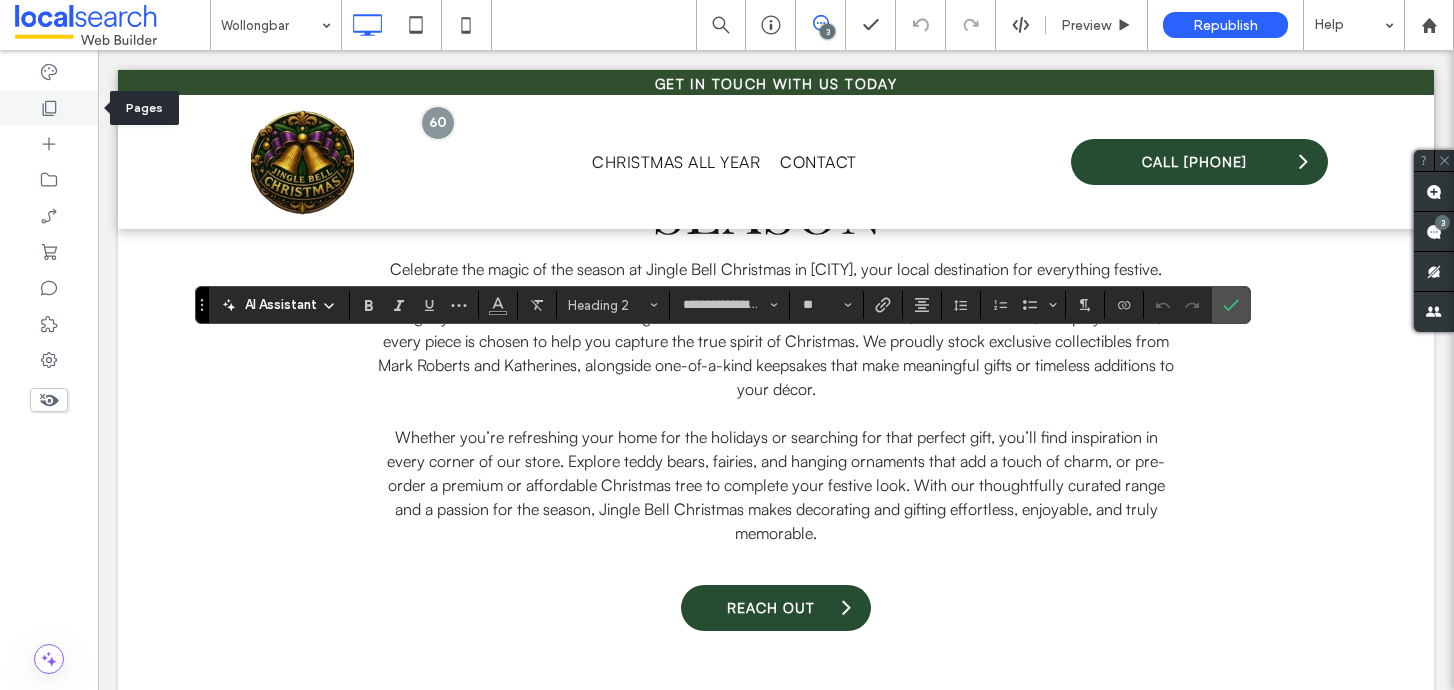 click 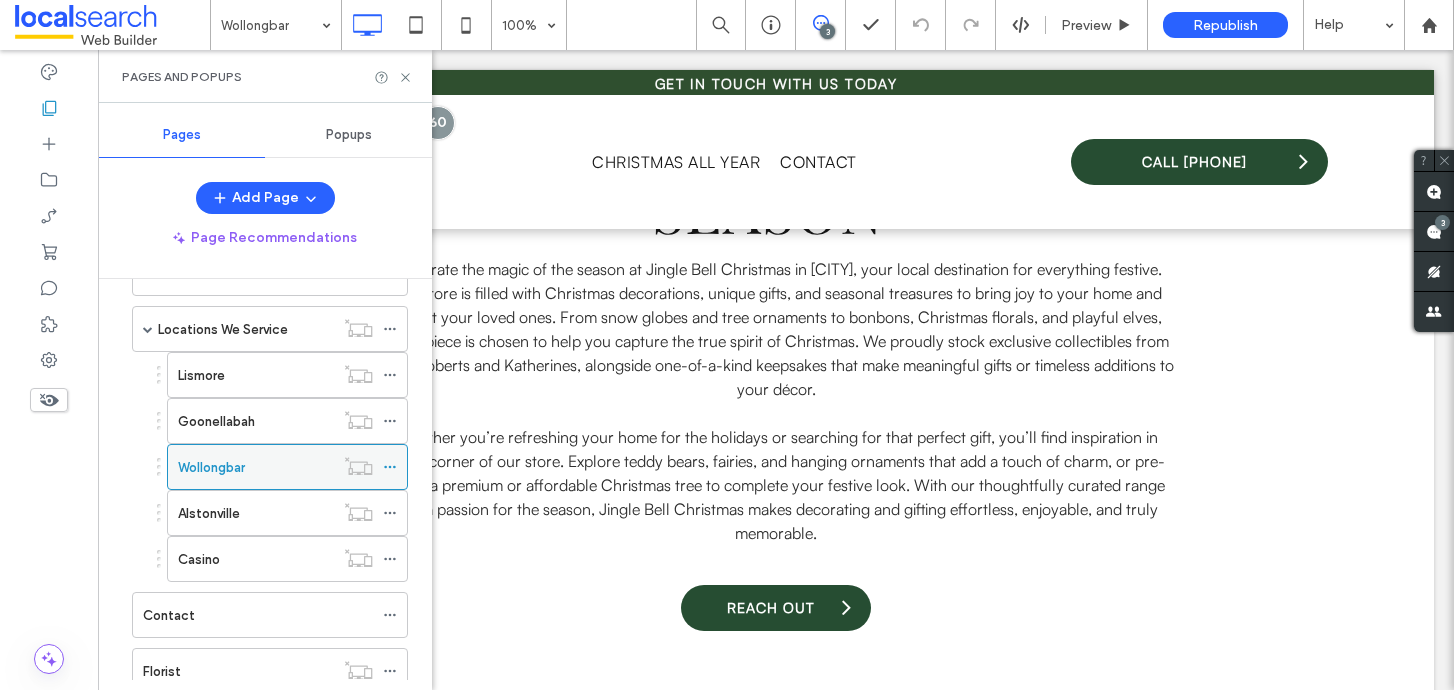 scroll, scrollTop: 131, scrollLeft: 0, axis: vertical 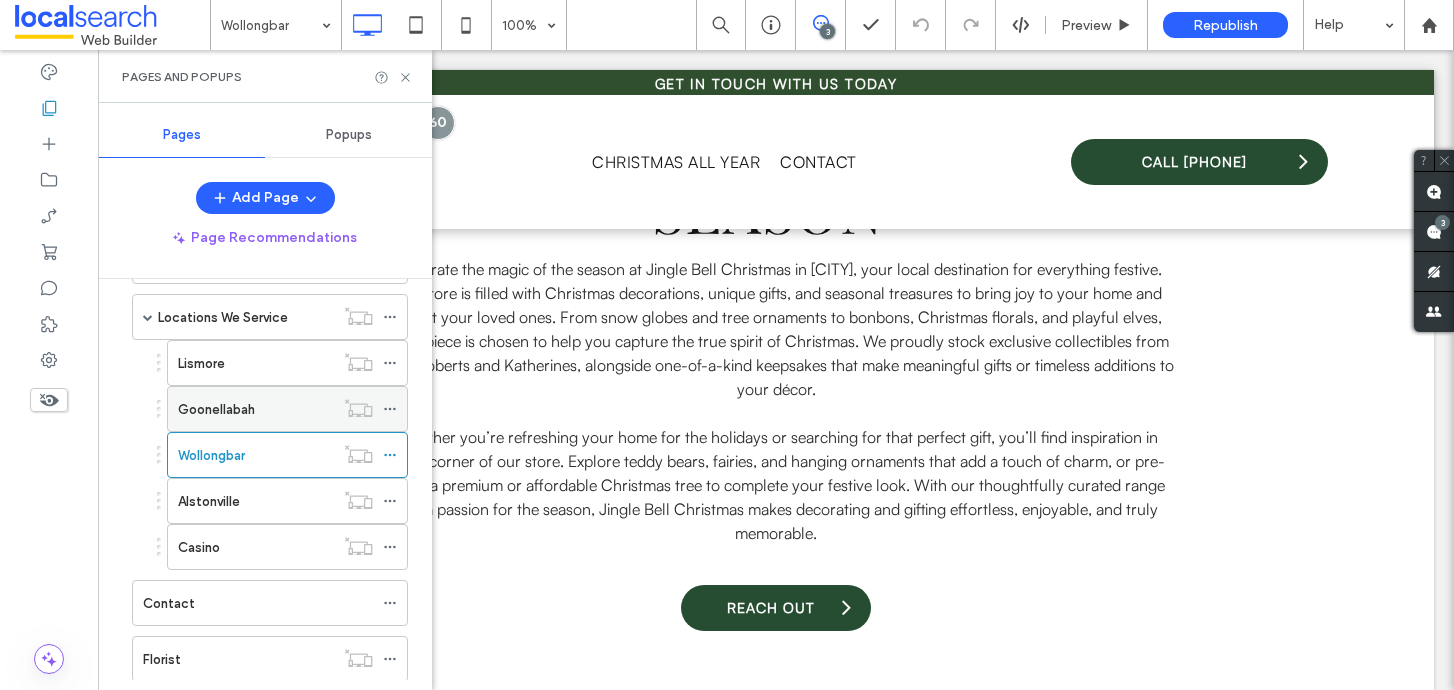click on "Goonellabah" at bounding box center (216, 409) 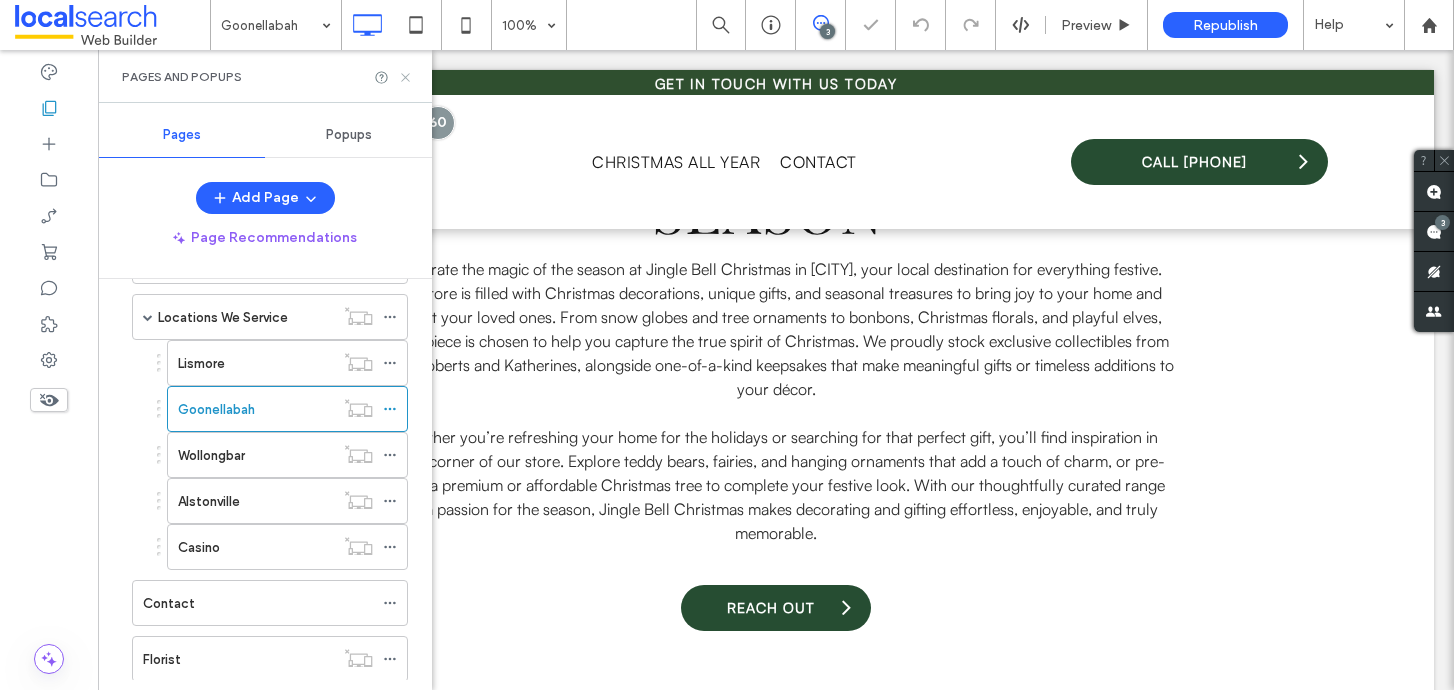 click 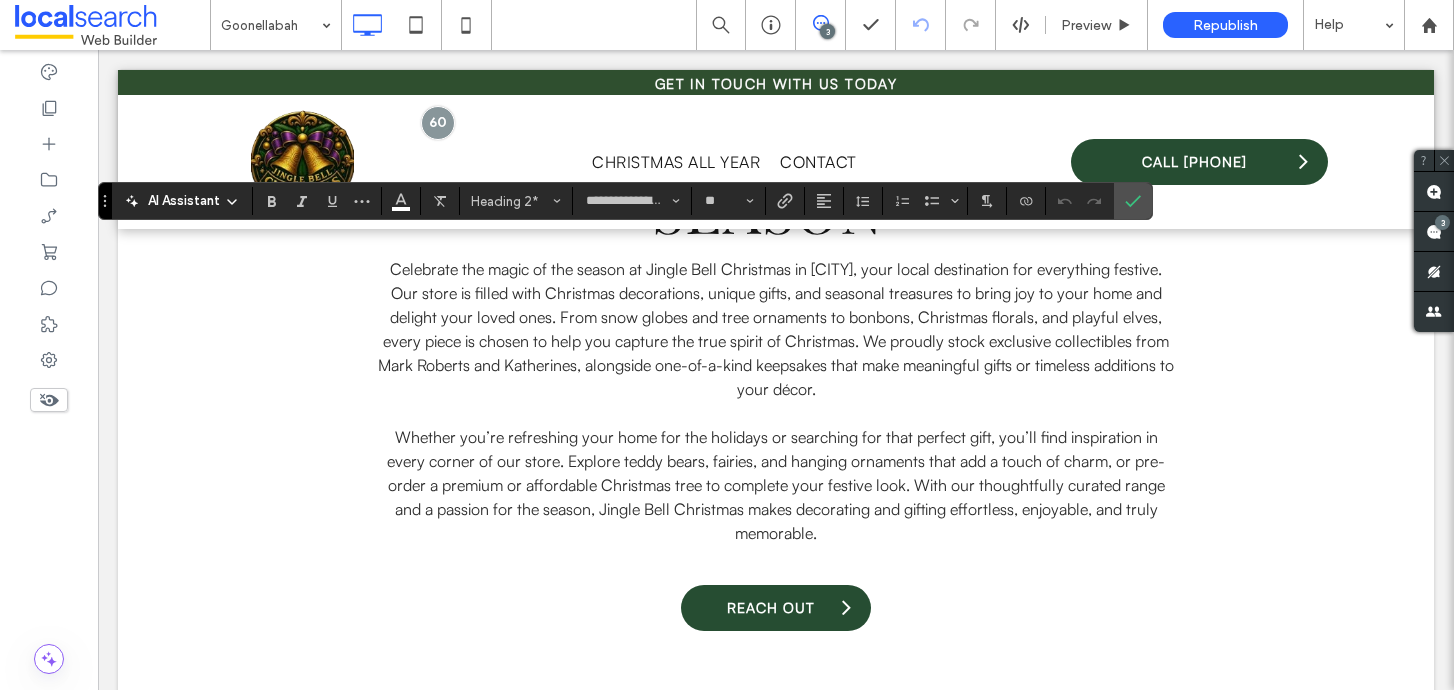type on "**********" 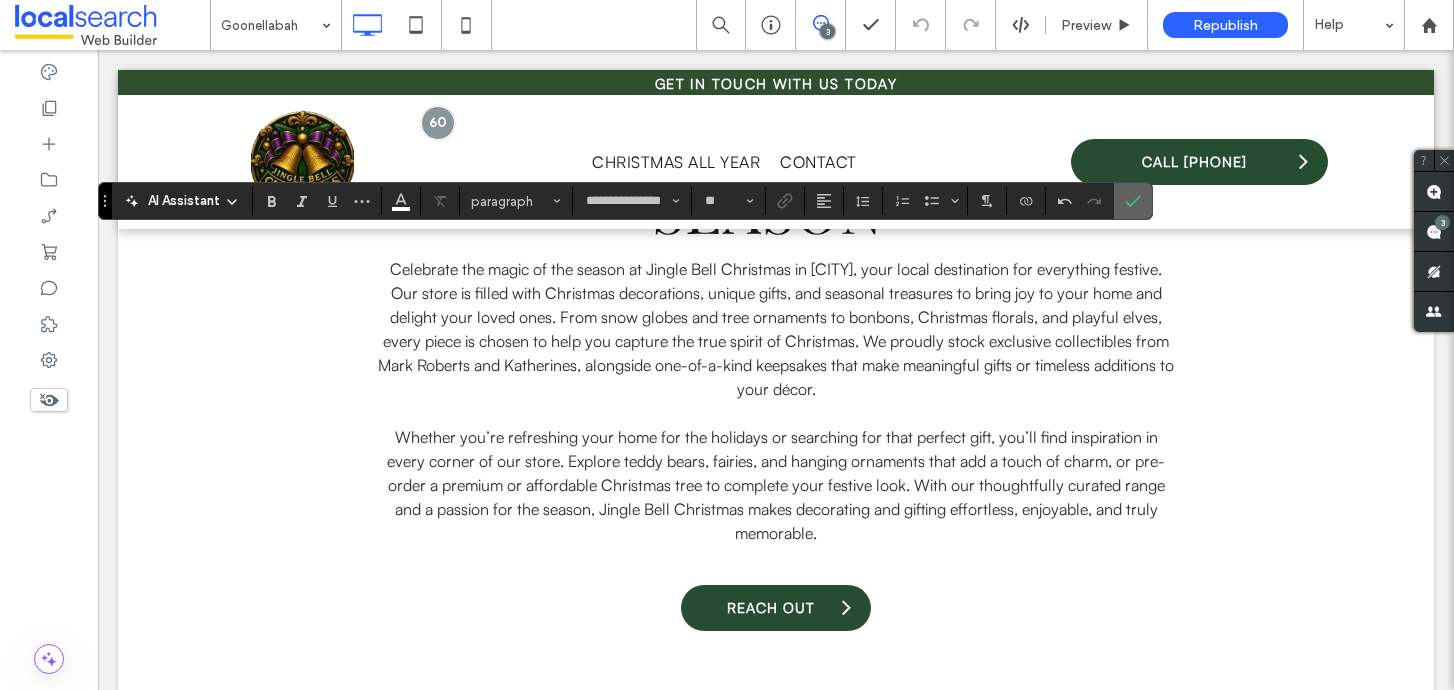 click at bounding box center (1133, 201) 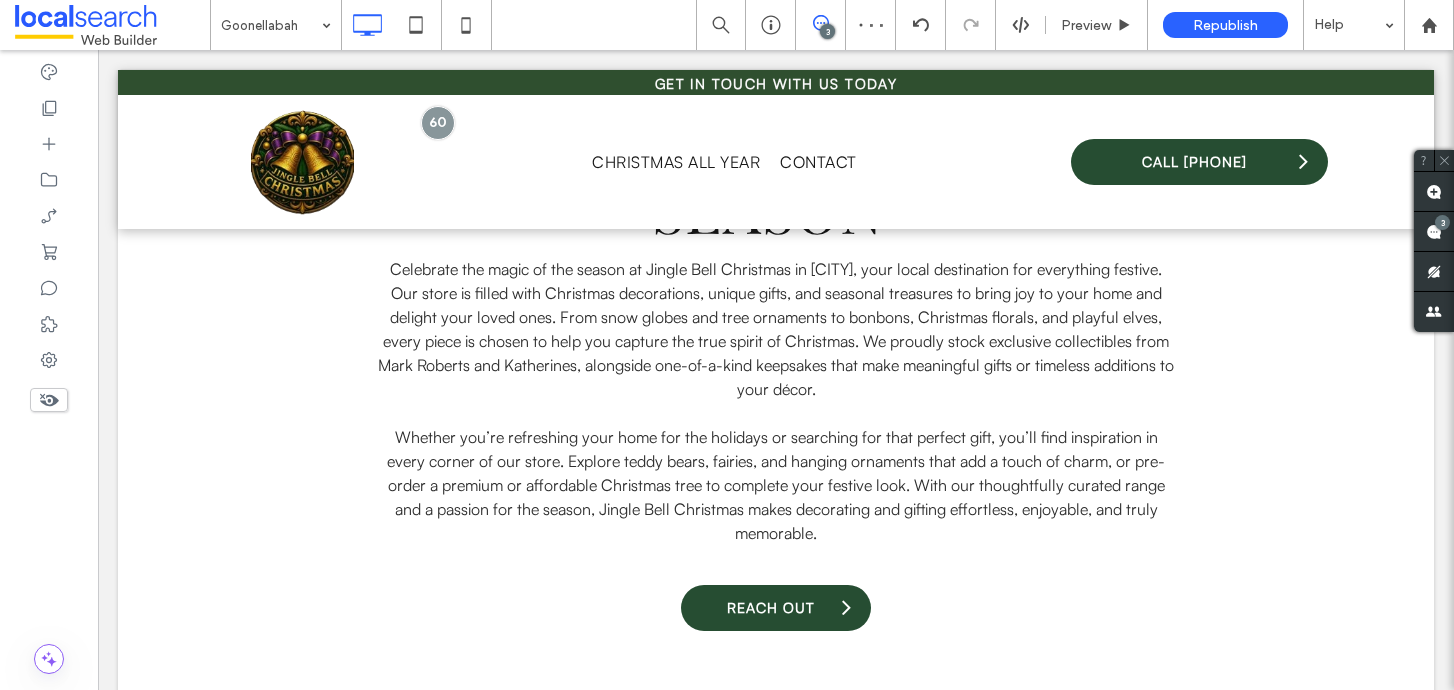 type on "**********" 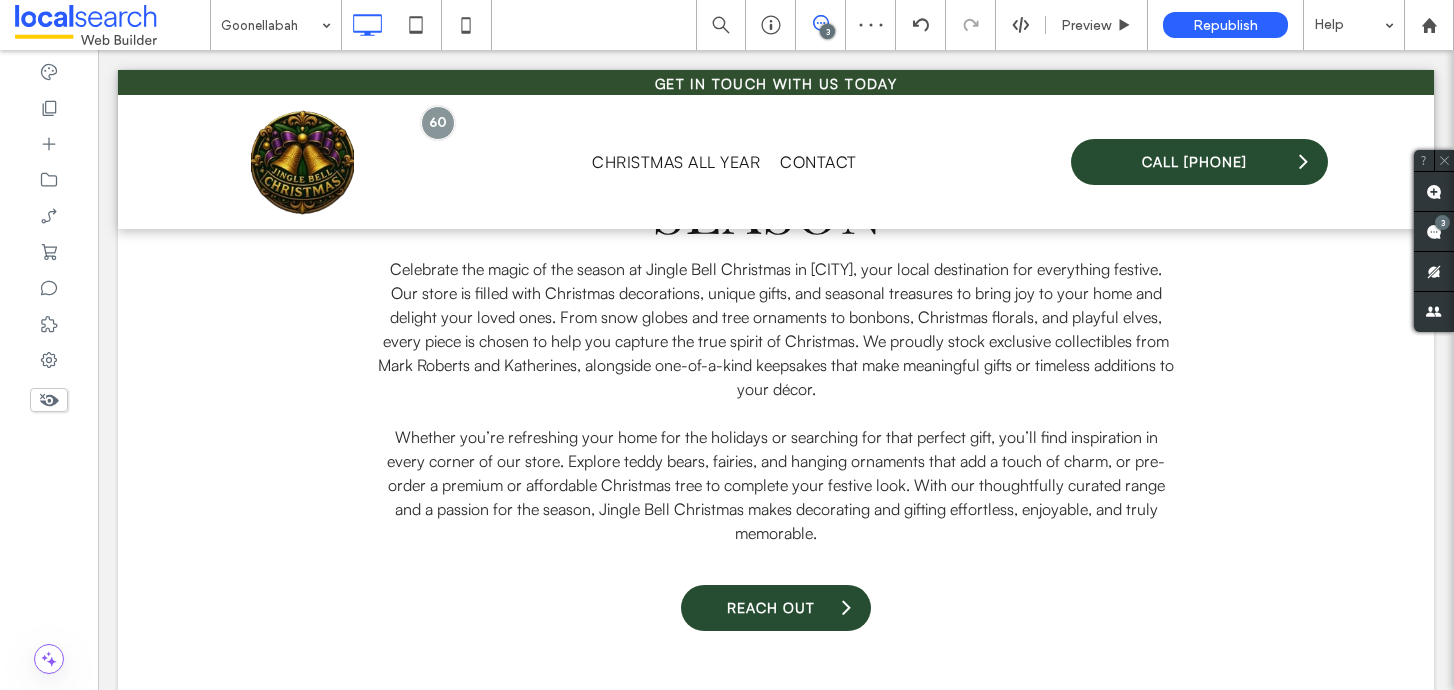 type on "**" 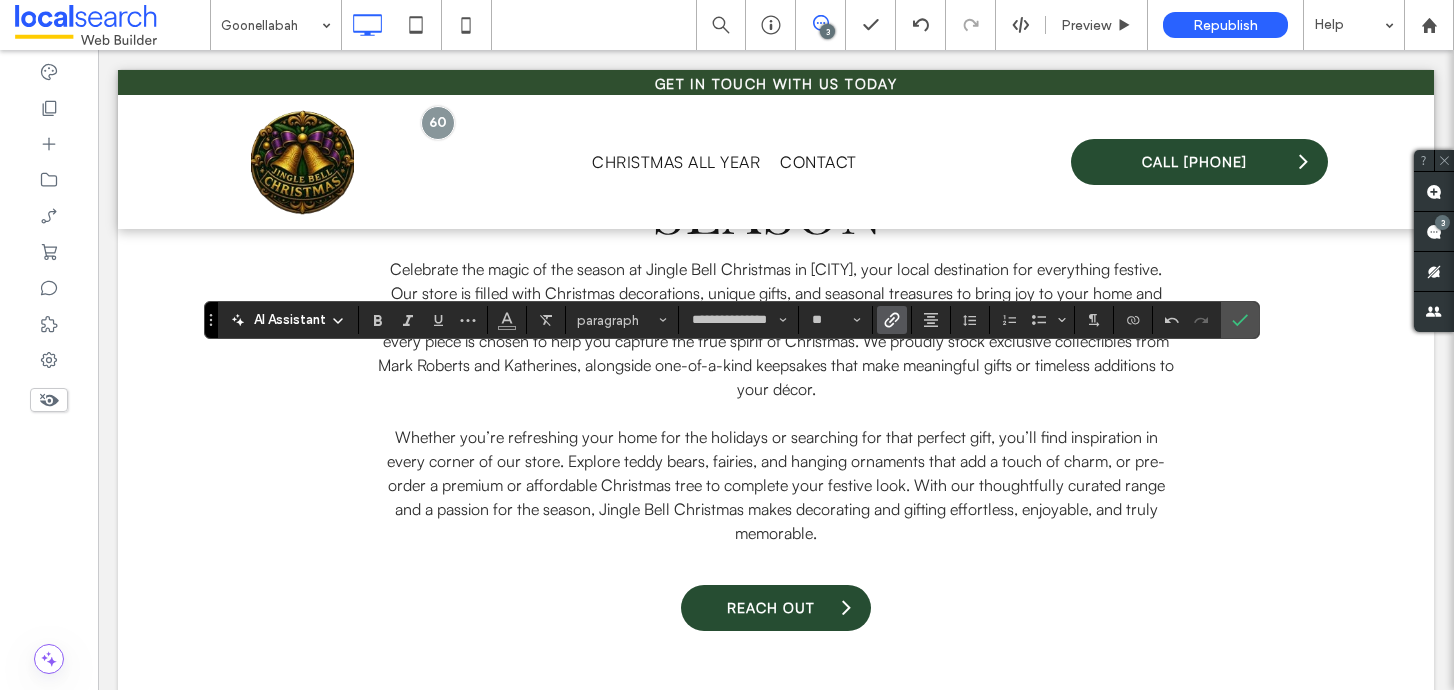 click 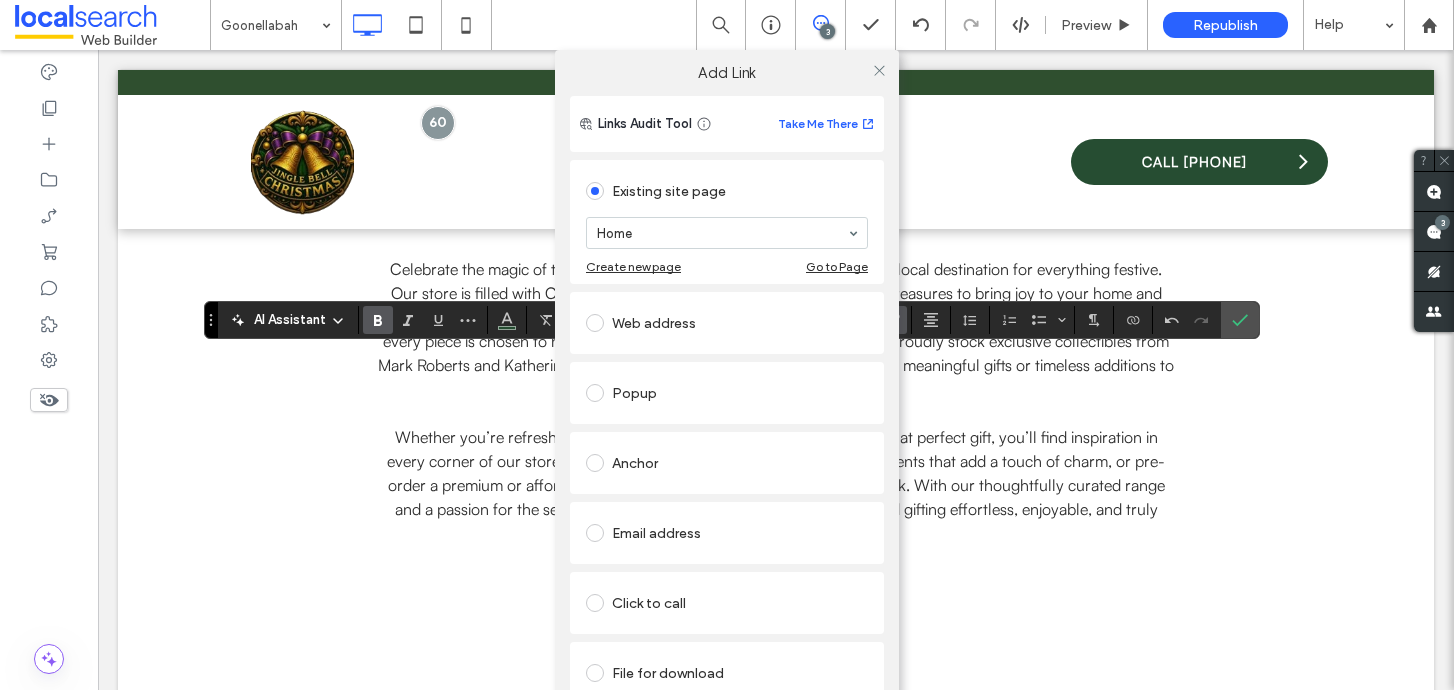 scroll, scrollTop: 36, scrollLeft: 0, axis: vertical 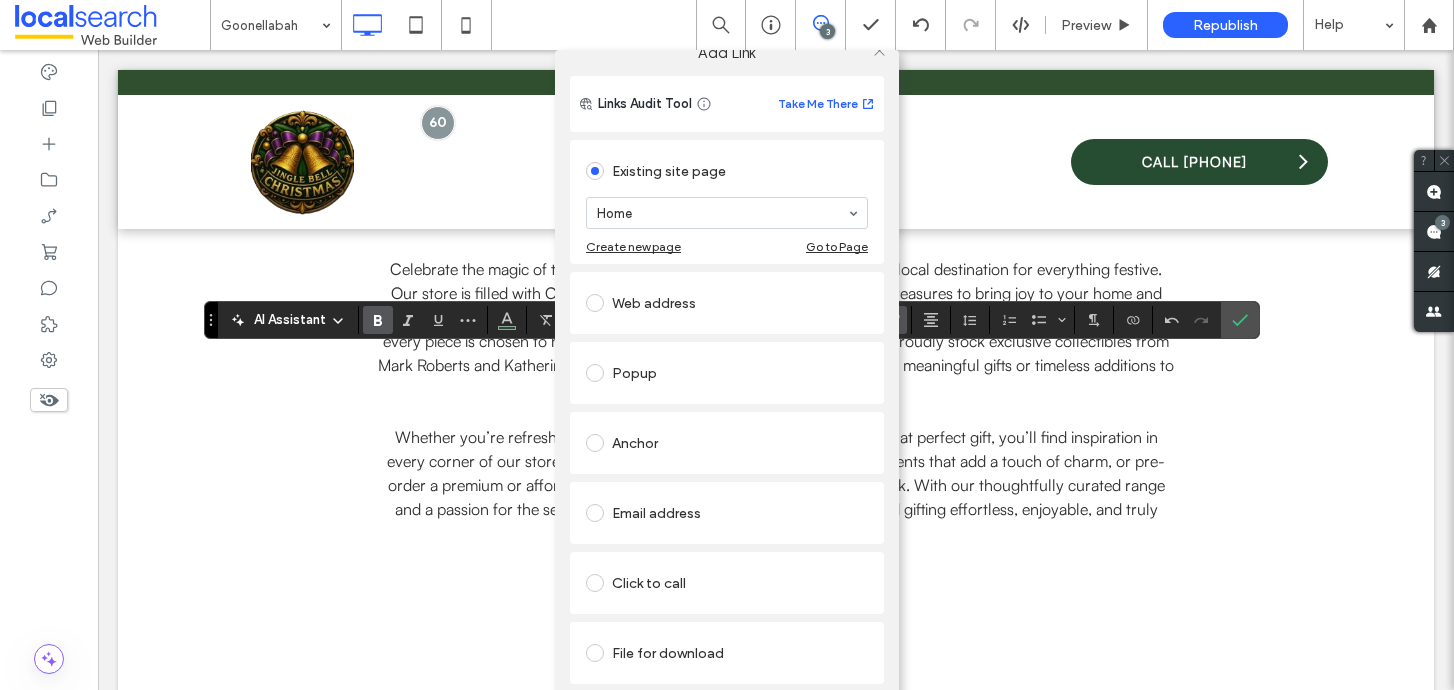 click on "Click to call" at bounding box center (727, 583) 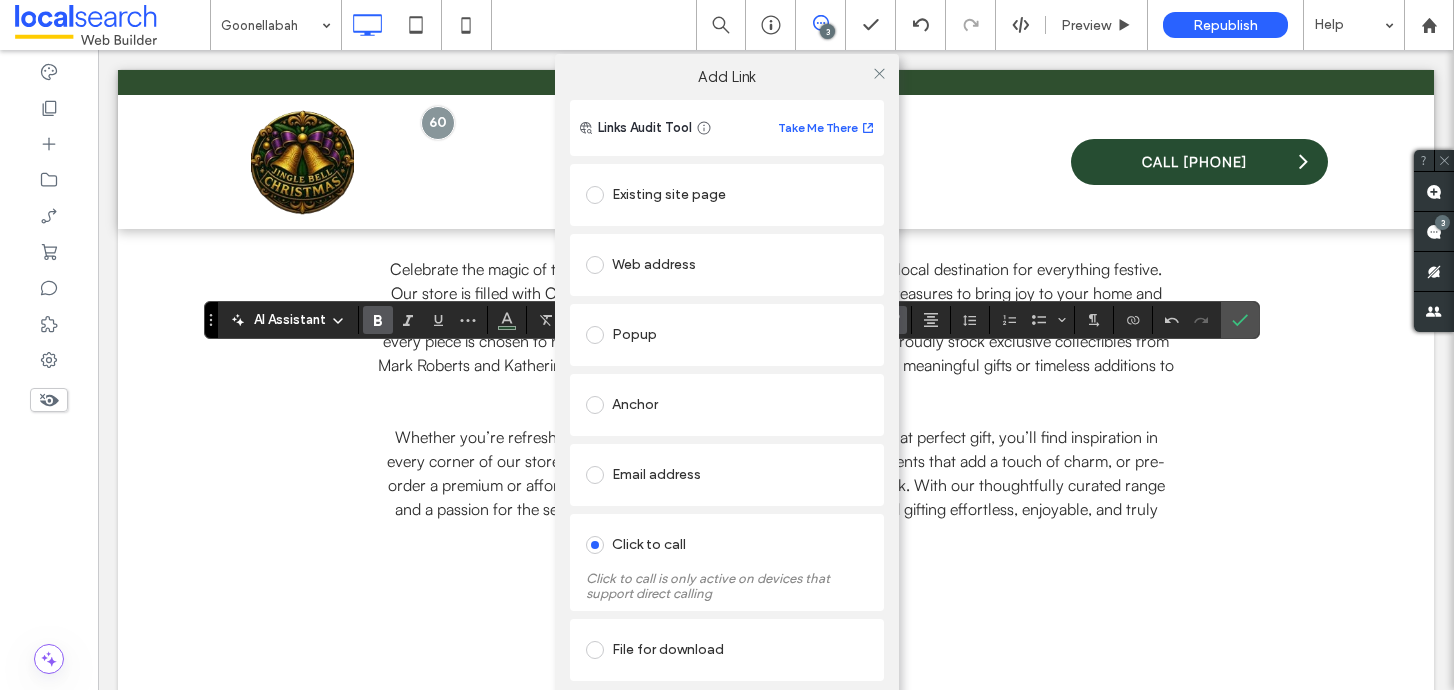 scroll, scrollTop: 0, scrollLeft: 0, axis: both 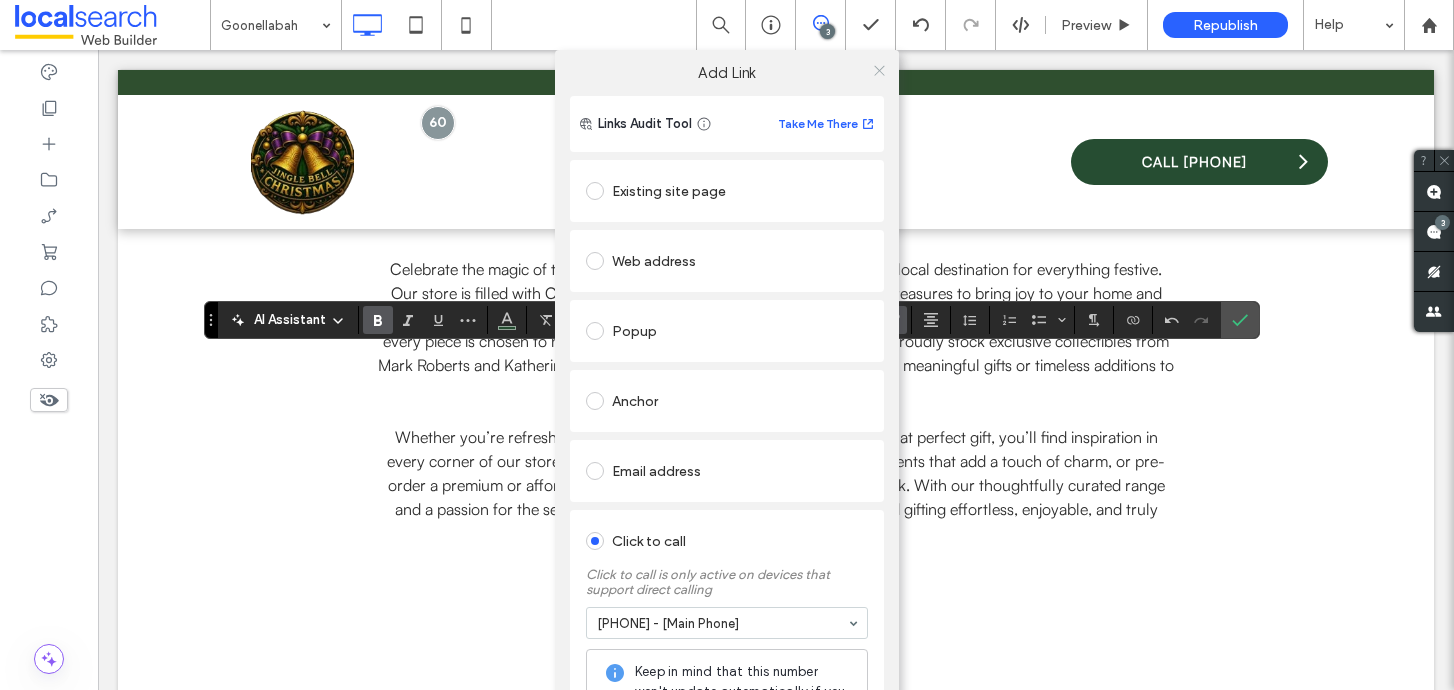 click at bounding box center (879, 70) 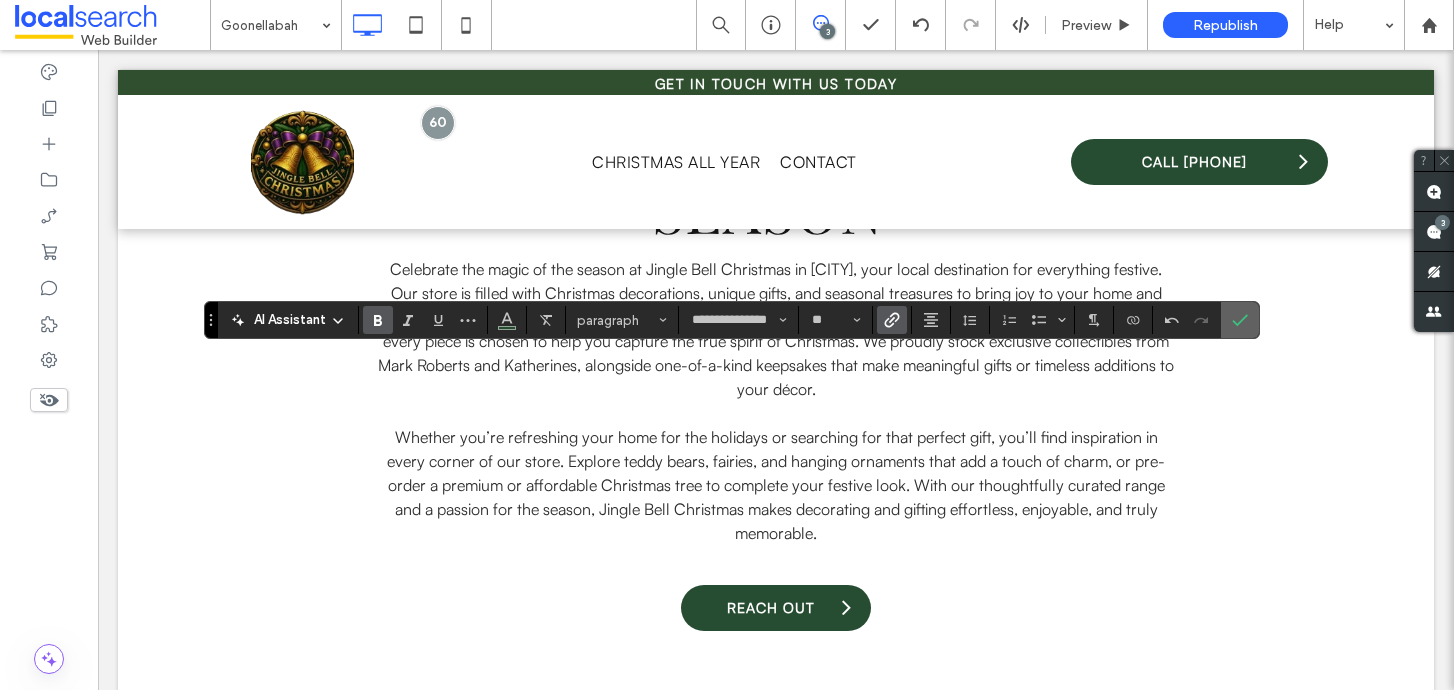 click 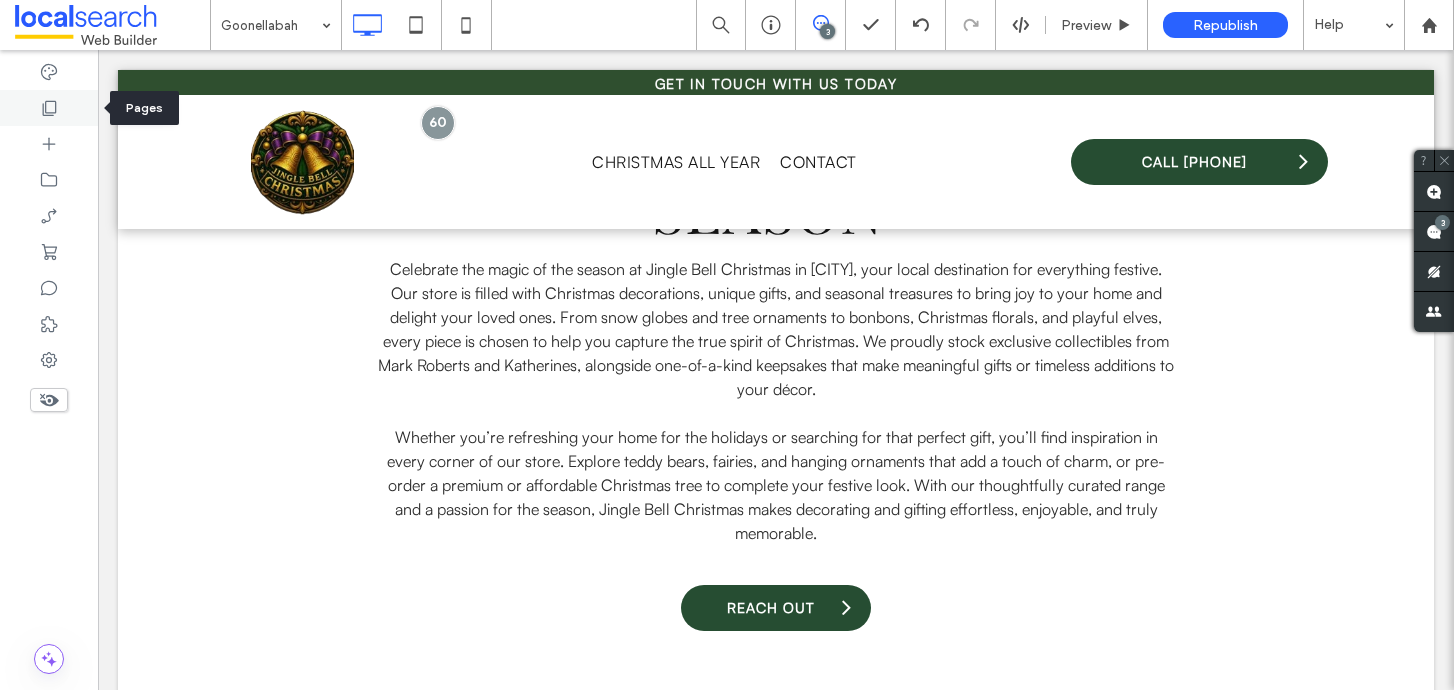 click 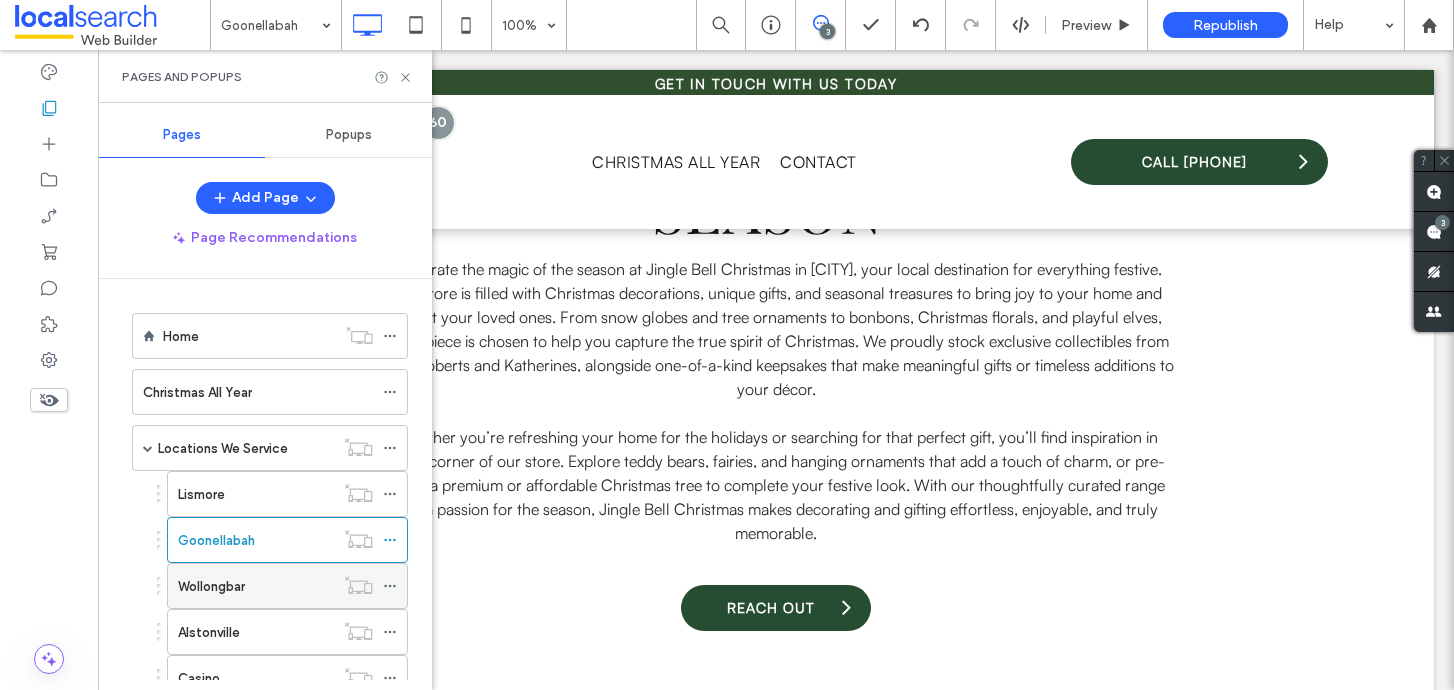 click on "Wollongbar" at bounding box center (211, 586) 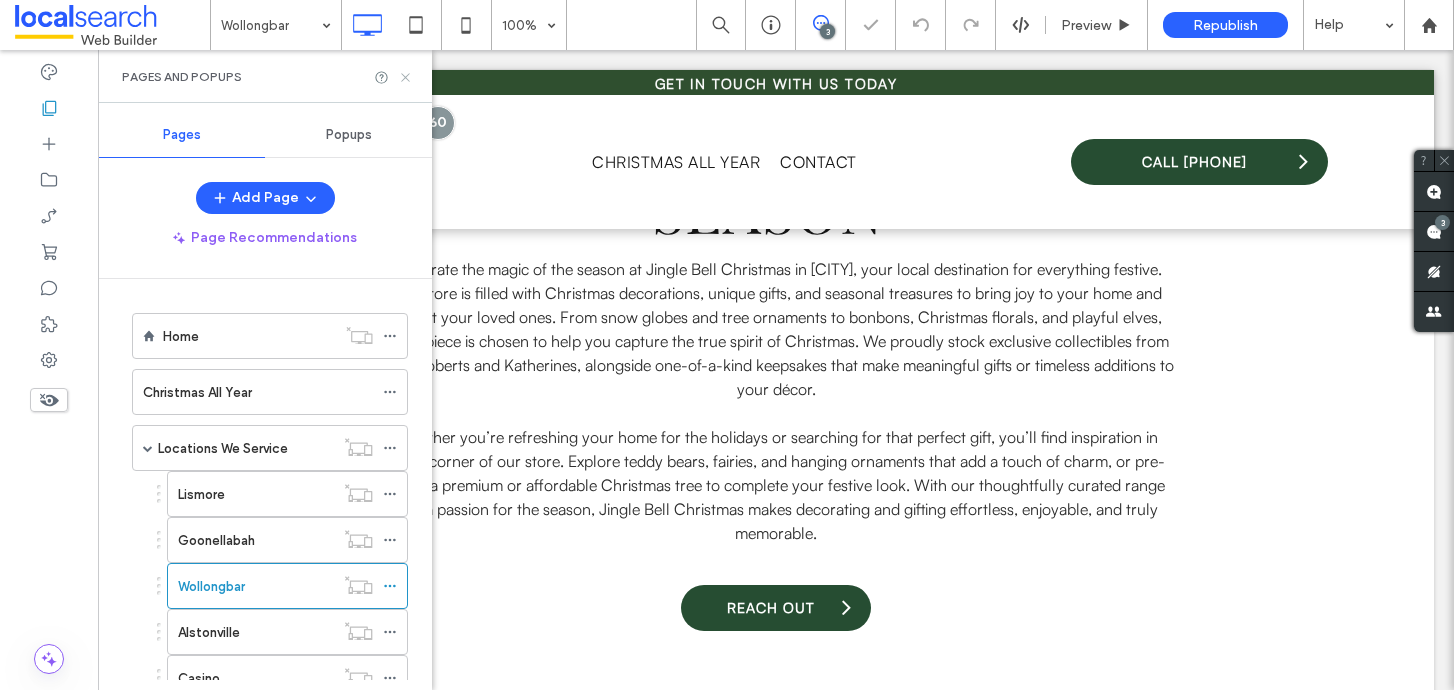 click 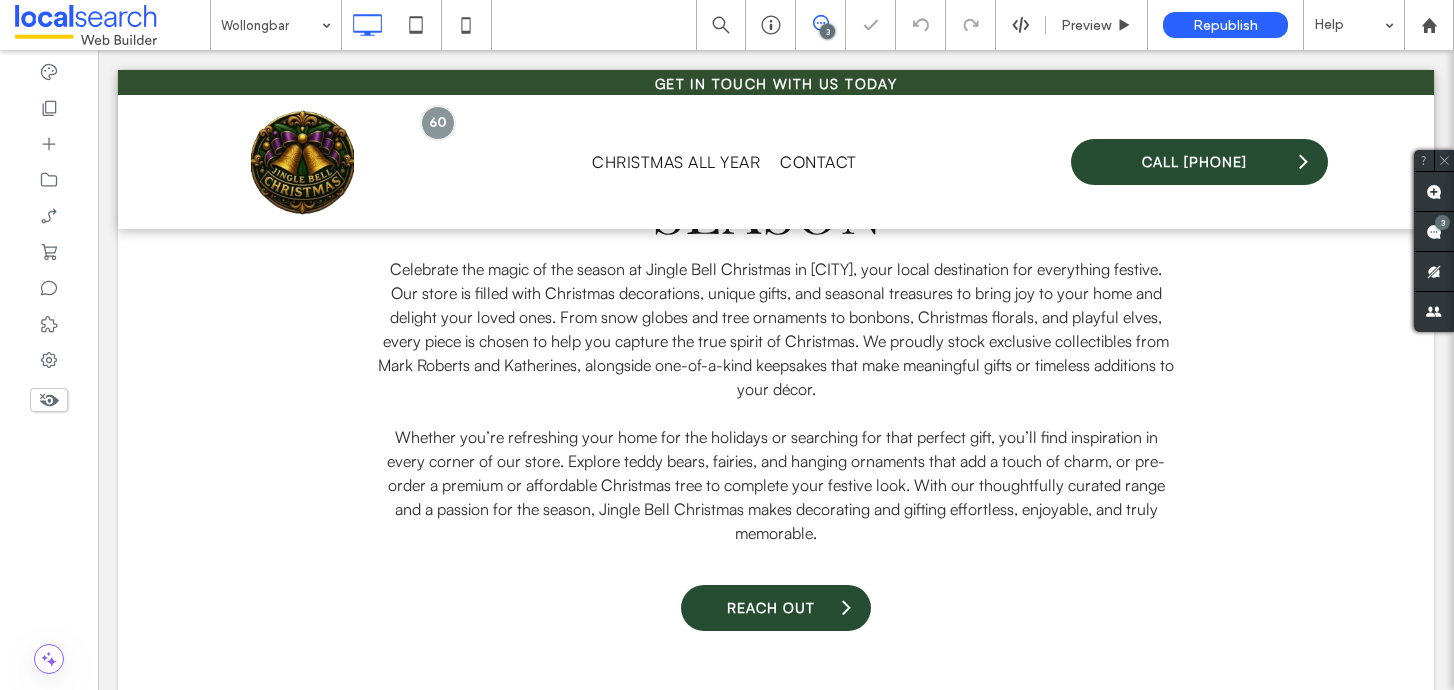 type on "**********" 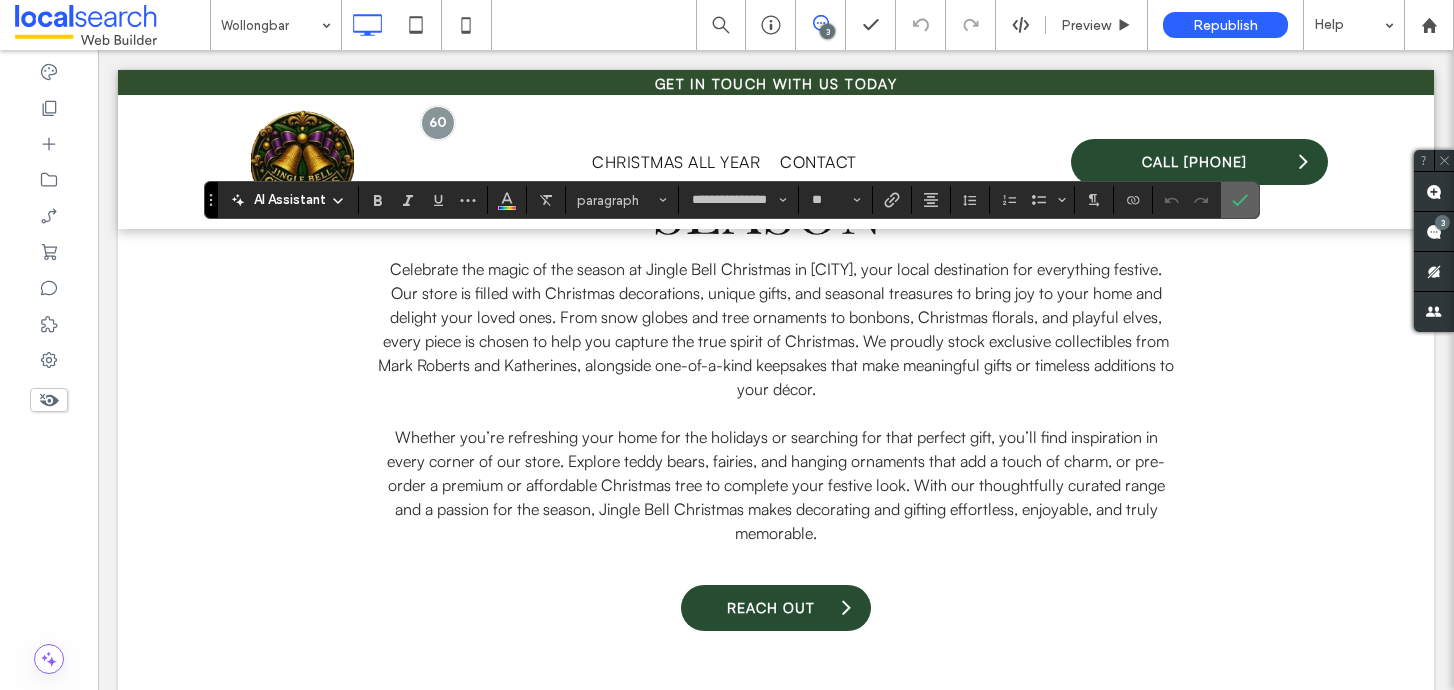click at bounding box center (1236, 200) 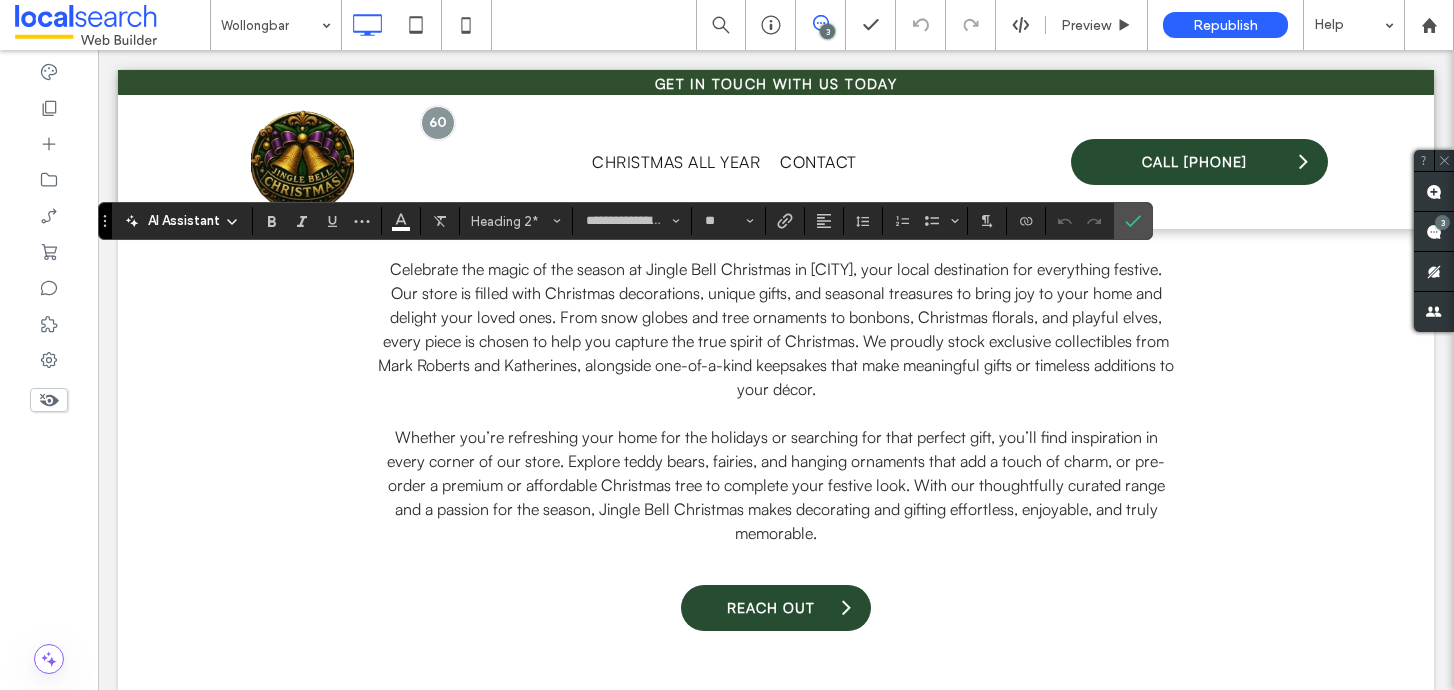 click at bounding box center [1095, 221] 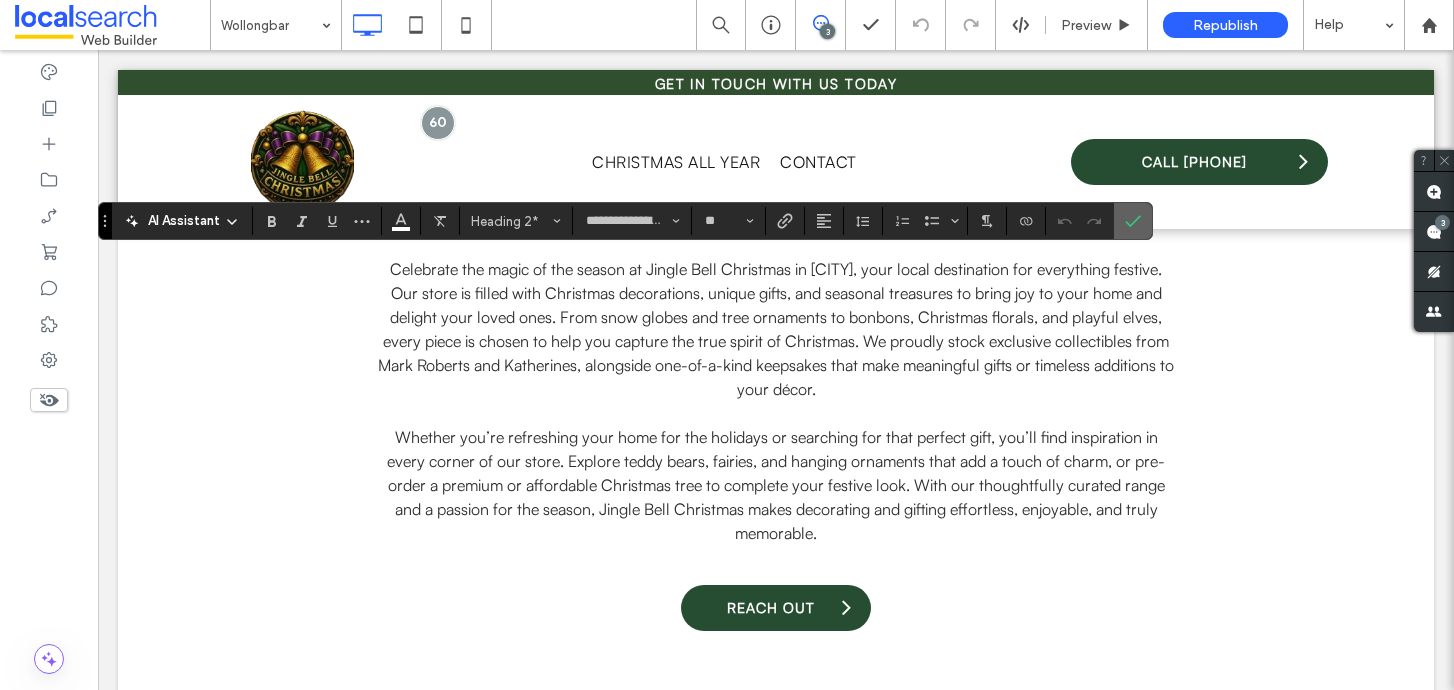 click 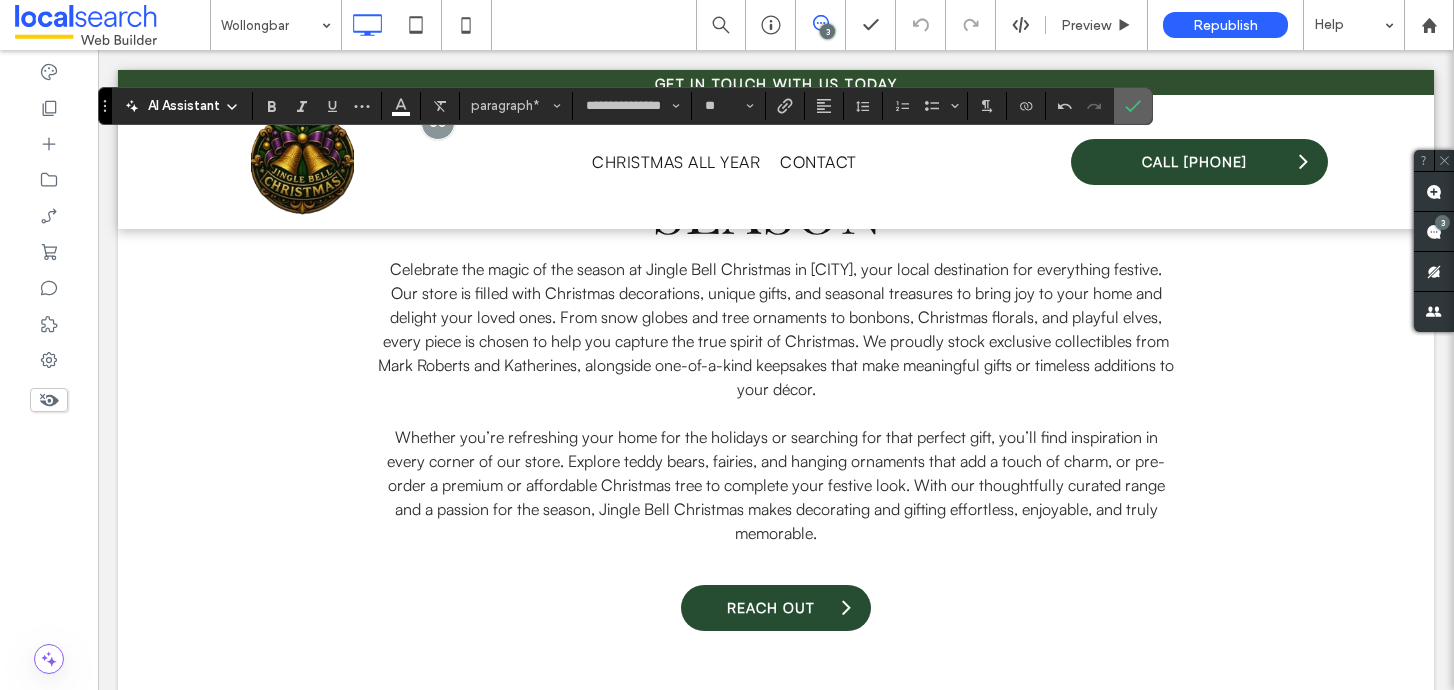 click 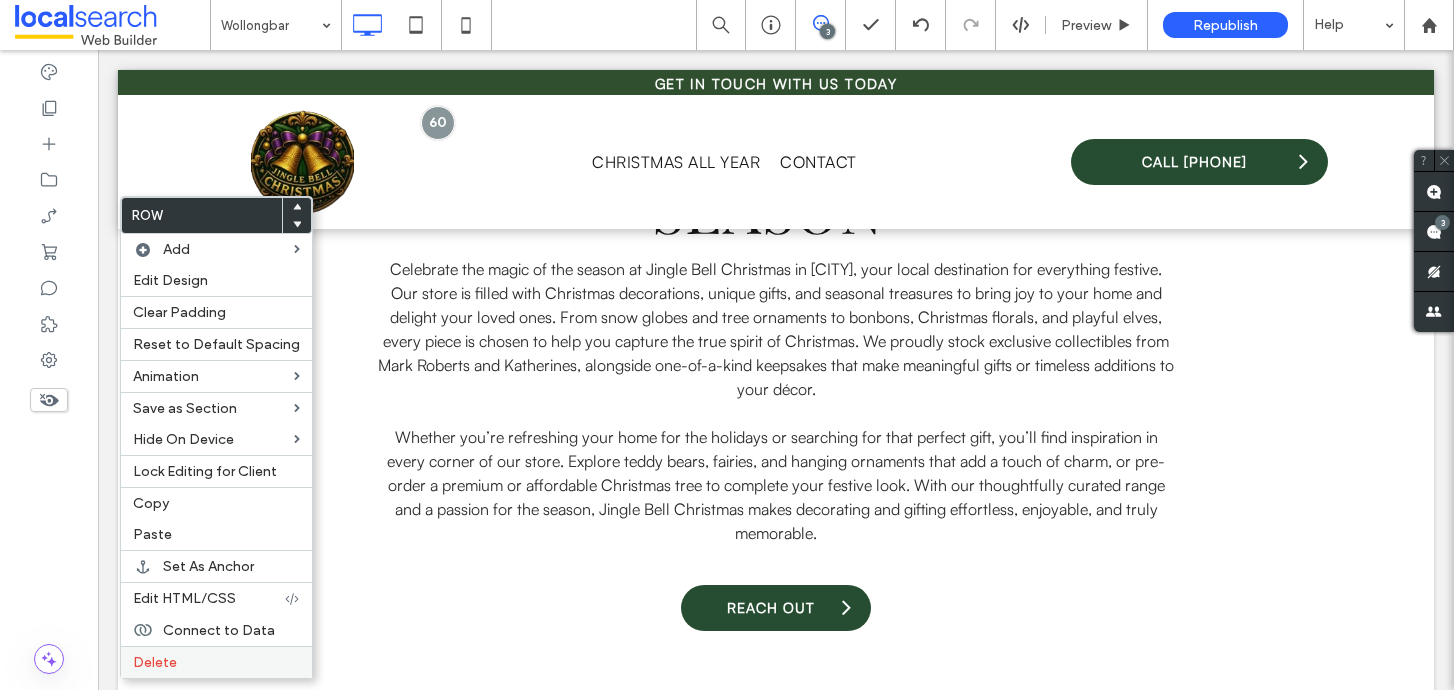 click on "Delete" at bounding box center [216, 662] 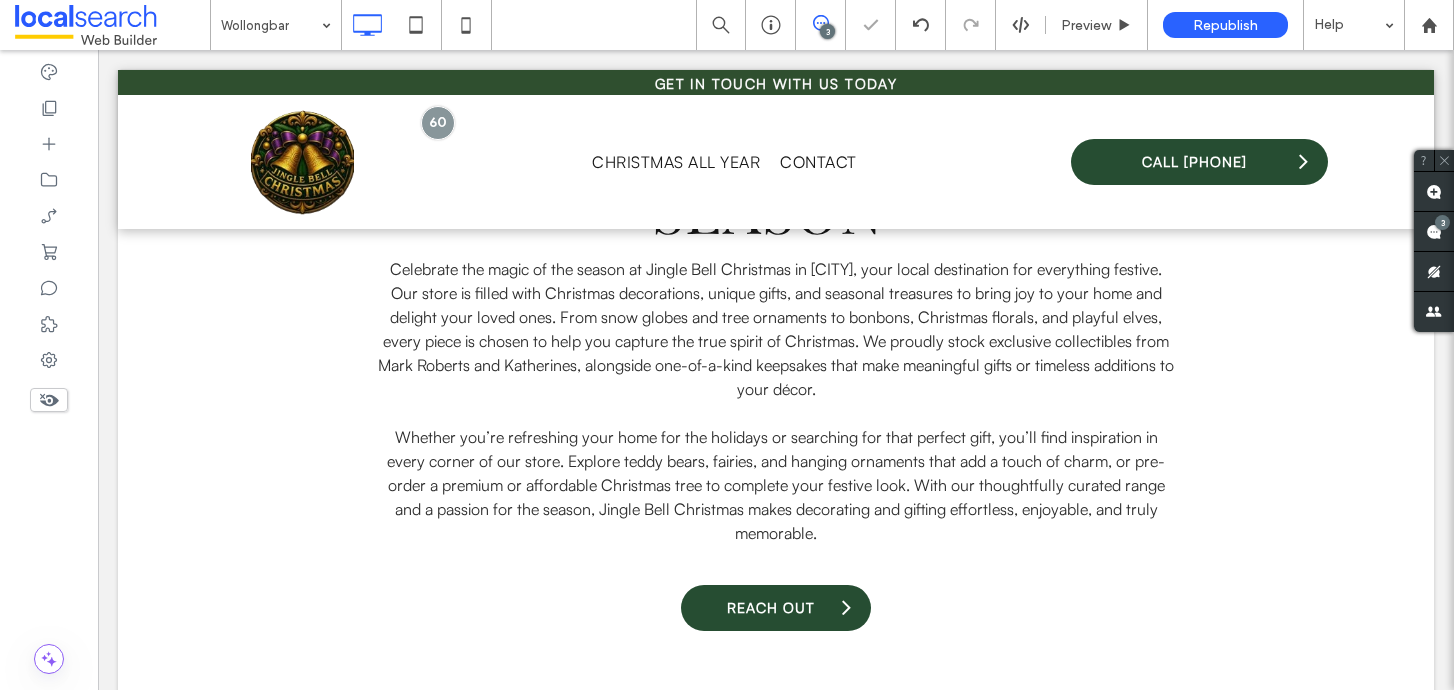 type on "**********" 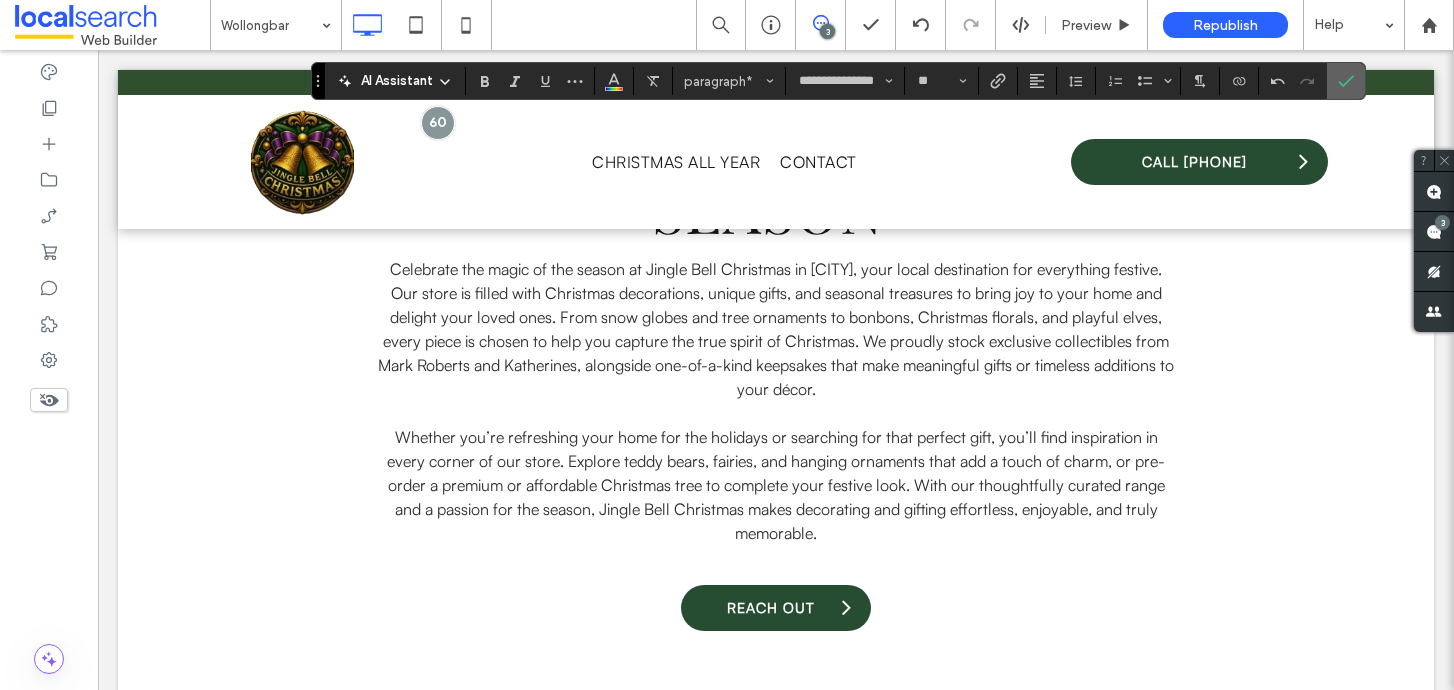 click at bounding box center (1346, 81) 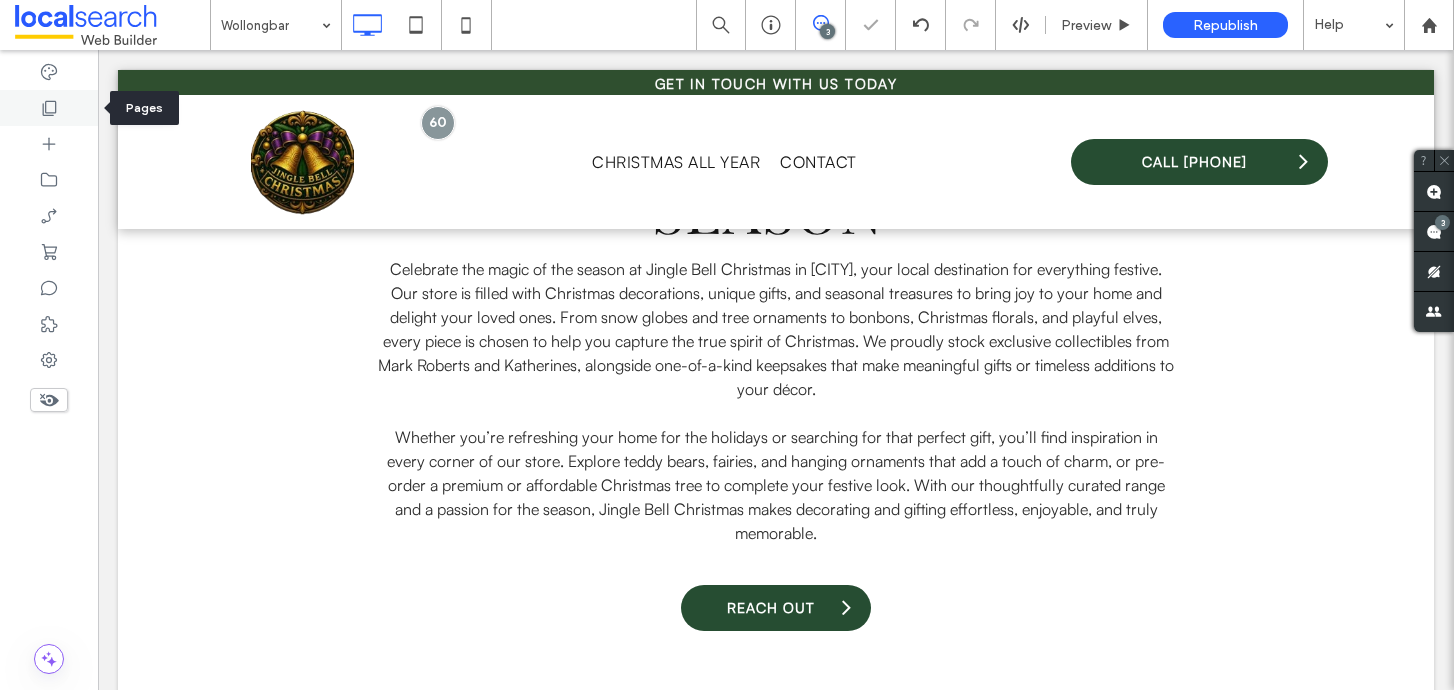 click 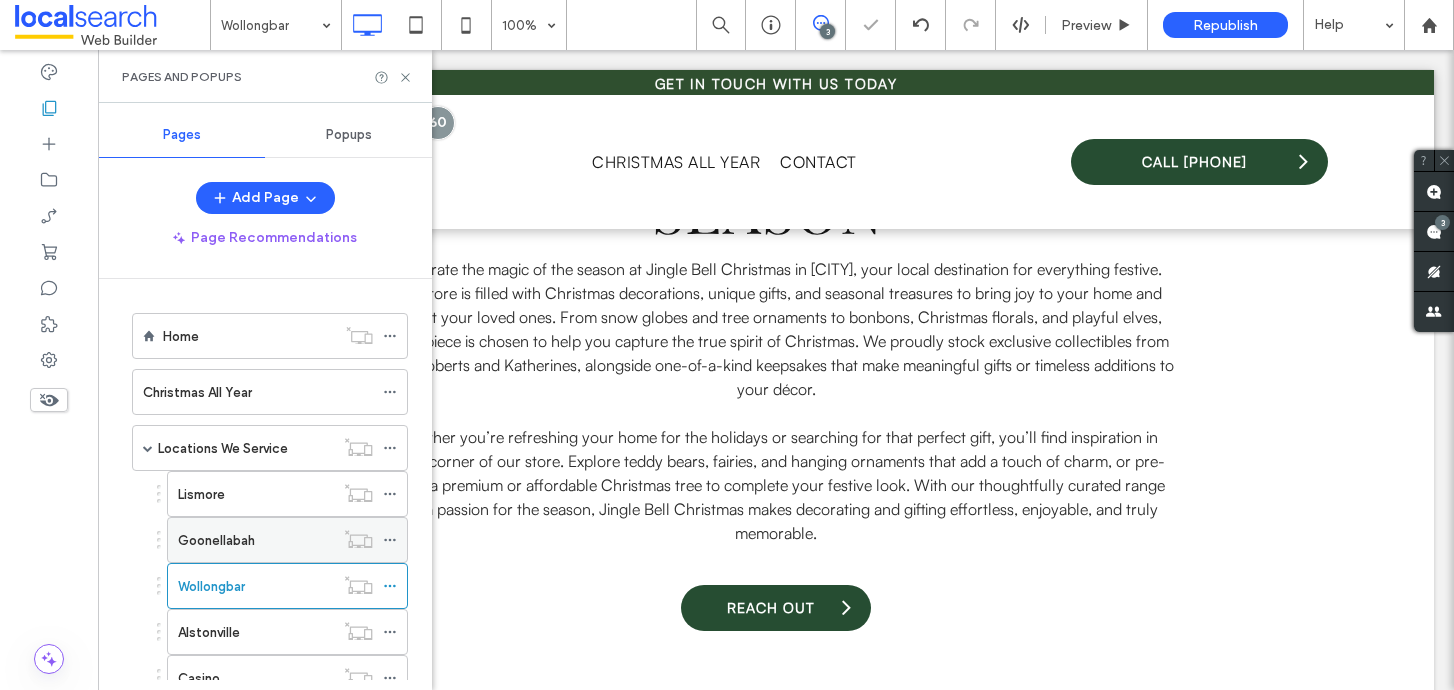 click on "Goonellabah" at bounding box center (216, 540) 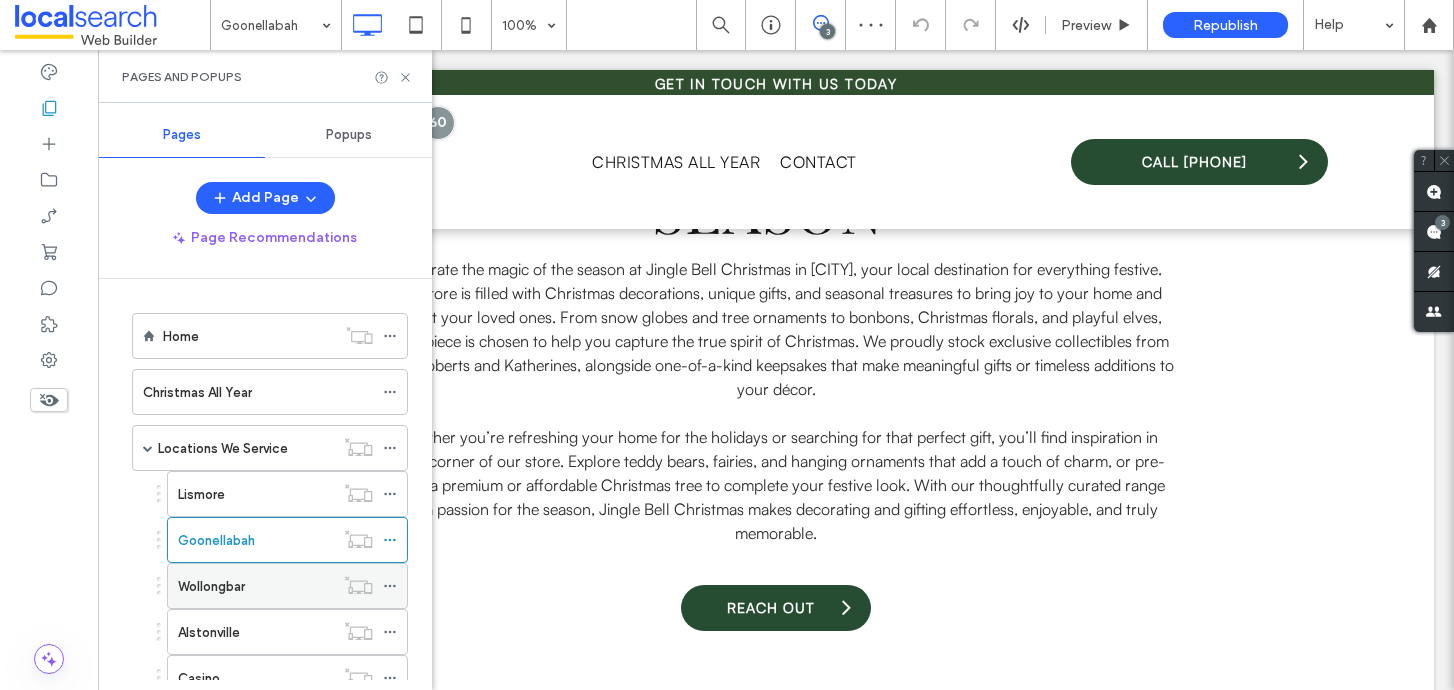 click on "Wollongbar" at bounding box center [256, 586] 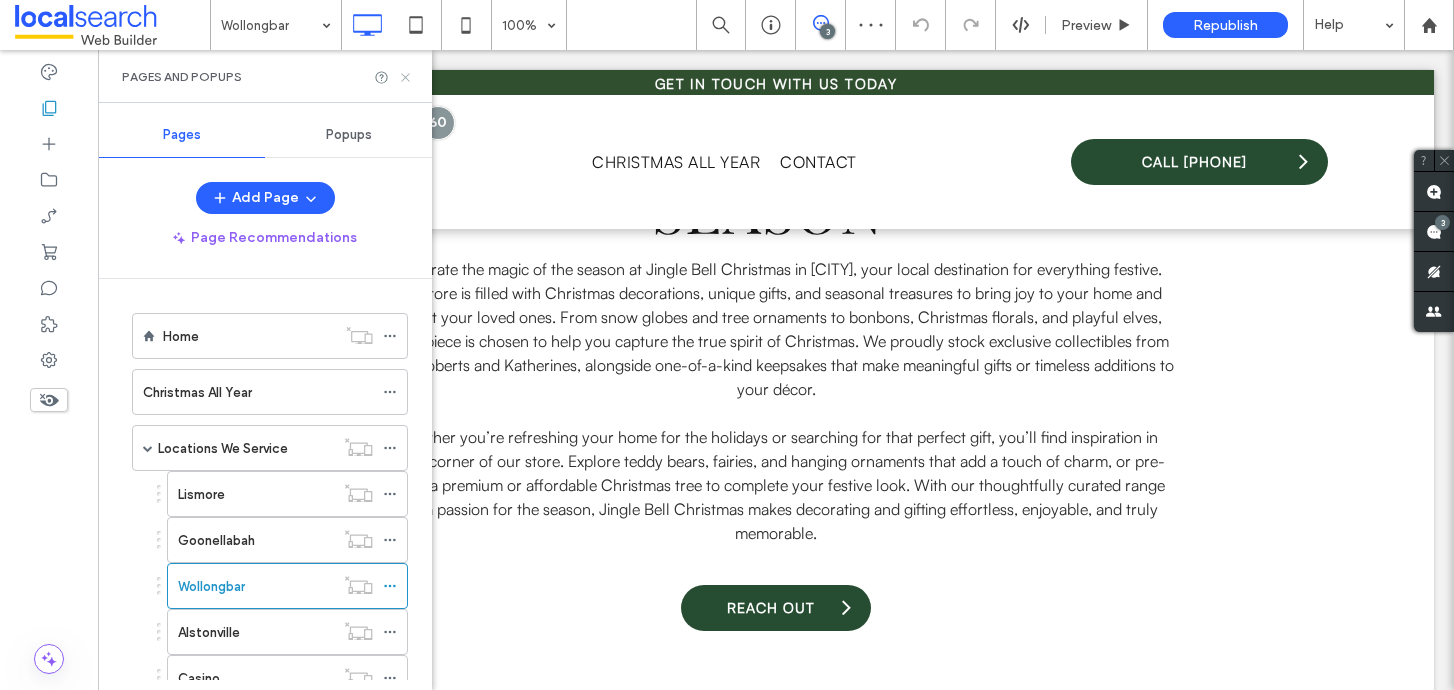 click 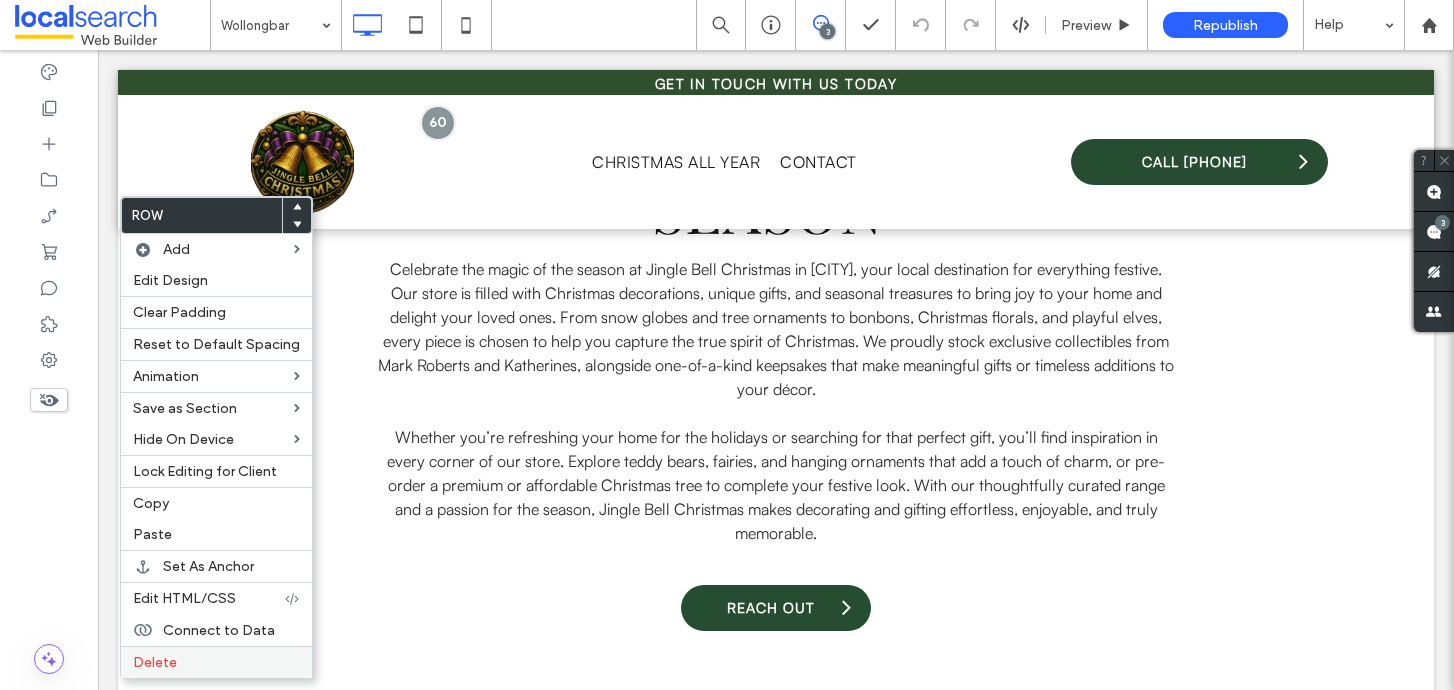 click on "Delete" at bounding box center (216, 662) 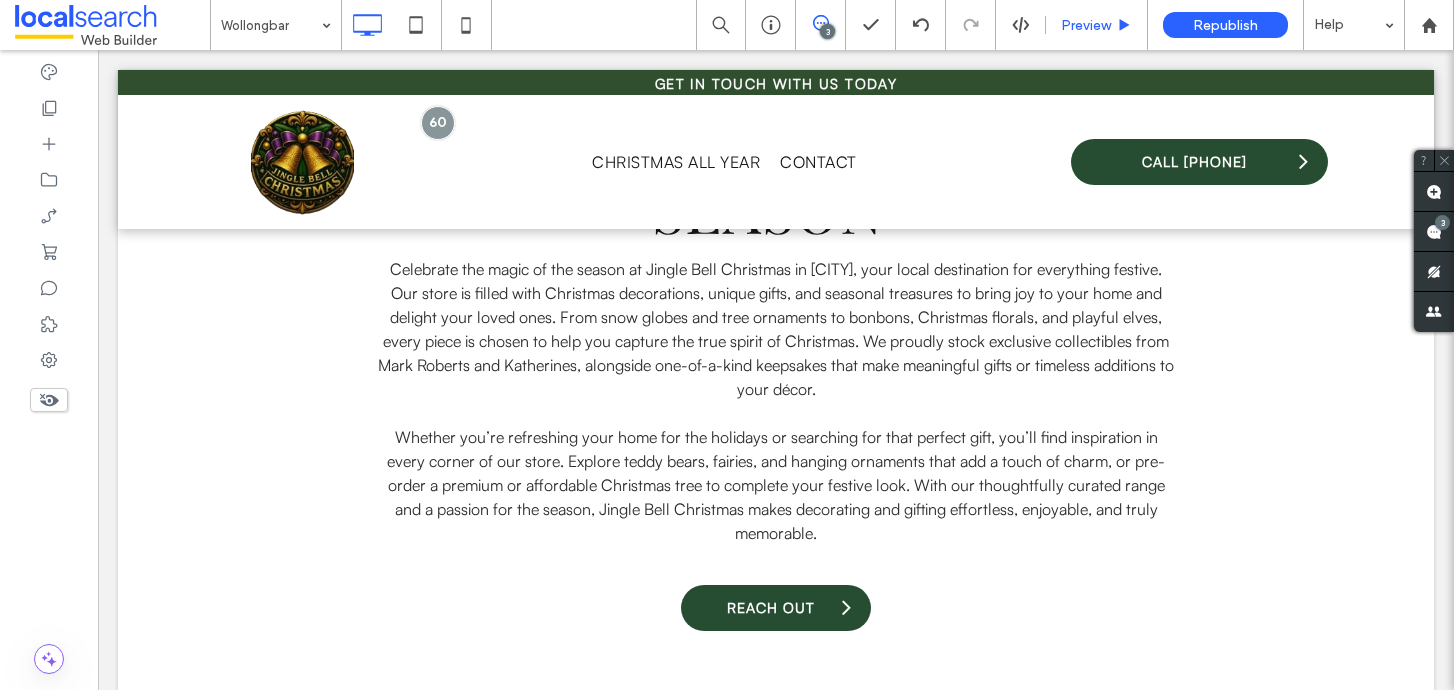 type on "**********" 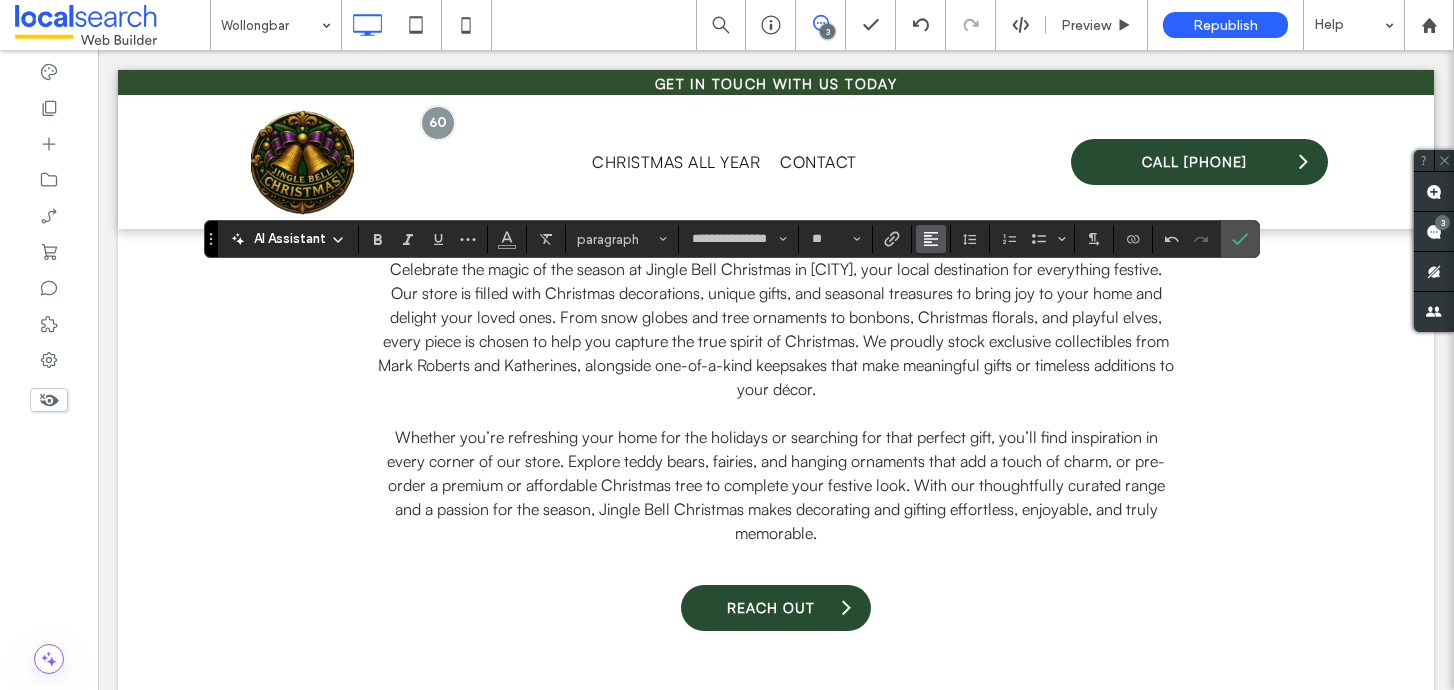 click 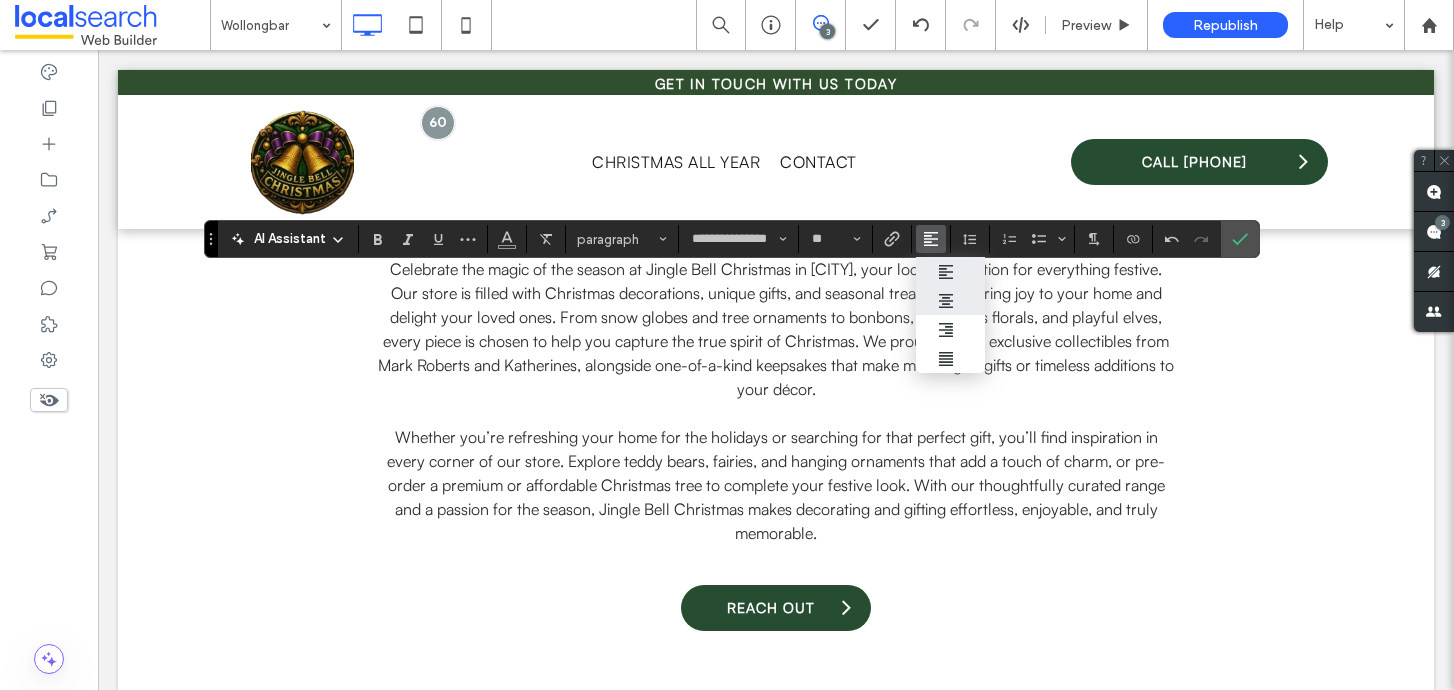 click 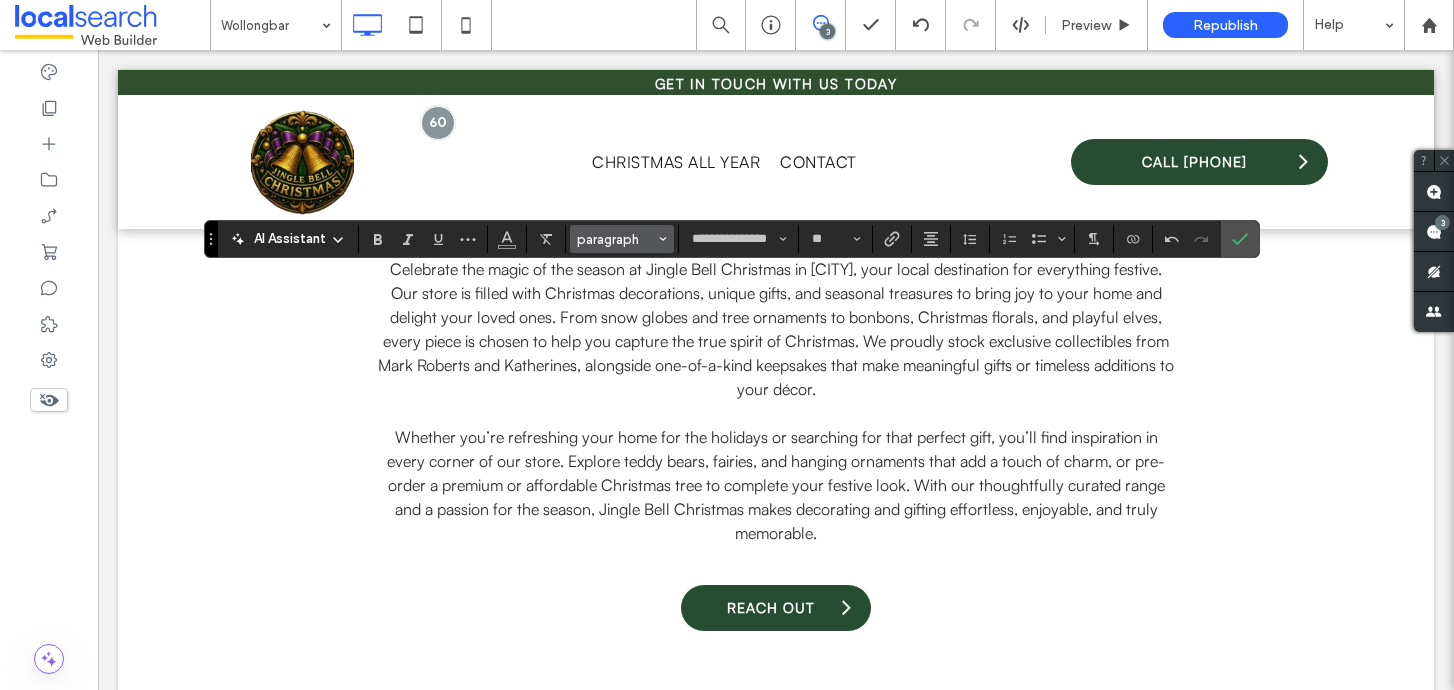 click at bounding box center [663, 239] 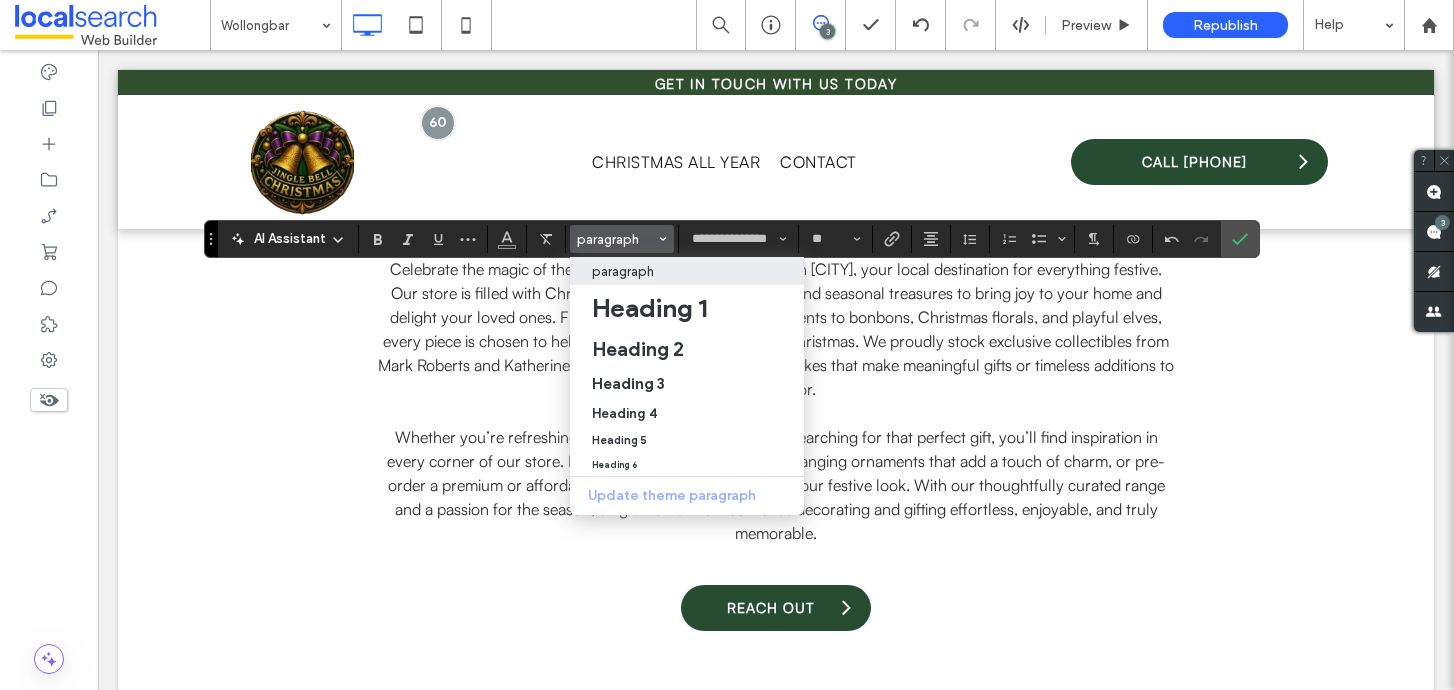 click on "paragraph" at bounding box center (687, 271) 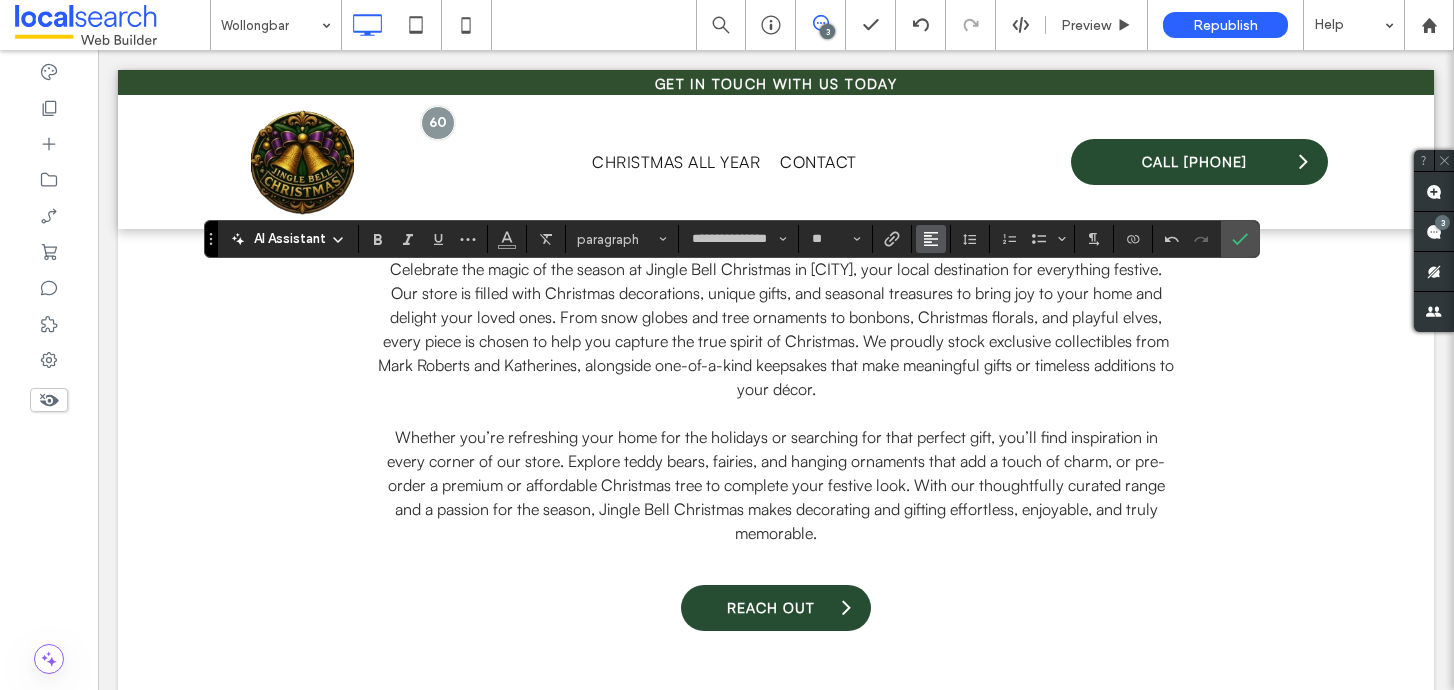 click 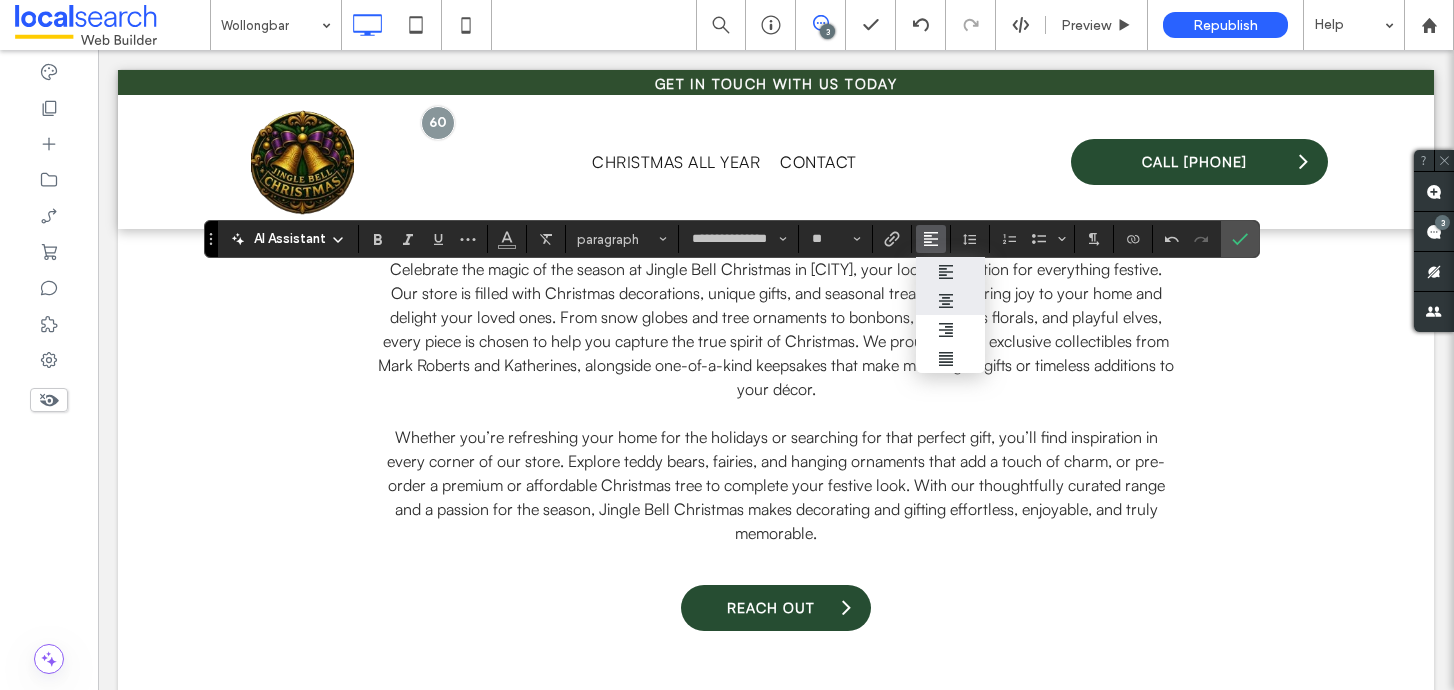 click 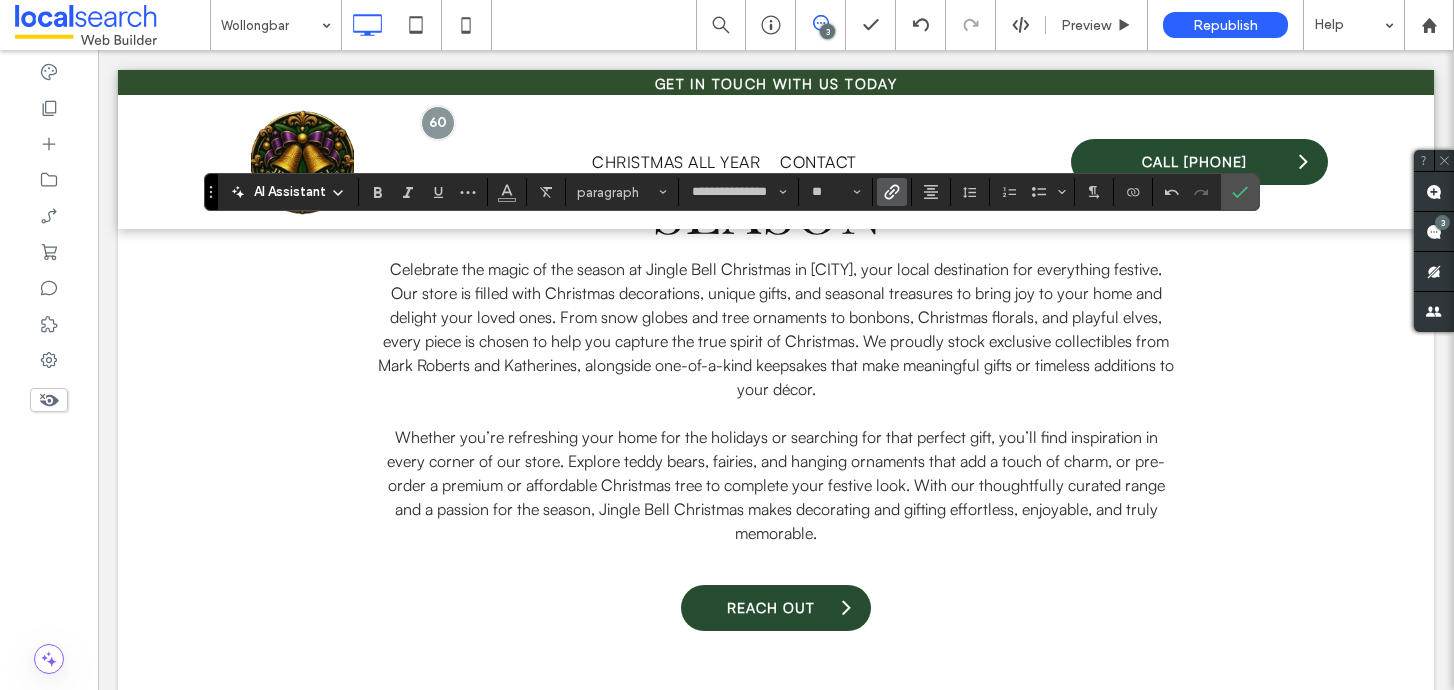 click at bounding box center (892, 192) 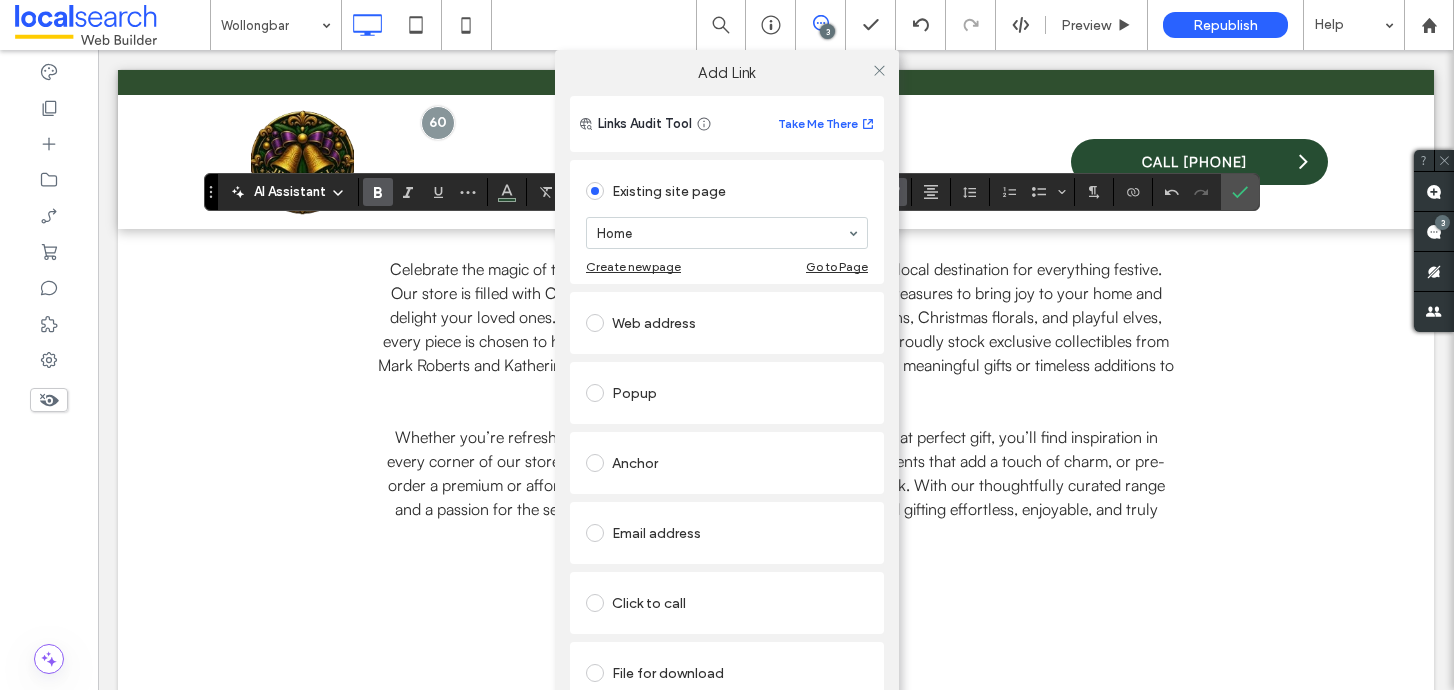 scroll, scrollTop: 36, scrollLeft: 0, axis: vertical 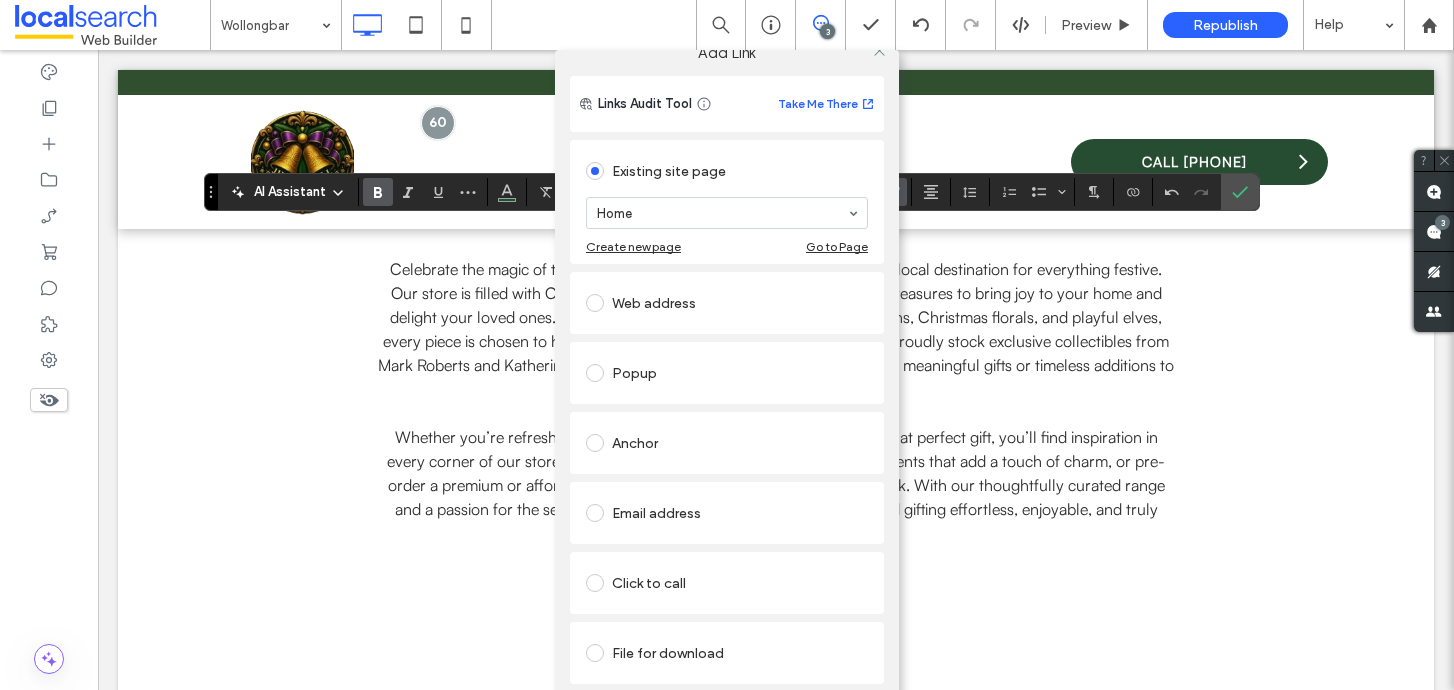 click on "Click to call" at bounding box center (727, 583) 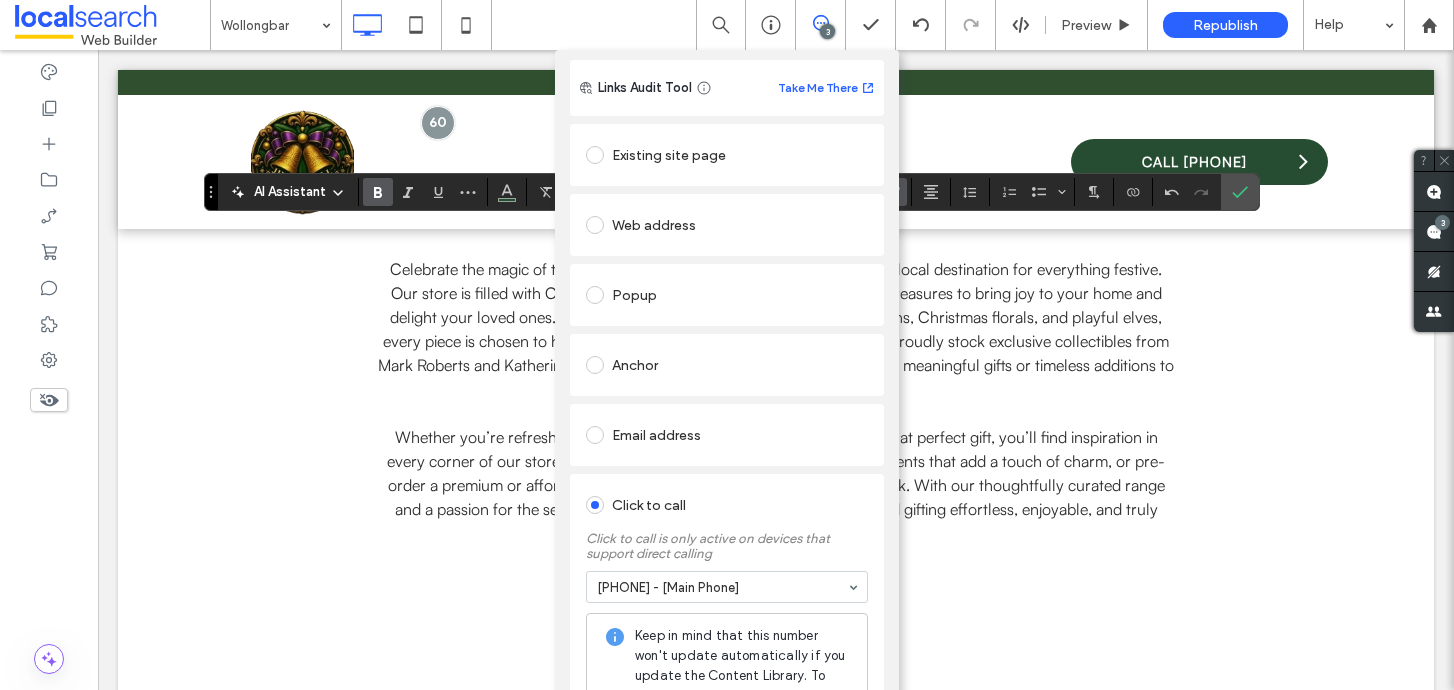 scroll, scrollTop: 0, scrollLeft: 0, axis: both 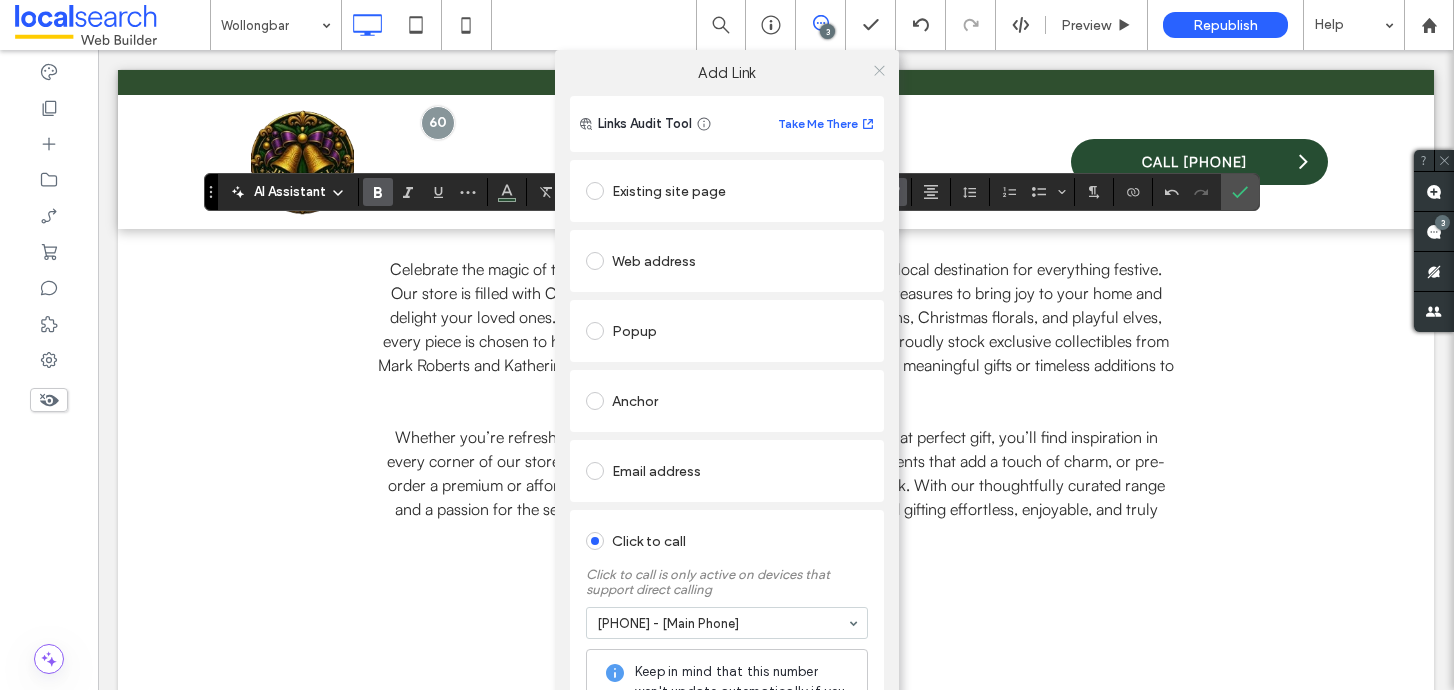click 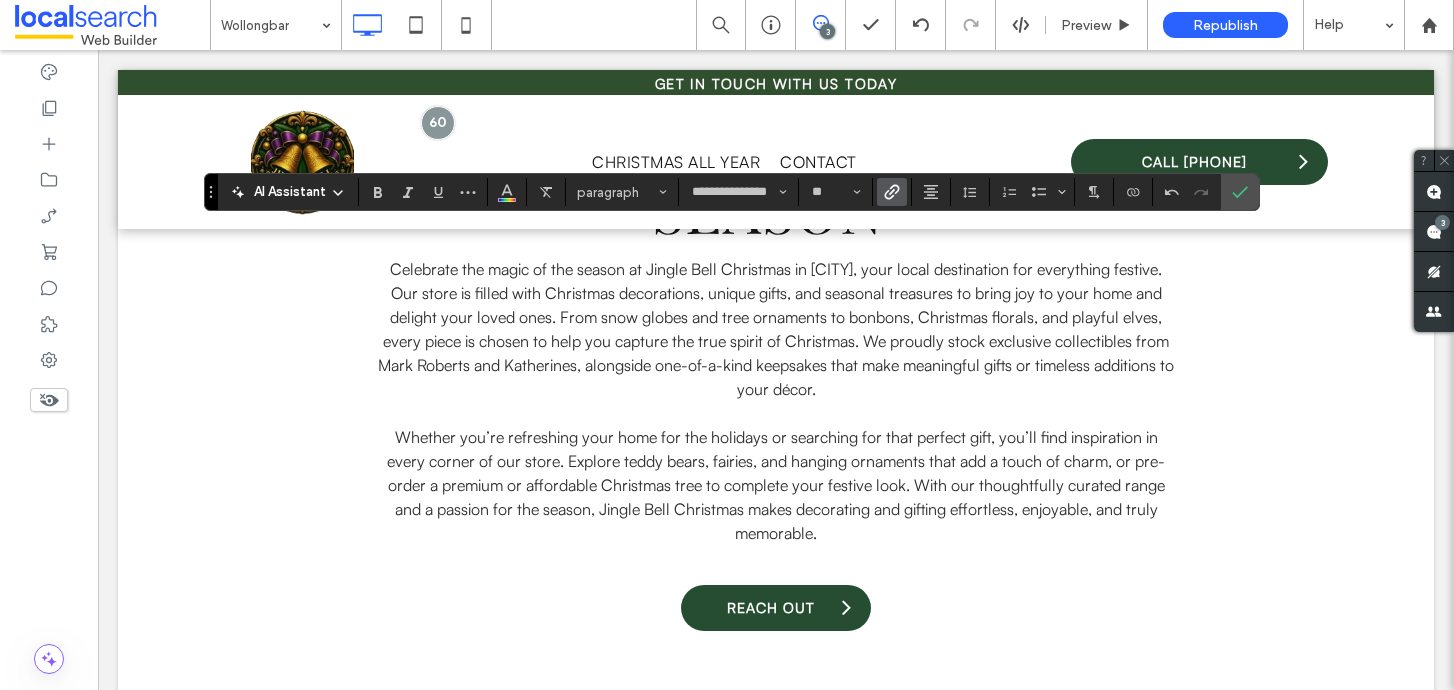 click 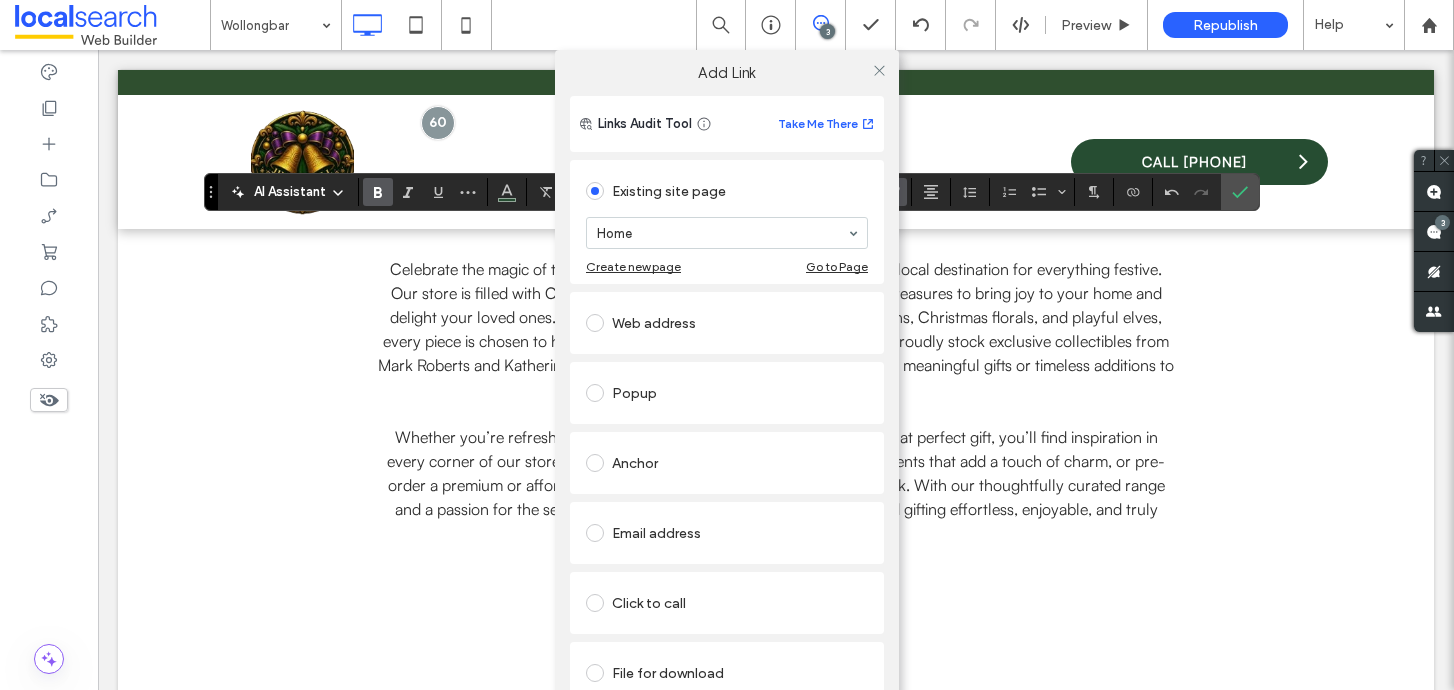 scroll, scrollTop: 36, scrollLeft: 0, axis: vertical 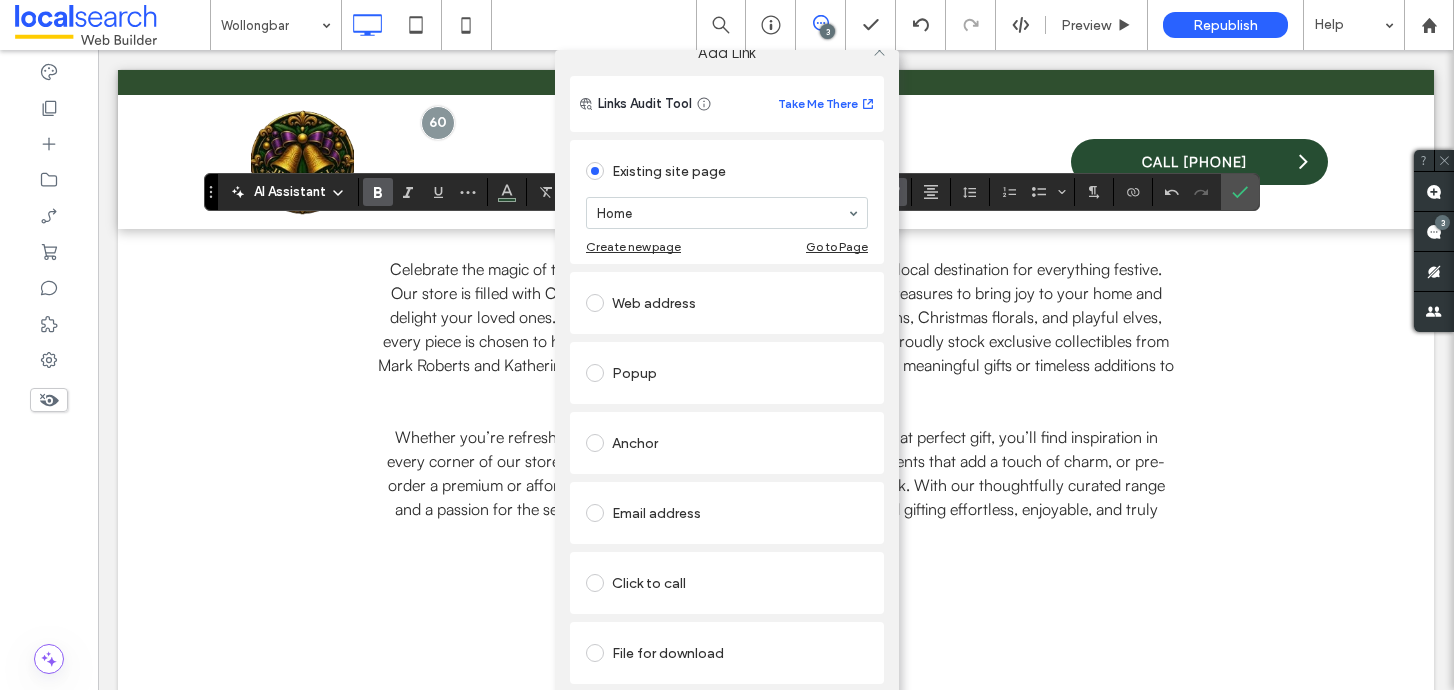 click on "Click to call" at bounding box center (727, 583) 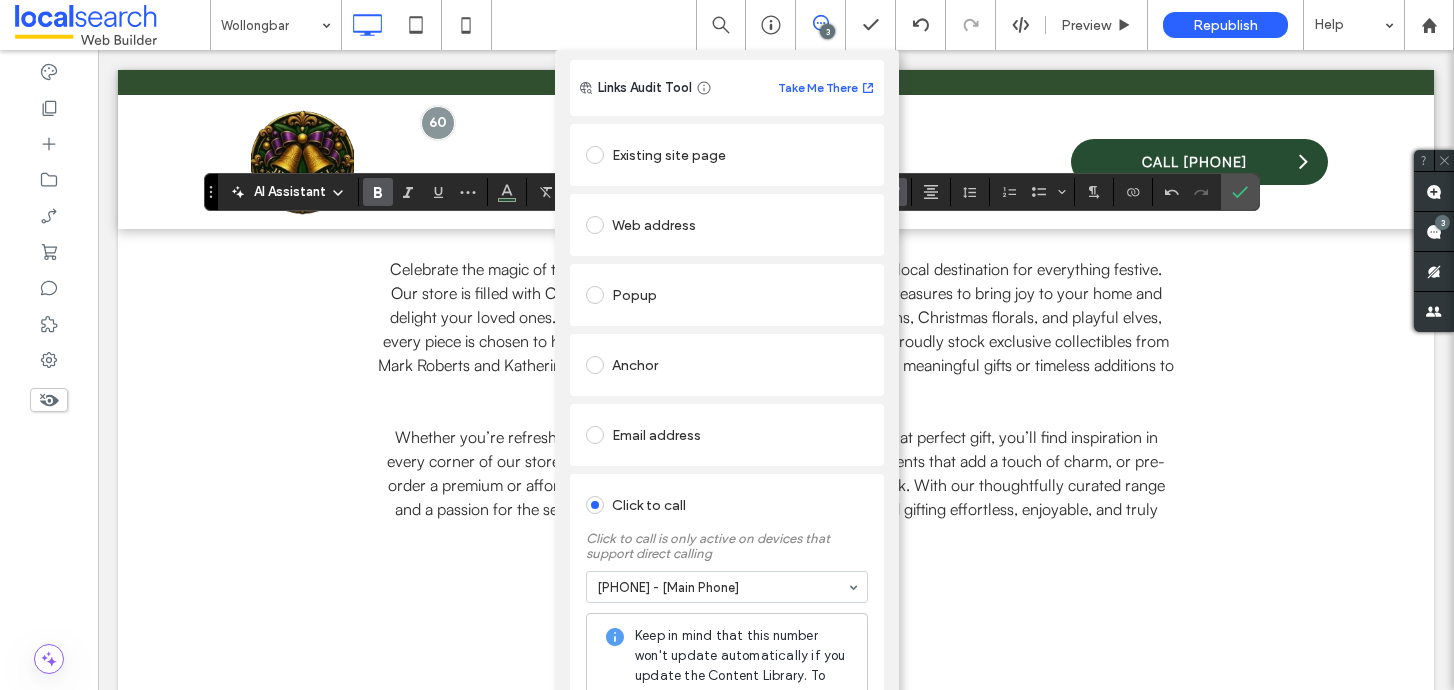 click on "Add Link Links Audit Tool Take Me There Existing site page Home Create new page Go to Page Web address Popup Anchor Email address Click to call Click to call is only active on devices that support direct calling [PHONE] - [Main Phone] Keep in mind that this number won't update automatically if you update the Content Library. To allow automatic updates, use the Connect to Data option in the editor. File for download Remove link" at bounding box center (727, 395) 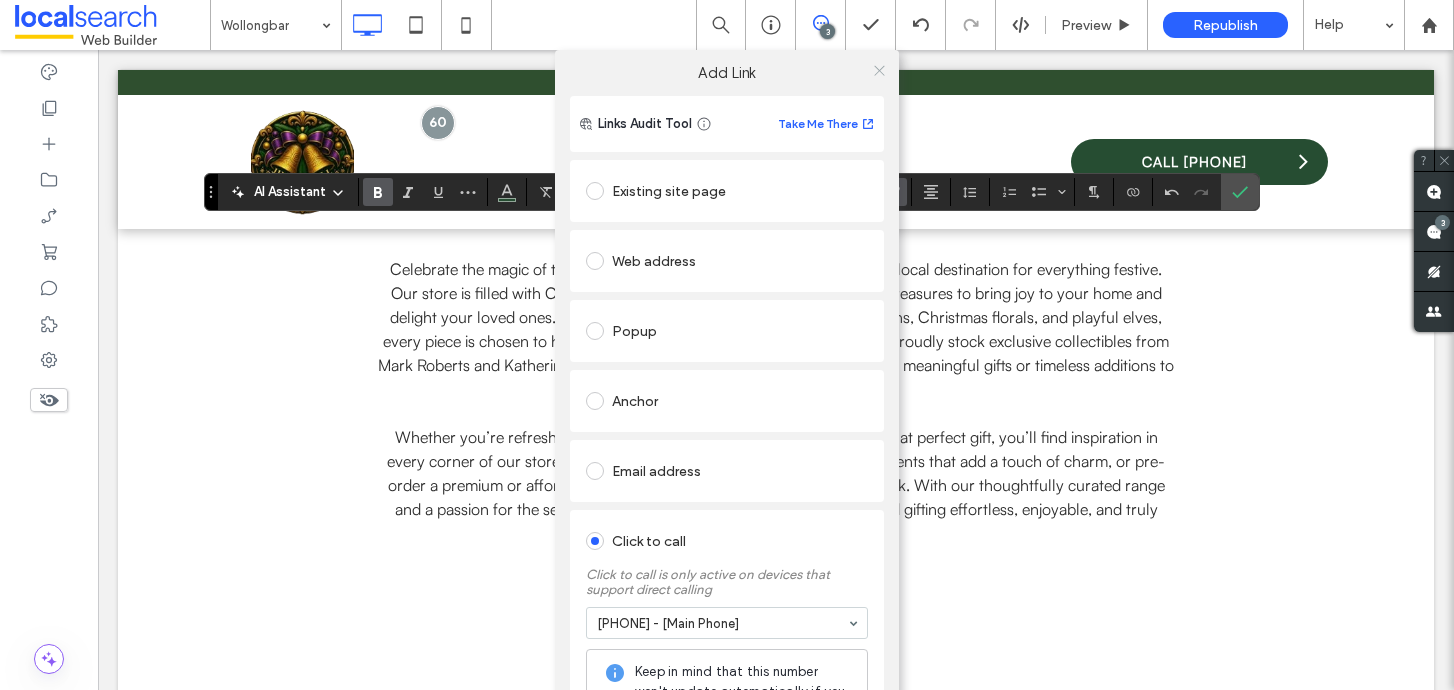 click 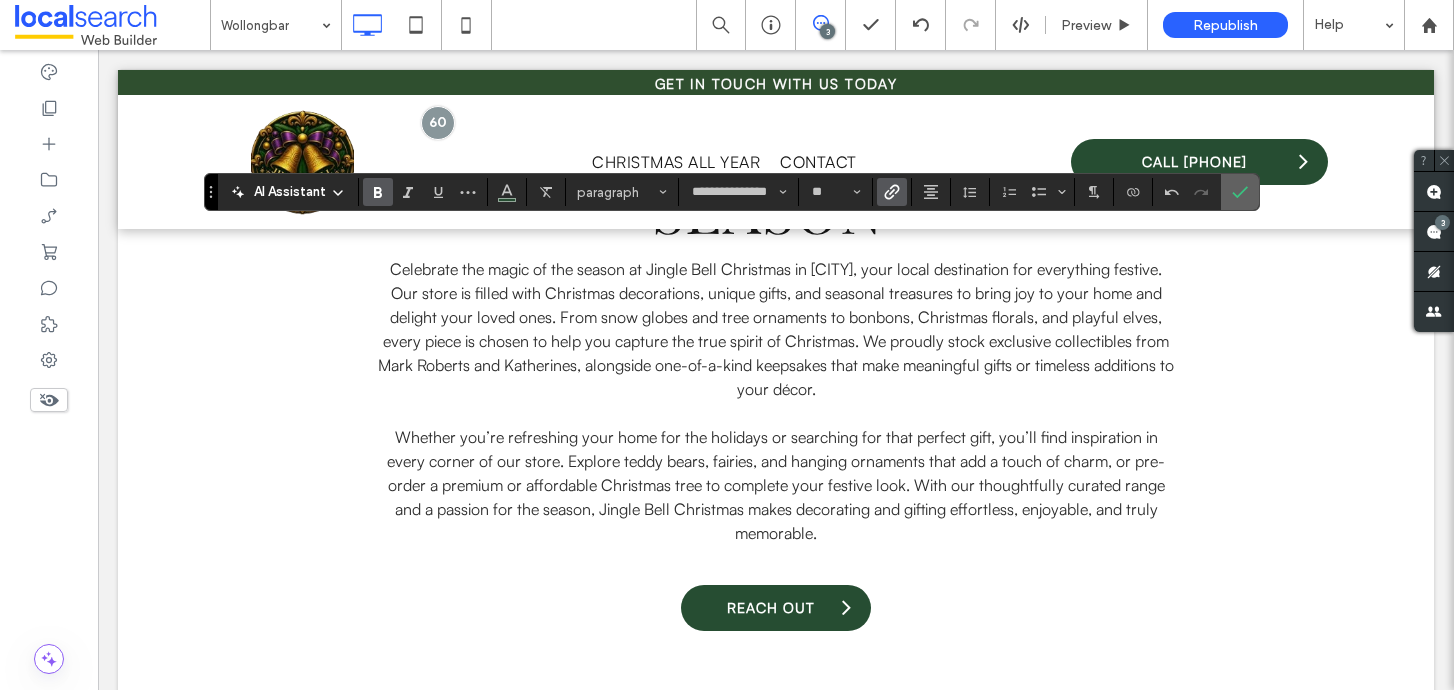 click at bounding box center (1236, 192) 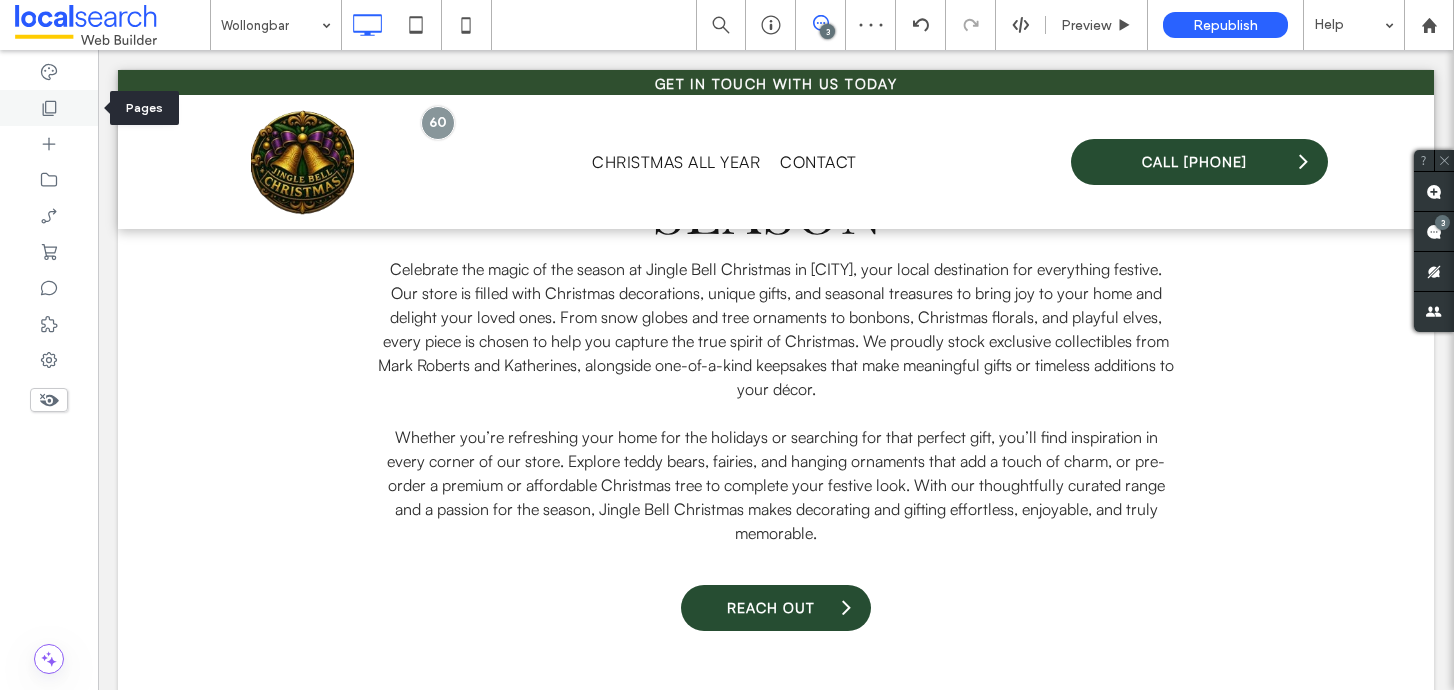 click 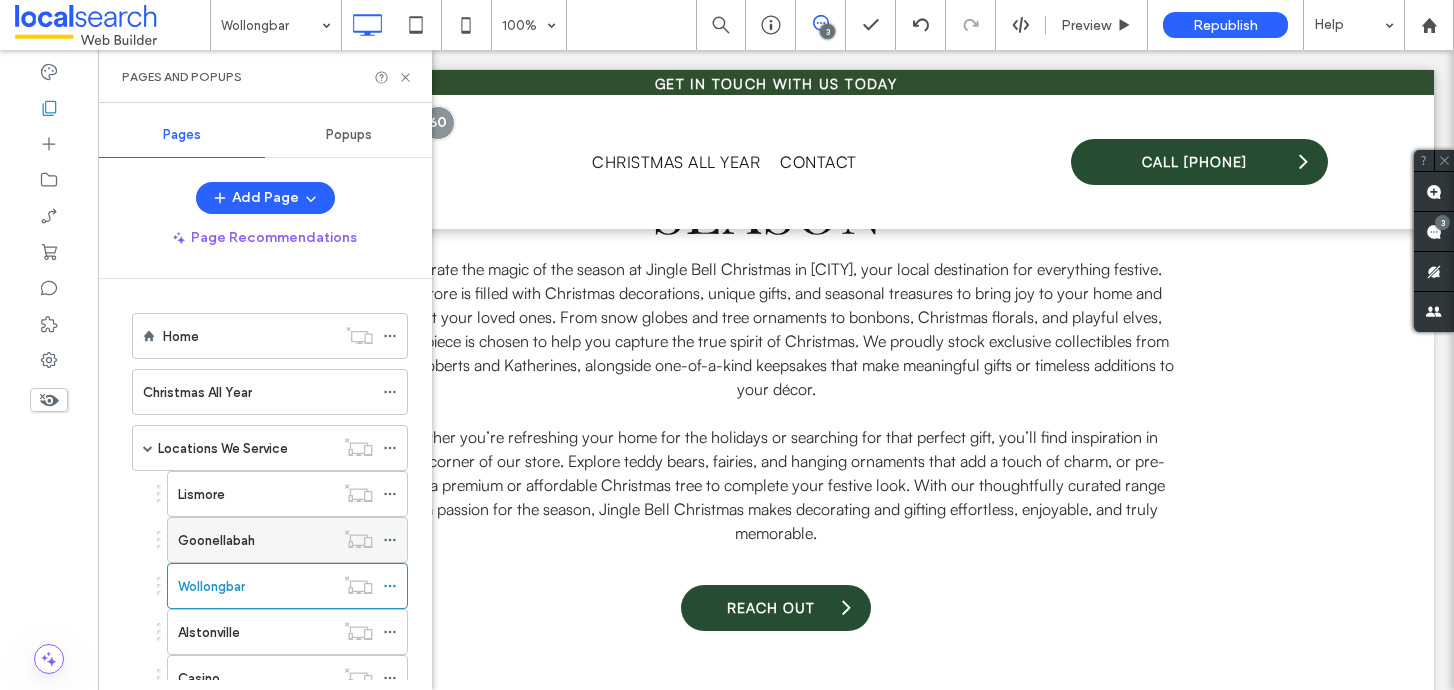 click on "Goonellabah" at bounding box center (256, 540) 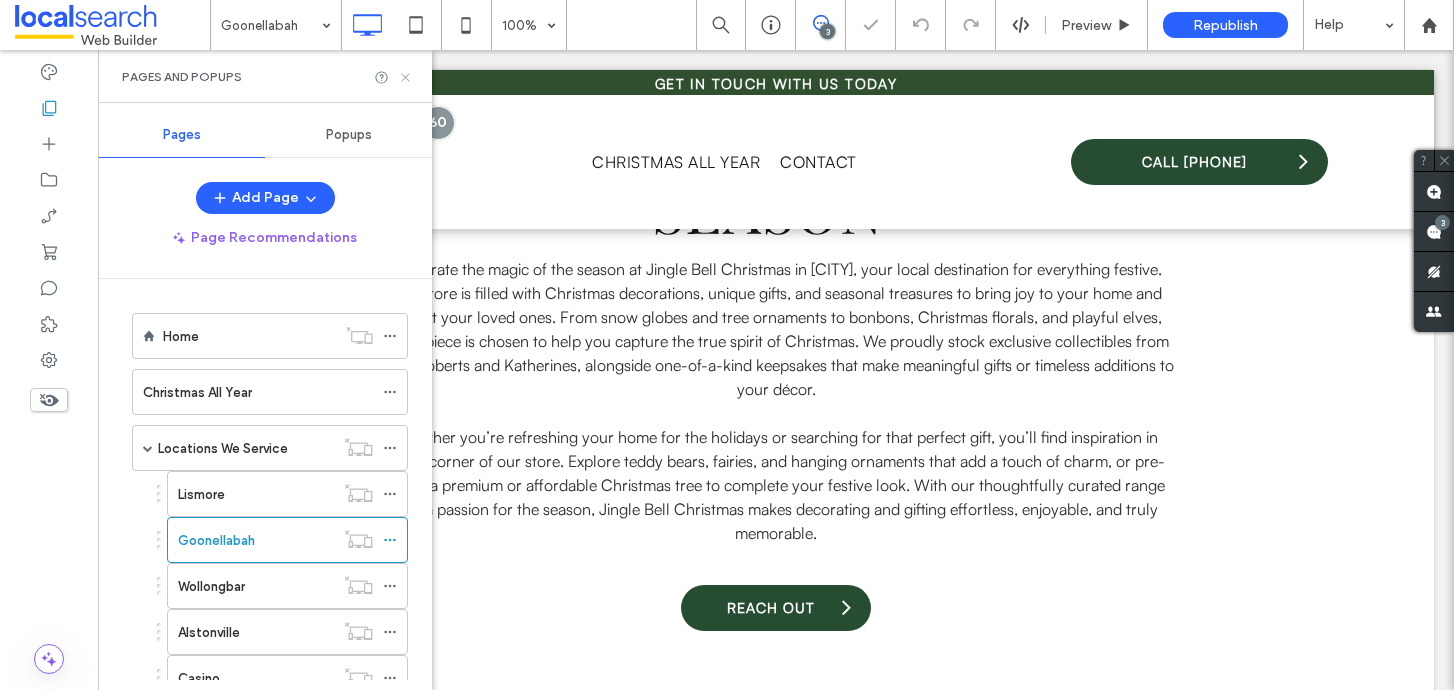 click 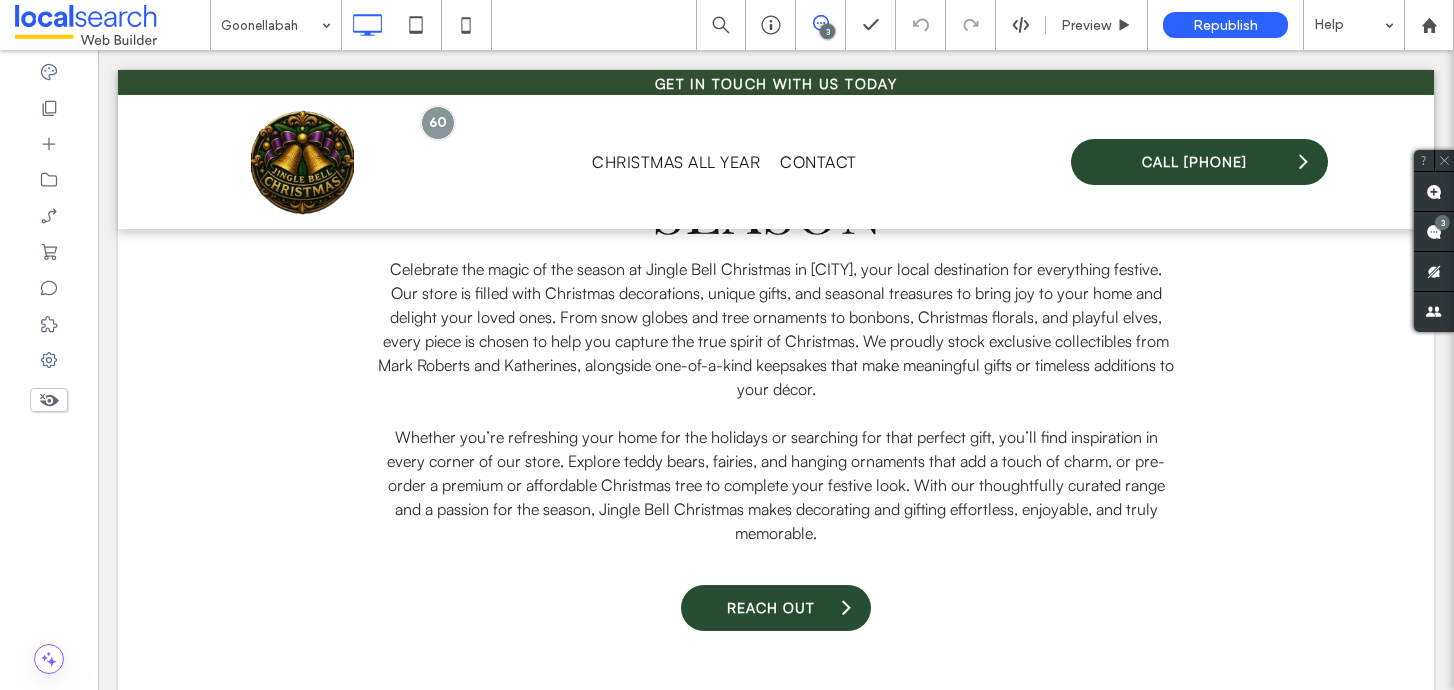 type on "**********" 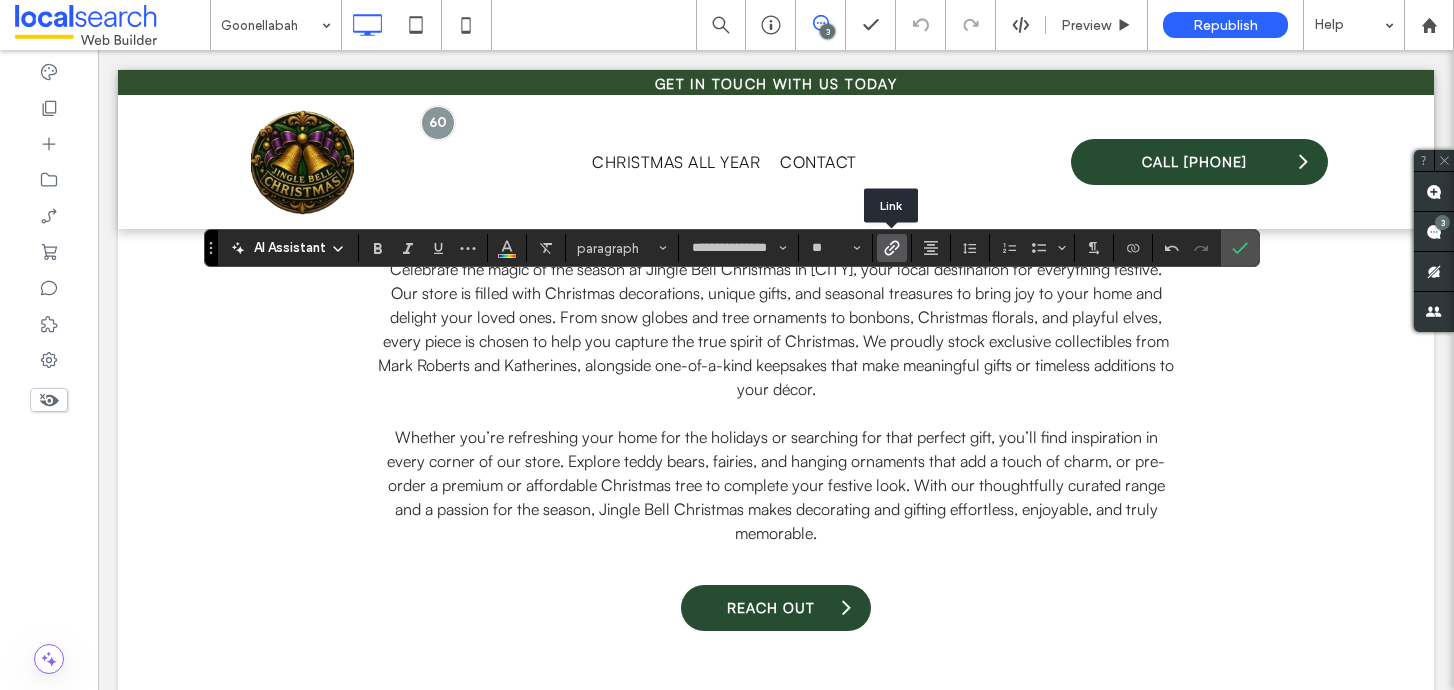 click 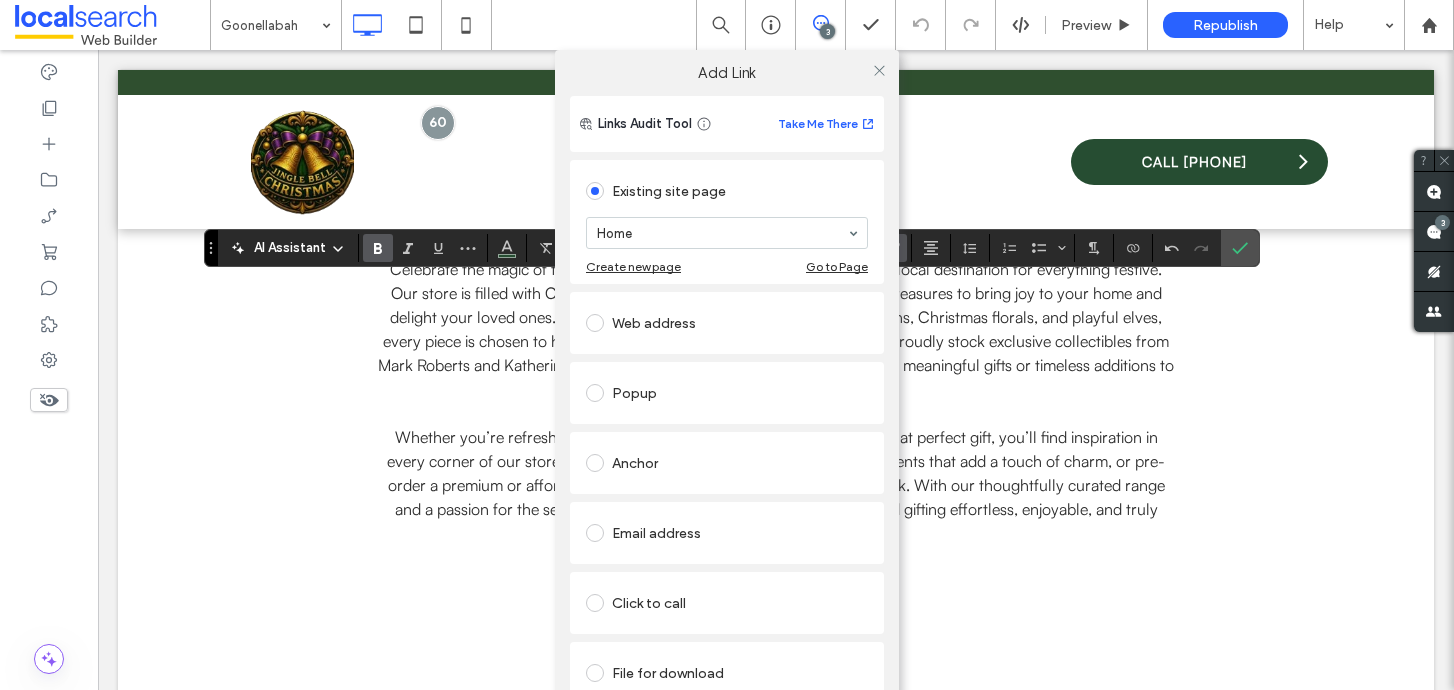 scroll, scrollTop: 36, scrollLeft: 0, axis: vertical 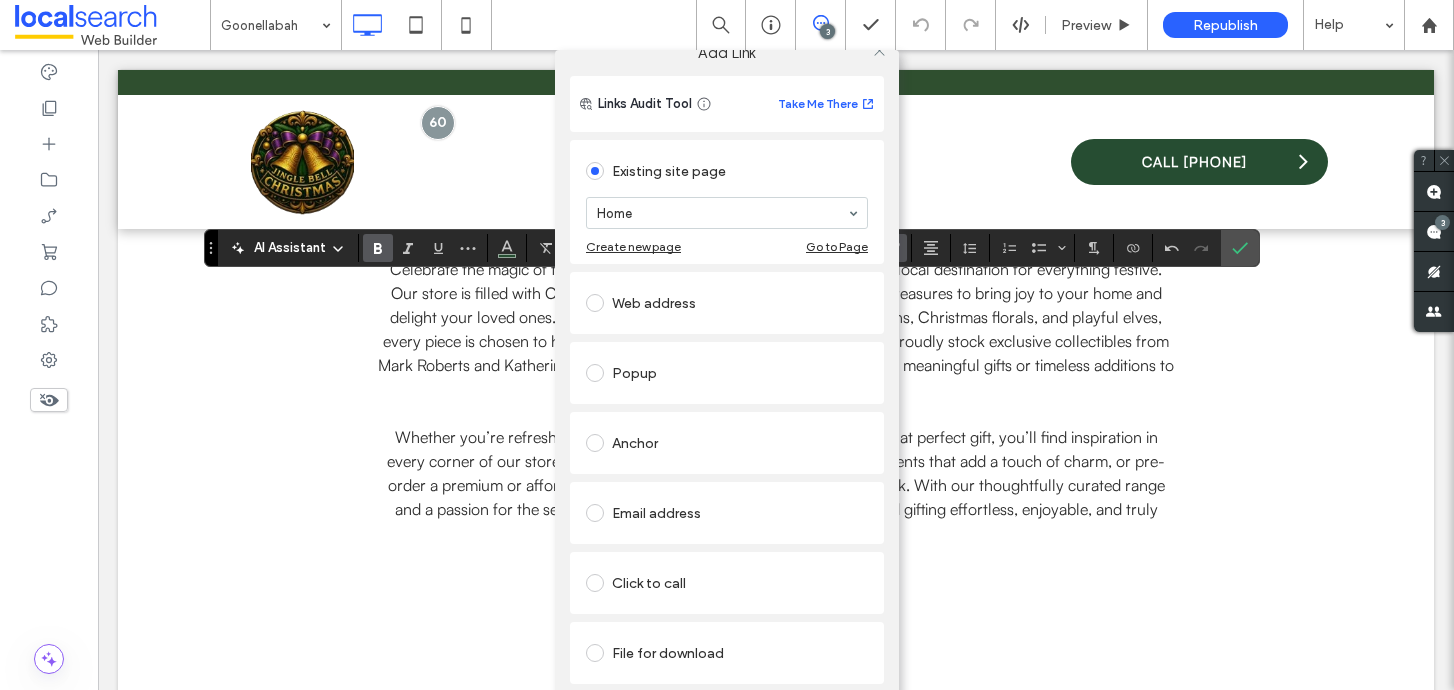 click on "Click to call" at bounding box center (727, 583) 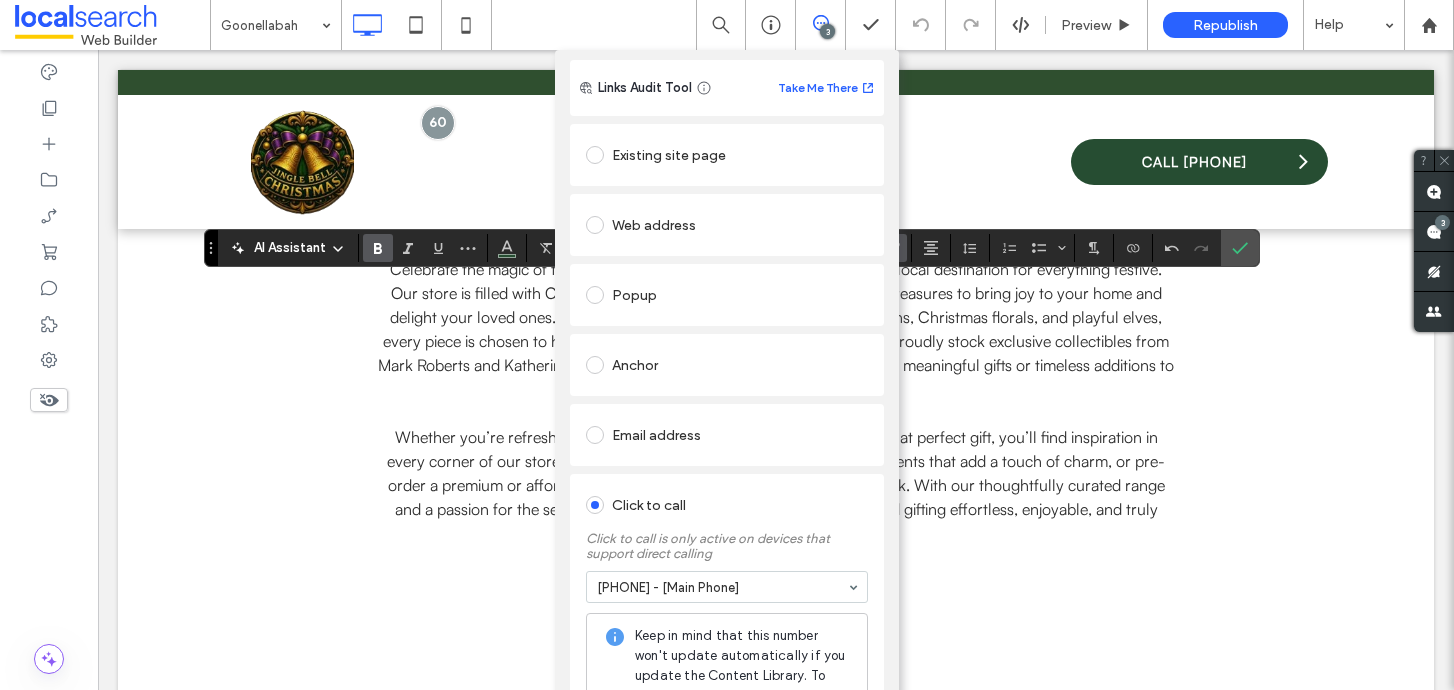 scroll, scrollTop: 0, scrollLeft: 0, axis: both 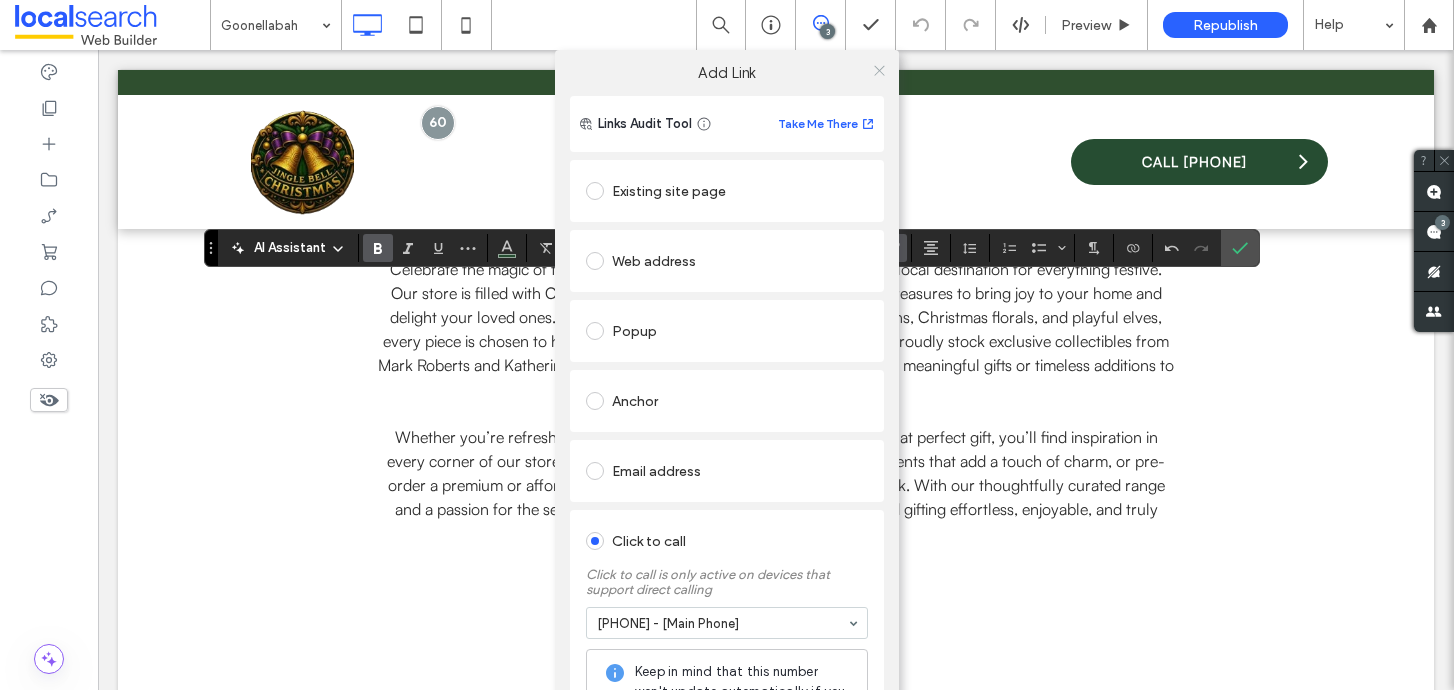 click 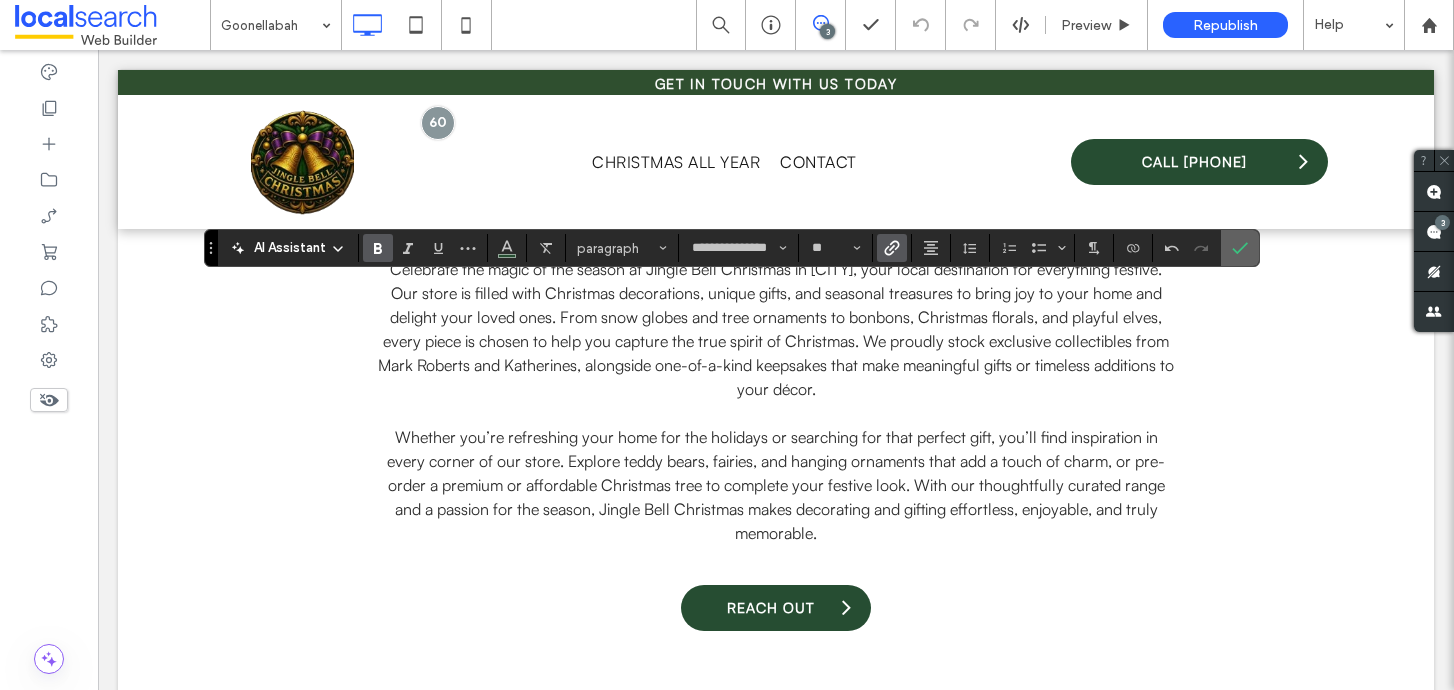 click 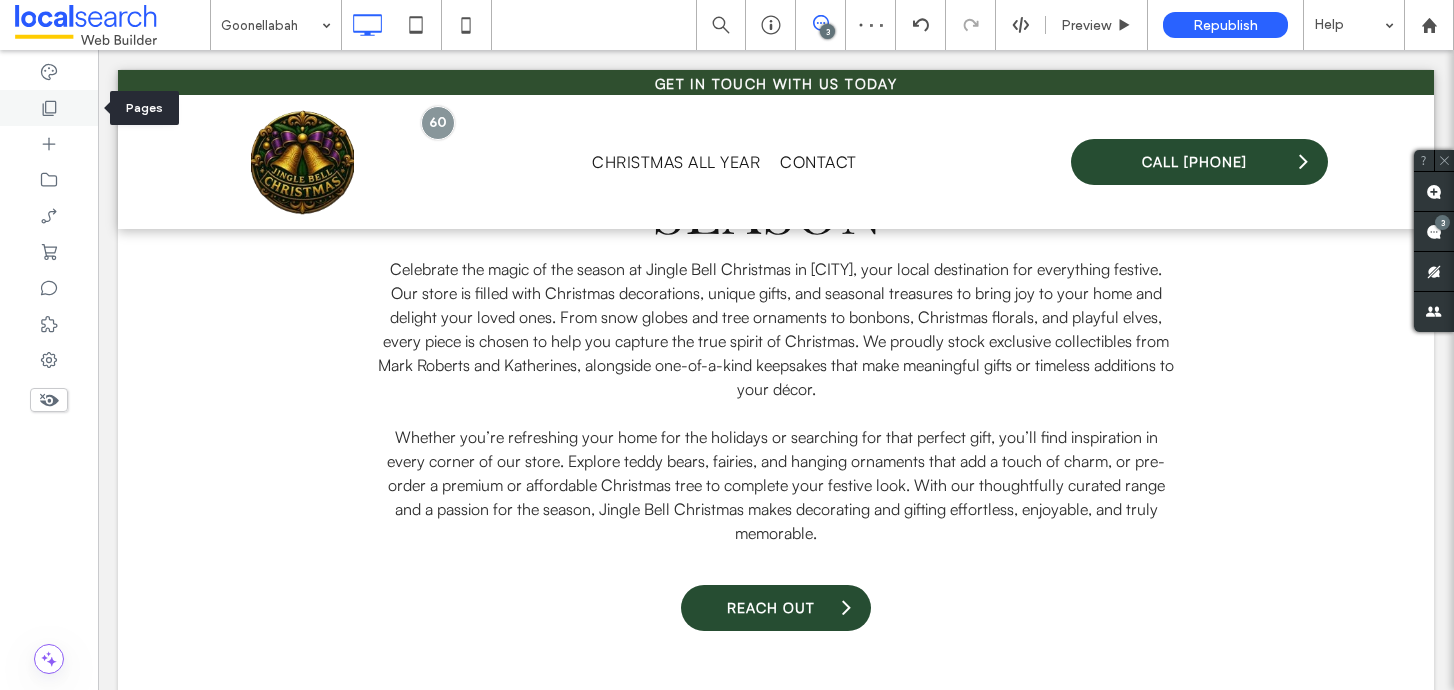 click 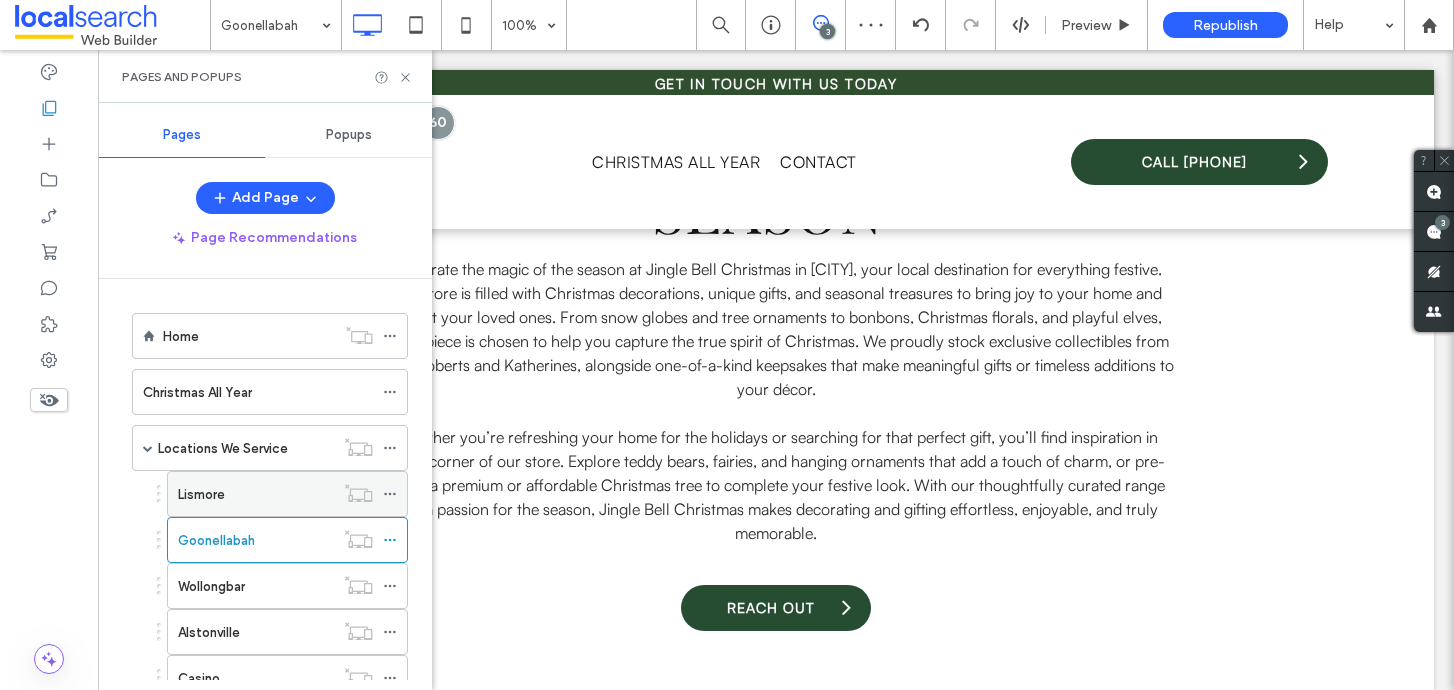scroll, scrollTop: 184, scrollLeft: 0, axis: vertical 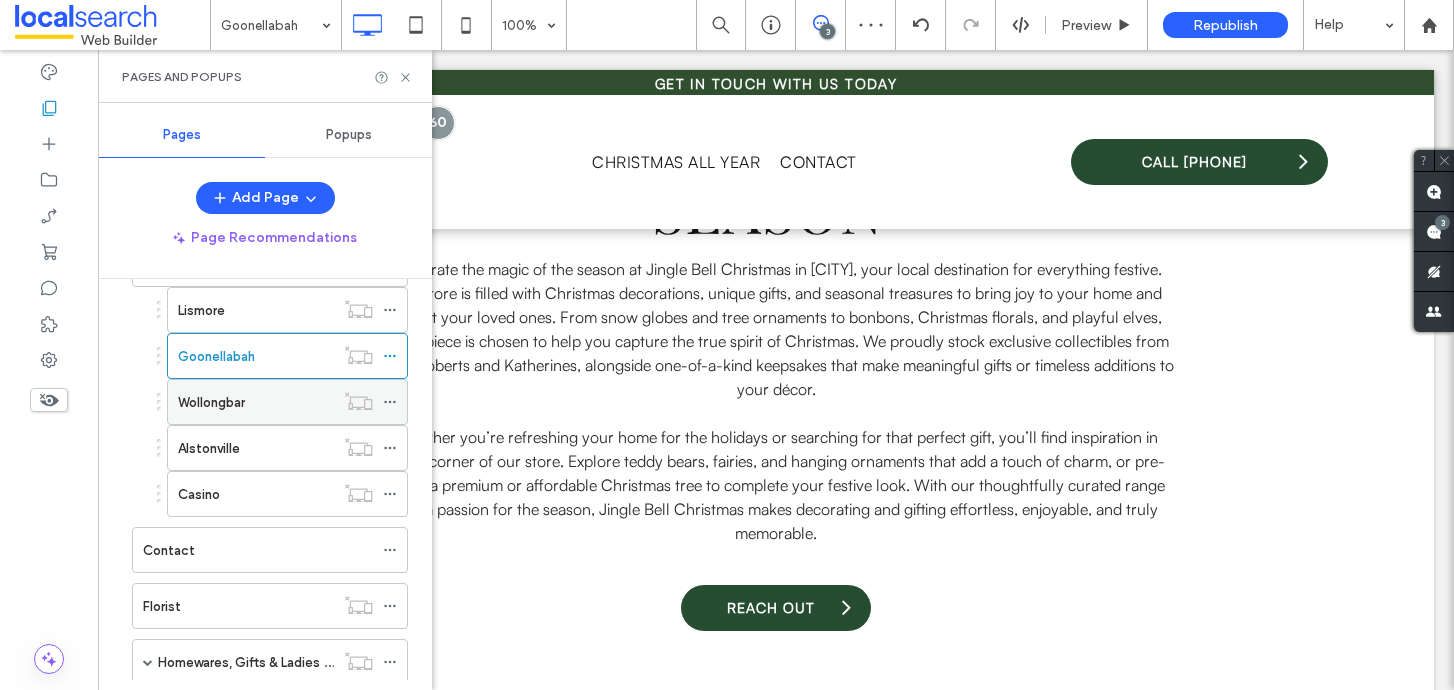 click on "Wollongbar" at bounding box center (256, 402) 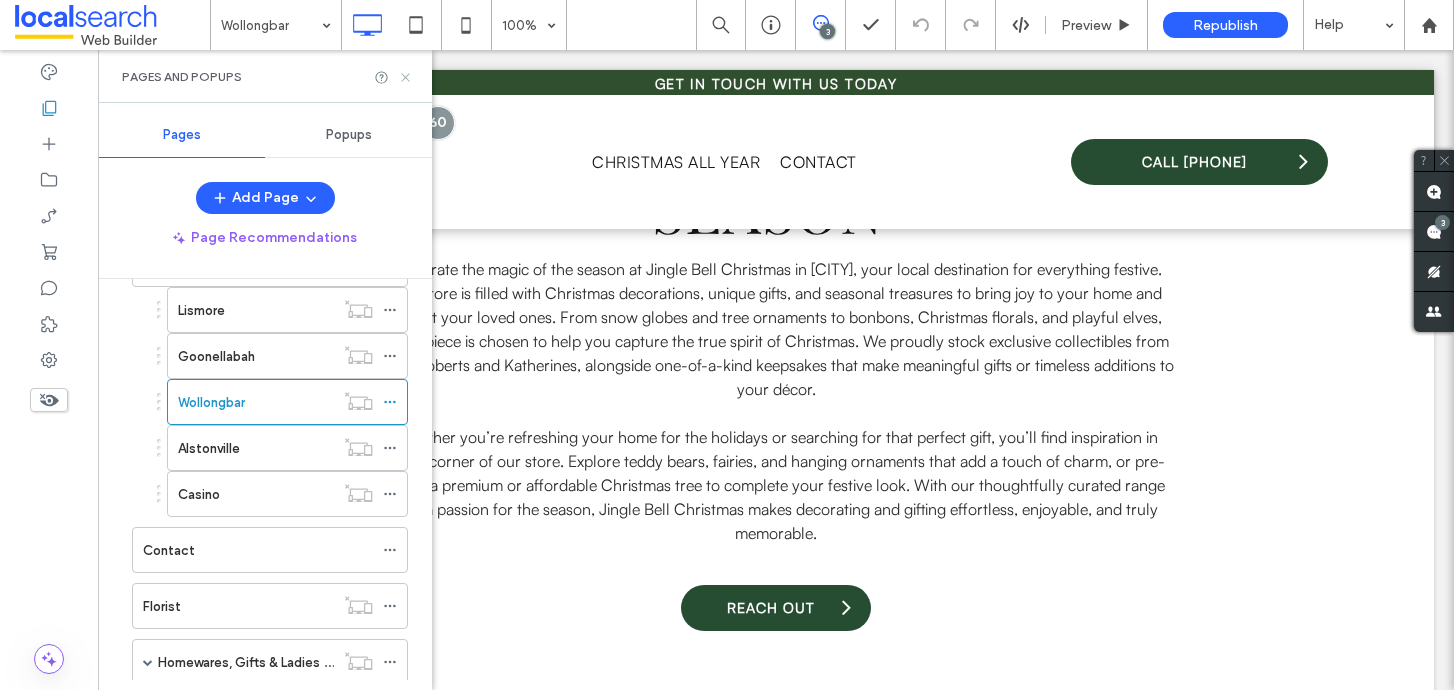 click 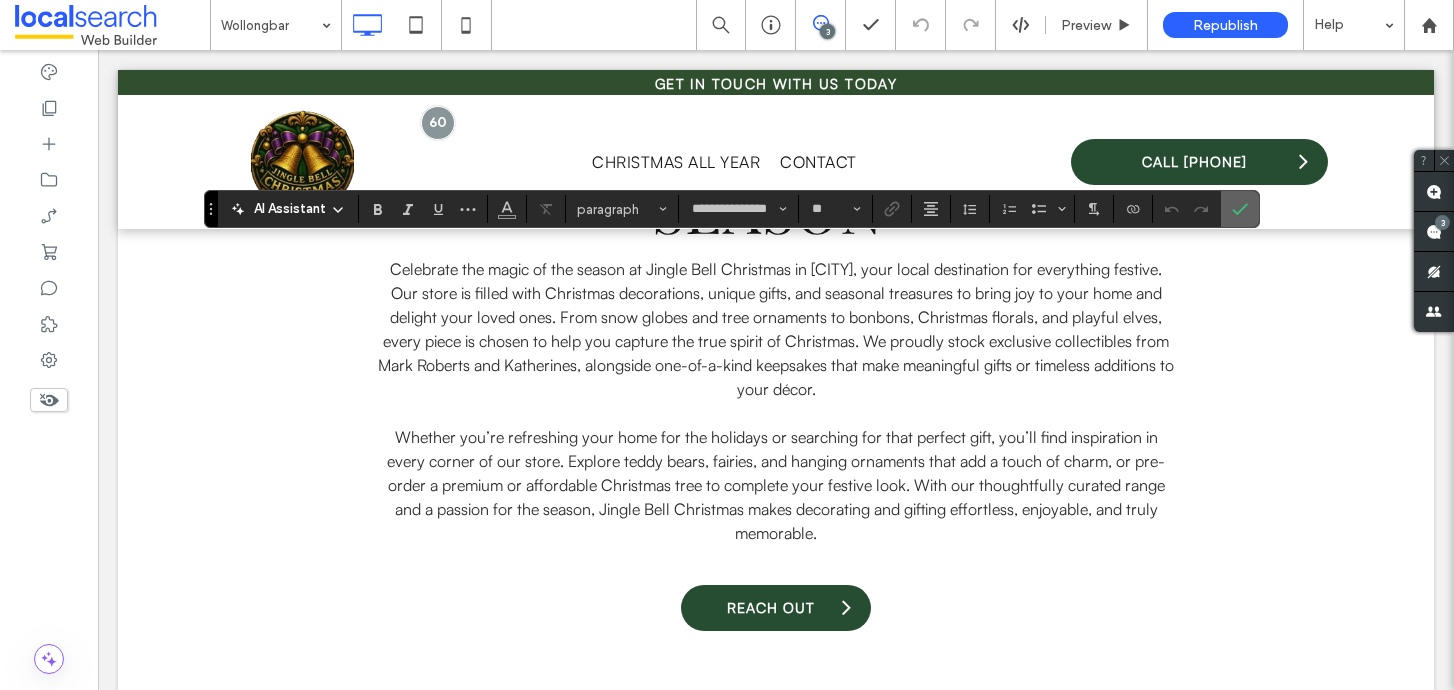 click 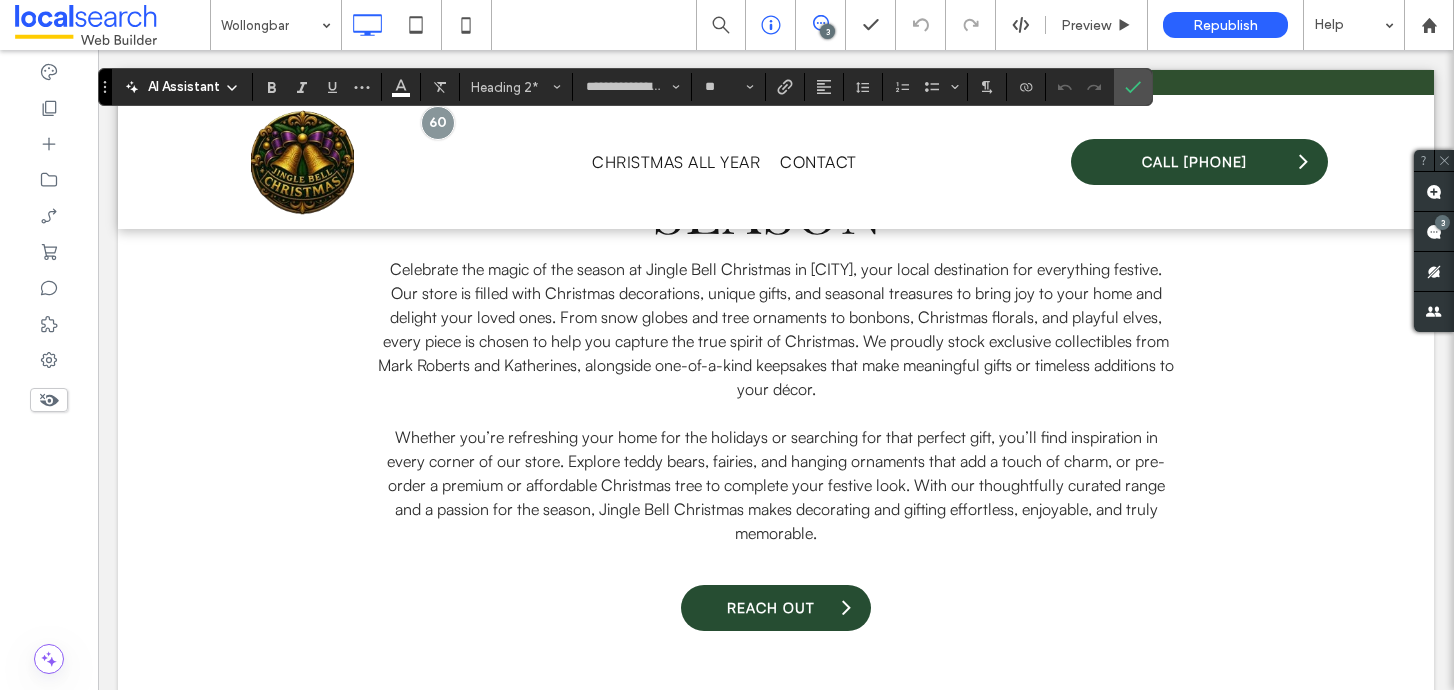 type on "**********" 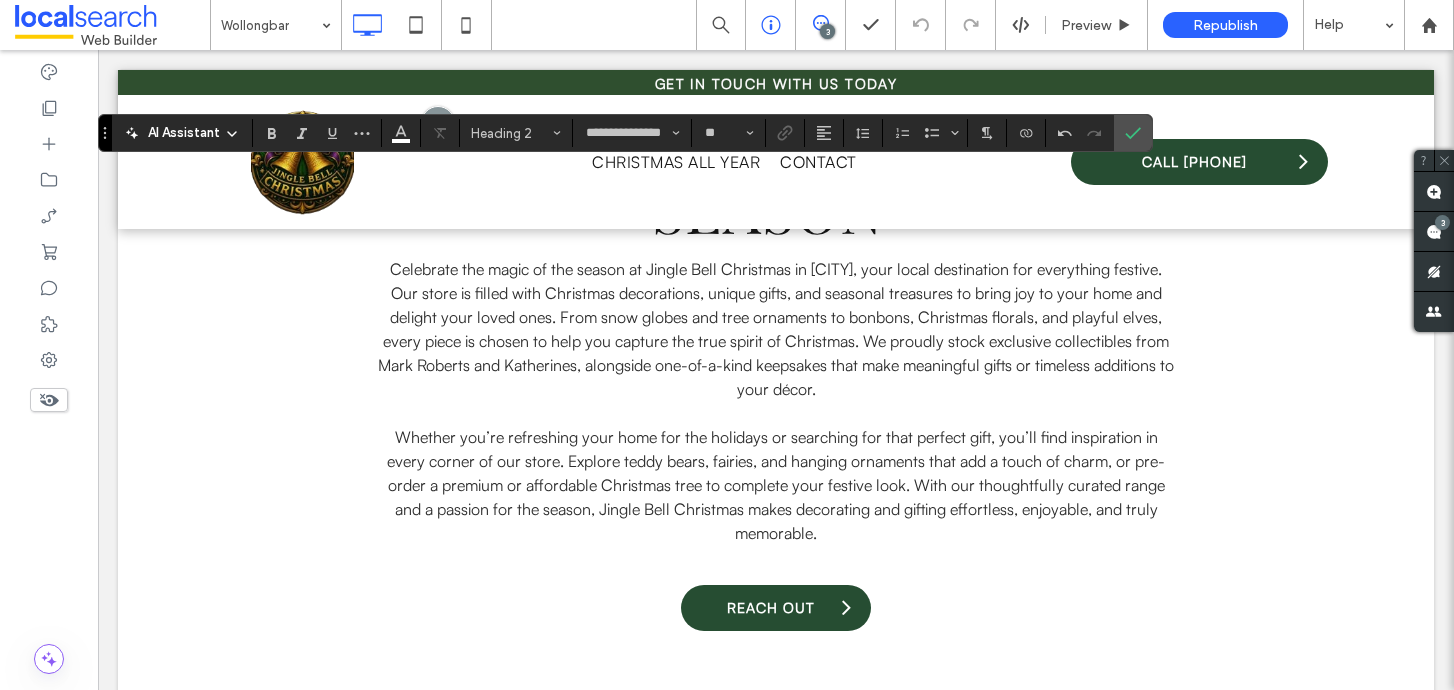 type on "**********" 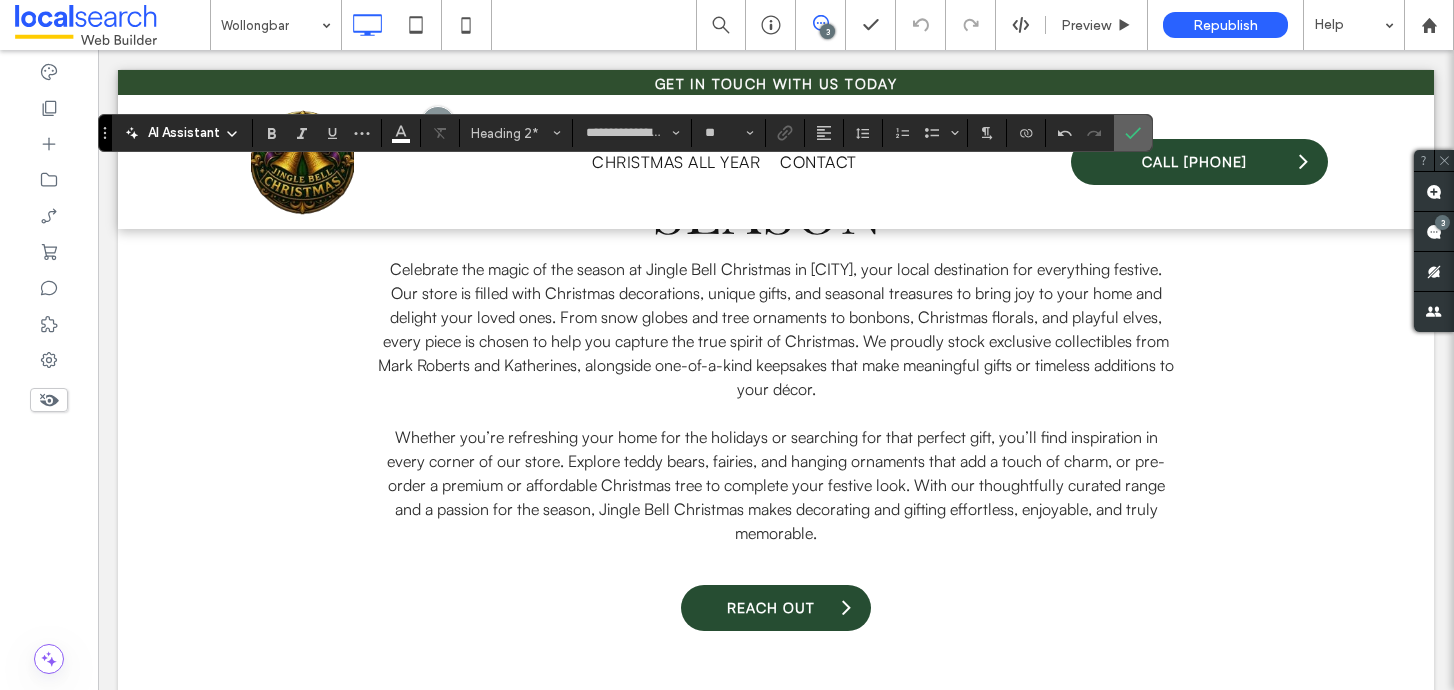 click 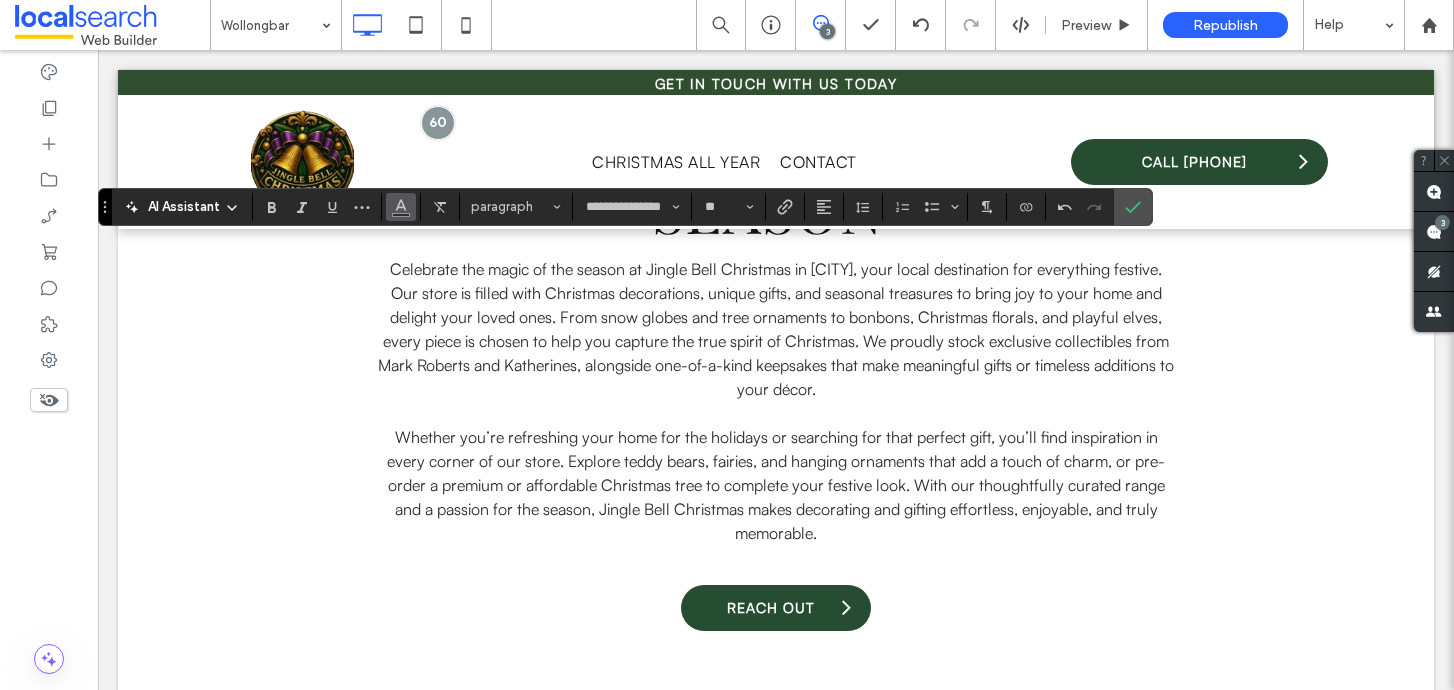 click 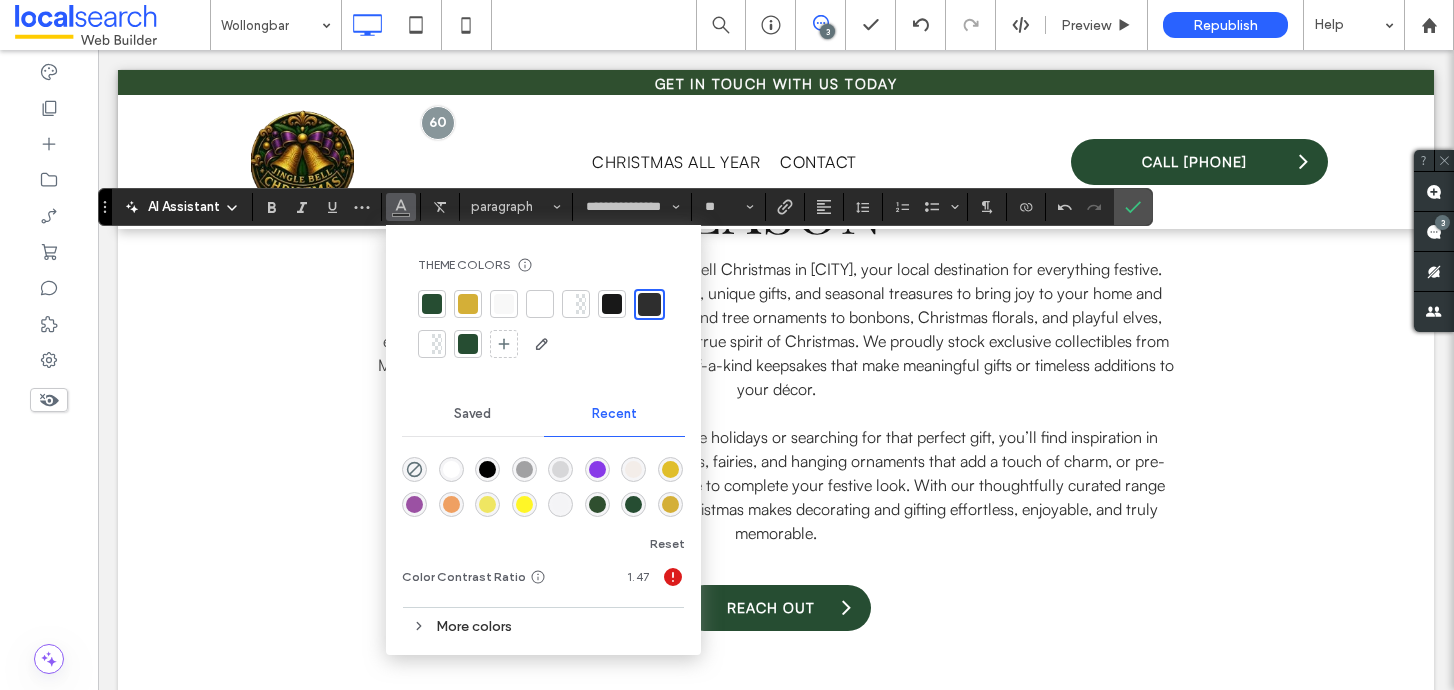 click at bounding box center (504, 304) 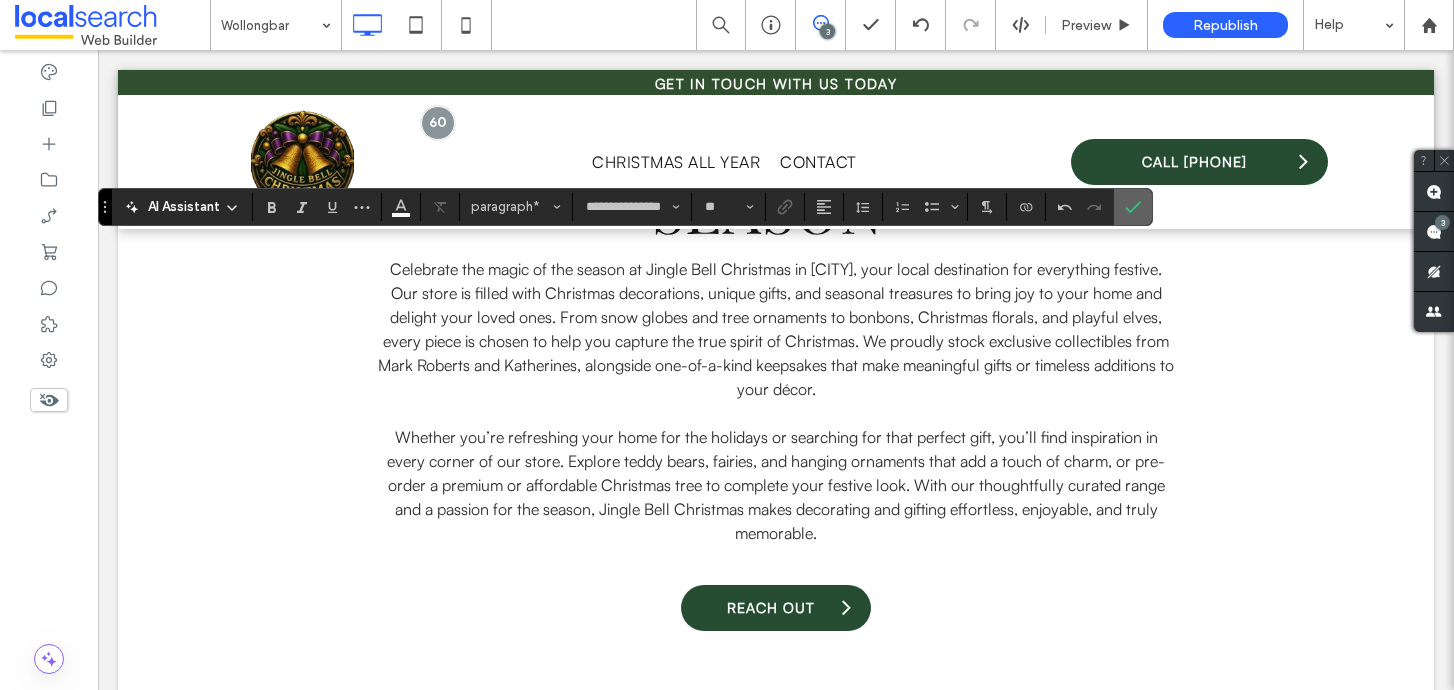click at bounding box center [1133, 207] 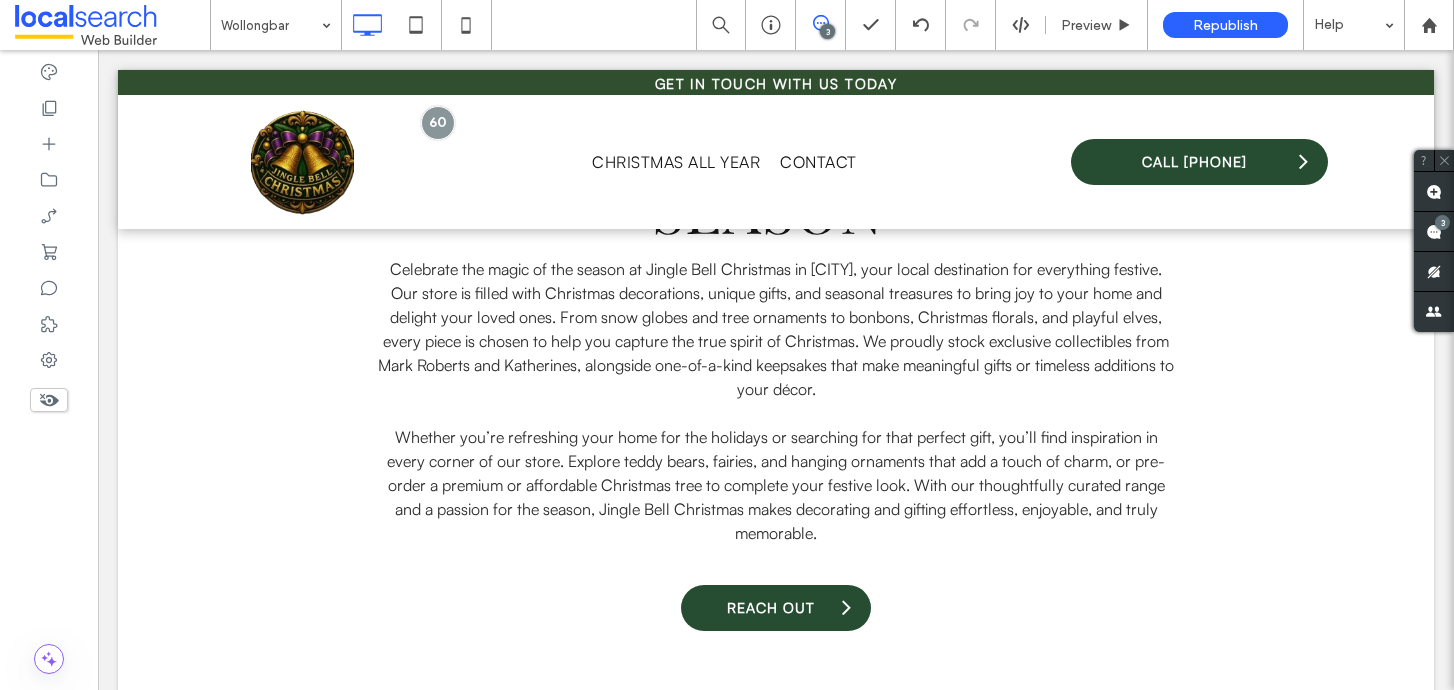 type on "**********" 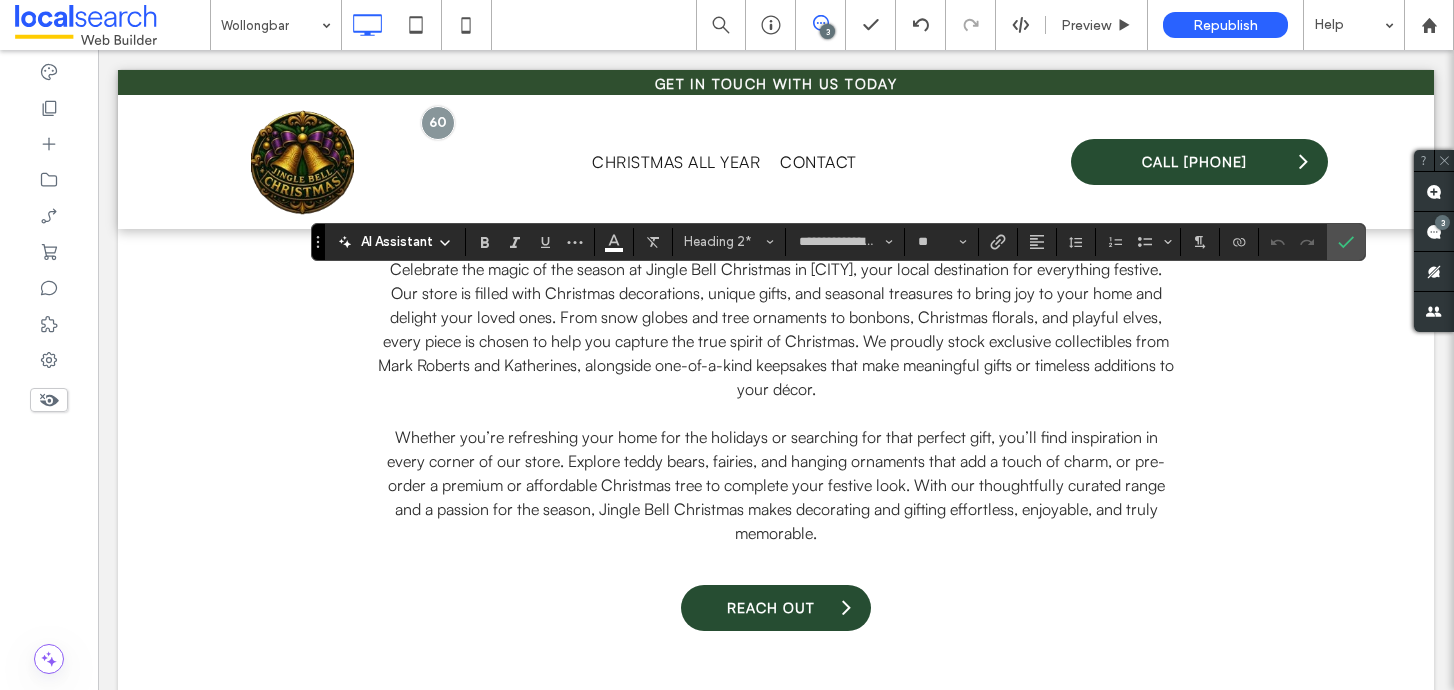 type on "**********" 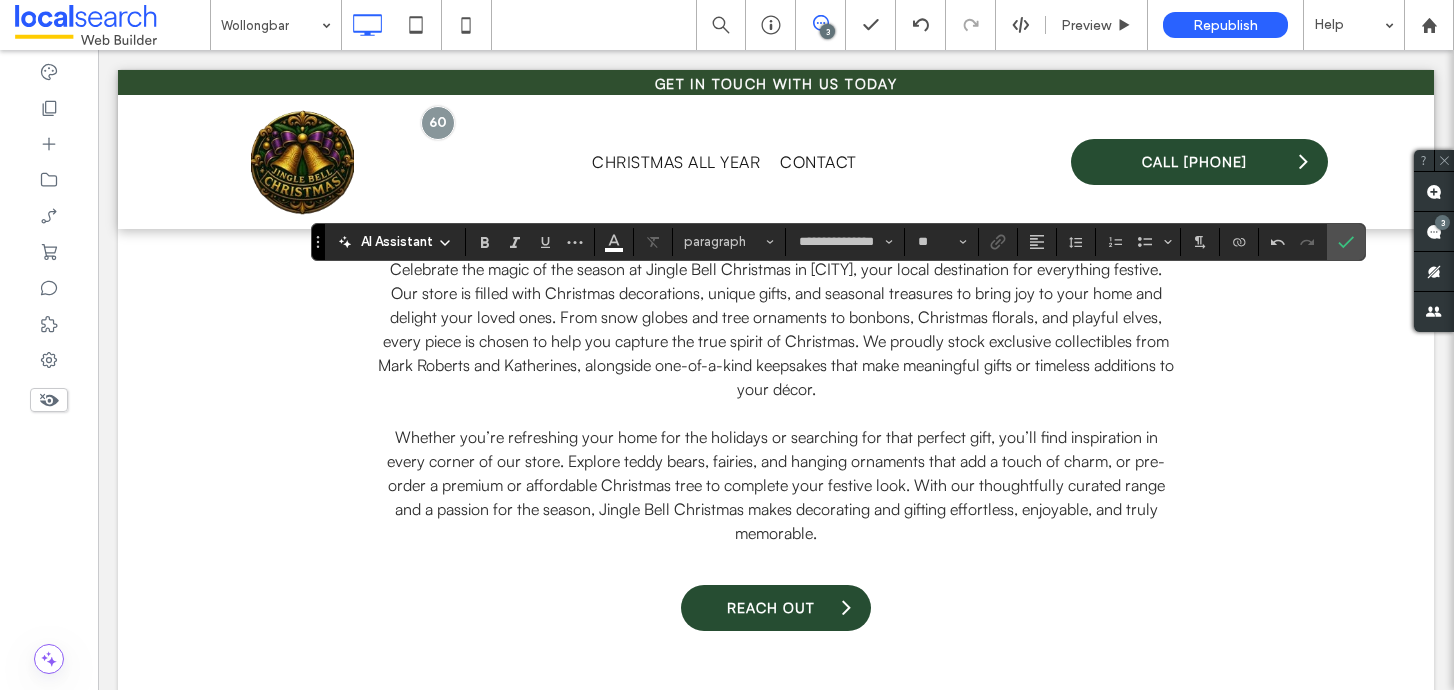 type on "**********" 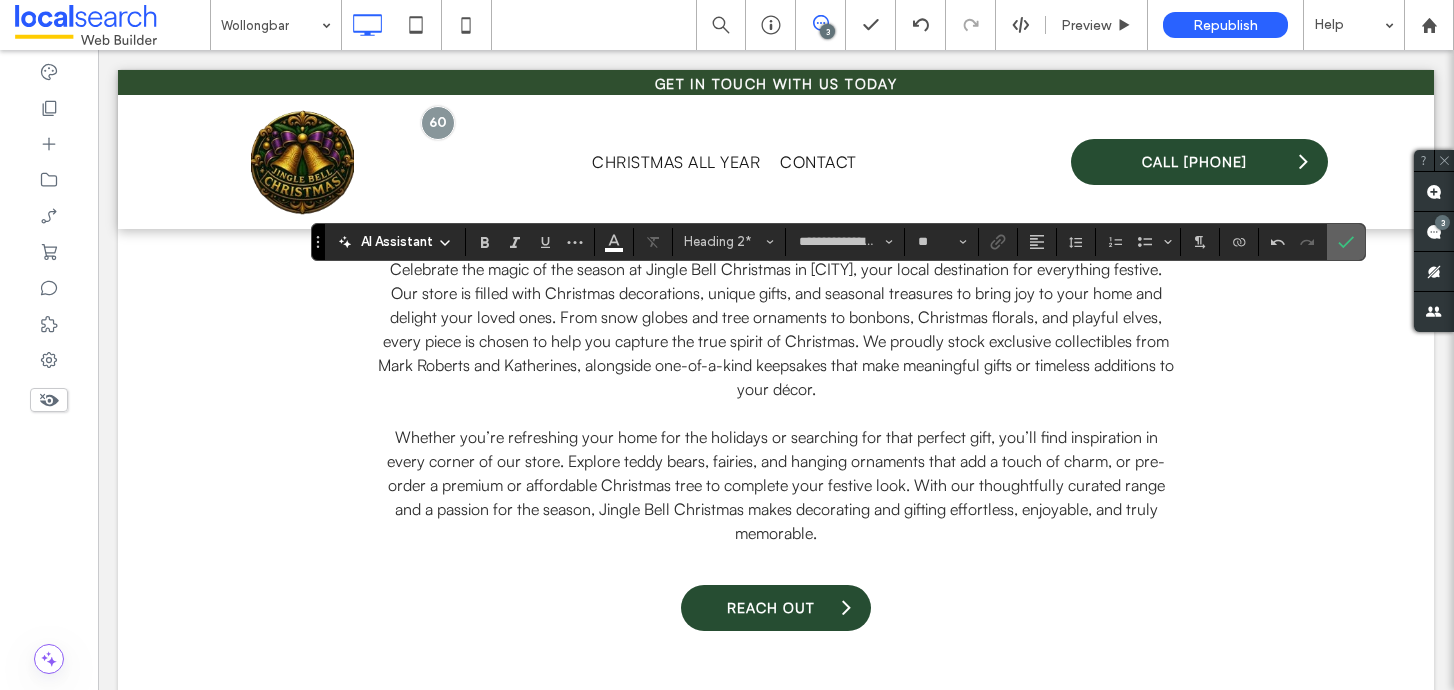 click 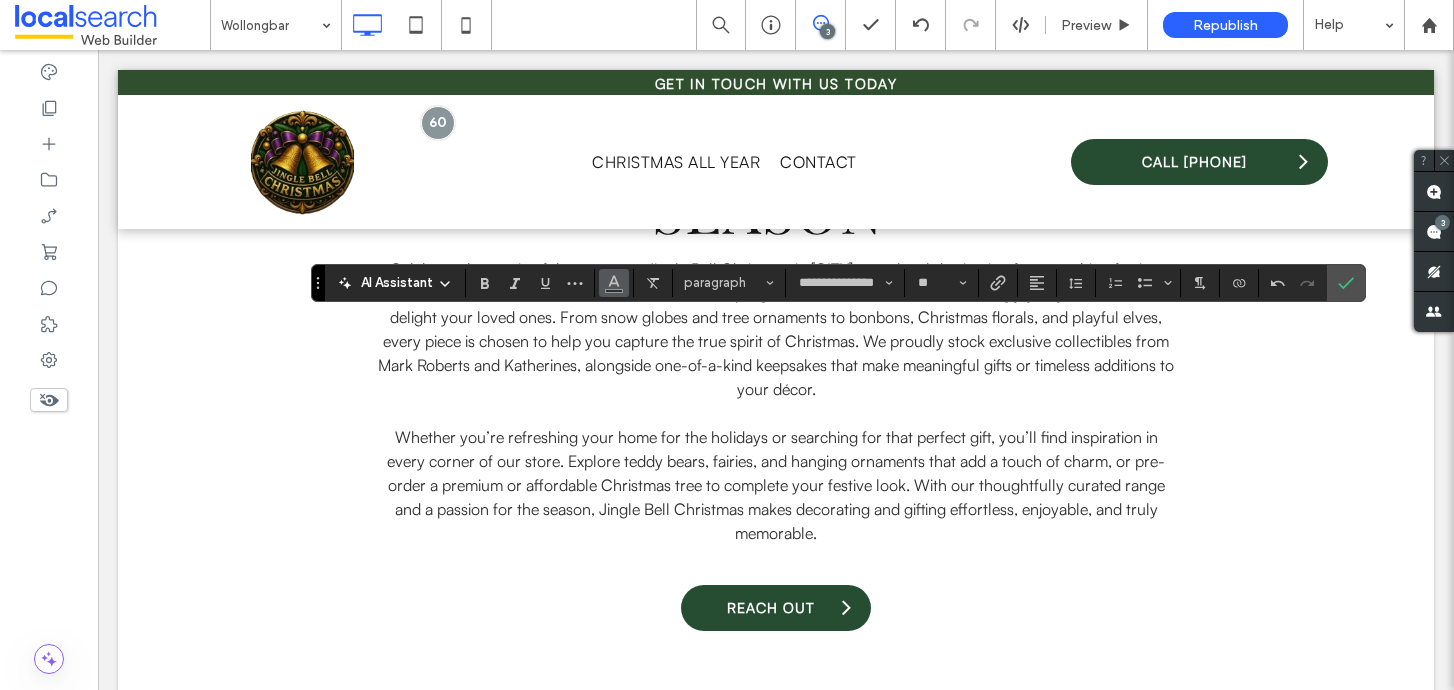 click at bounding box center [614, 283] 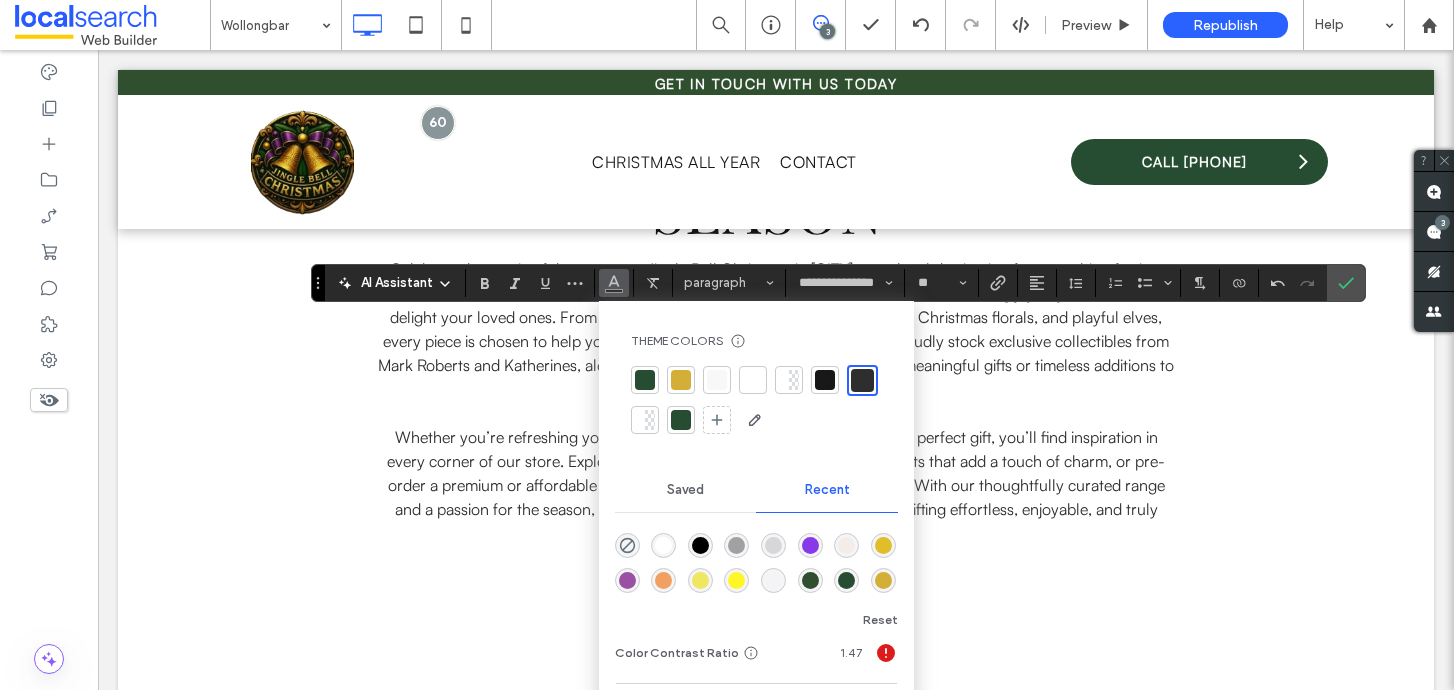 click at bounding box center [717, 380] 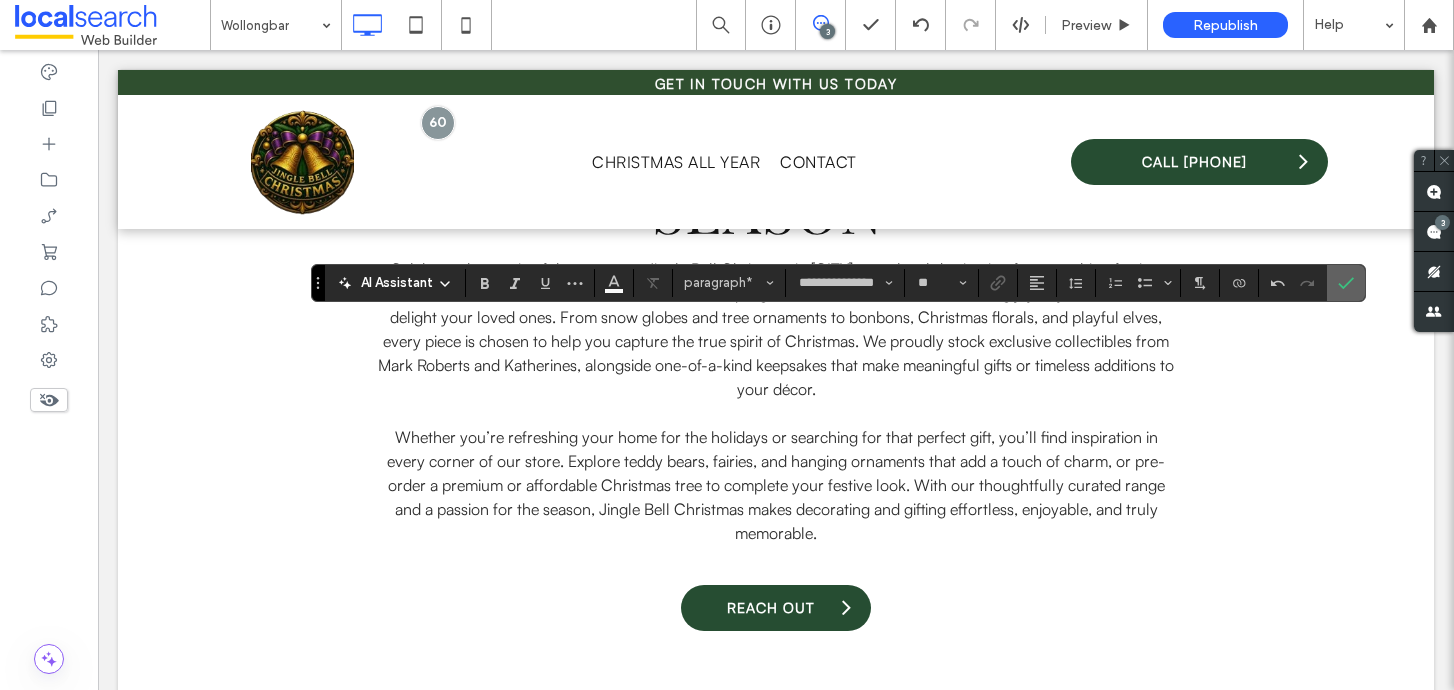 click at bounding box center (1342, 283) 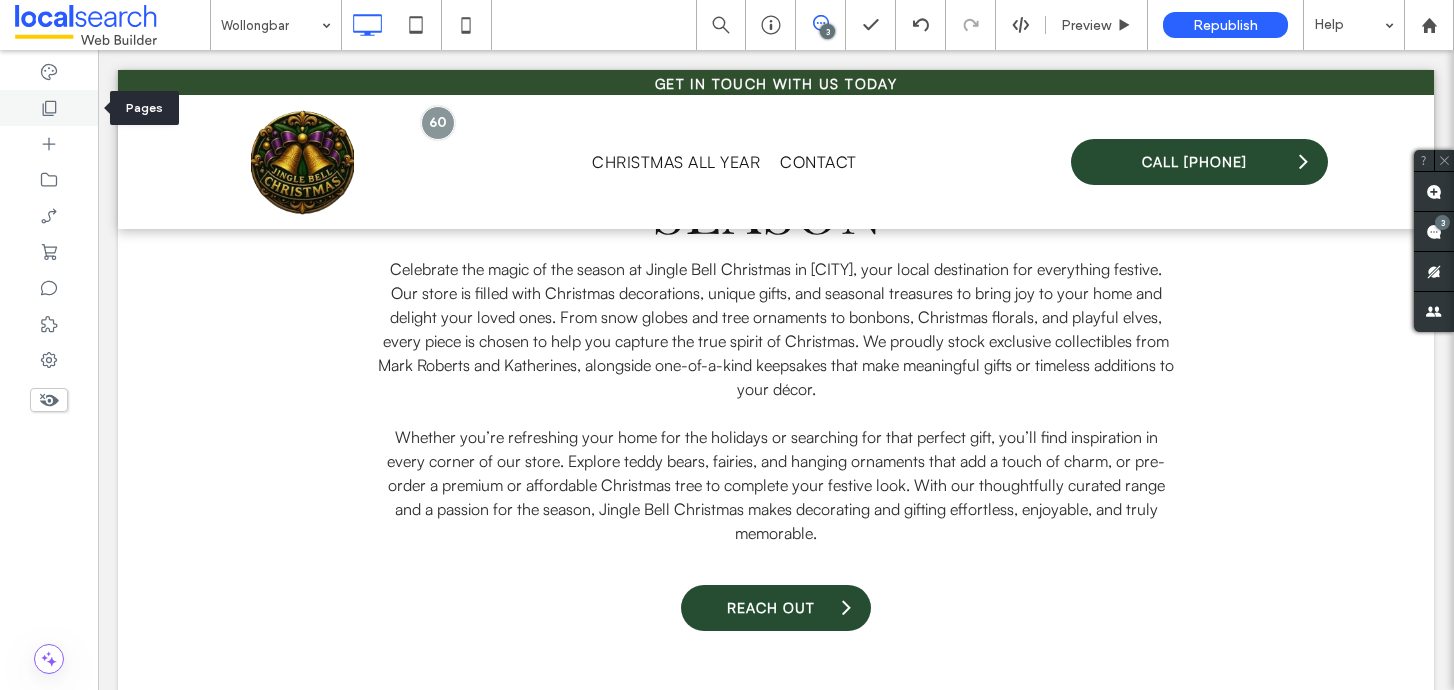click 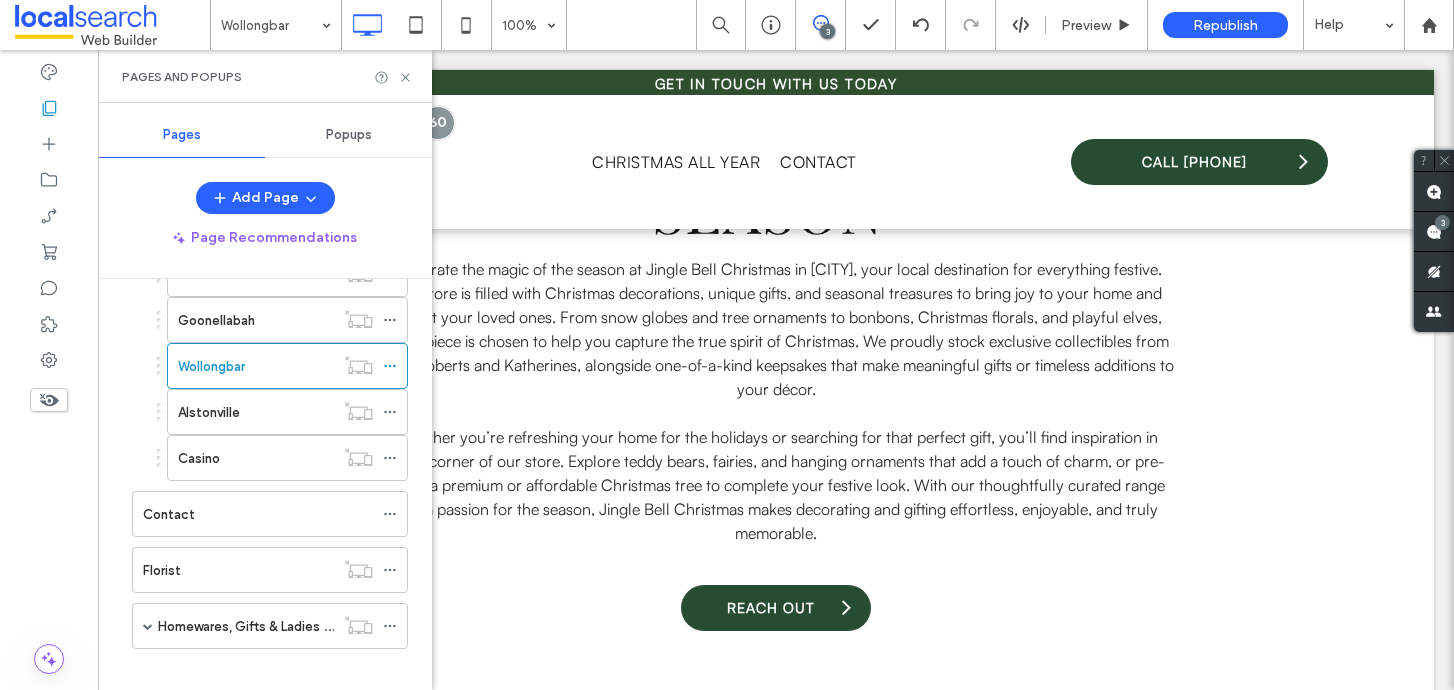 scroll, scrollTop: 239, scrollLeft: 0, axis: vertical 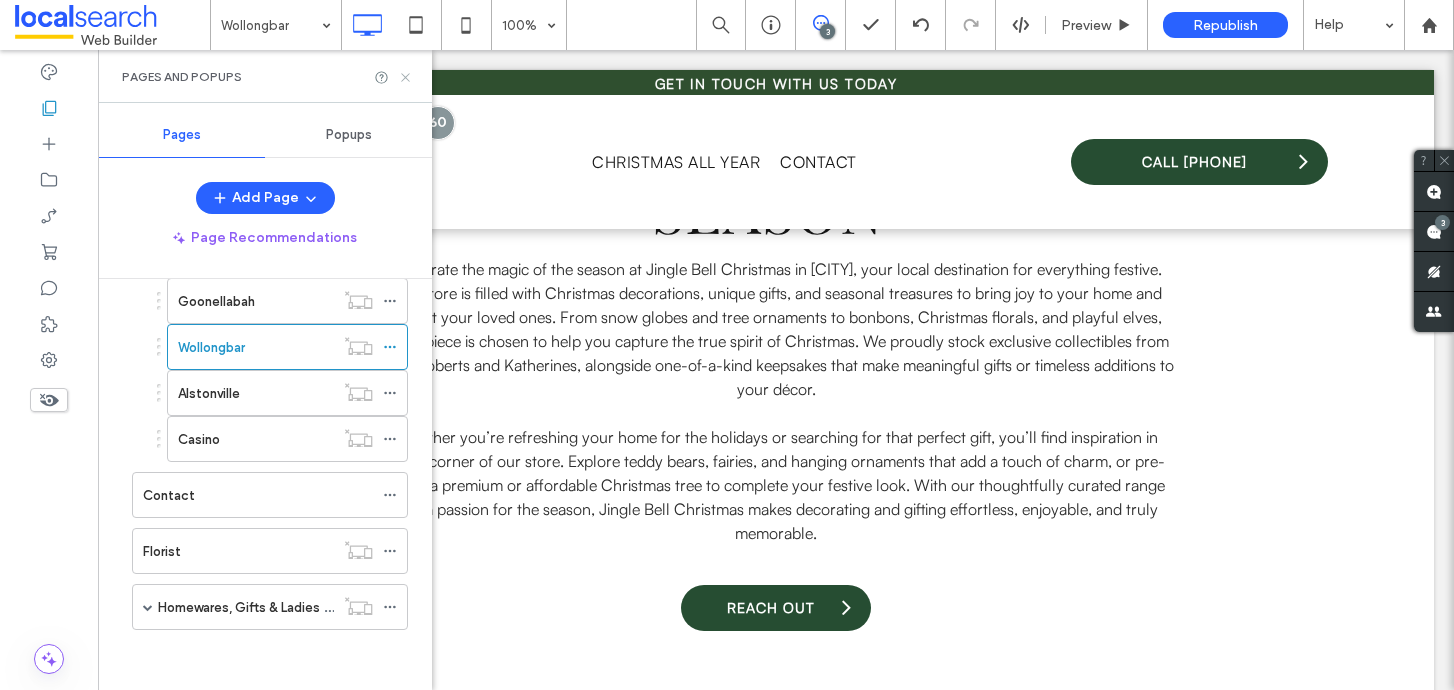 click 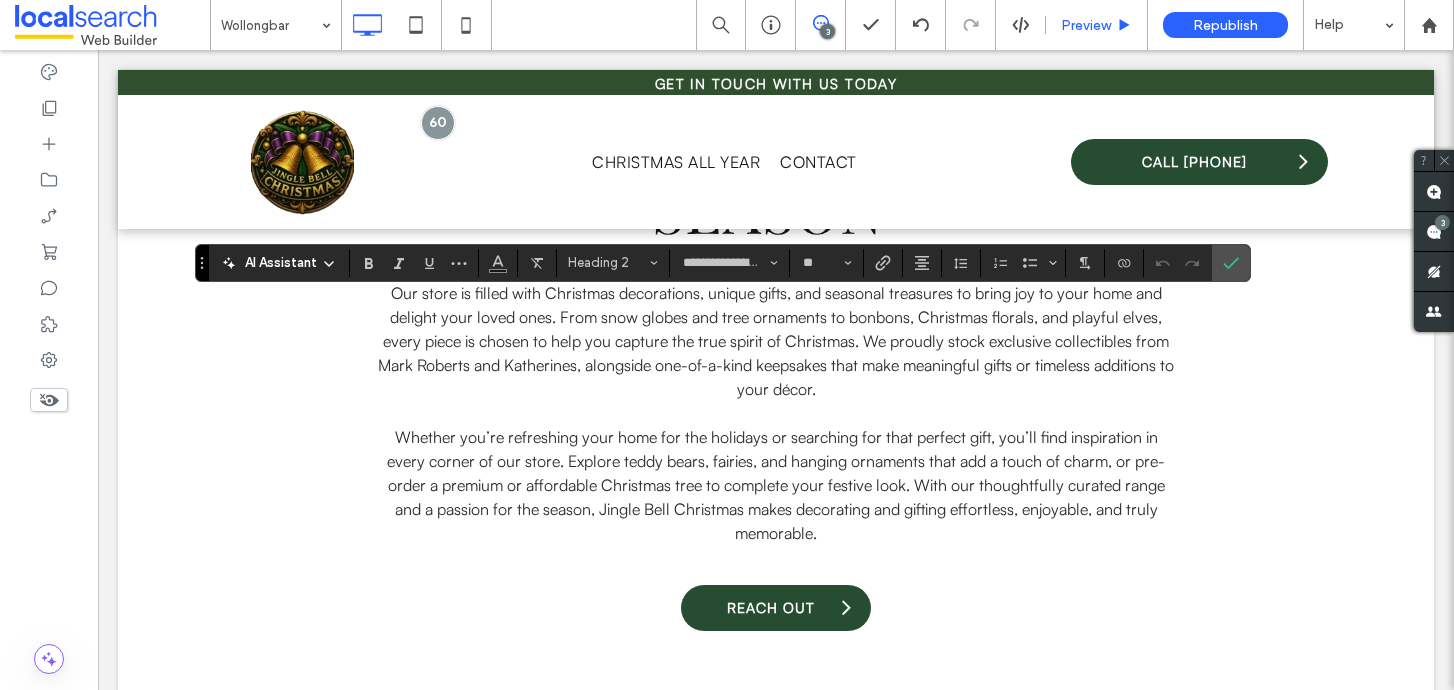 type on "**********" 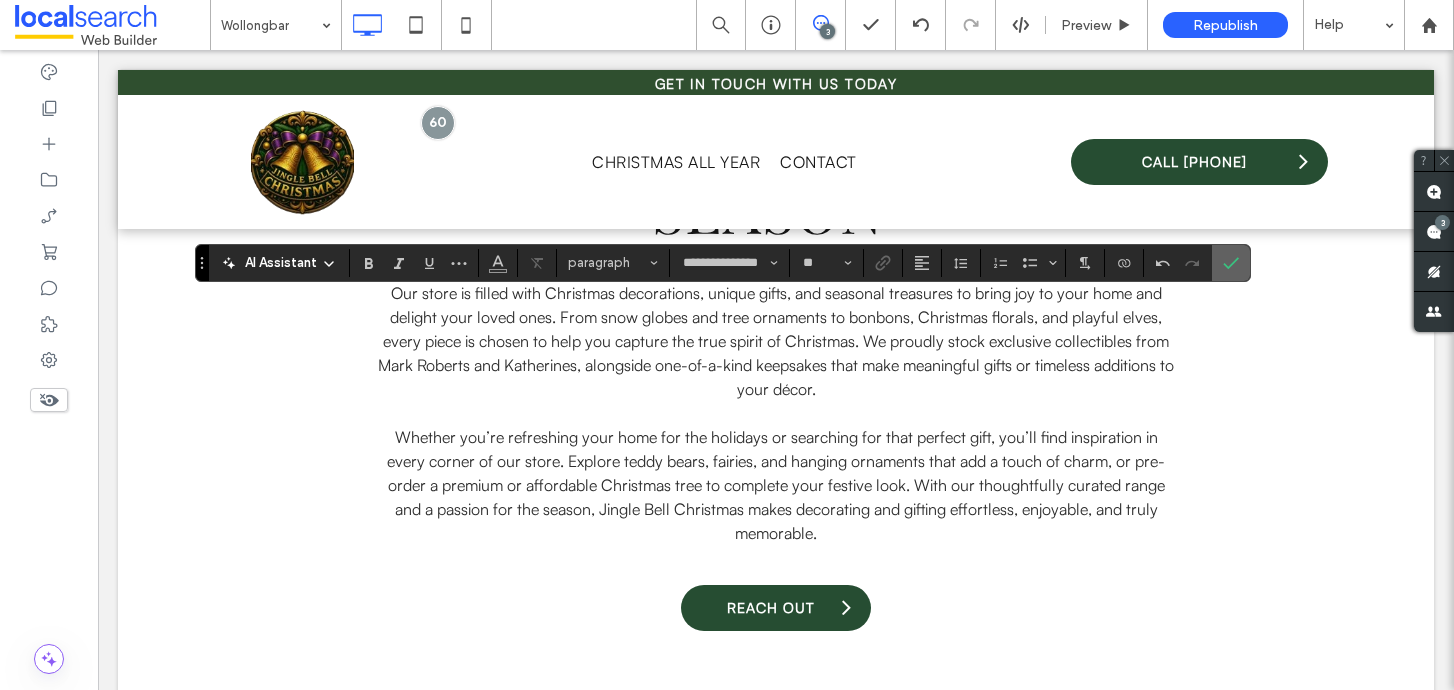 click 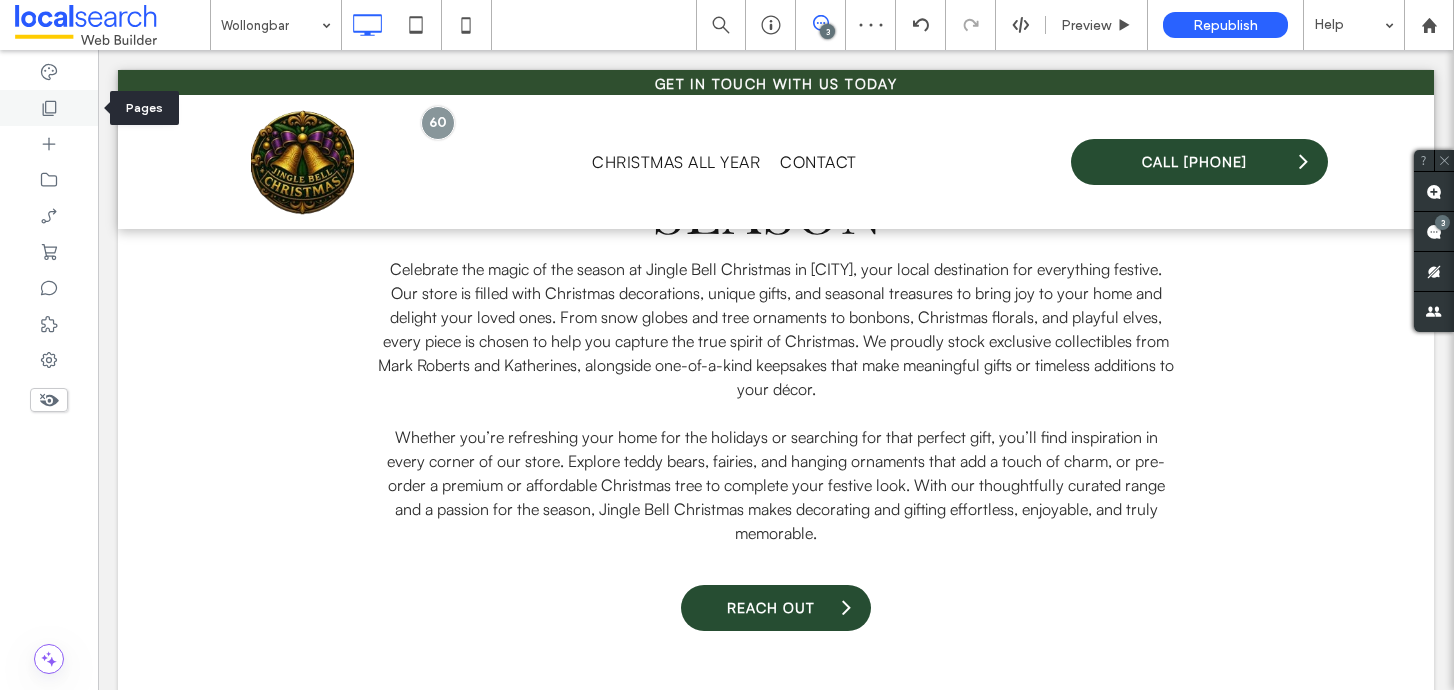 click at bounding box center (49, 108) 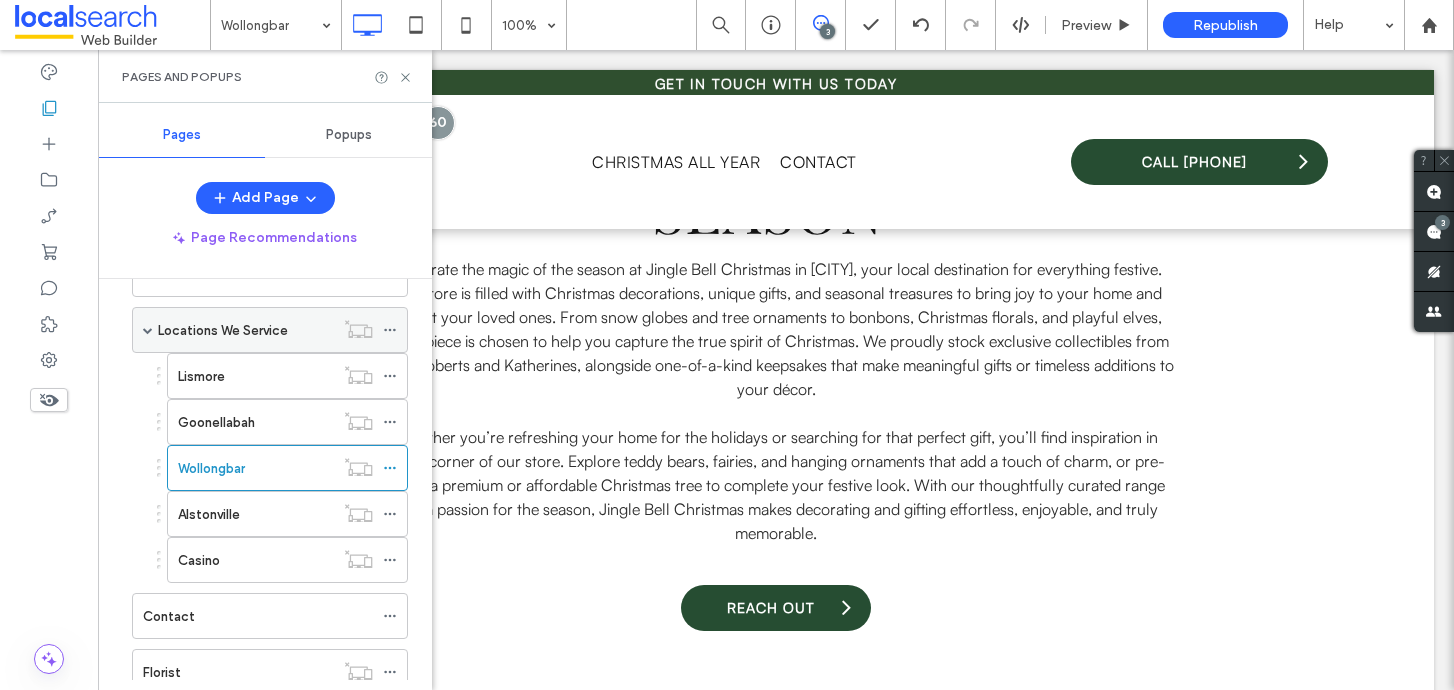 scroll, scrollTop: 141, scrollLeft: 0, axis: vertical 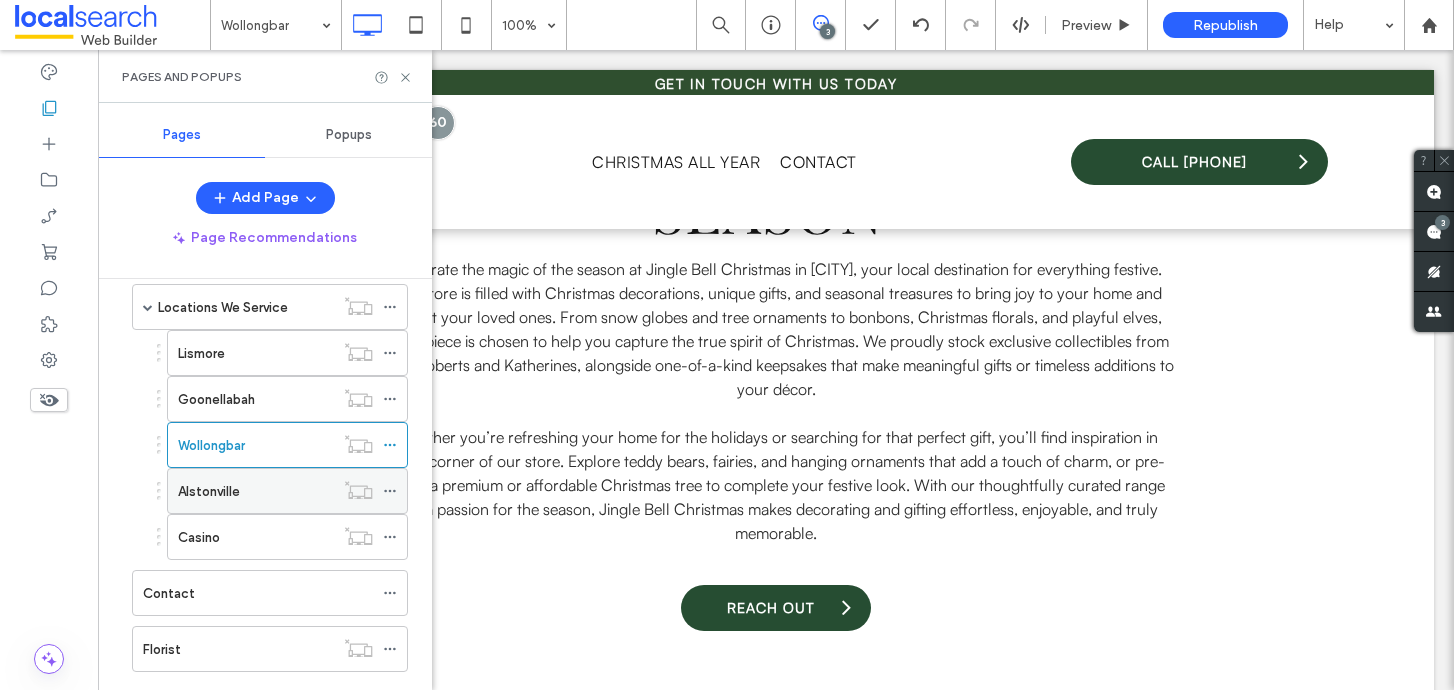 click on "Alstonville" at bounding box center [256, 491] 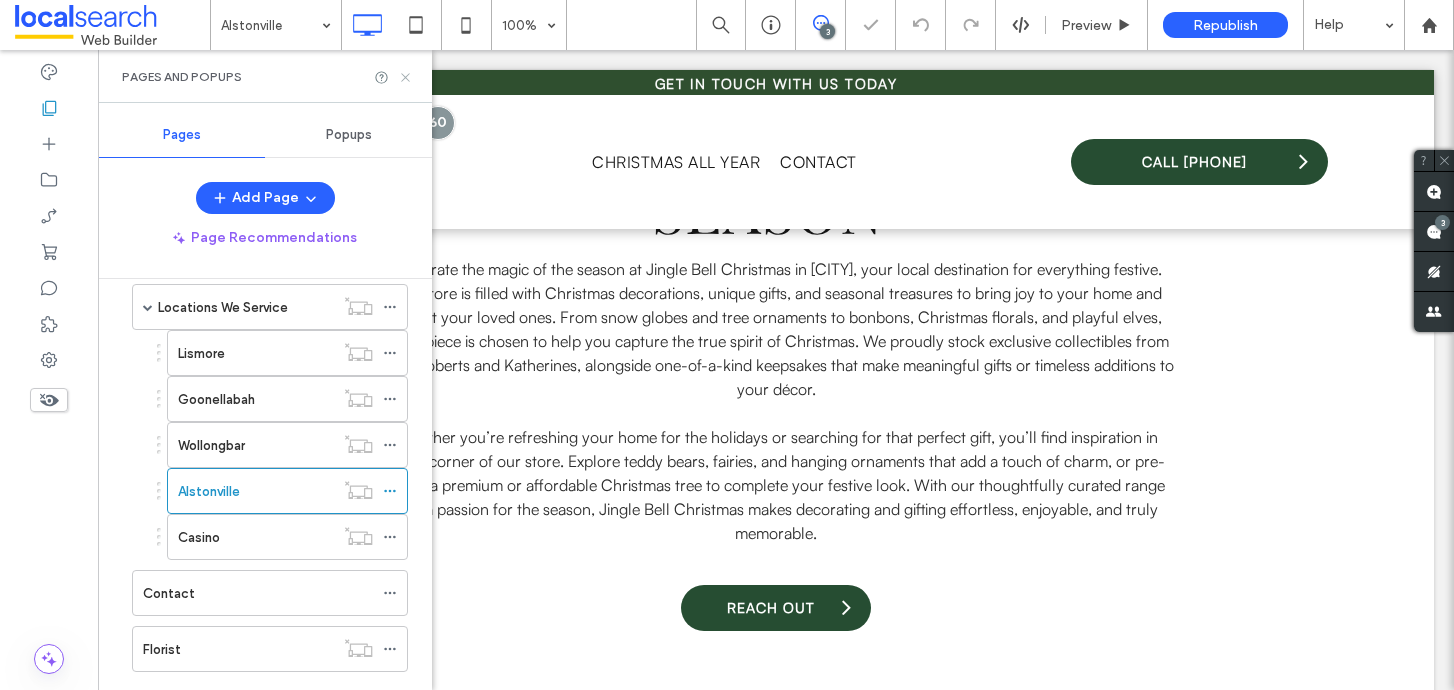 click 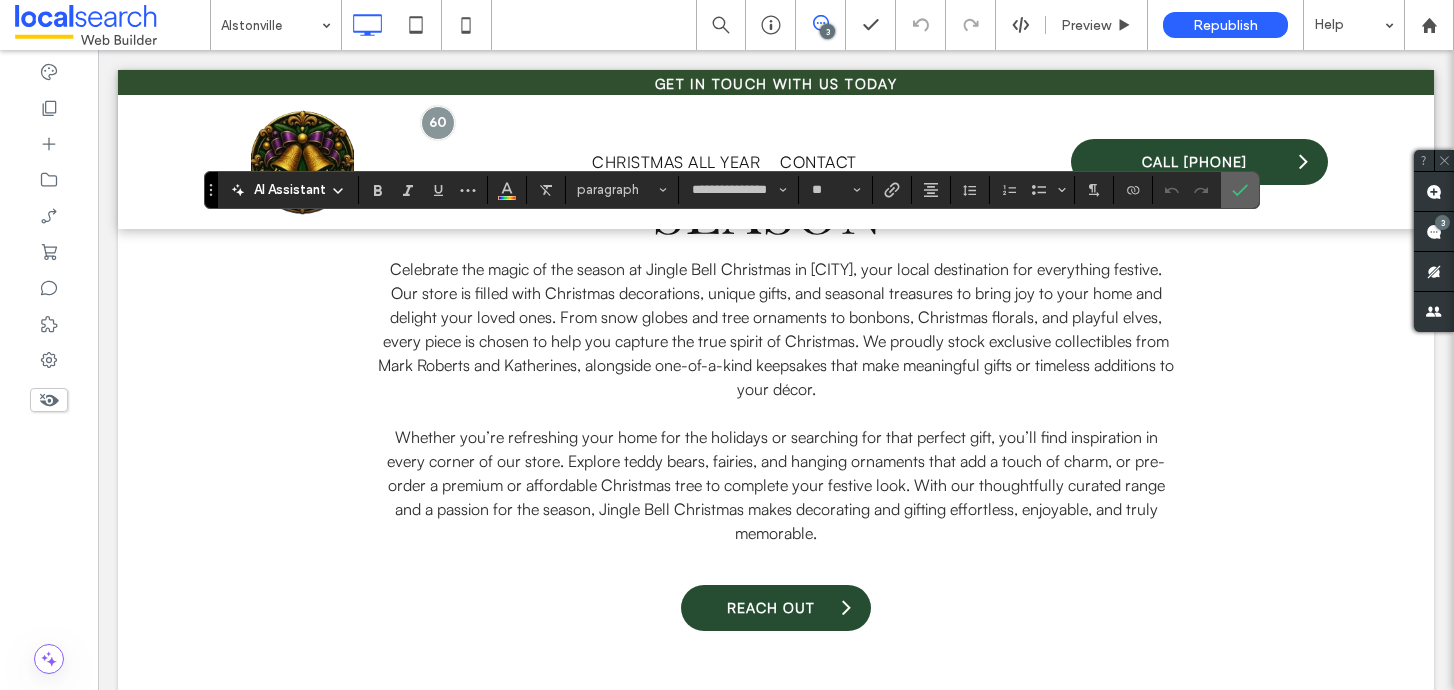 click at bounding box center (1236, 190) 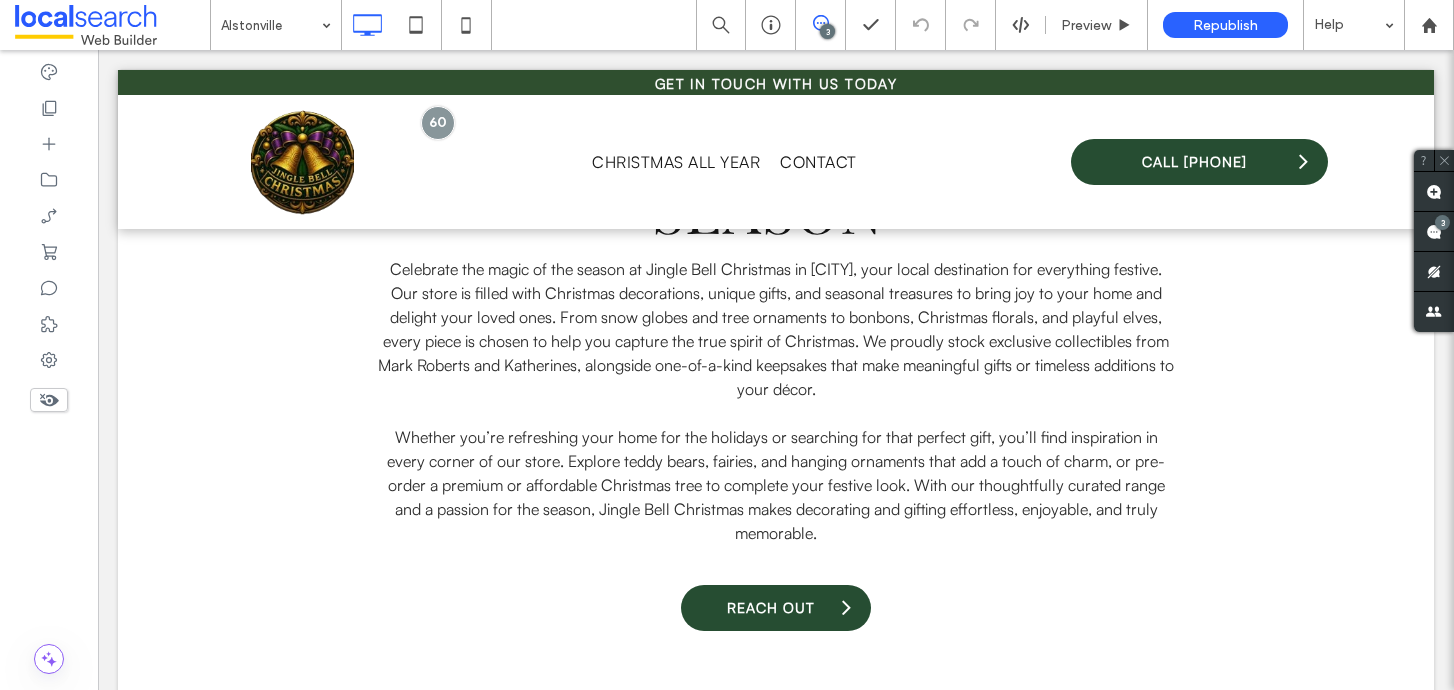 type on "**********" 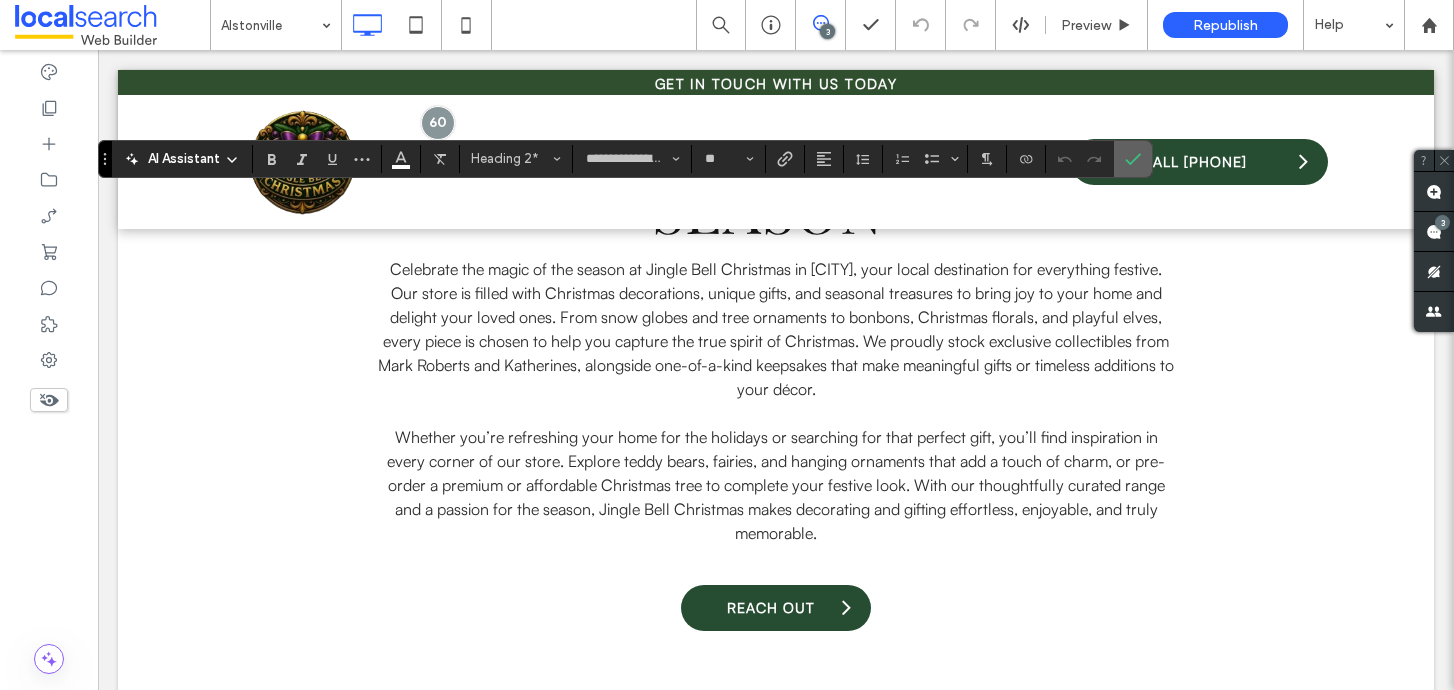 click 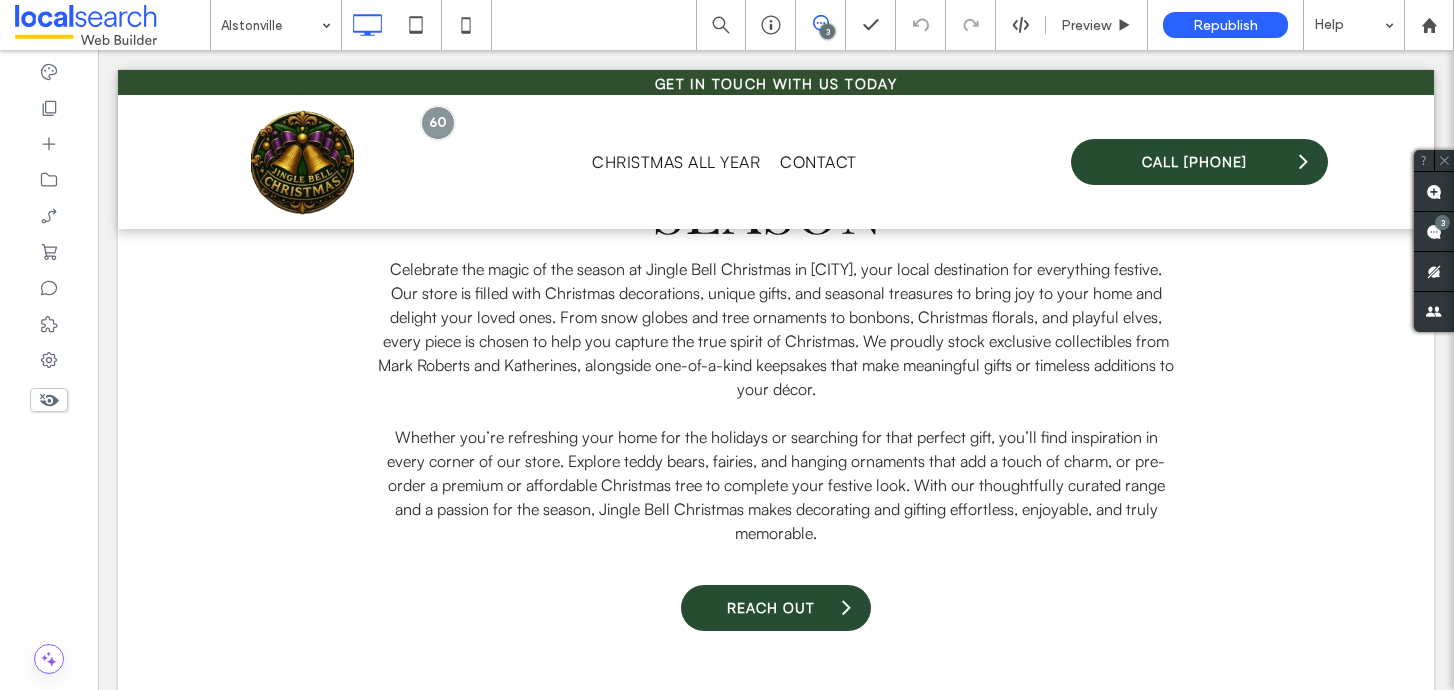 type on "**********" 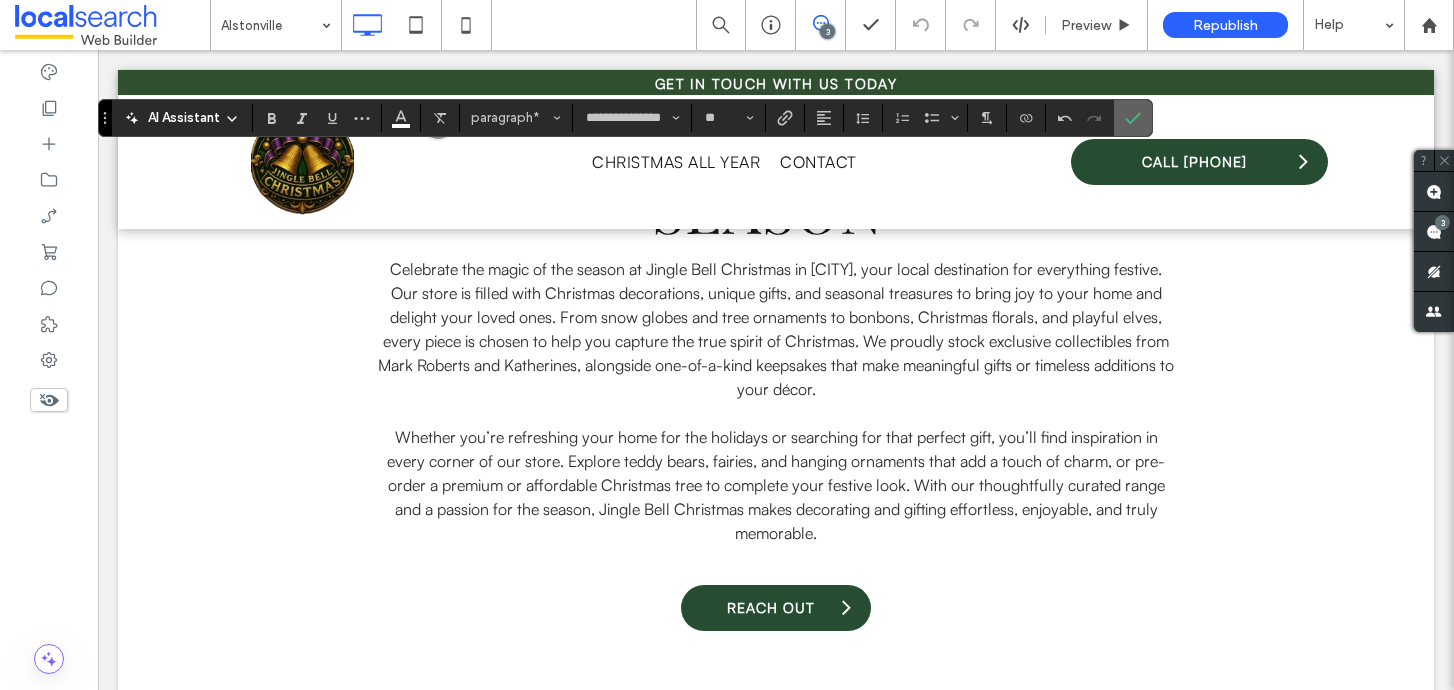 click at bounding box center (1129, 118) 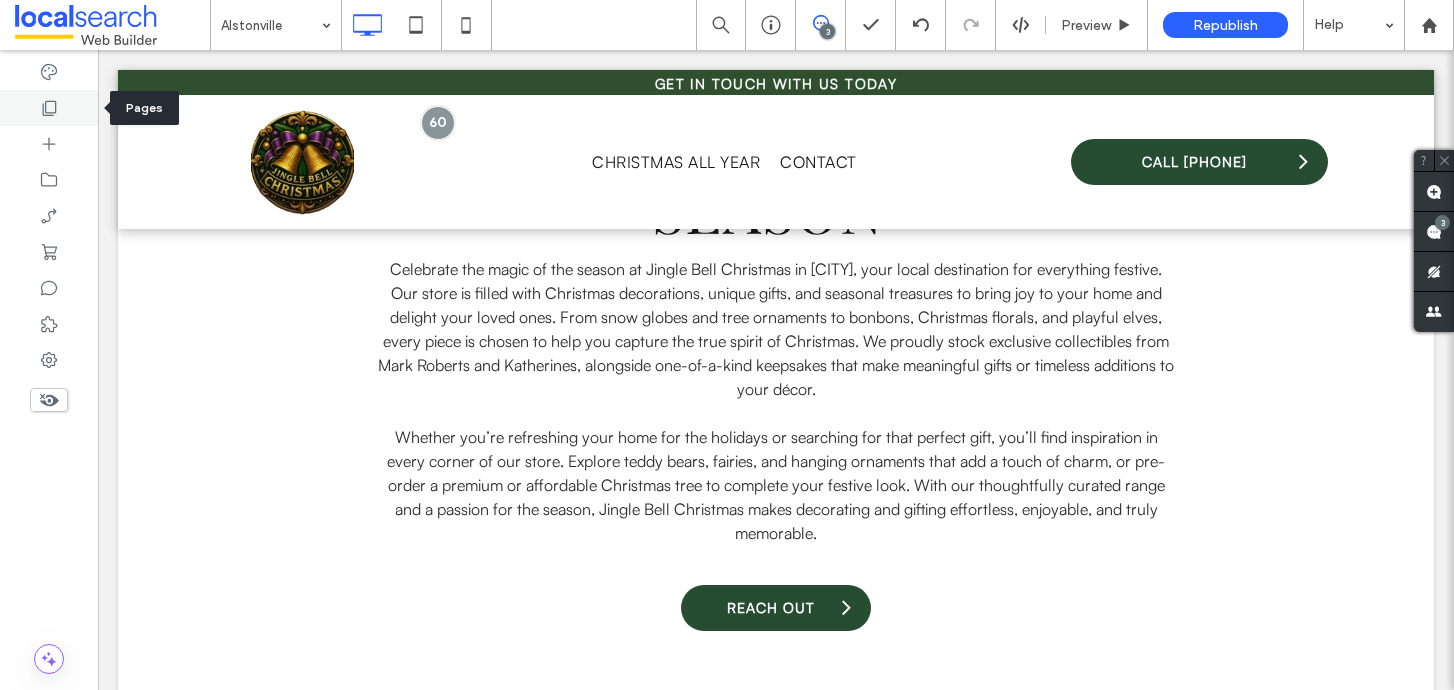 click 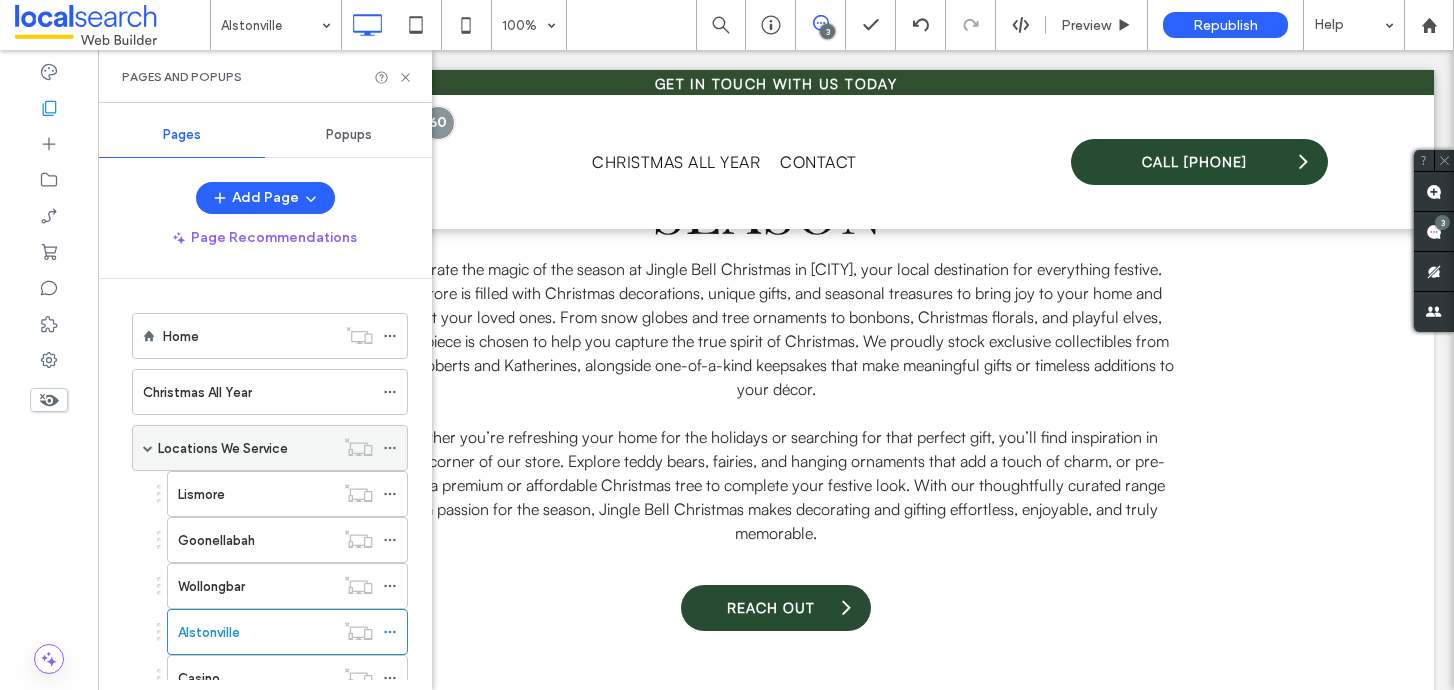 scroll, scrollTop: 179, scrollLeft: 0, axis: vertical 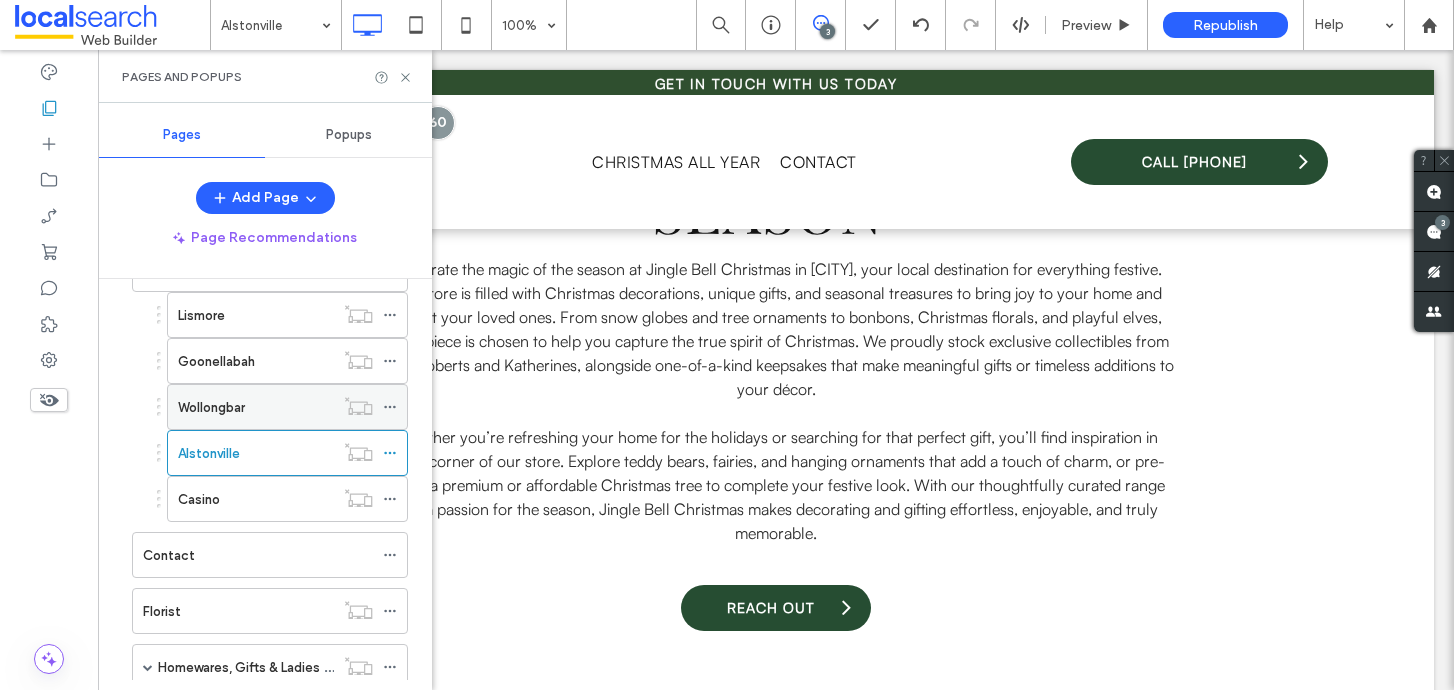 click on "Wollongbar" at bounding box center [256, 407] 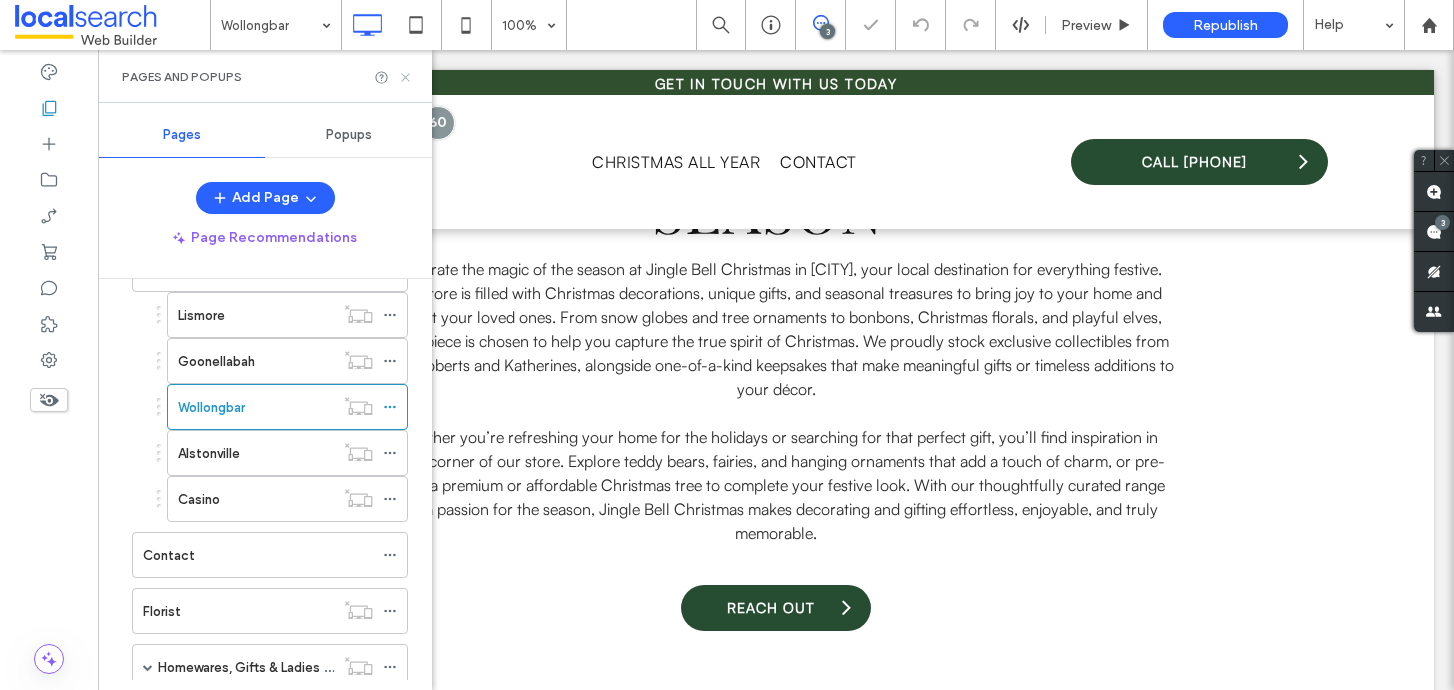 click 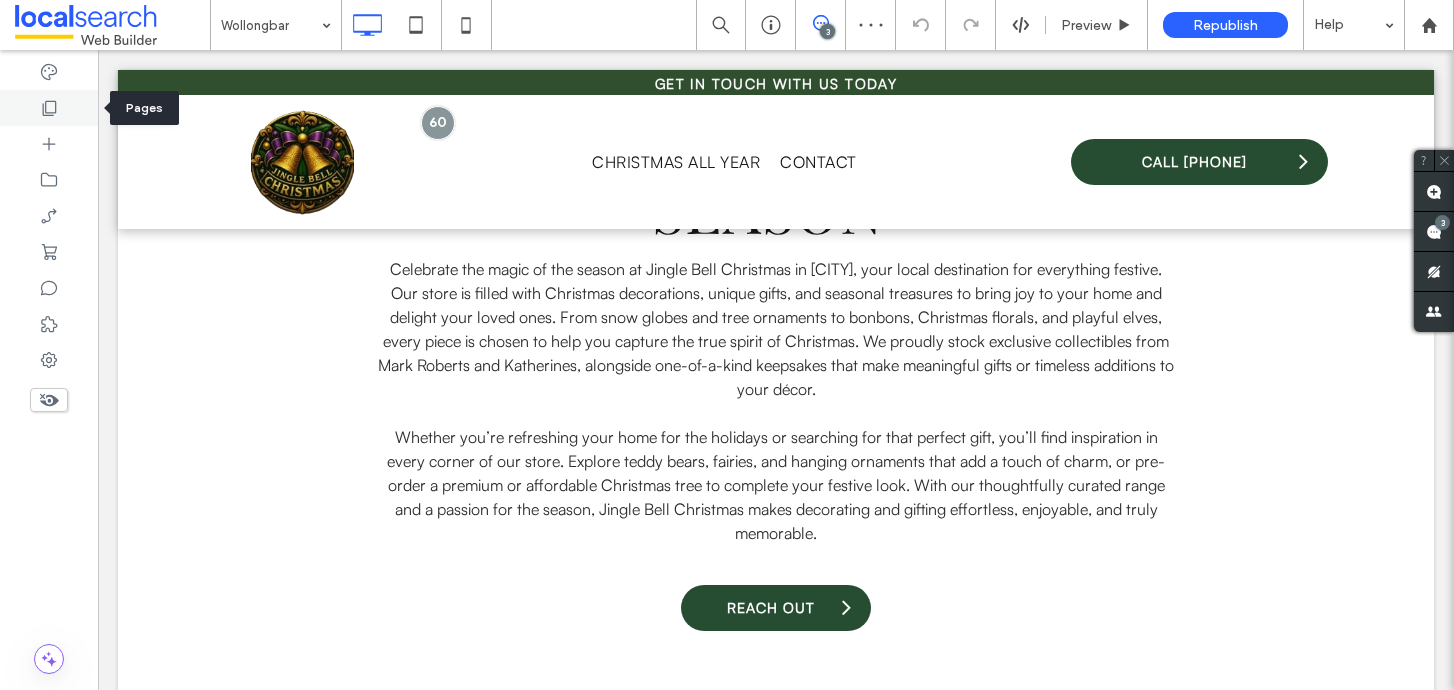click at bounding box center (49, 108) 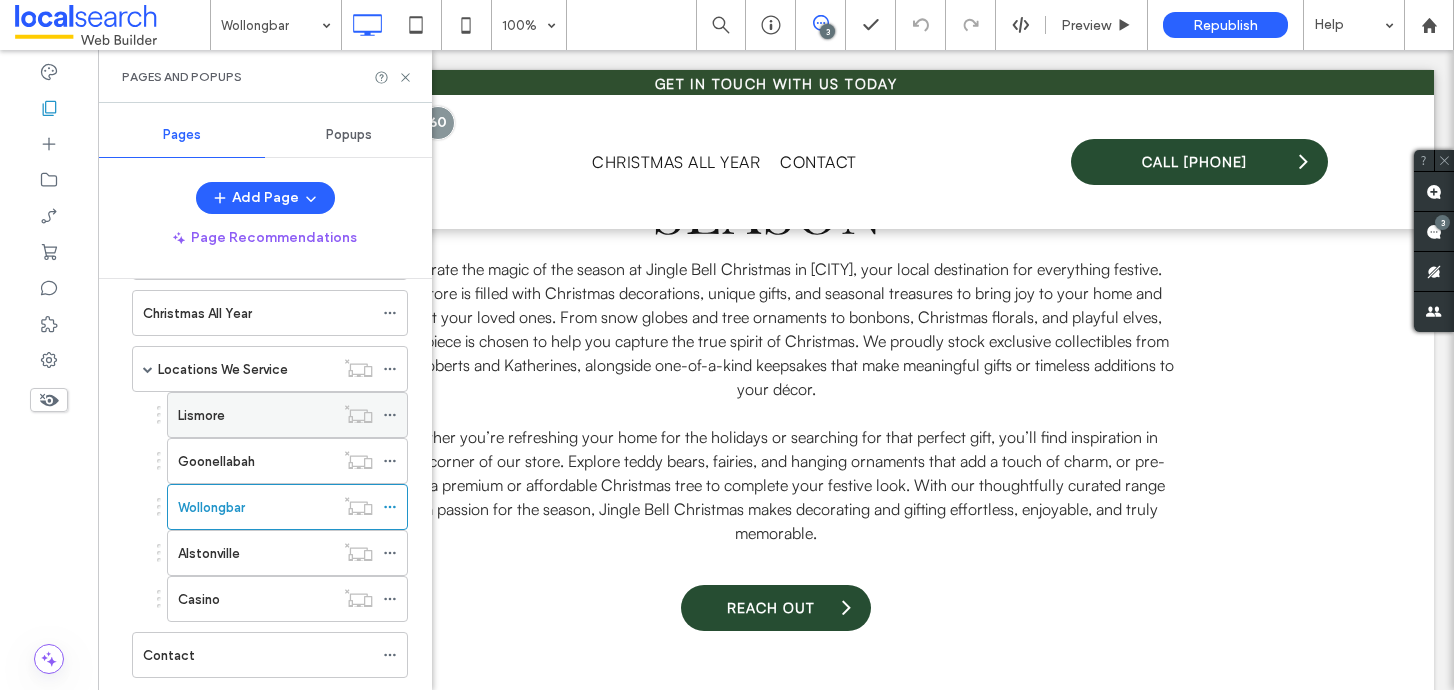scroll, scrollTop: 239, scrollLeft: 0, axis: vertical 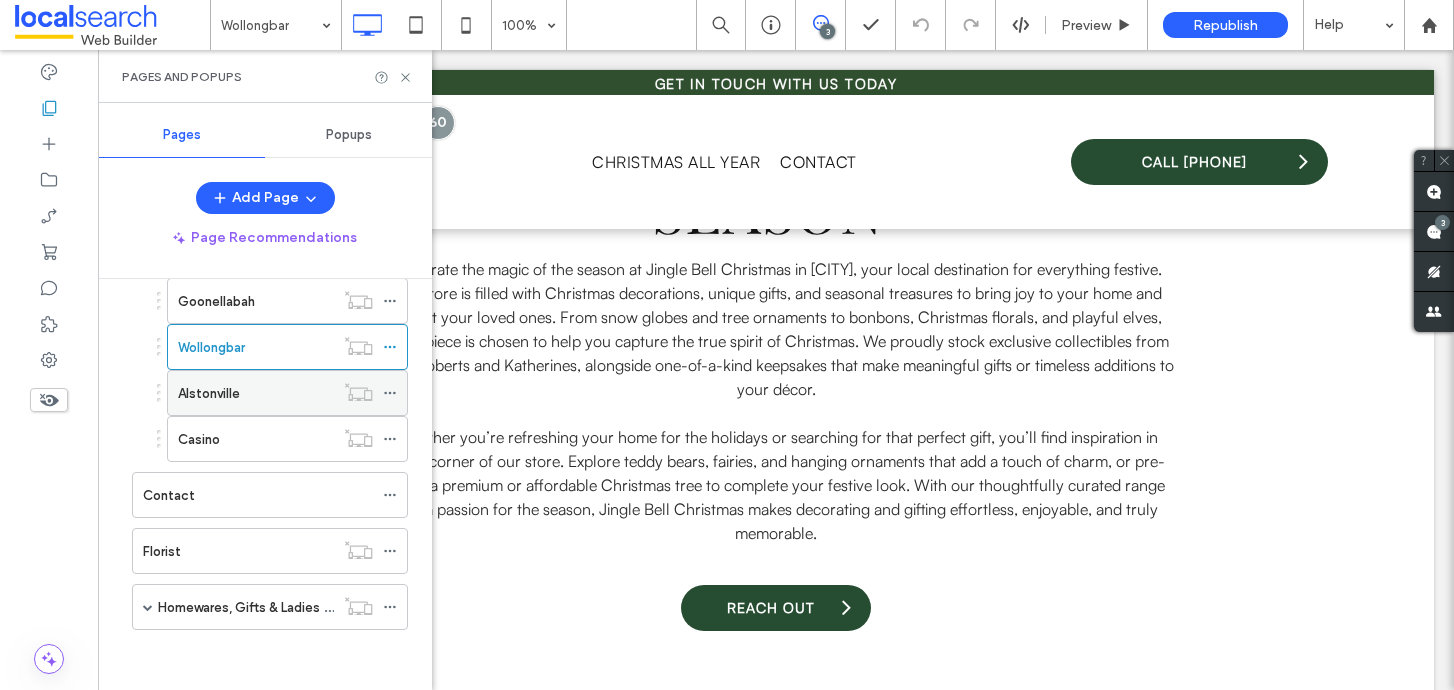 click on "Alstonville" at bounding box center [256, 393] 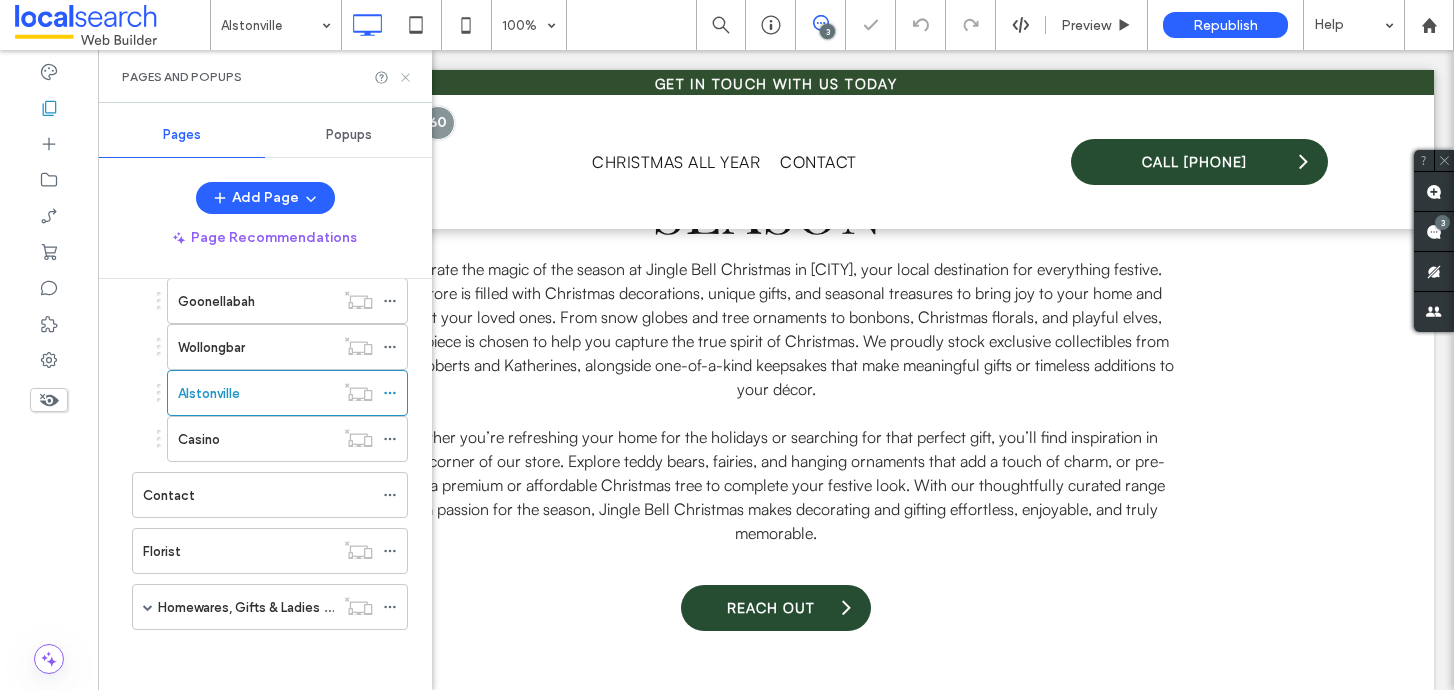 click 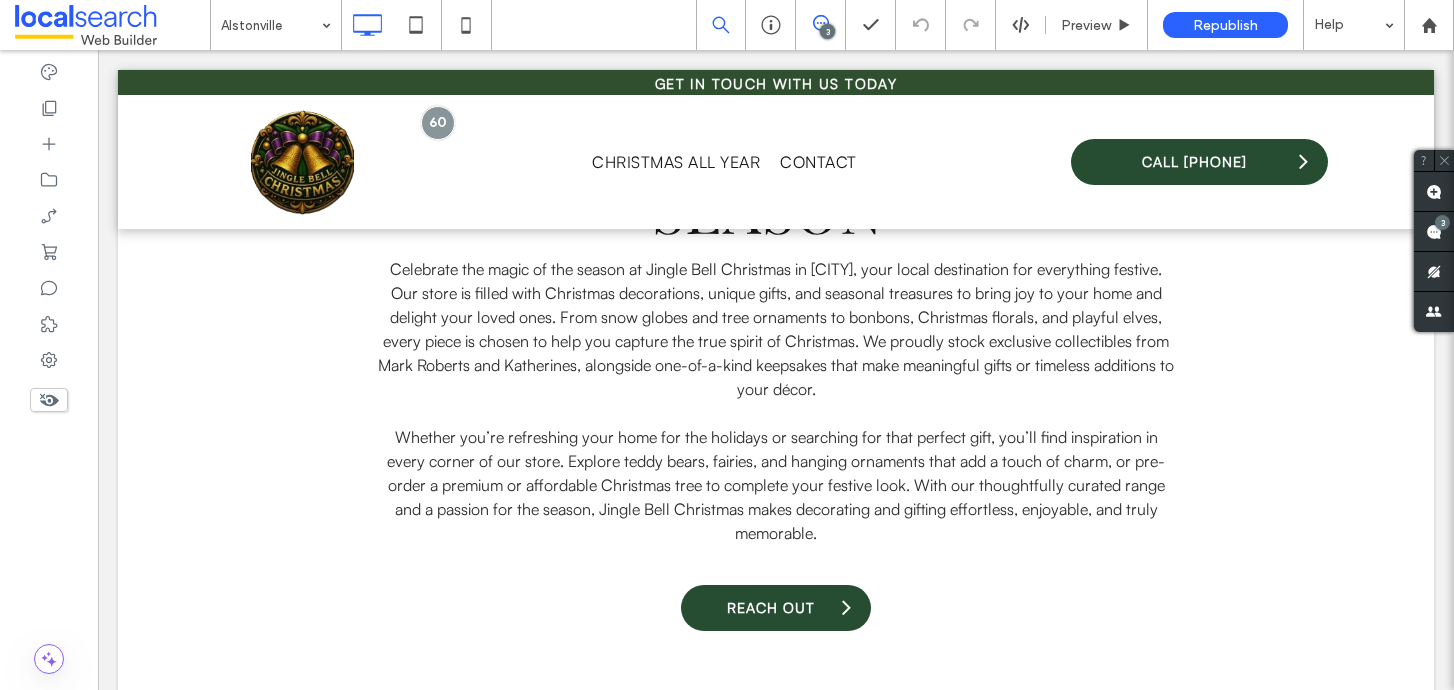 type on "**********" 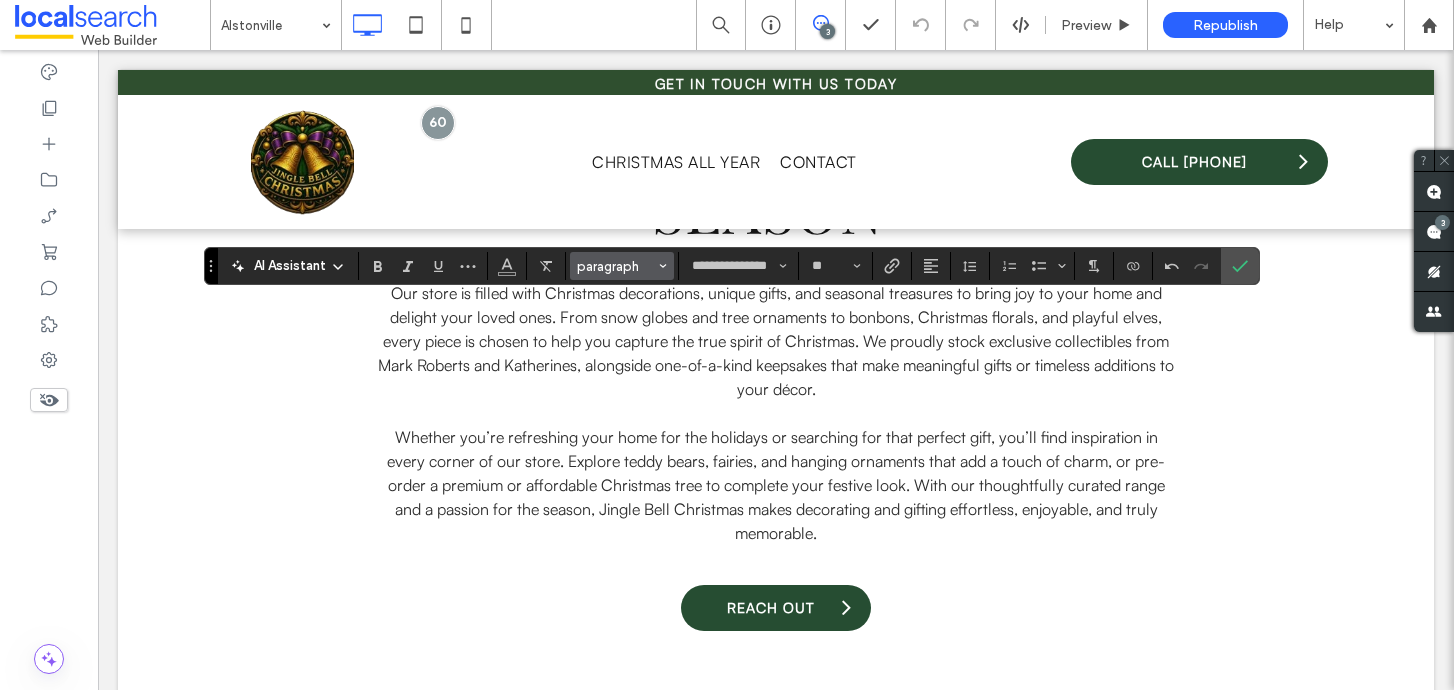 click on "paragraph" at bounding box center (622, 266) 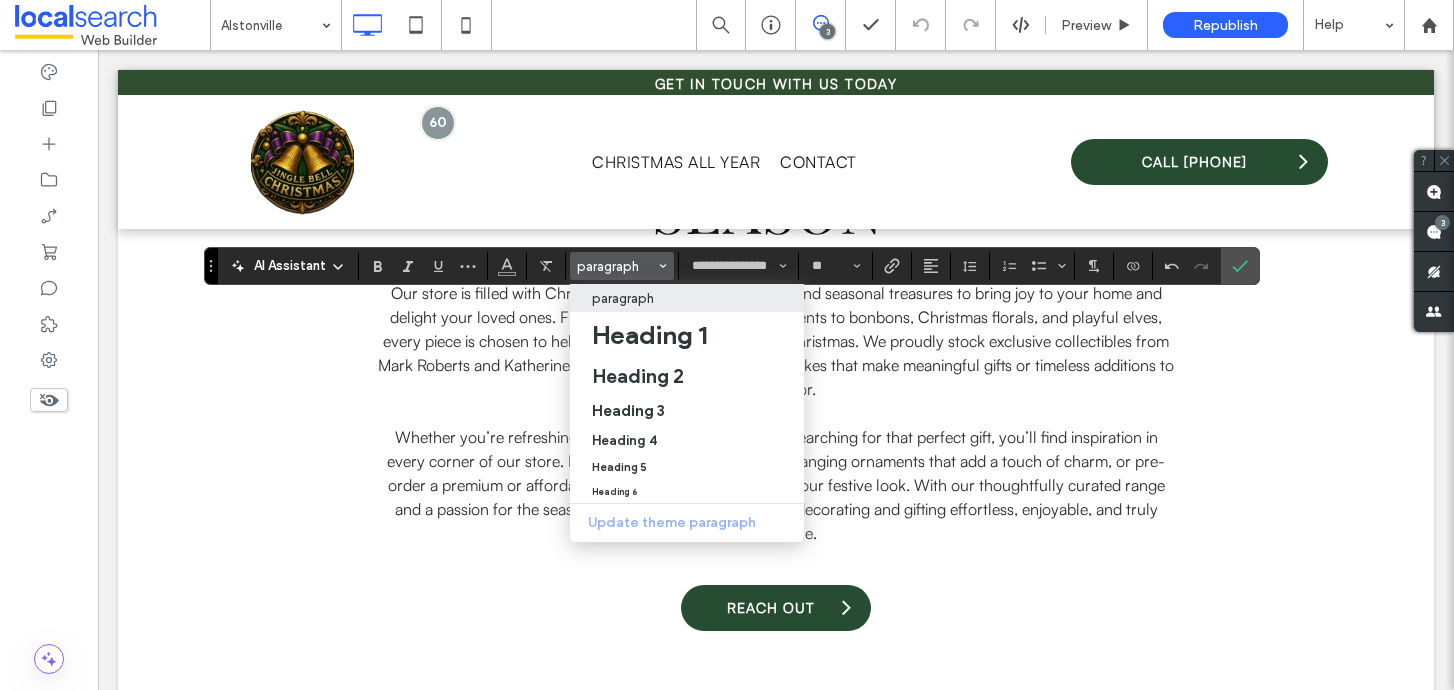 click on "paragraph" at bounding box center (623, 298) 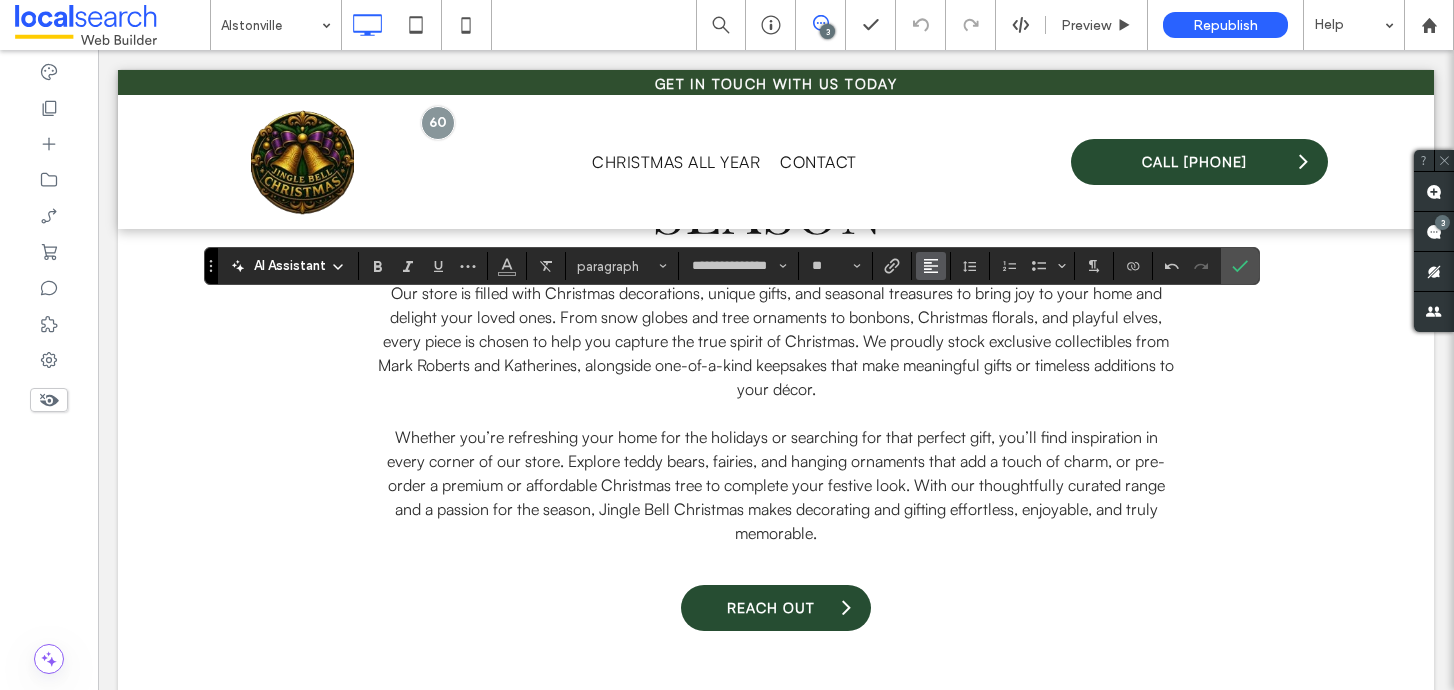 click 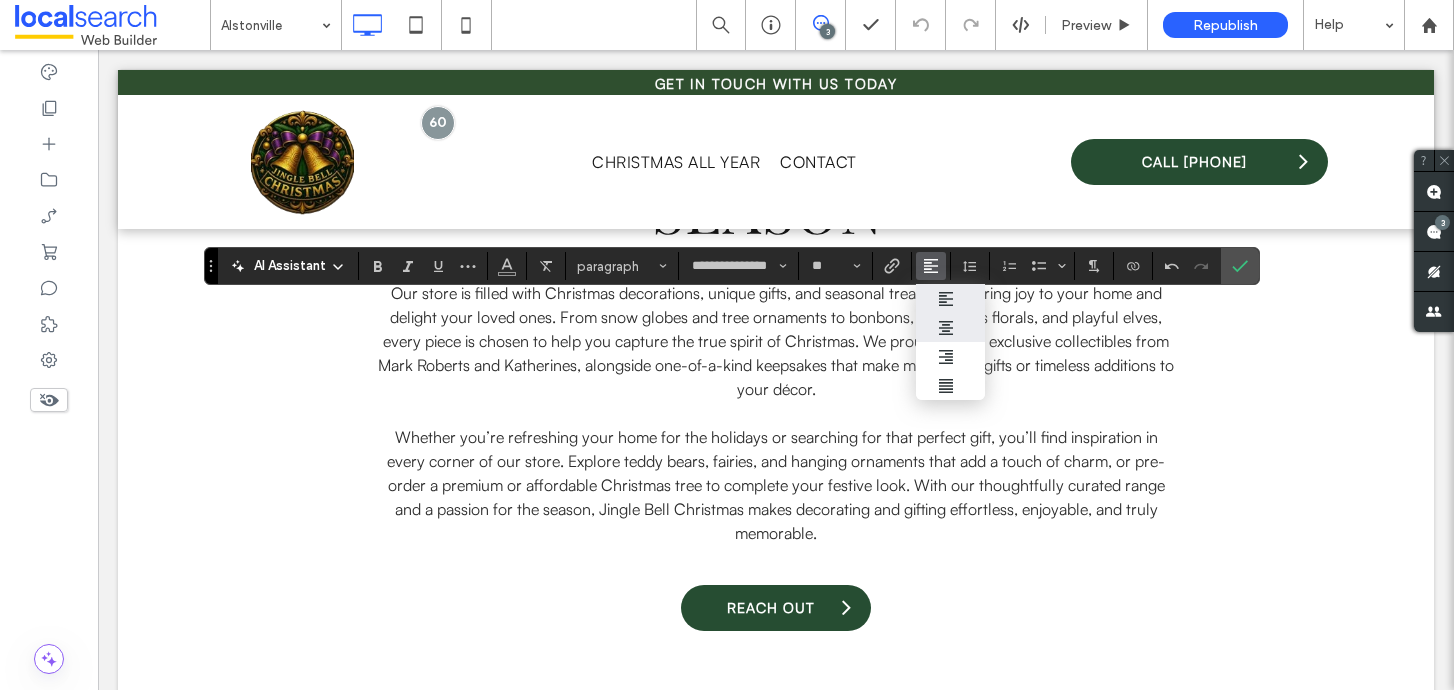 click 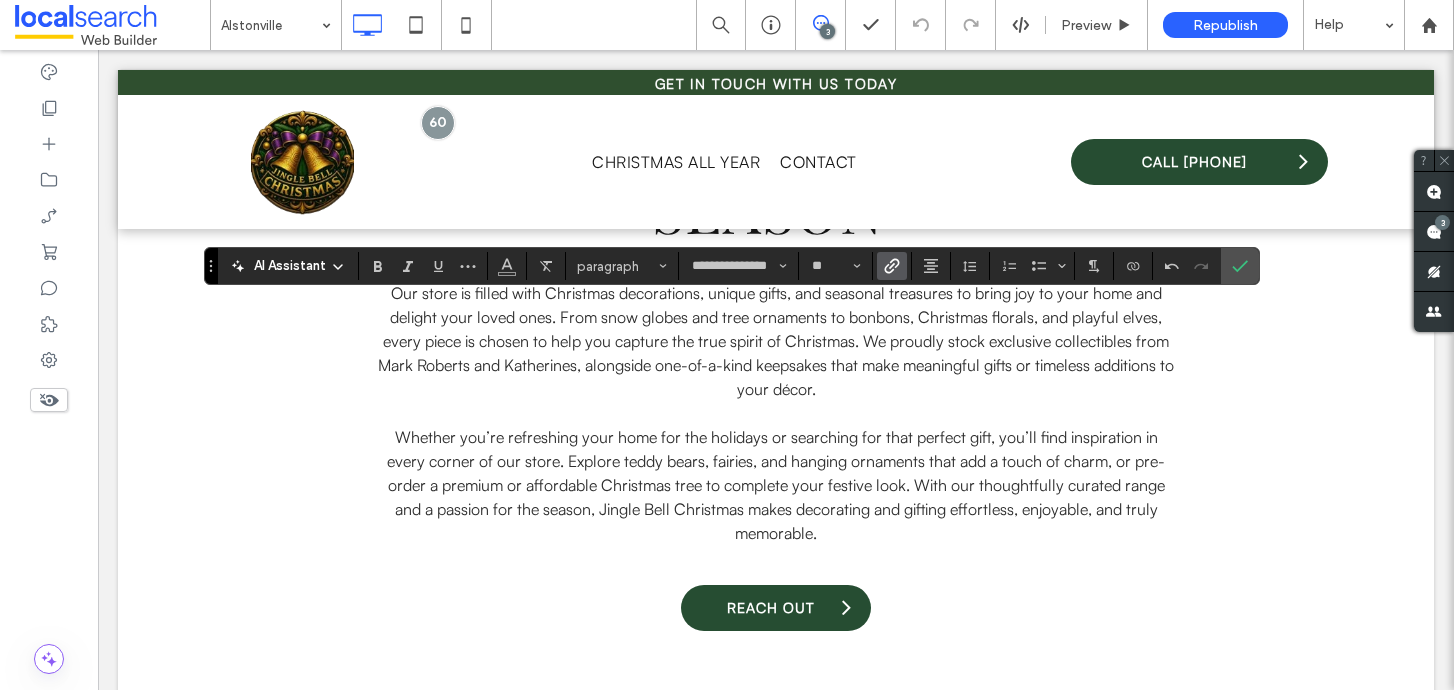click 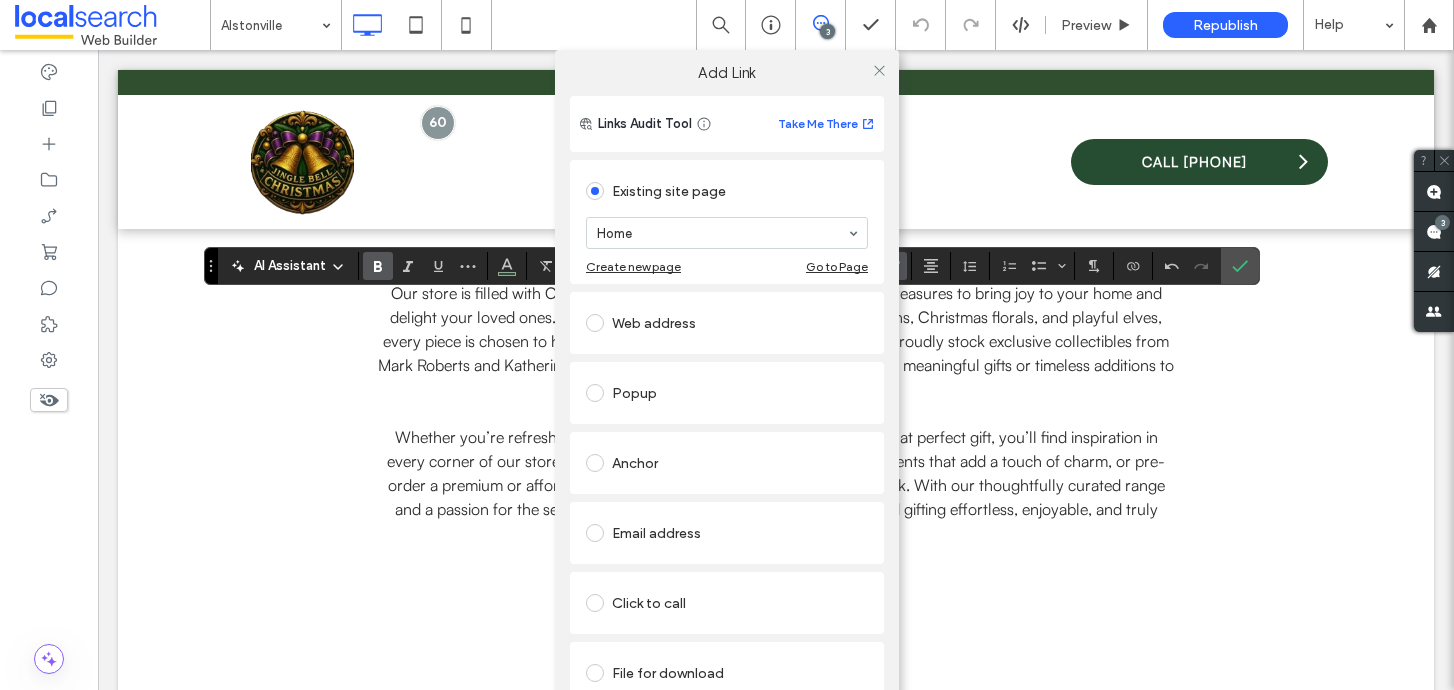 scroll, scrollTop: 36, scrollLeft: 0, axis: vertical 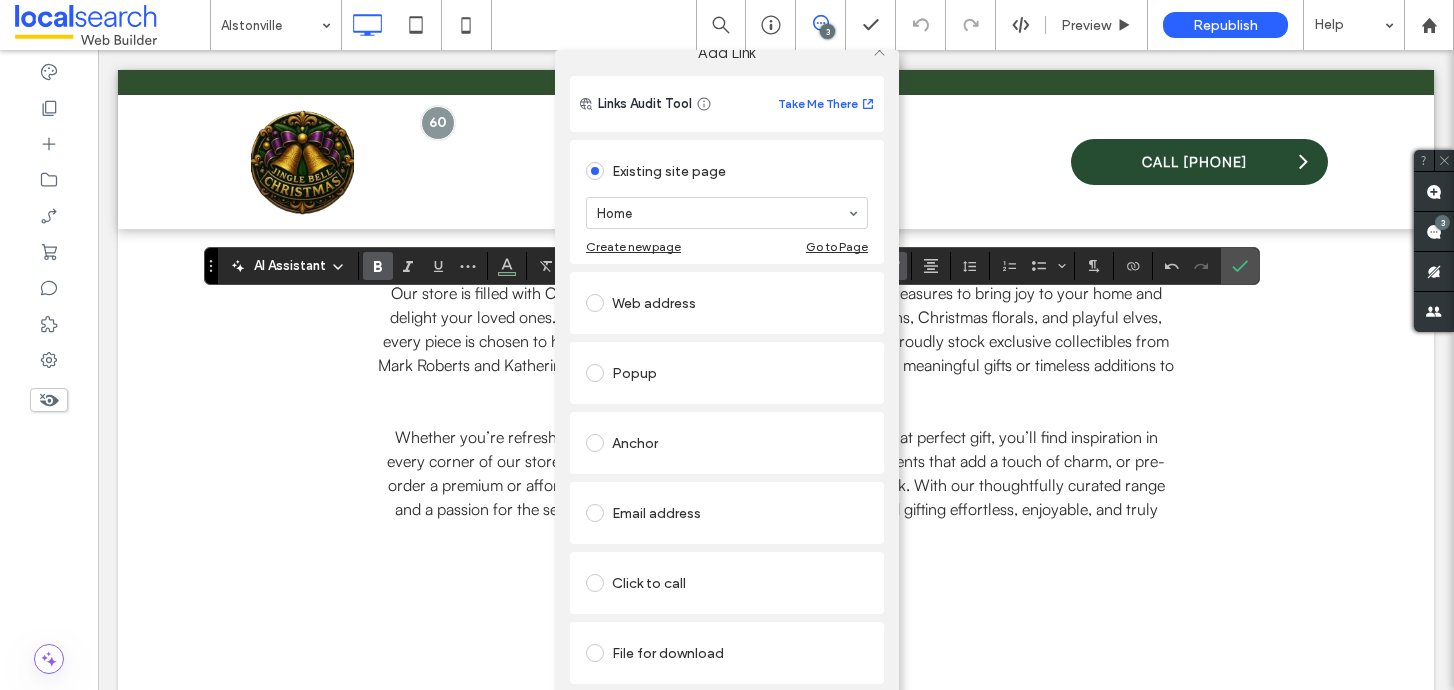click on "Click to call" at bounding box center (727, 583) 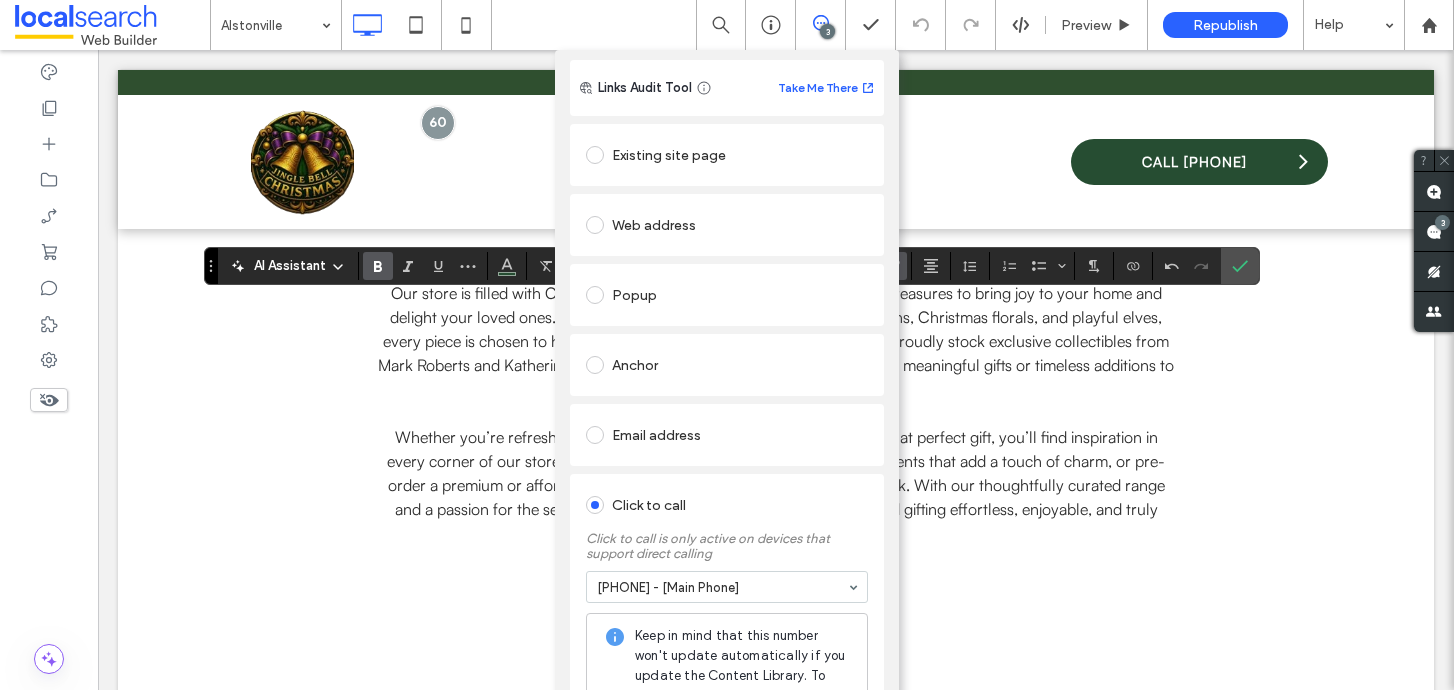scroll, scrollTop: 0, scrollLeft: 0, axis: both 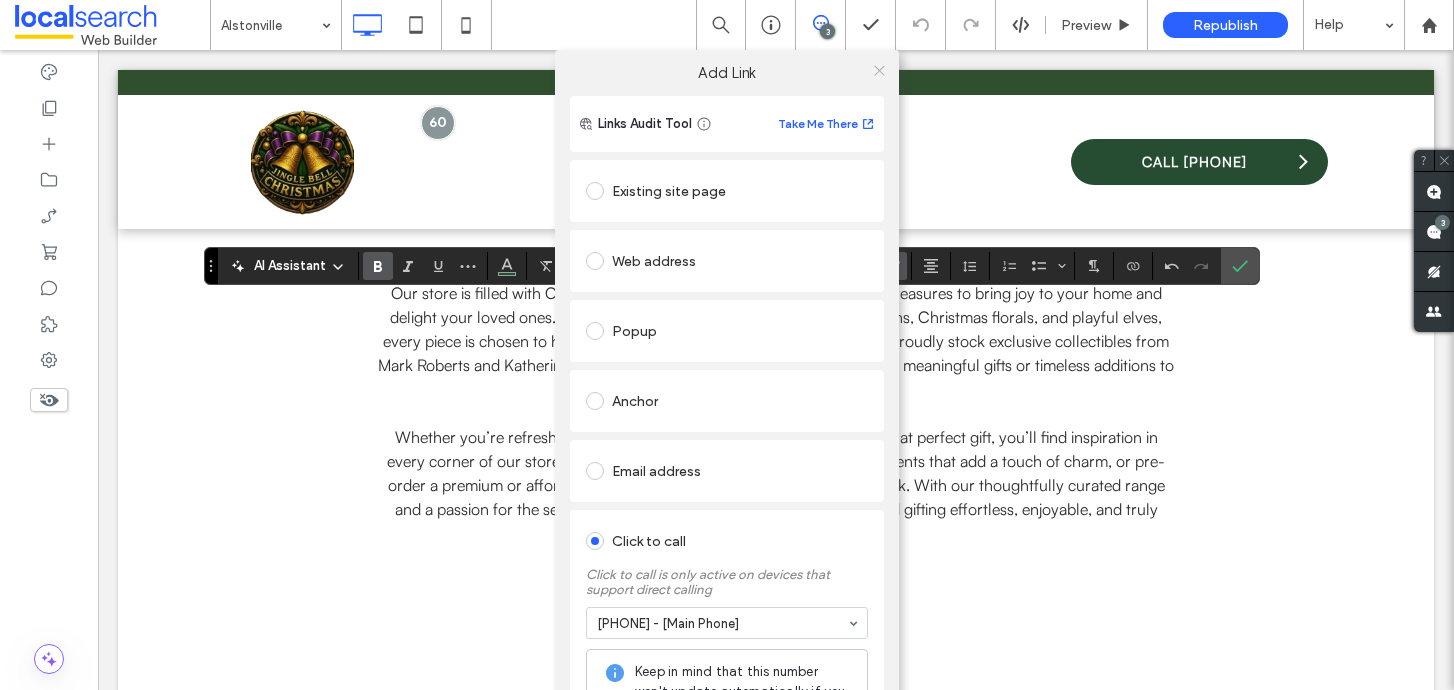 click 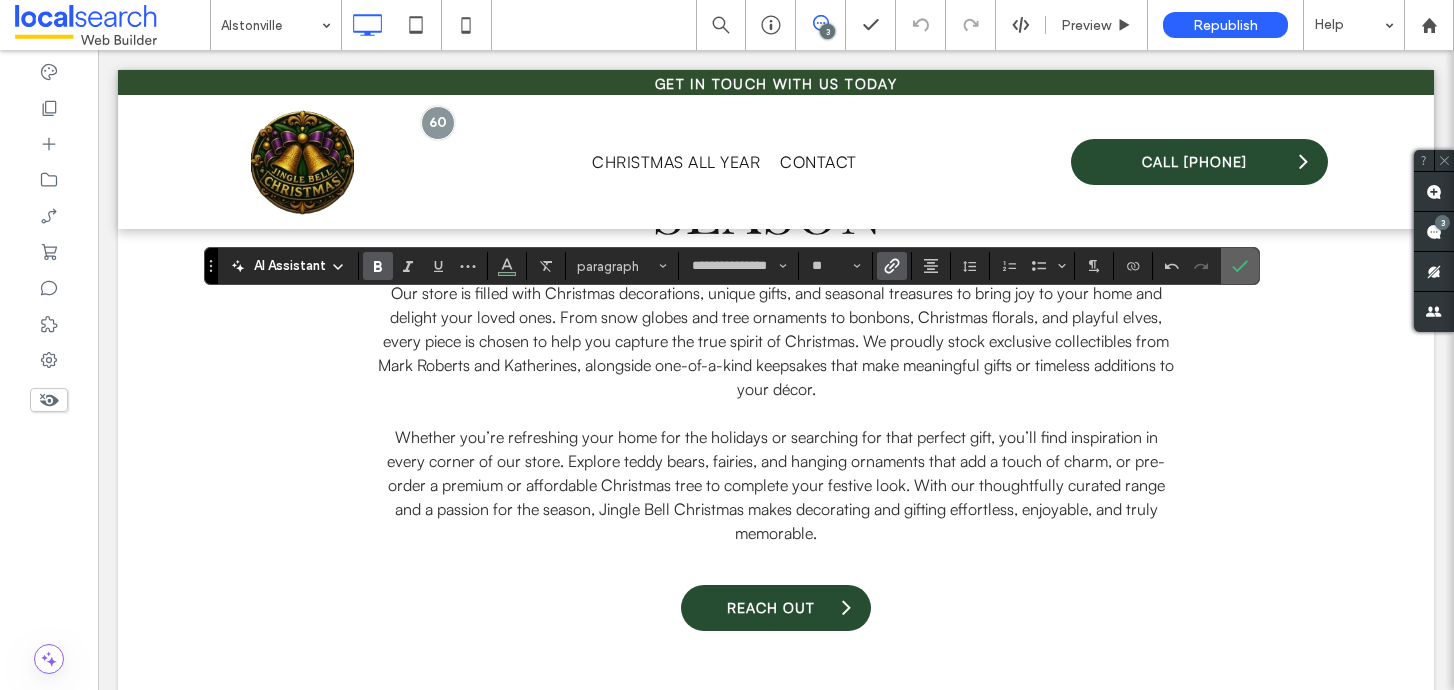 click at bounding box center [1240, 266] 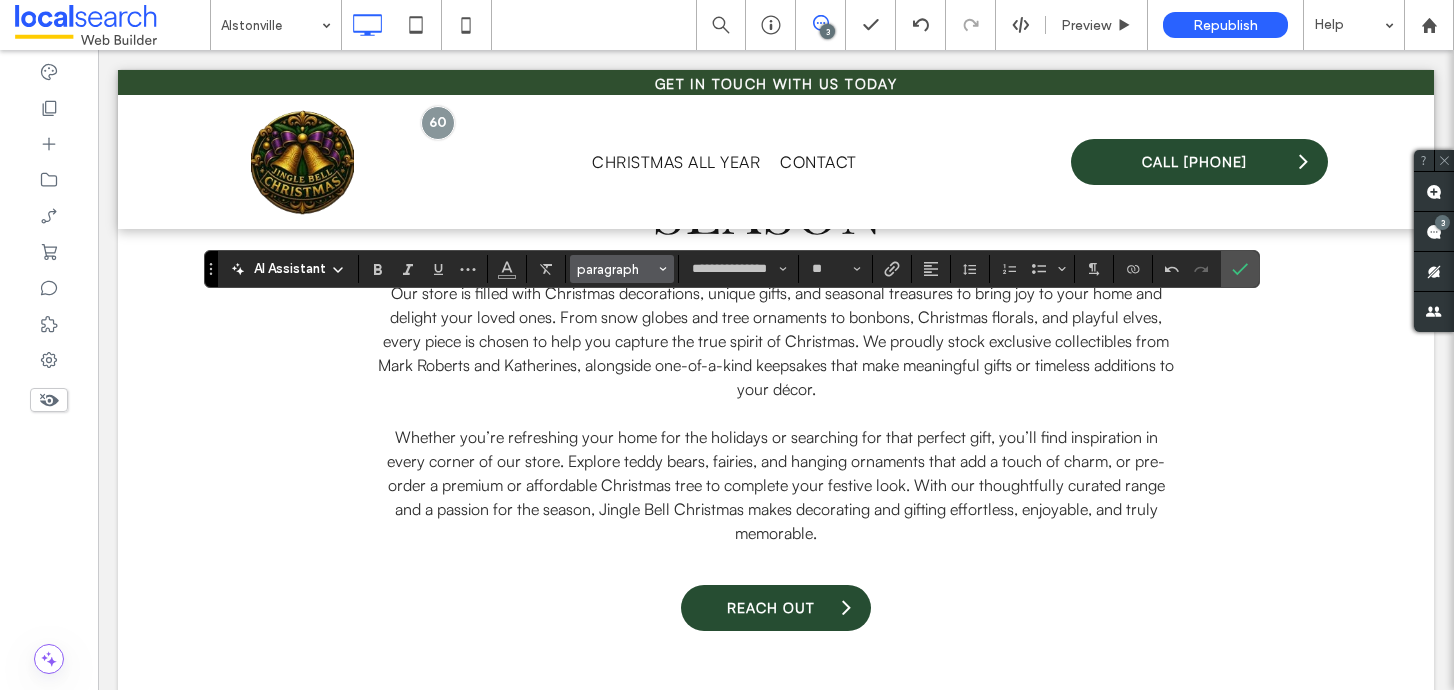 click 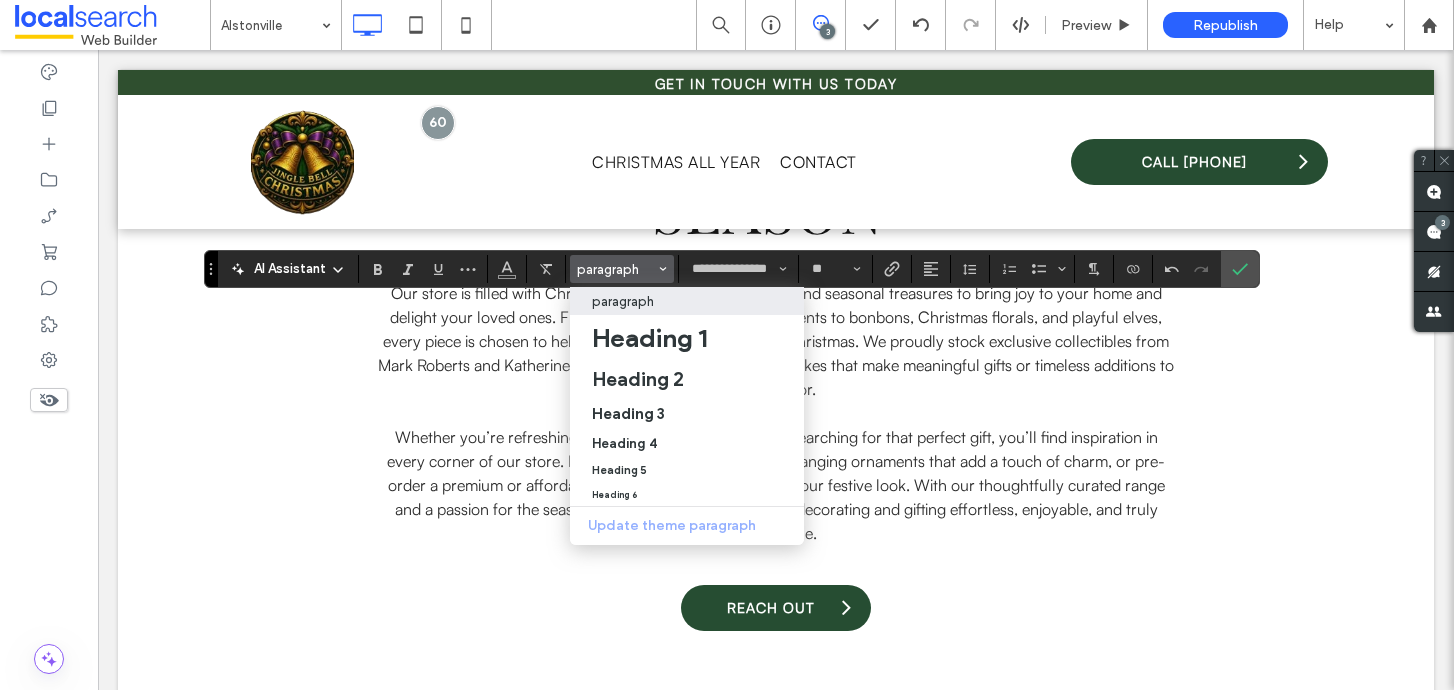 click on "paragraph" at bounding box center (687, 301) 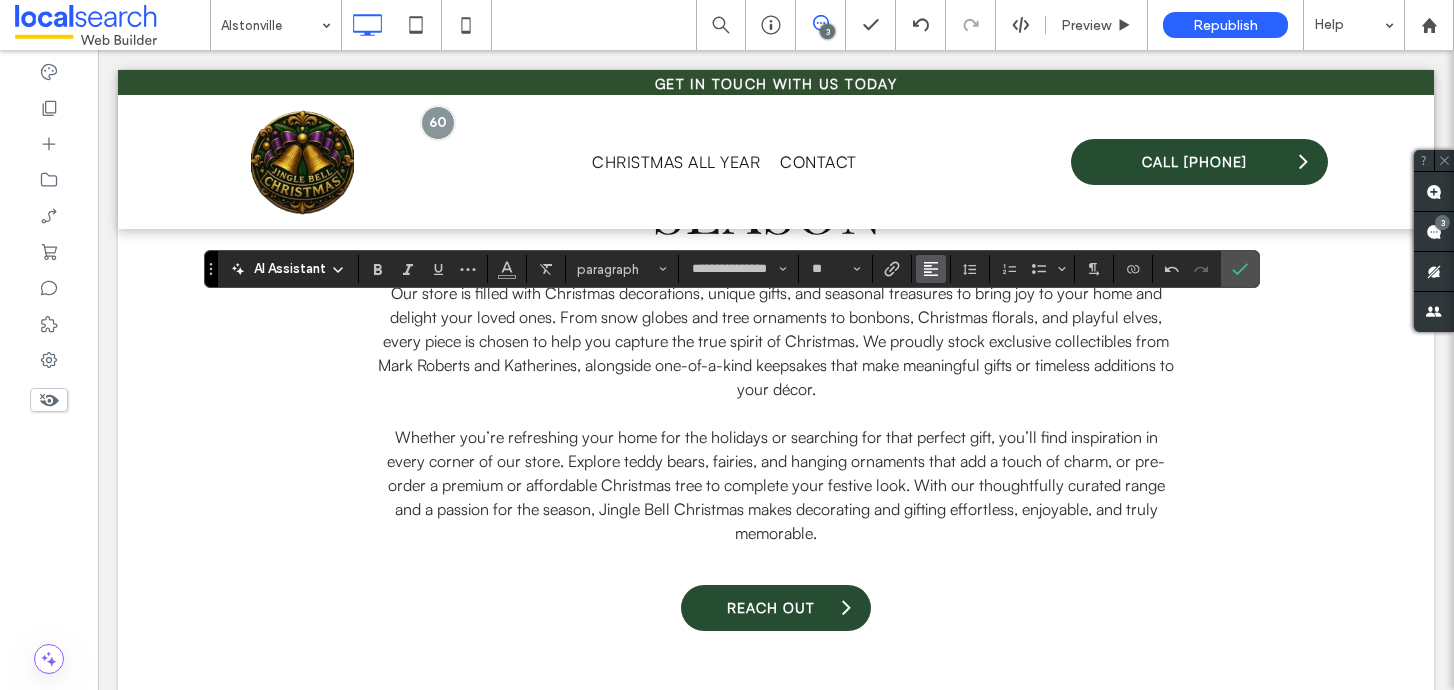 click at bounding box center (931, 269) 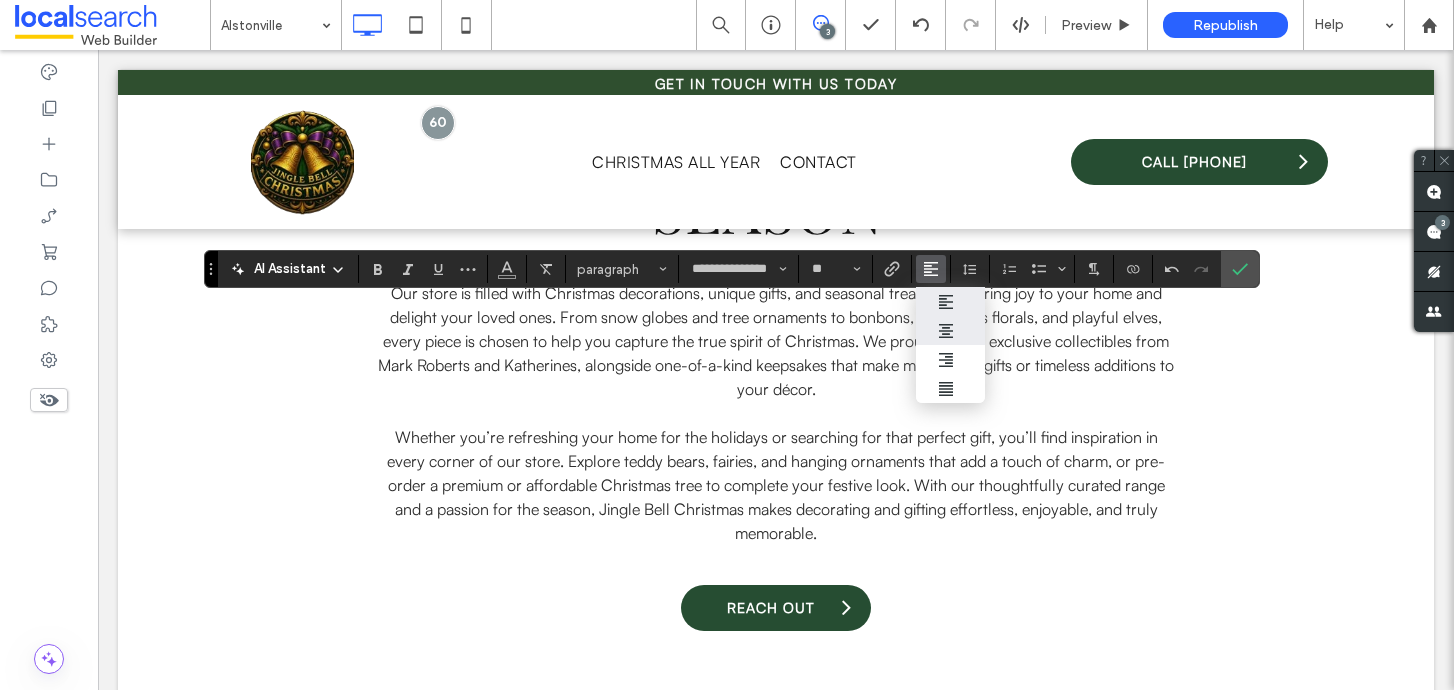 click 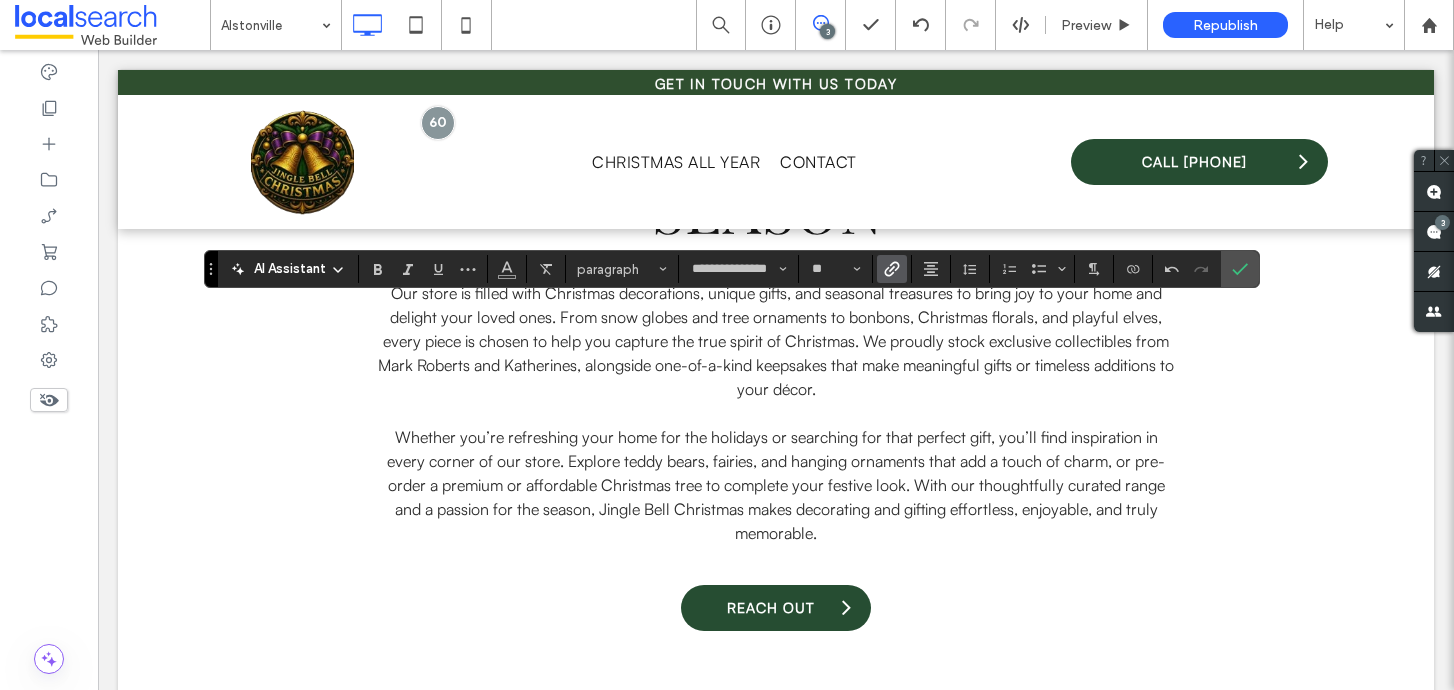 click at bounding box center (888, 269) 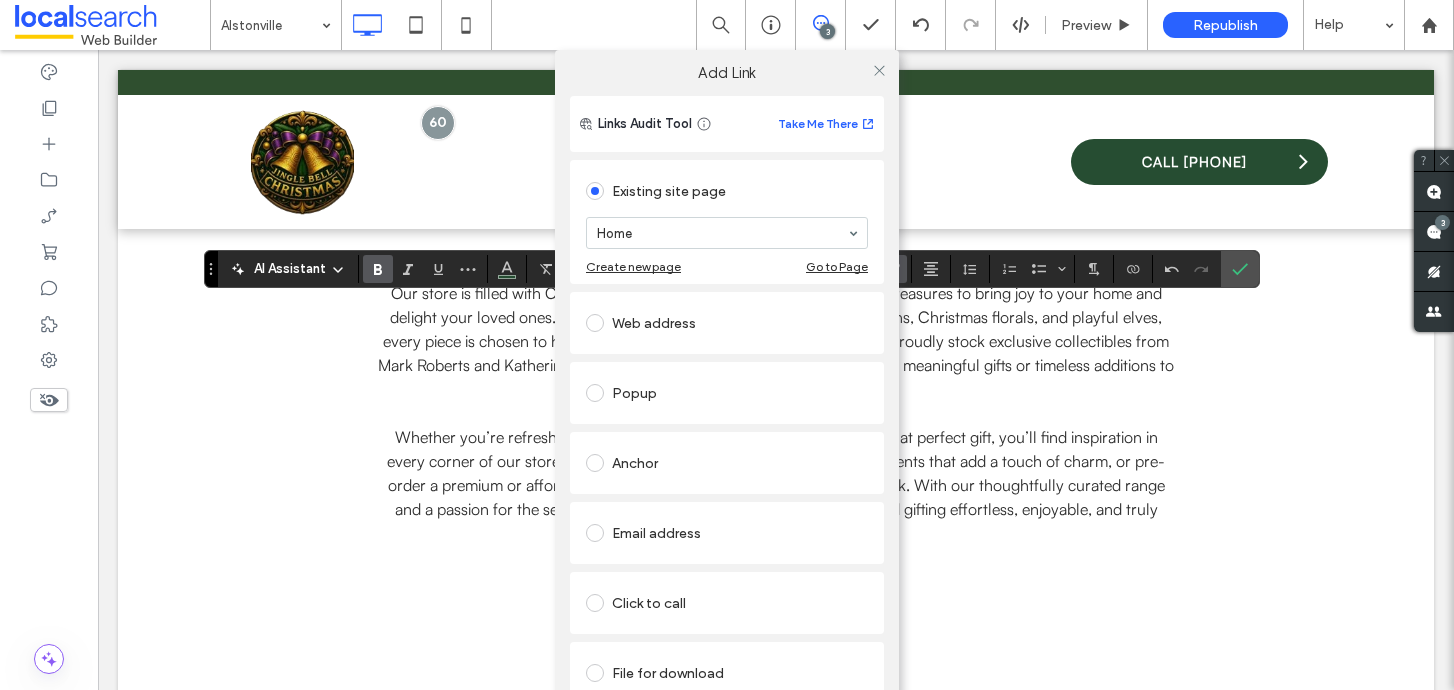 scroll, scrollTop: 36, scrollLeft: 0, axis: vertical 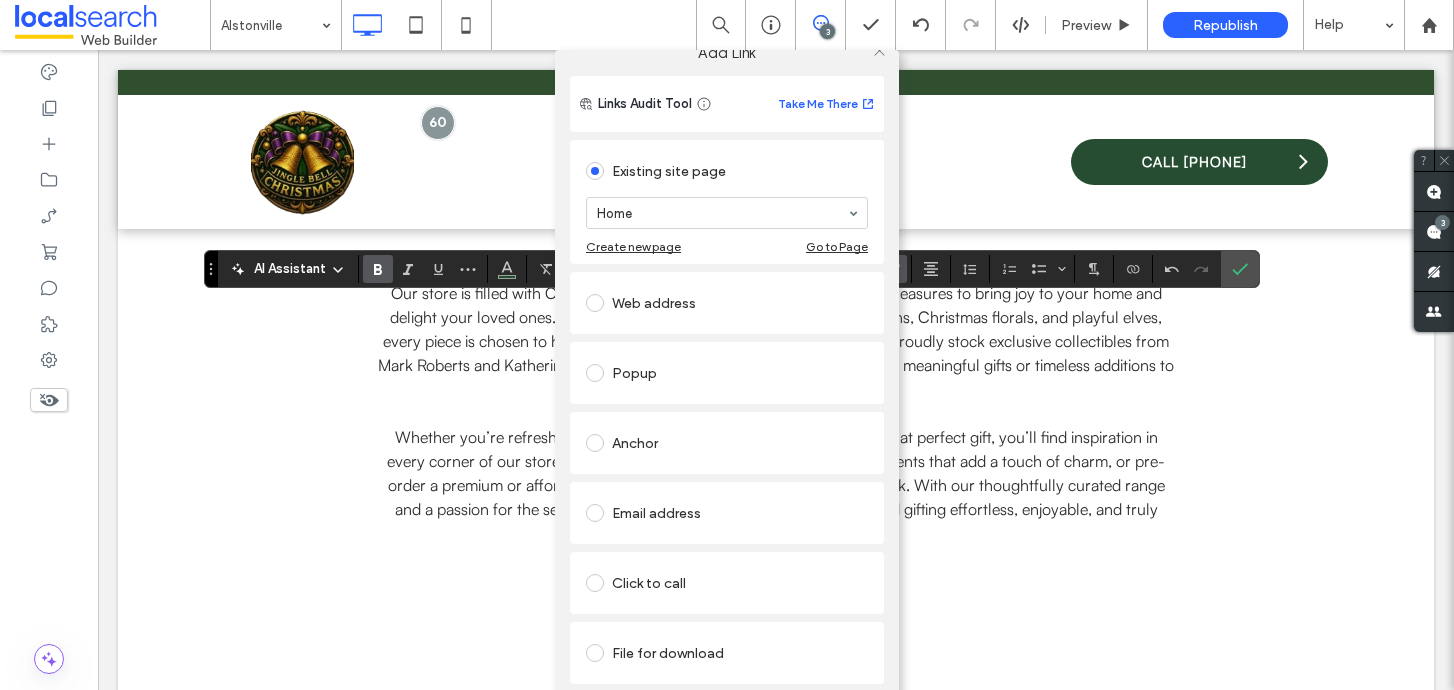 click on "Click to call" at bounding box center (727, 583) 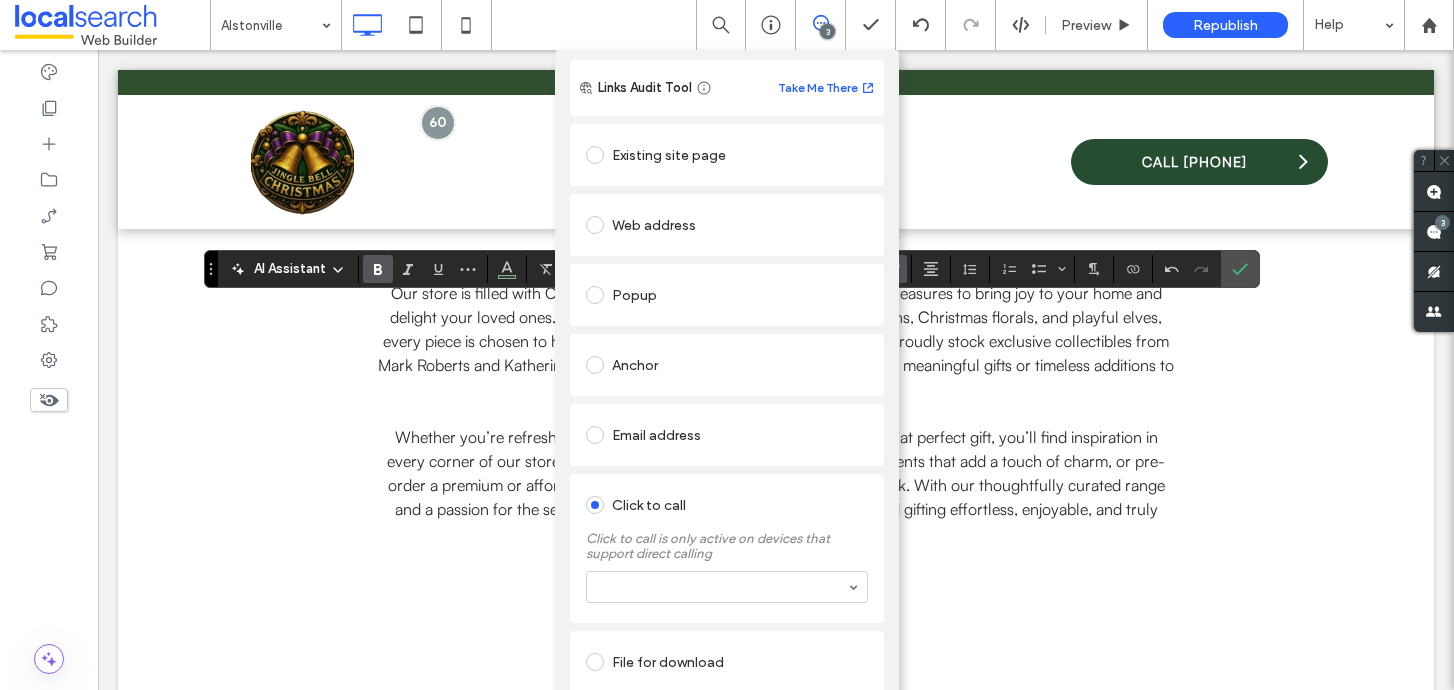 click at bounding box center [727, 587] 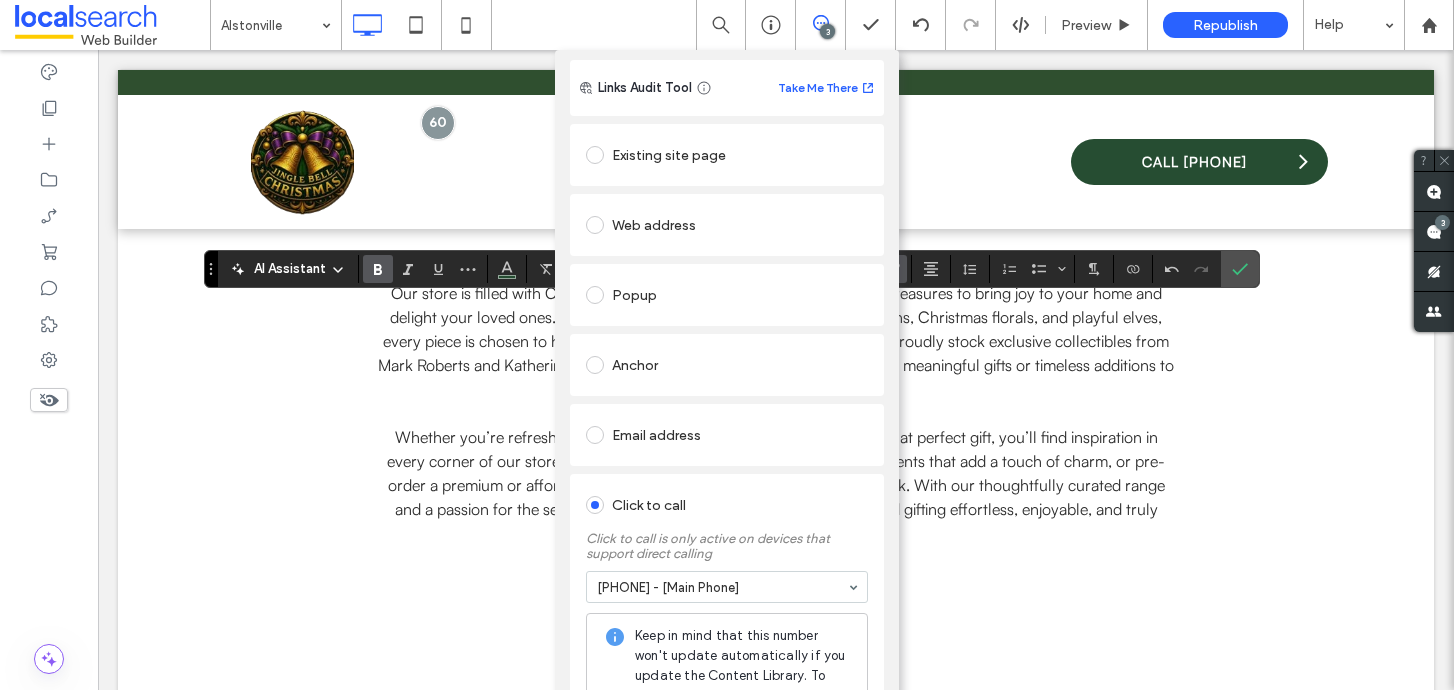 scroll, scrollTop: 0, scrollLeft: 0, axis: both 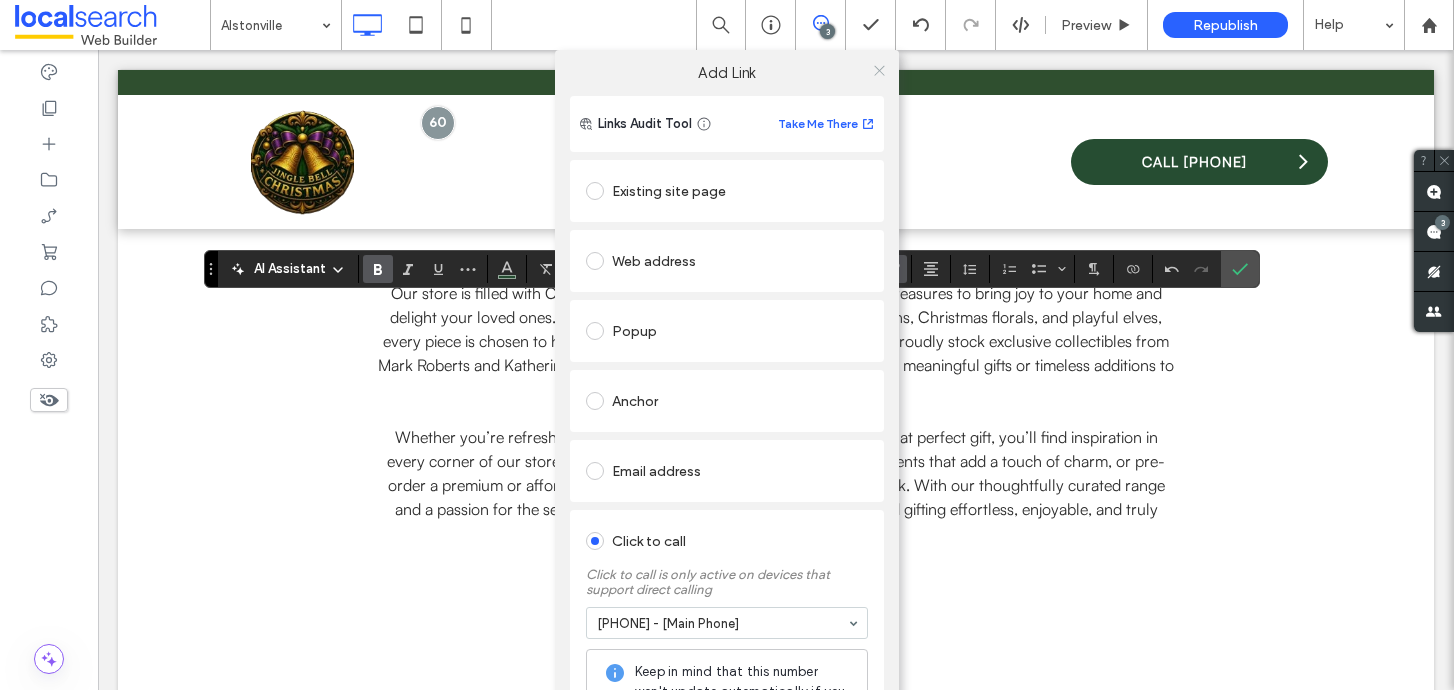 click 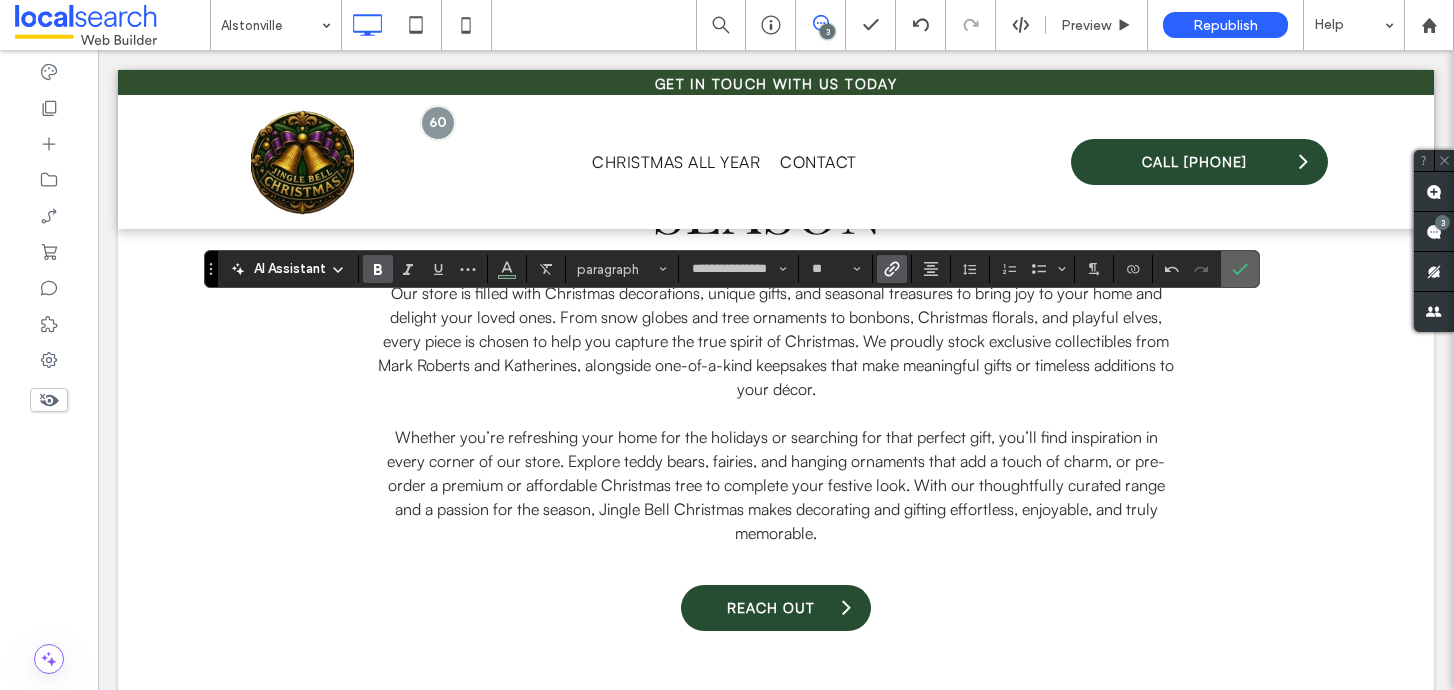 click 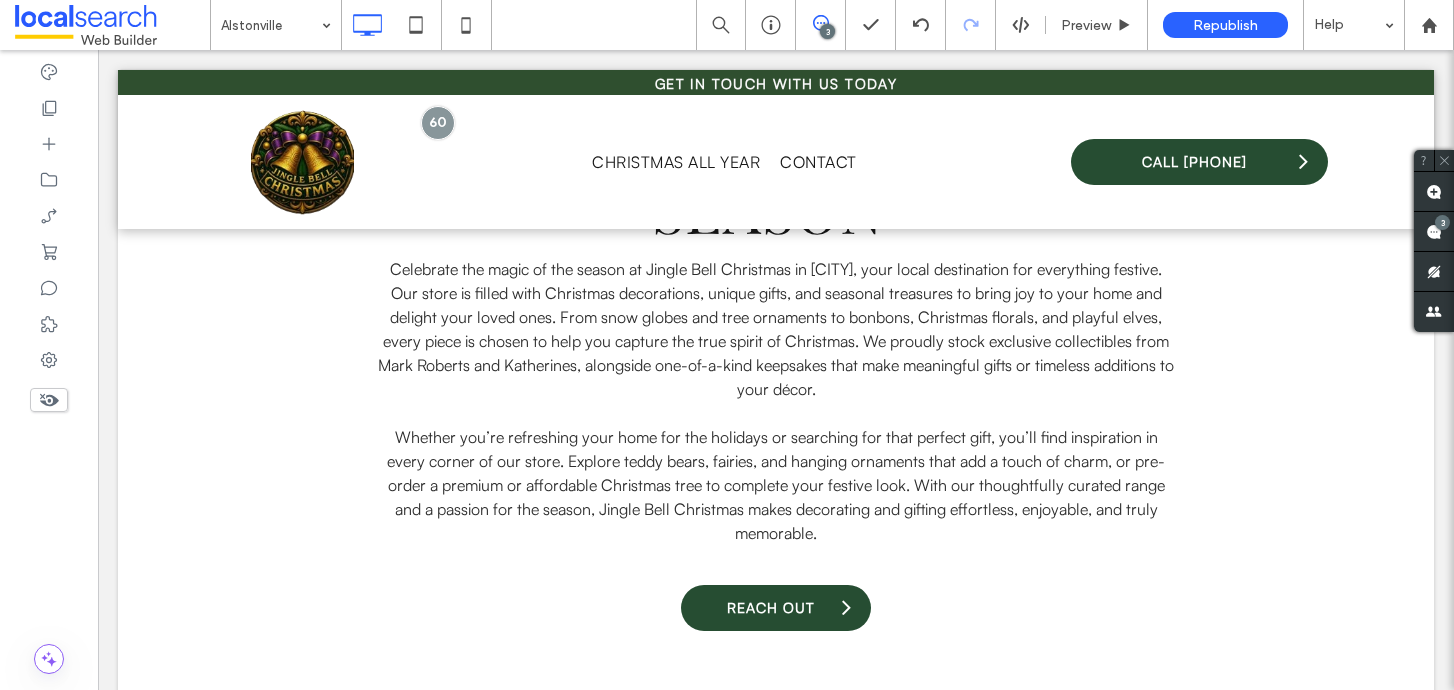 type on "**********" 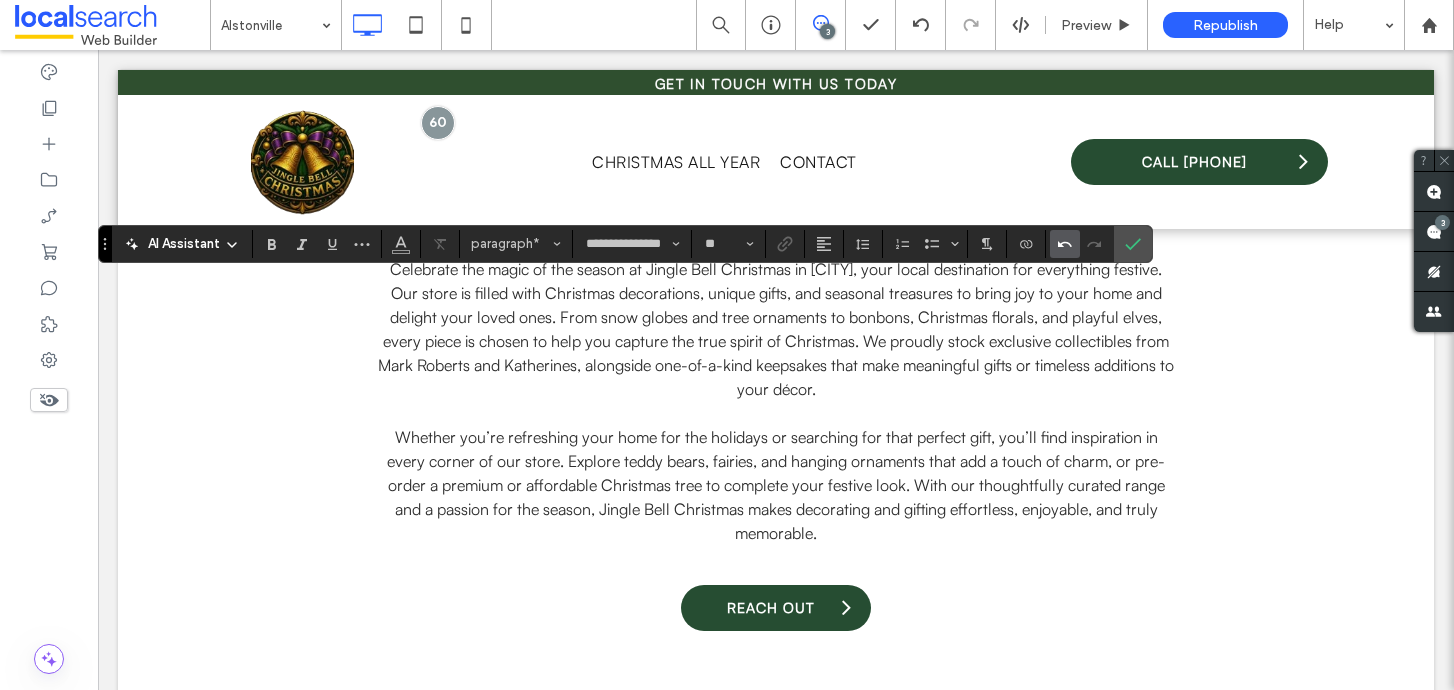 click 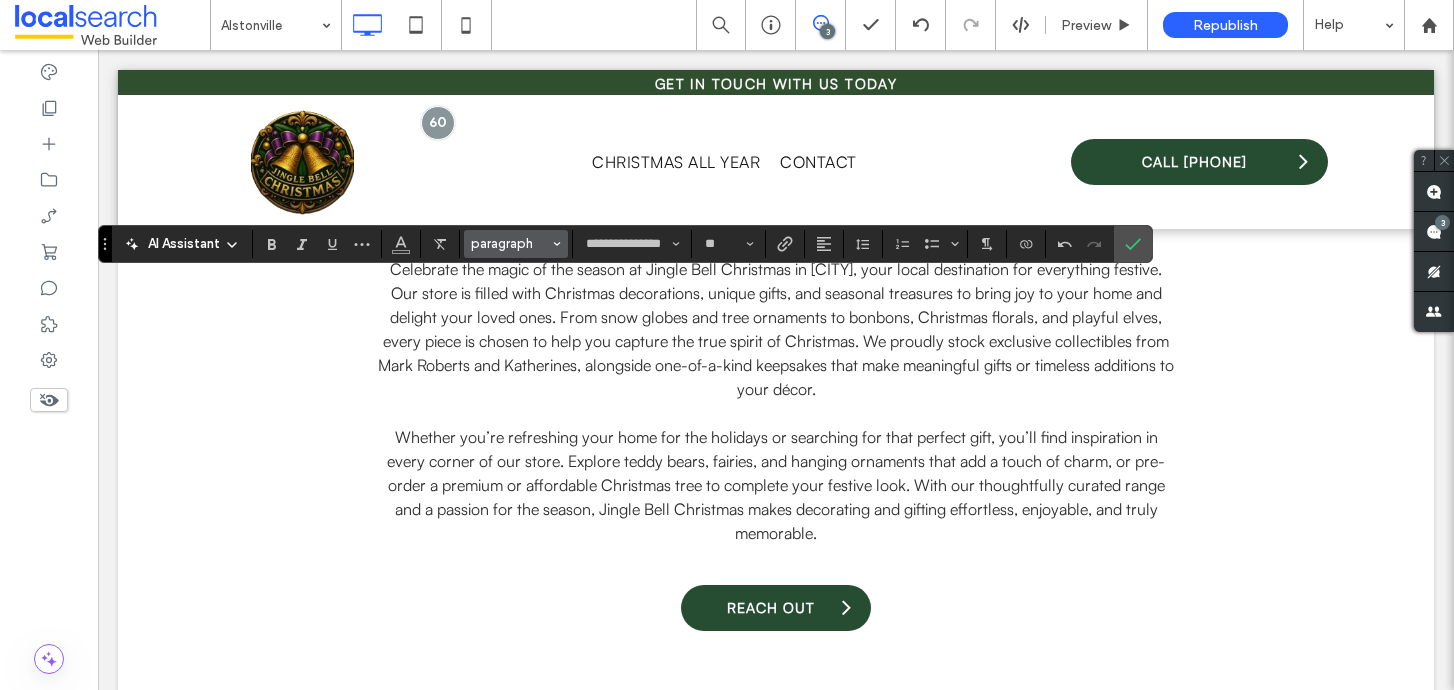 click 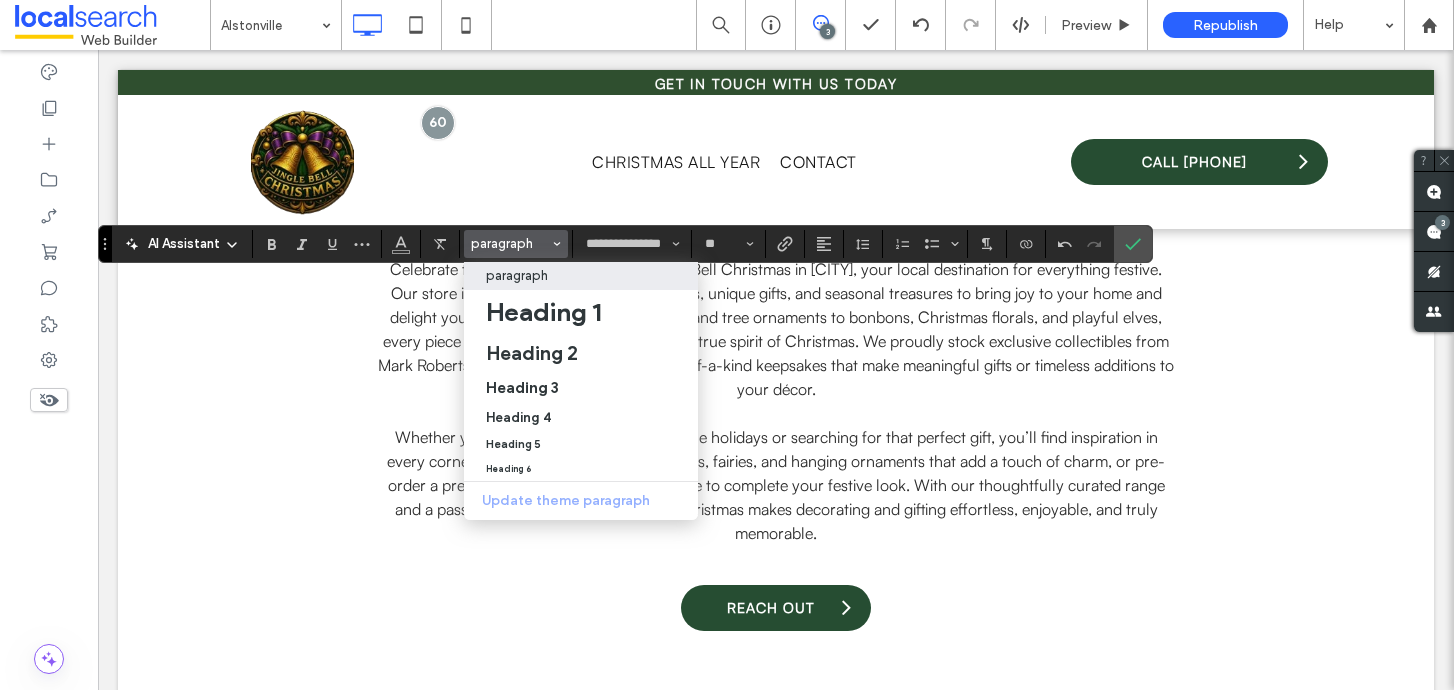 click on "paragraph" at bounding box center [581, 275] 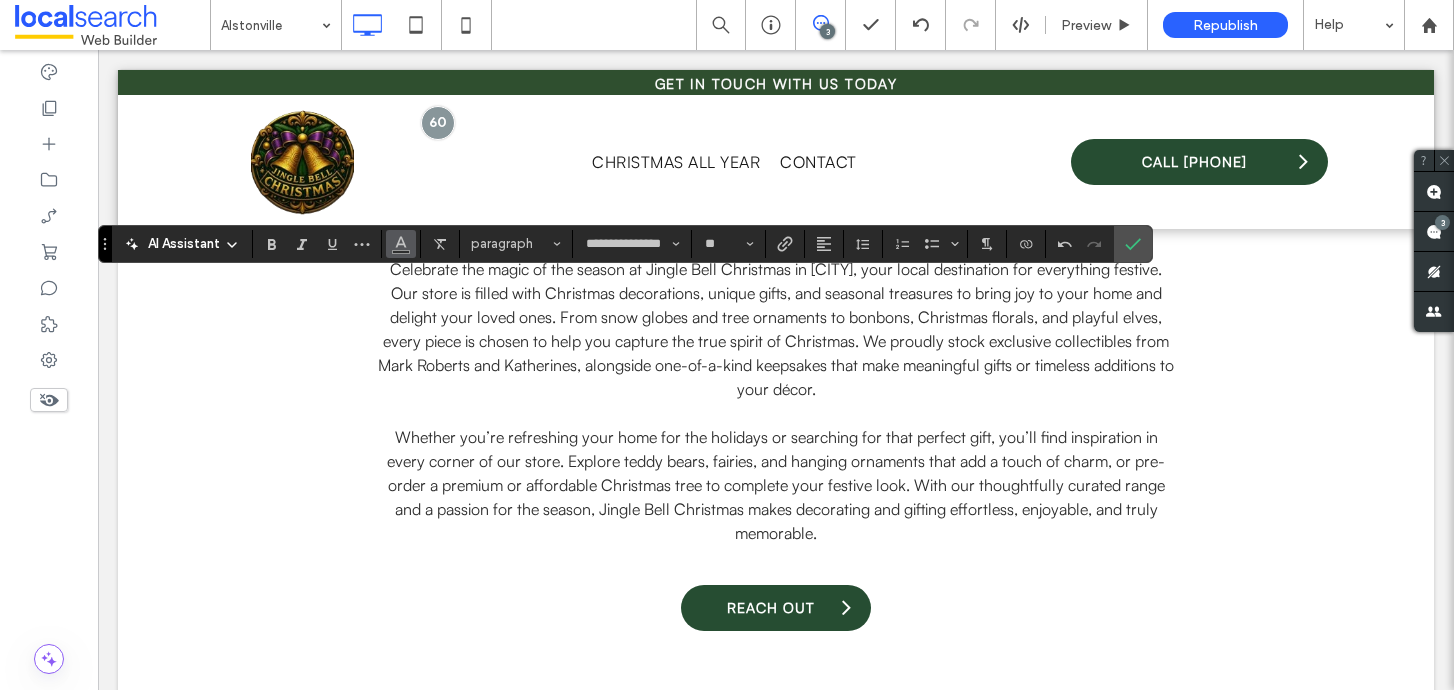 click 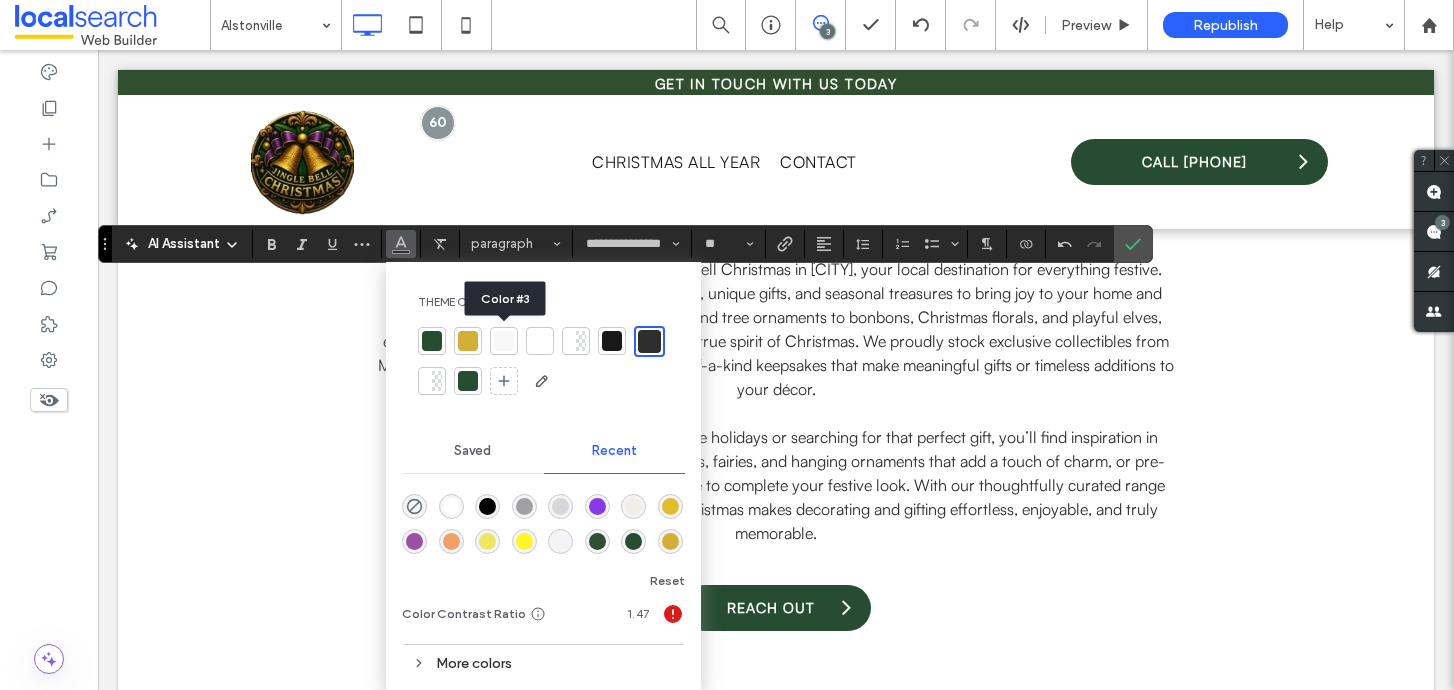 click at bounding box center (504, 341) 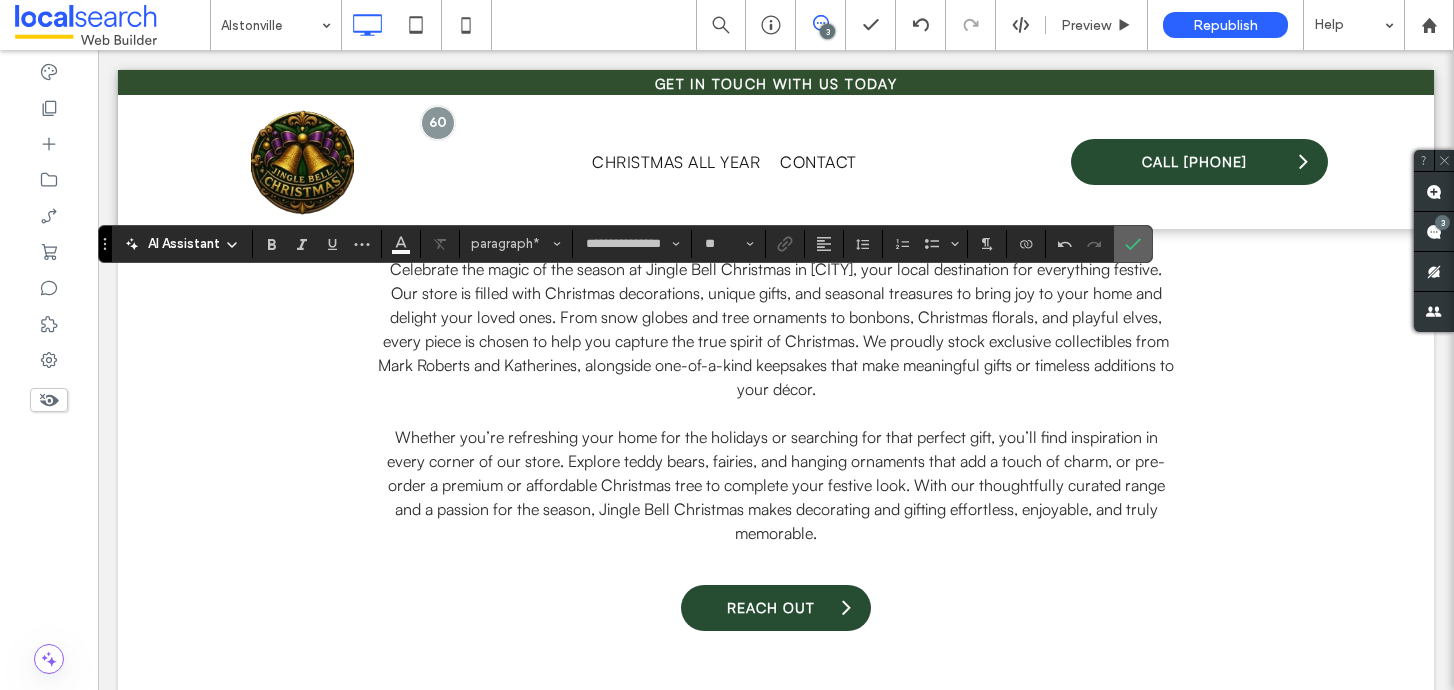 click at bounding box center (1133, 244) 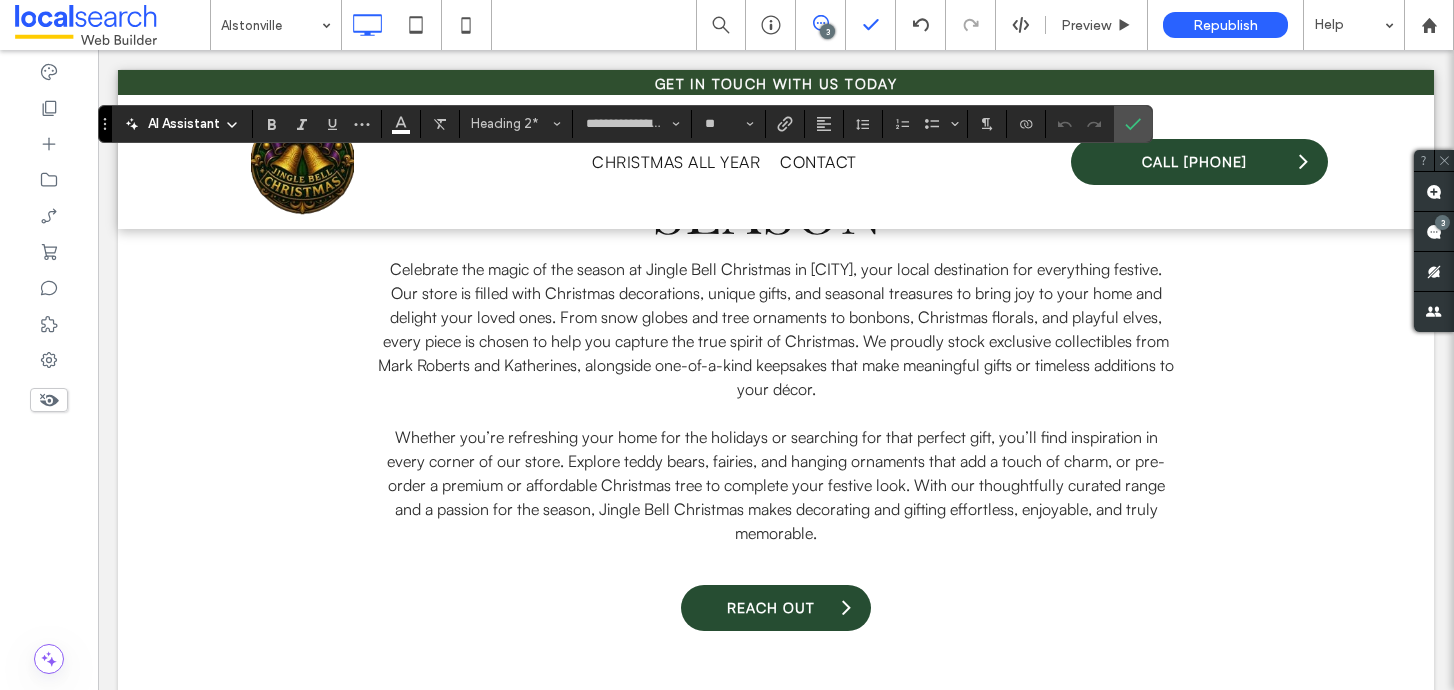 type on "**********" 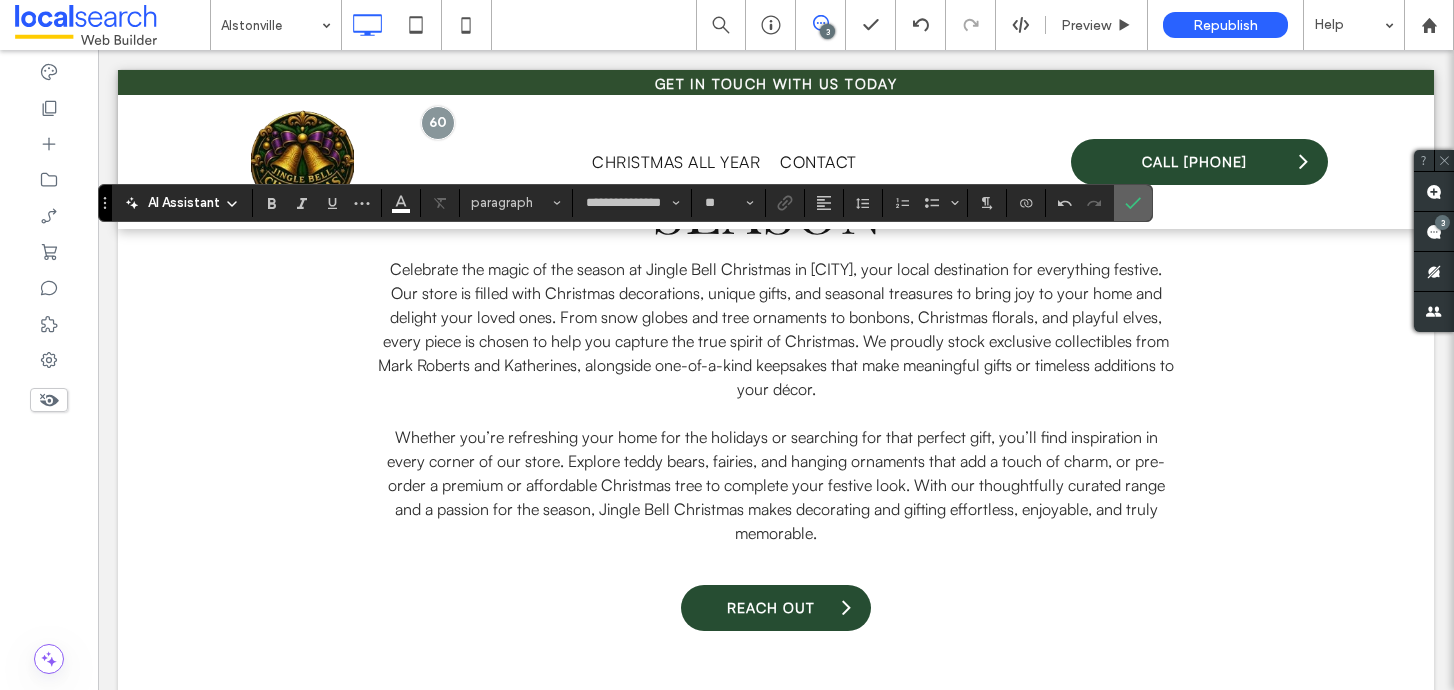 click 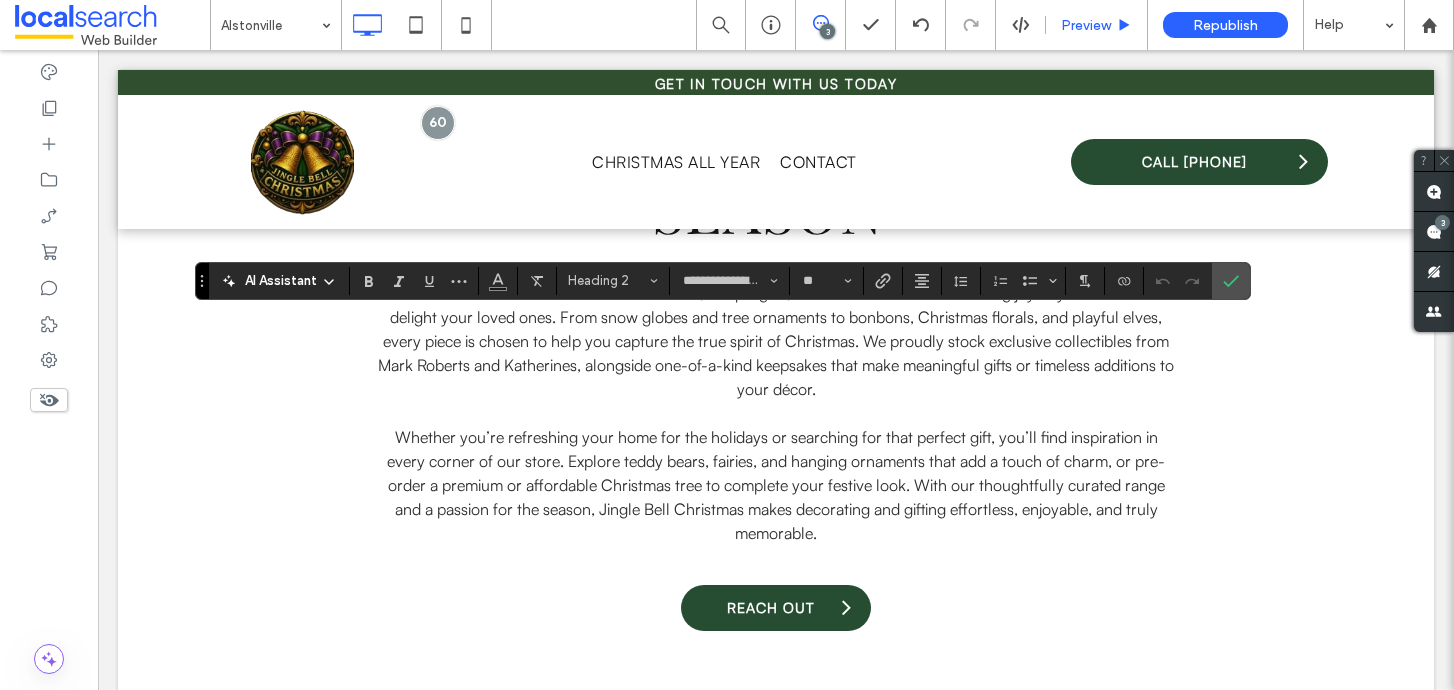 type on "**********" 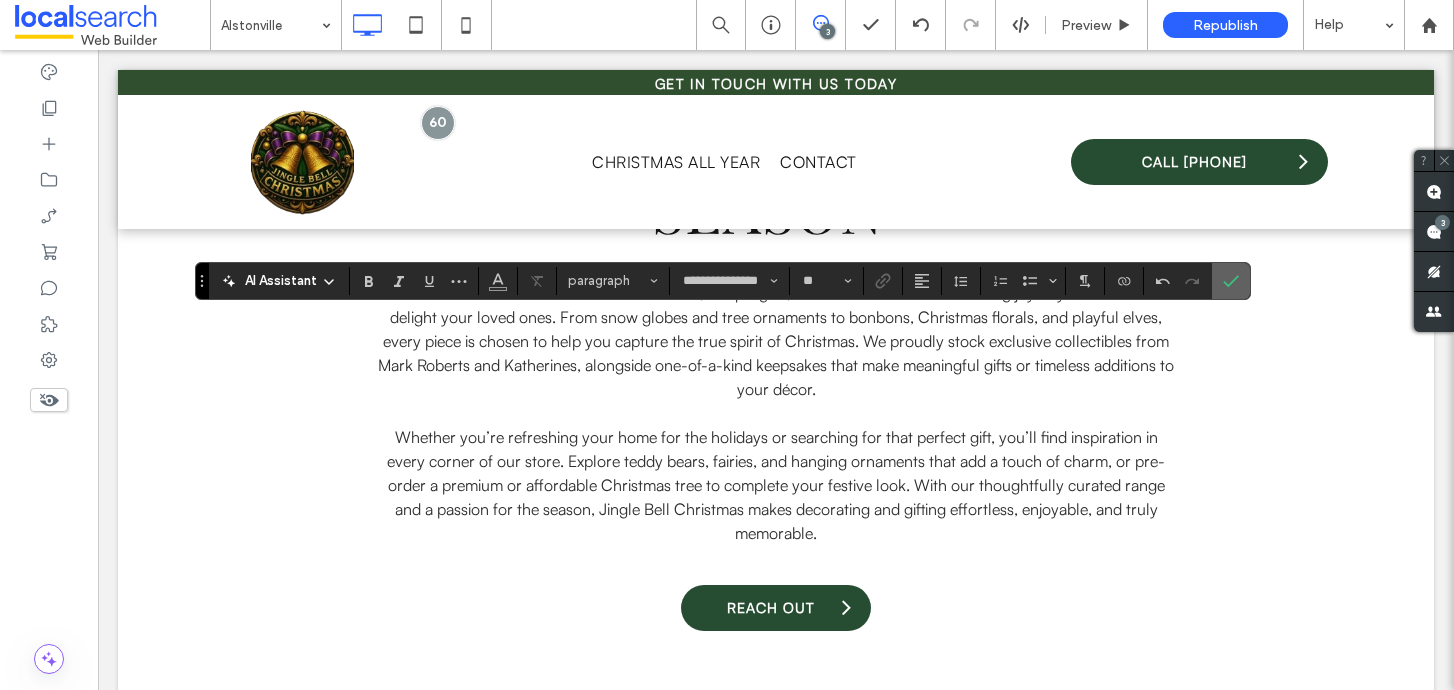 click at bounding box center [1231, 281] 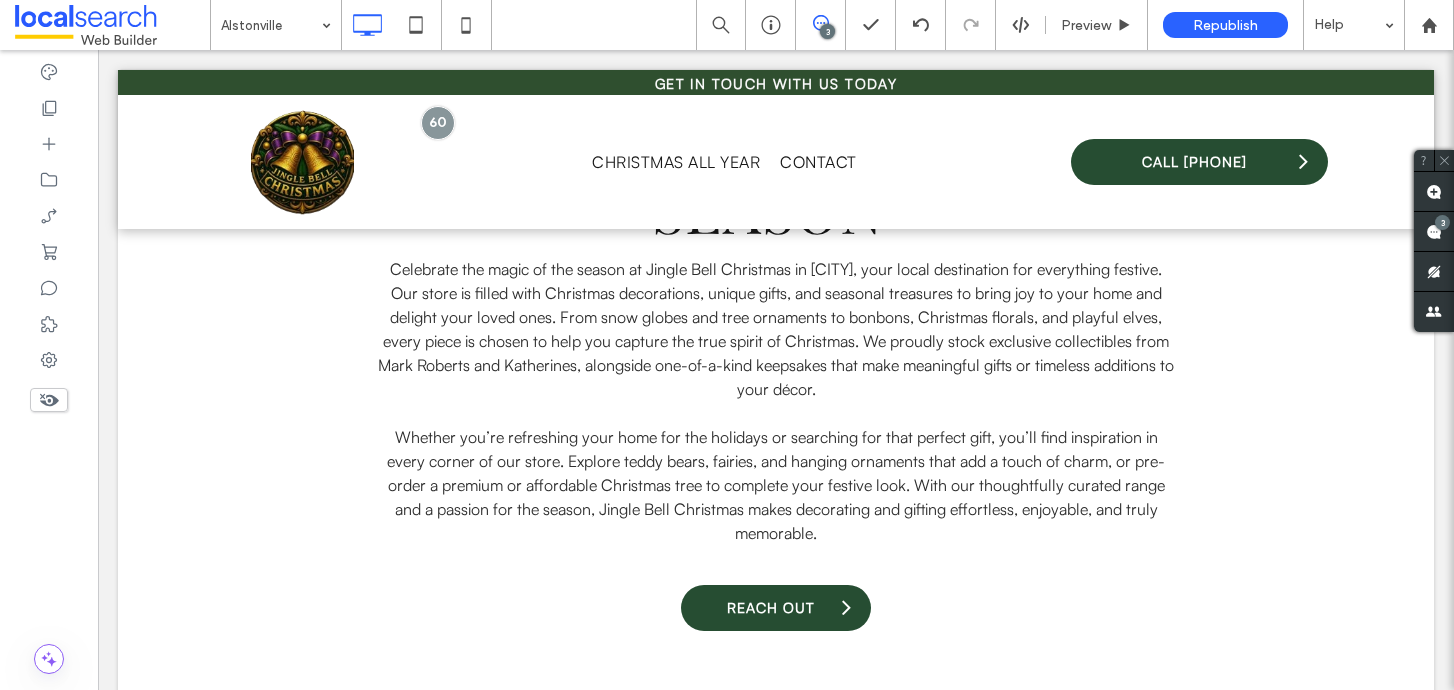 type on "**********" 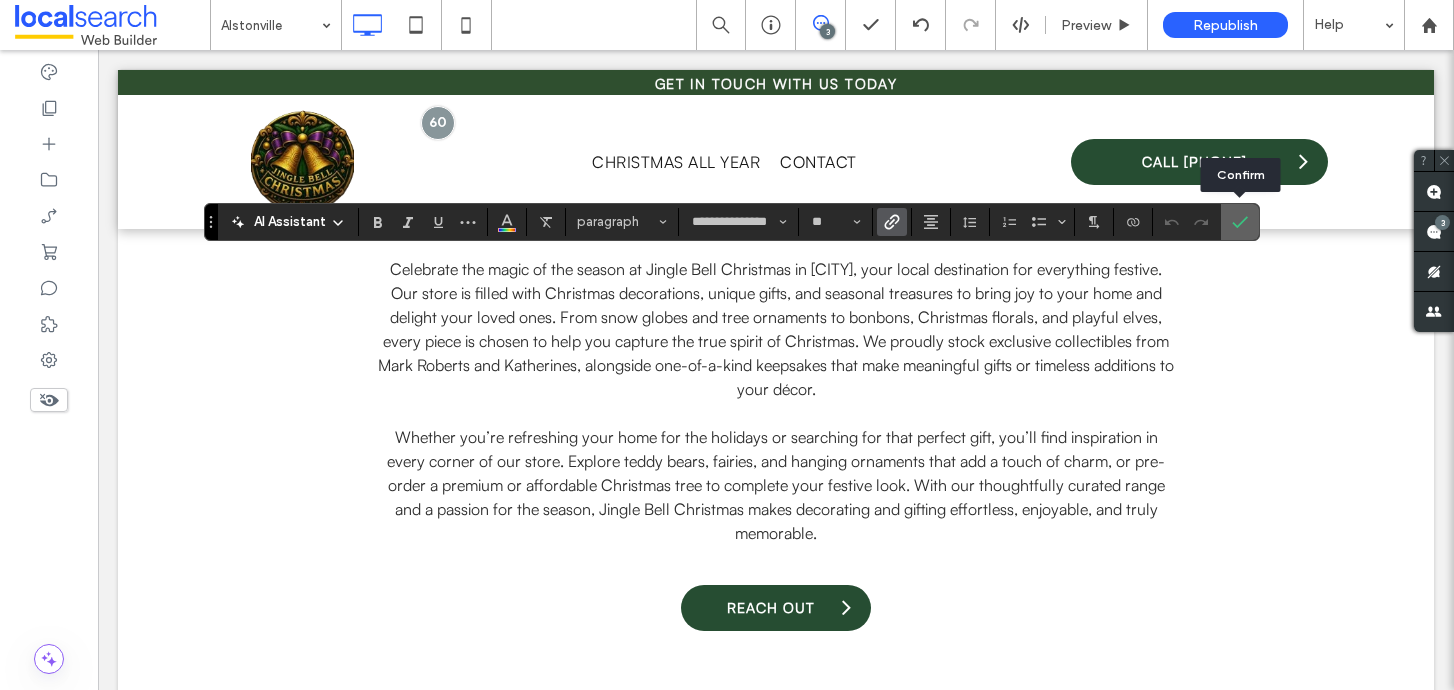 click 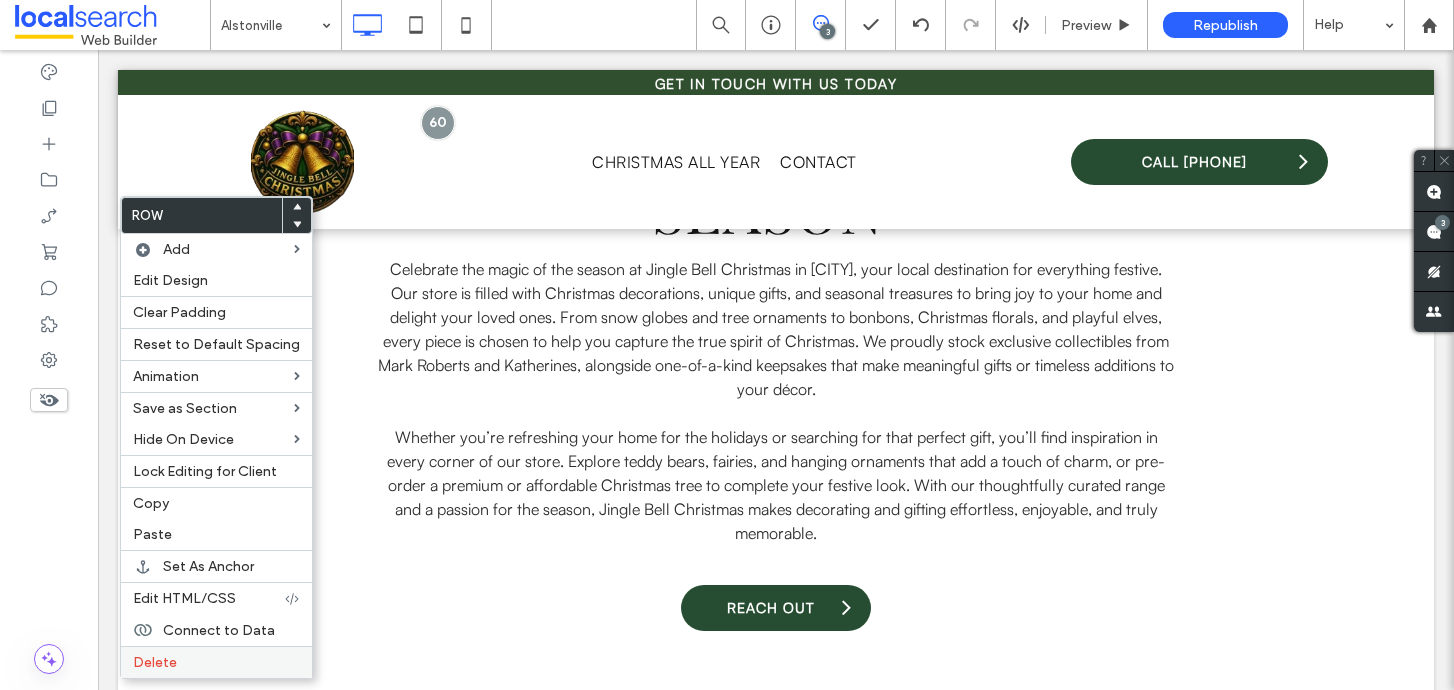 click on "Delete" at bounding box center [216, 662] 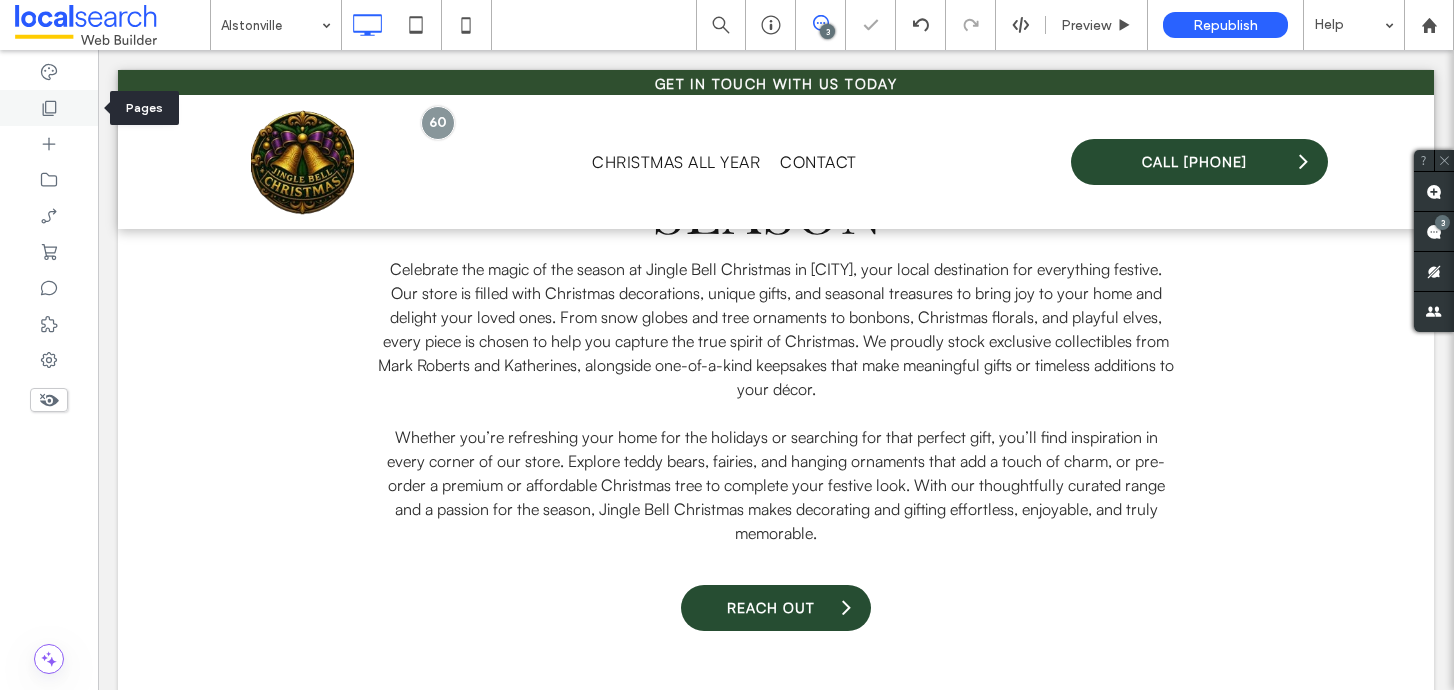 click at bounding box center [49, 108] 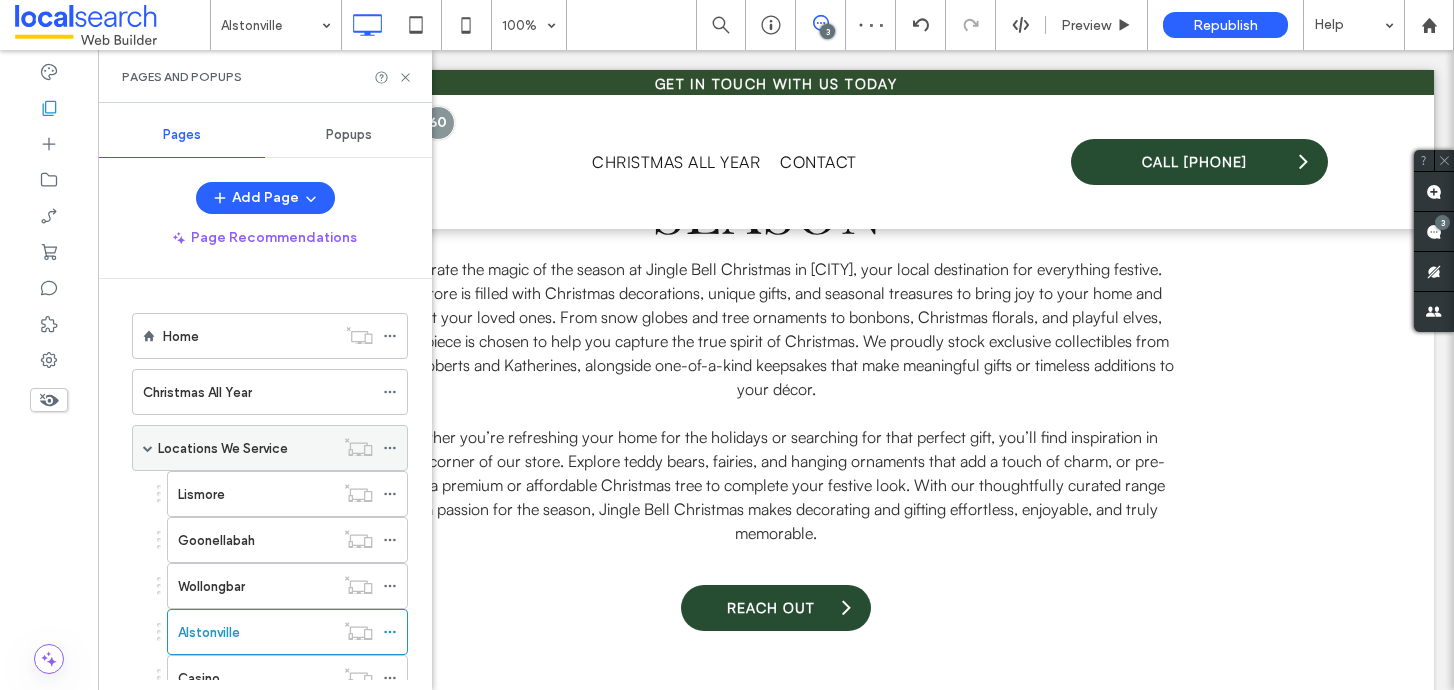 scroll, scrollTop: 236, scrollLeft: 0, axis: vertical 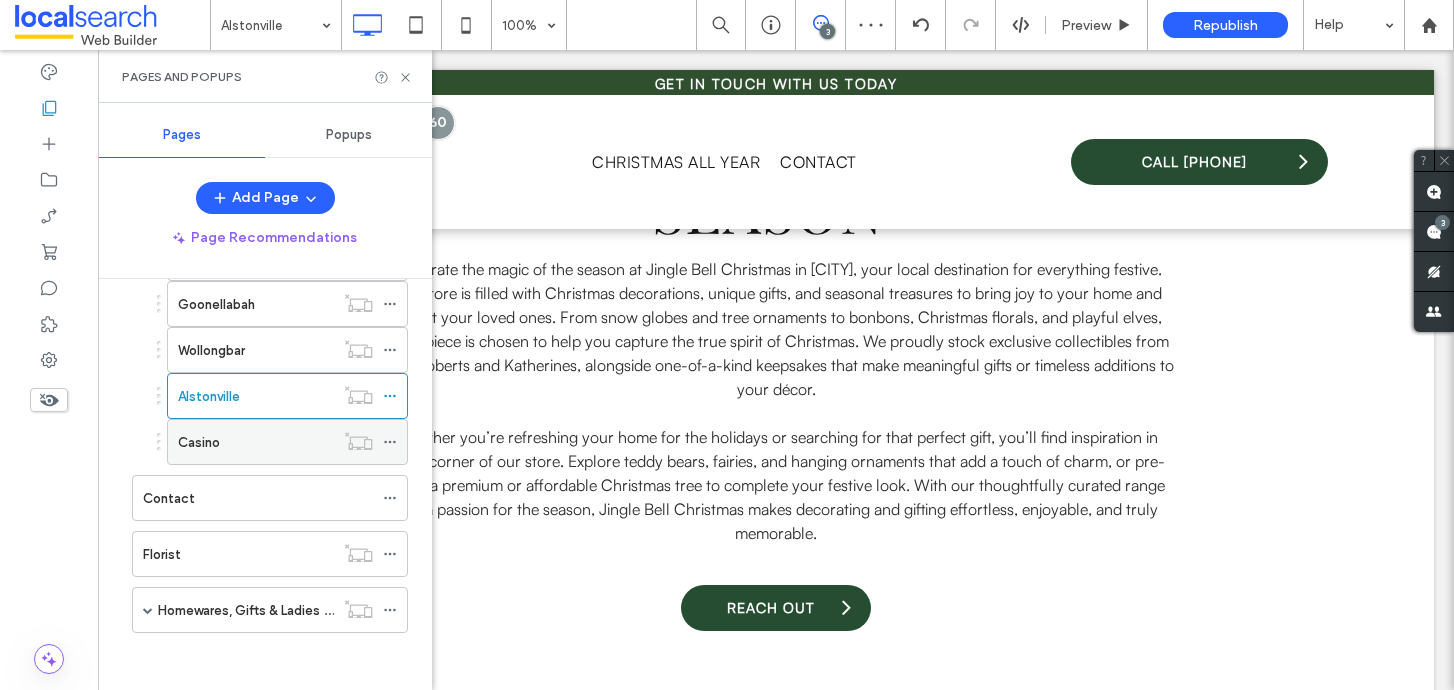 click on "Casino" at bounding box center (199, 442) 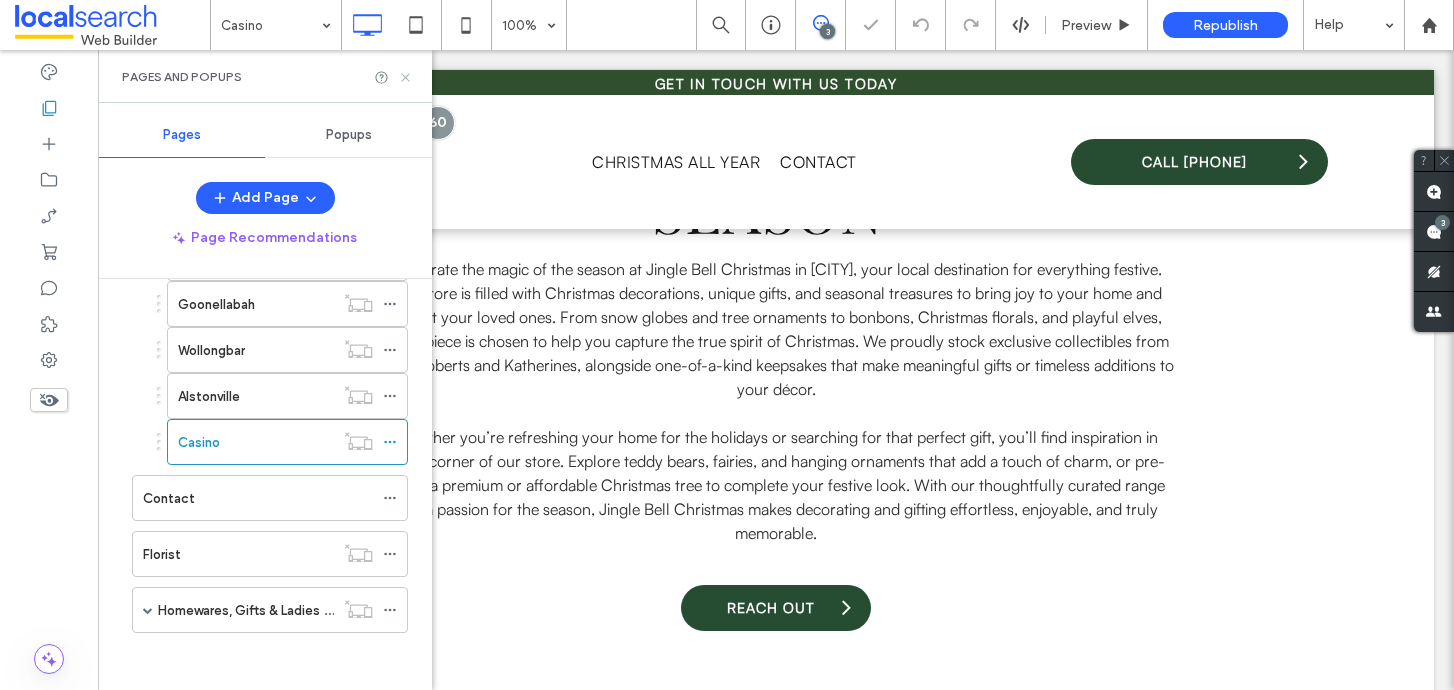 click 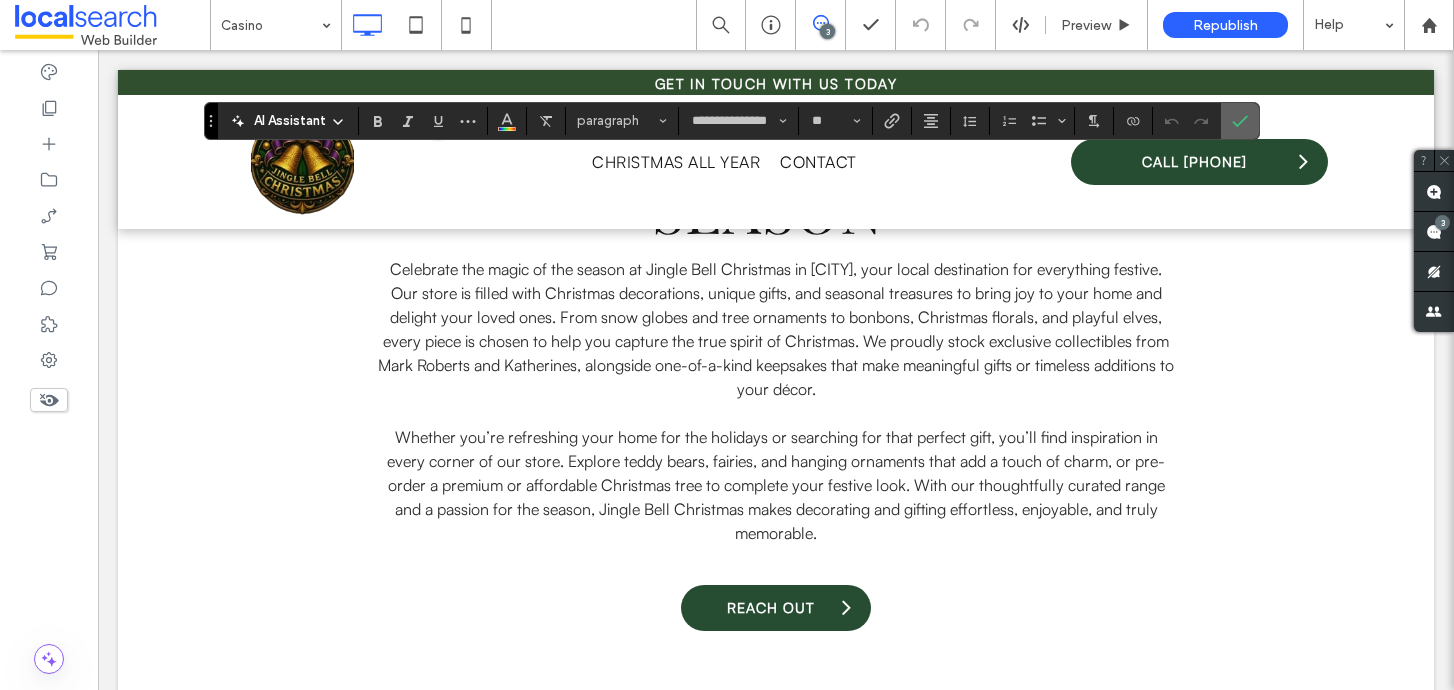 click at bounding box center (1240, 121) 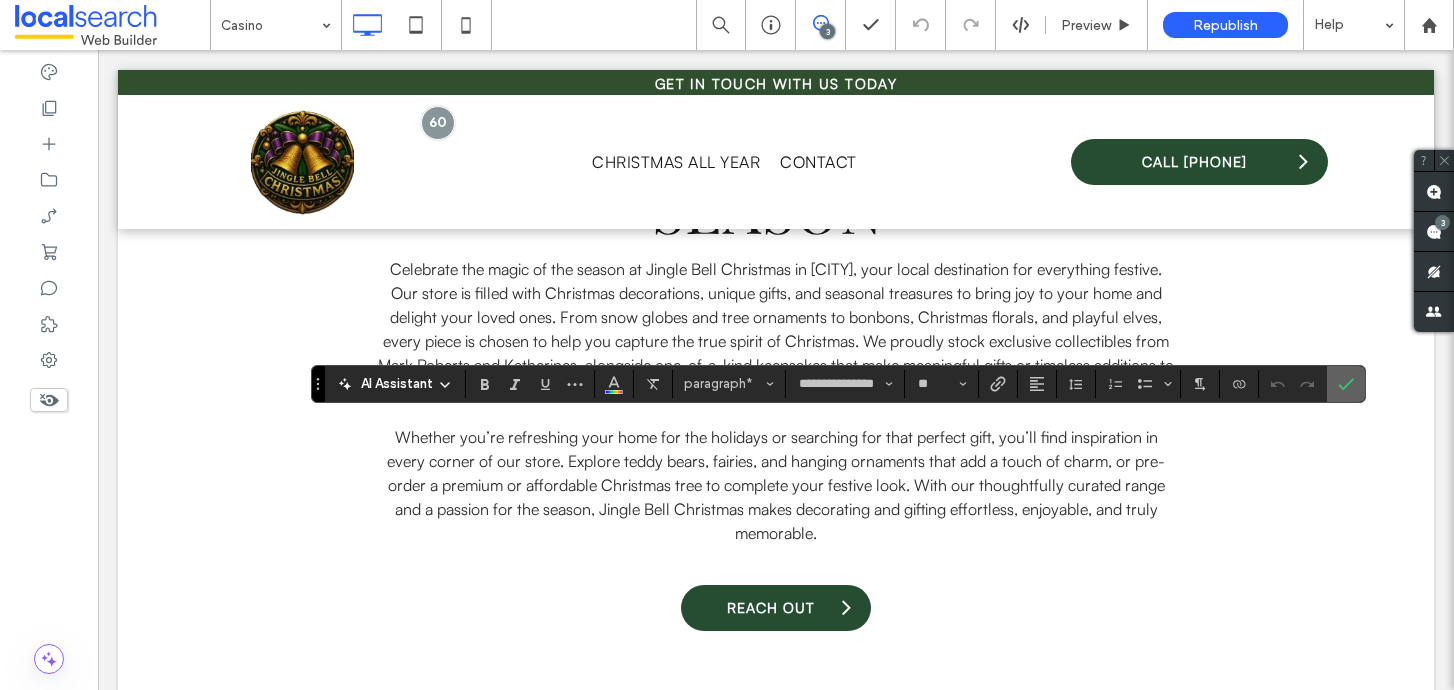 click at bounding box center (1346, 384) 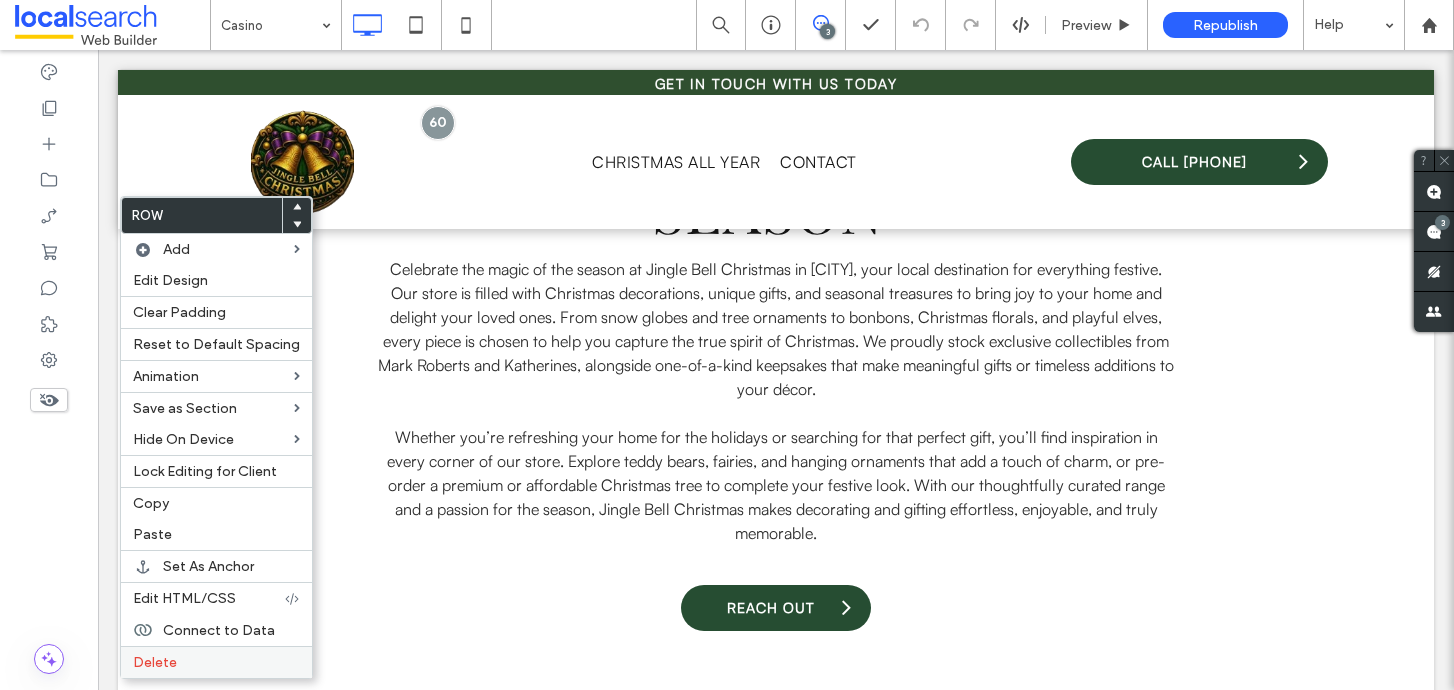 click on "Delete" at bounding box center [216, 662] 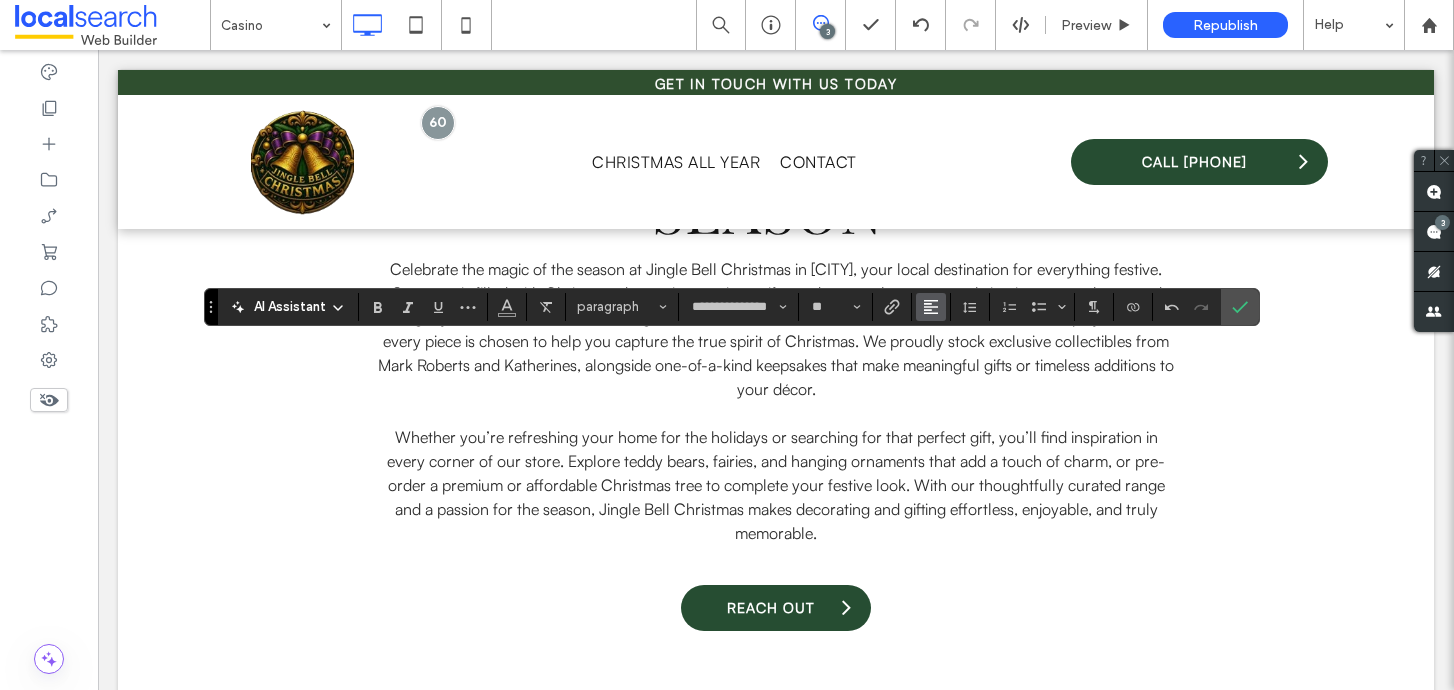click 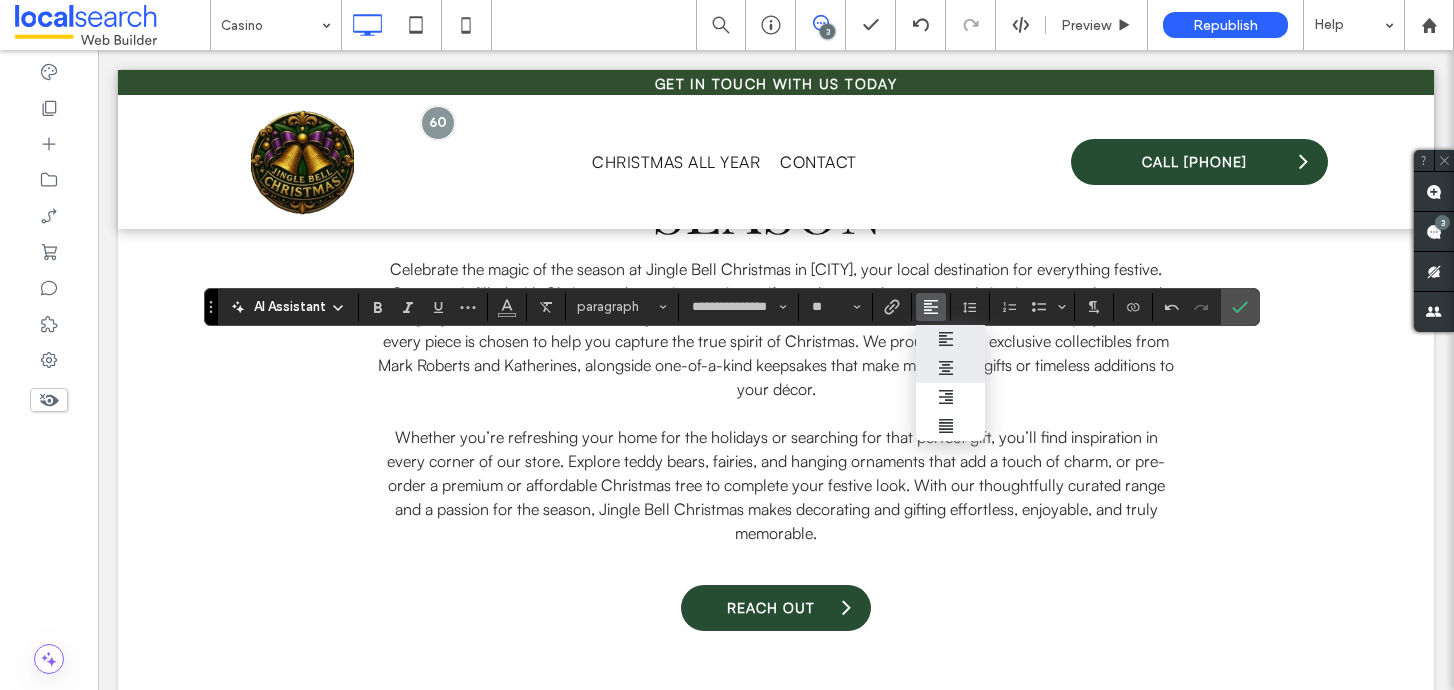 click 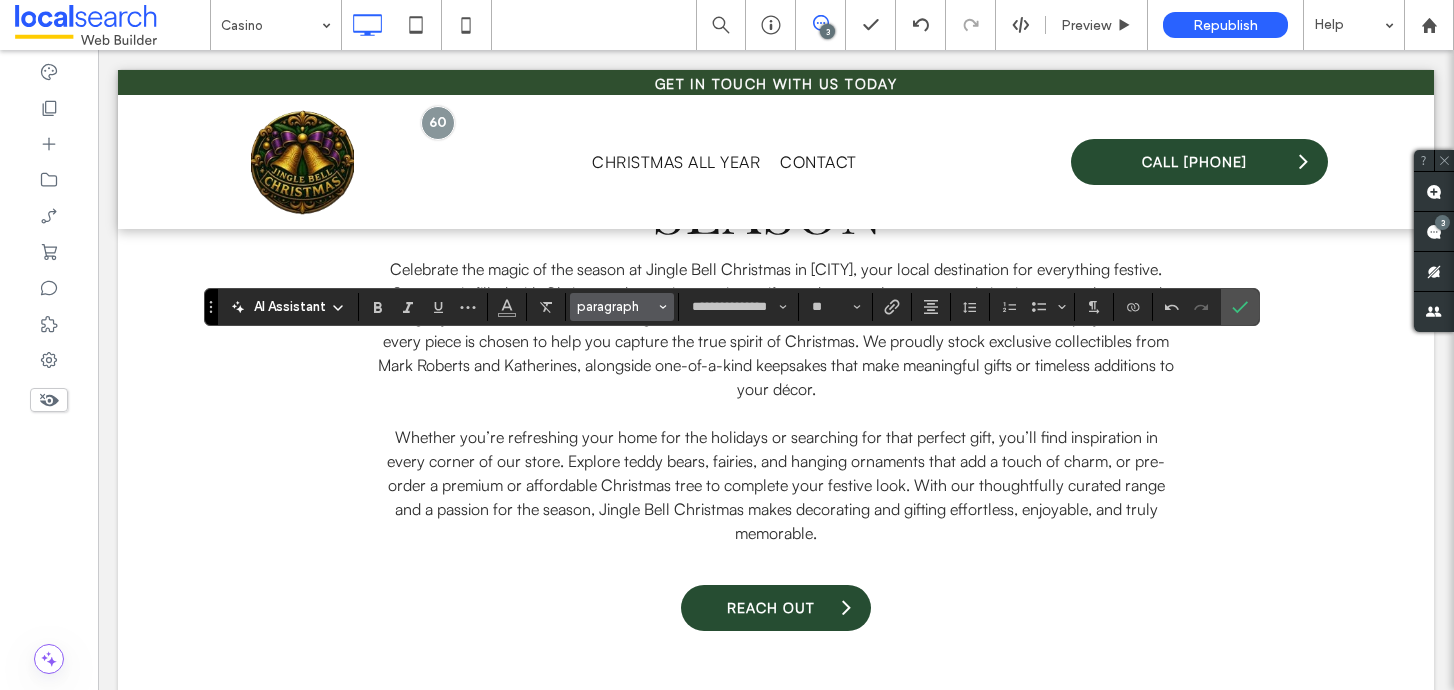 click on "paragraph" at bounding box center [616, 306] 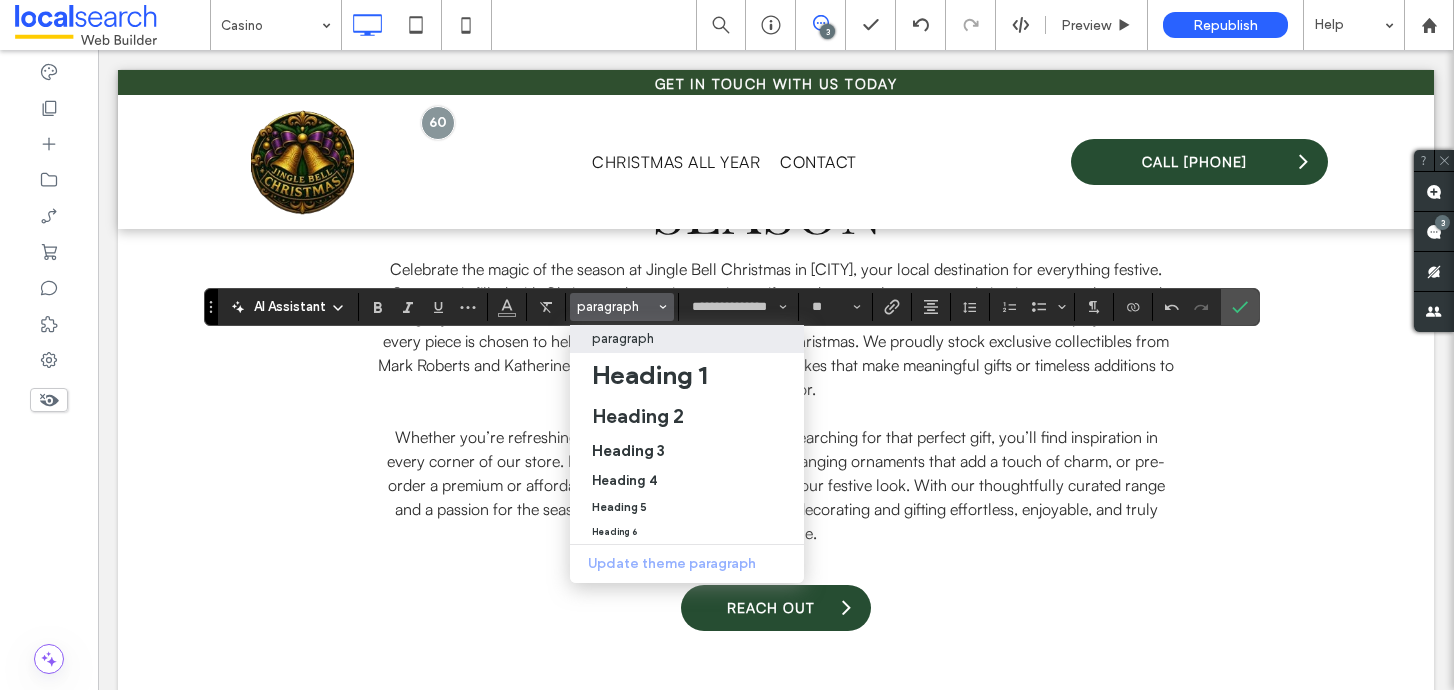 click on "paragraph" at bounding box center (687, 338) 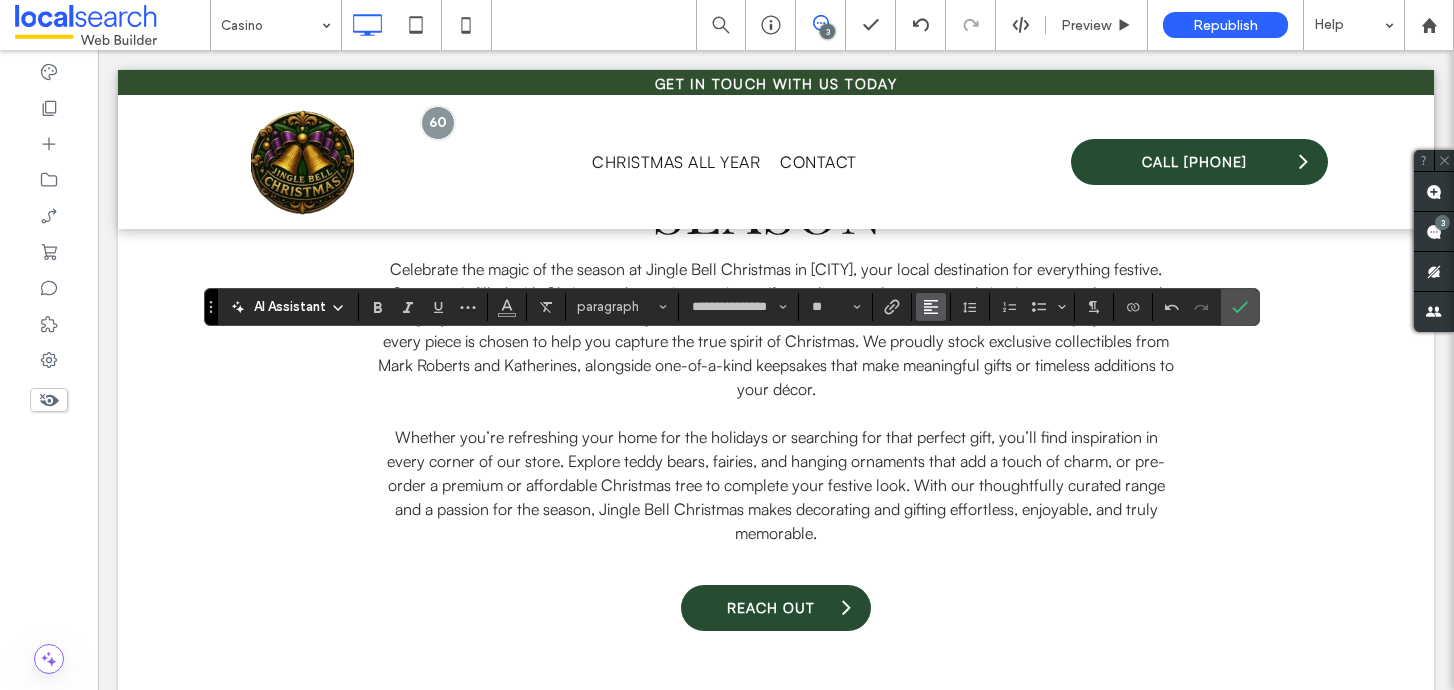 click at bounding box center (931, 307) 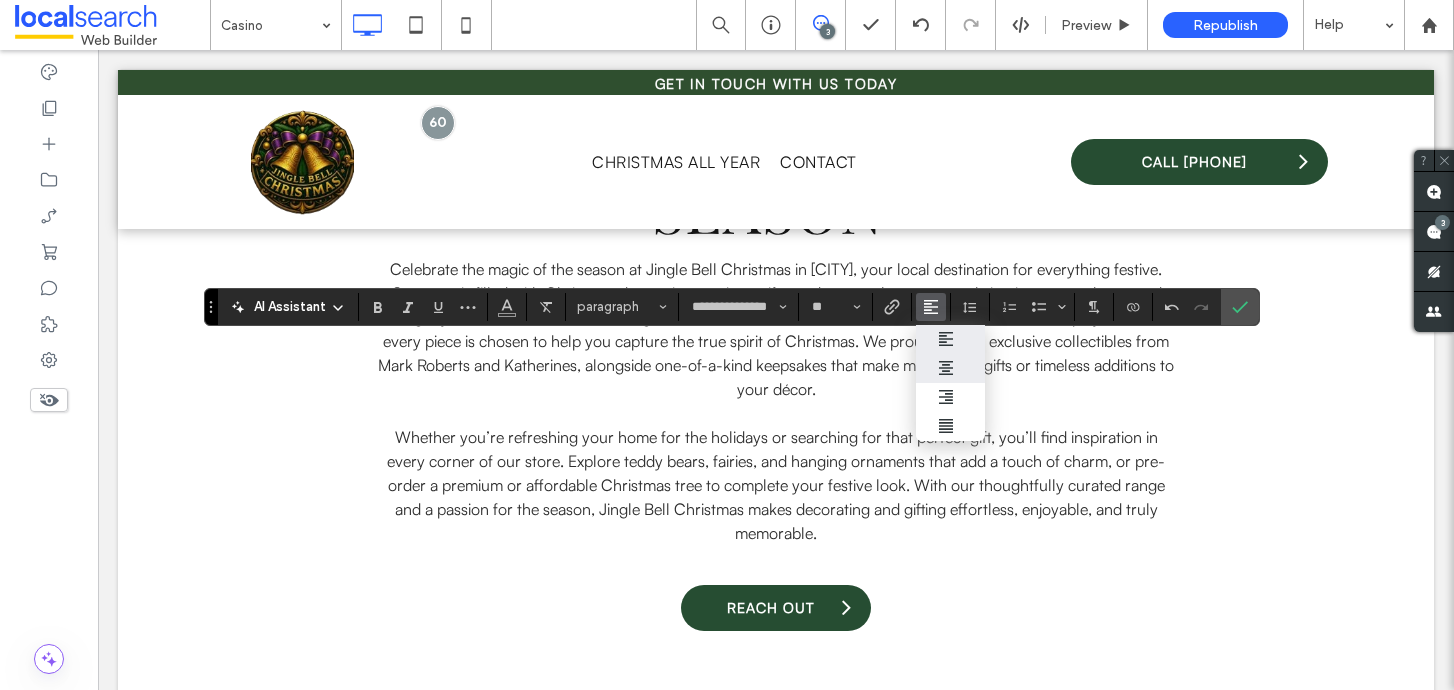 click at bounding box center [951, 368] 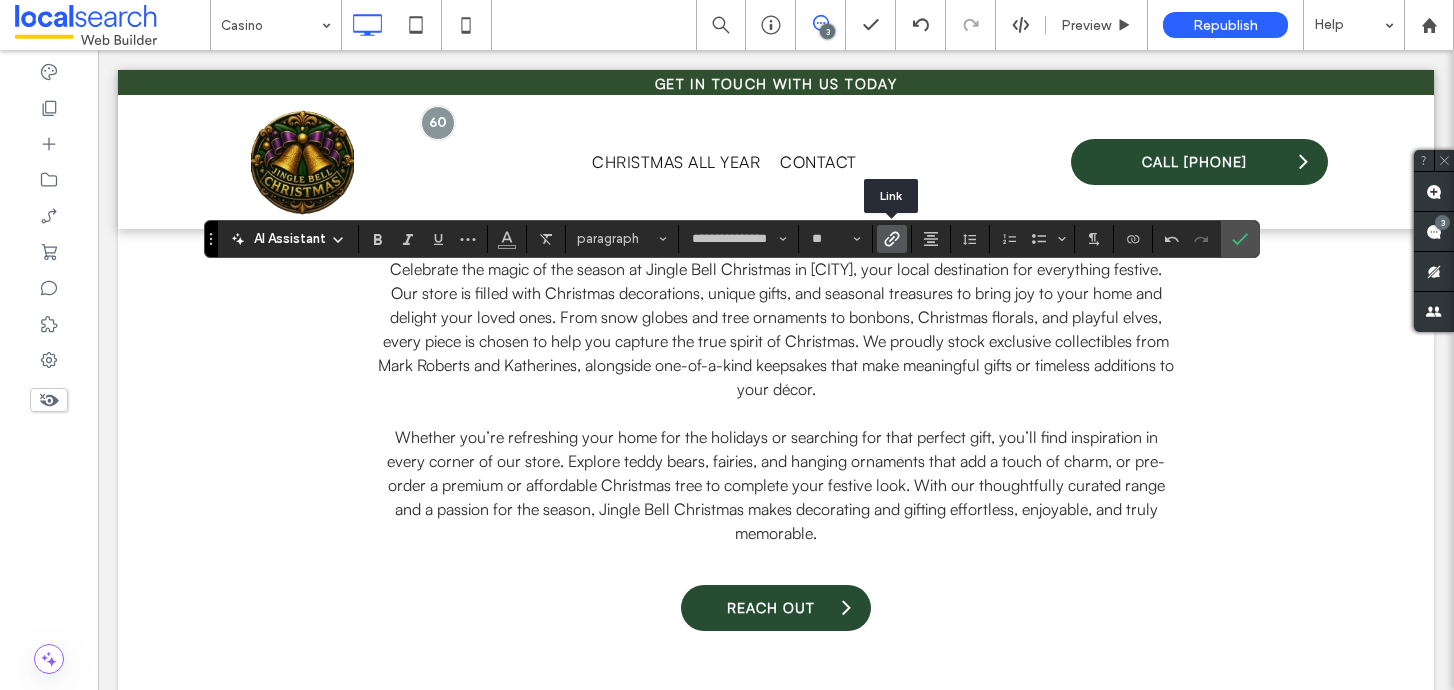 click at bounding box center [892, 239] 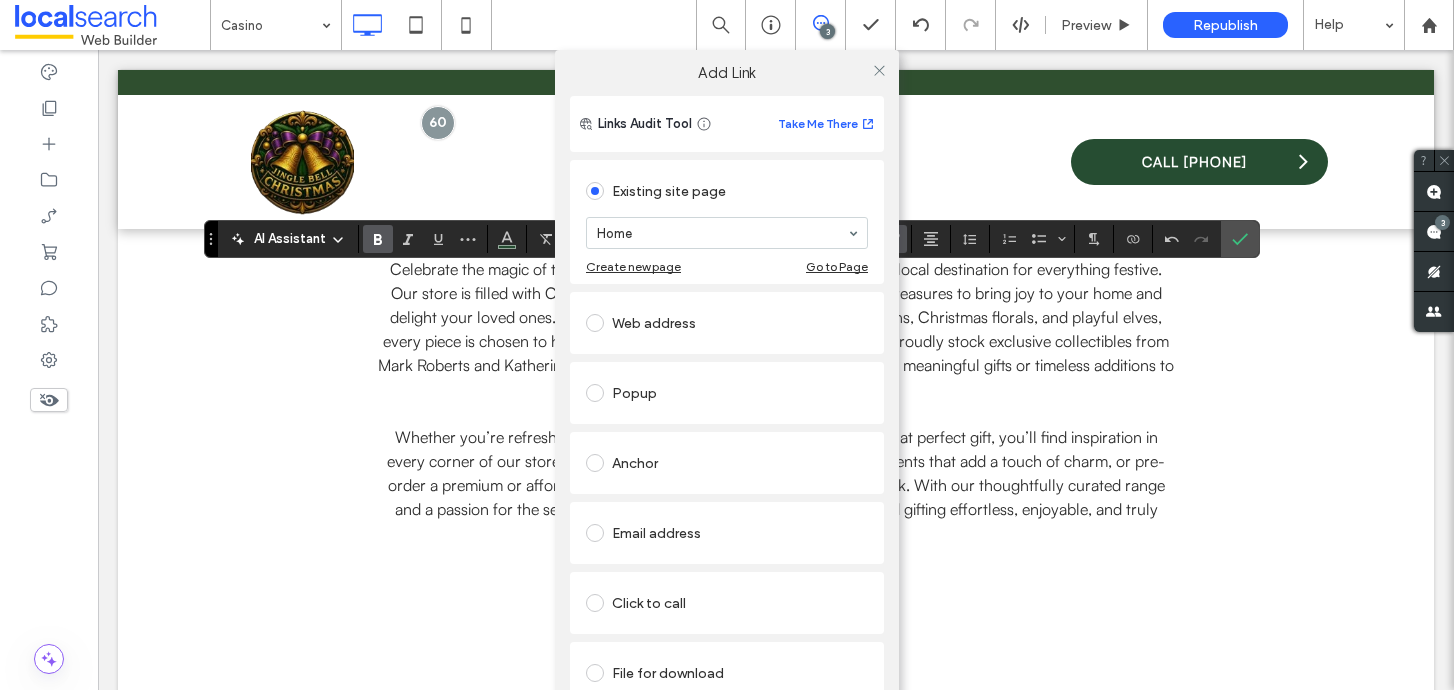 scroll, scrollTop: 36, scrollLeft: 0, axis: vertical 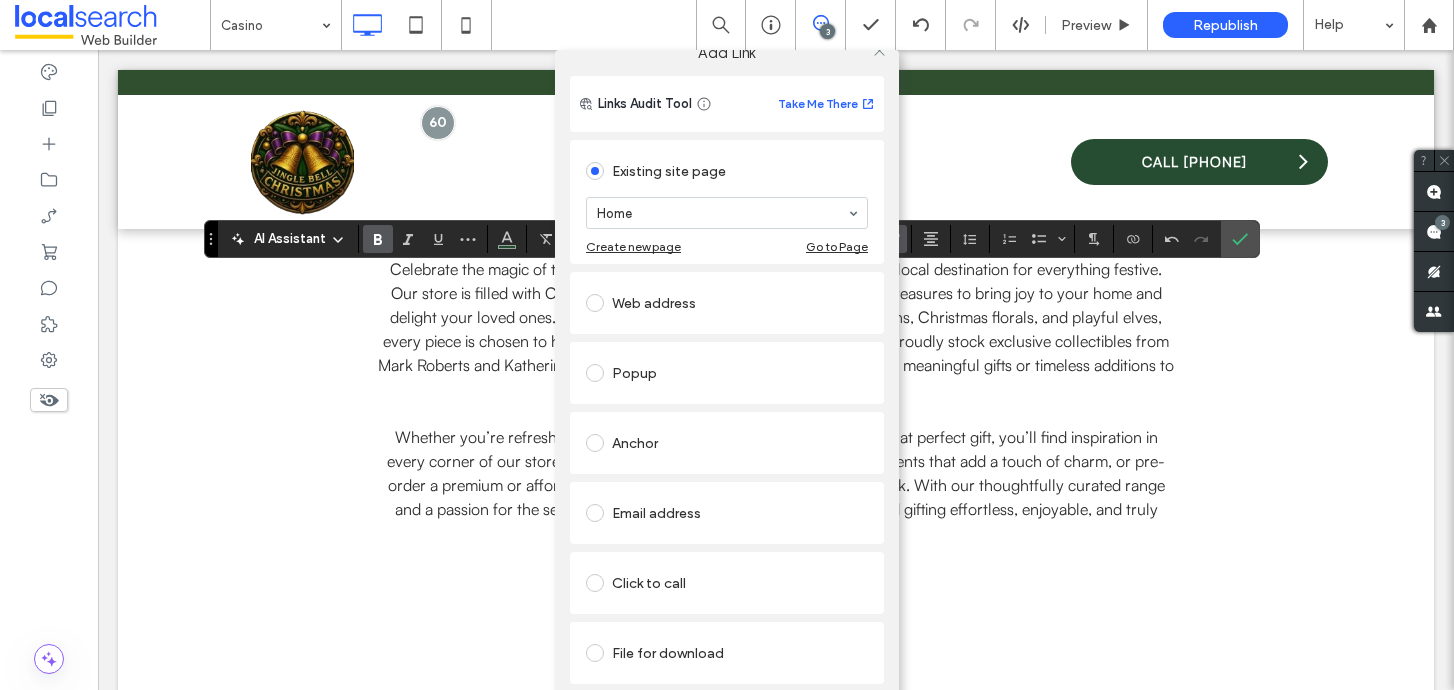 click on "Click to call" at bounding box center (727, 583) 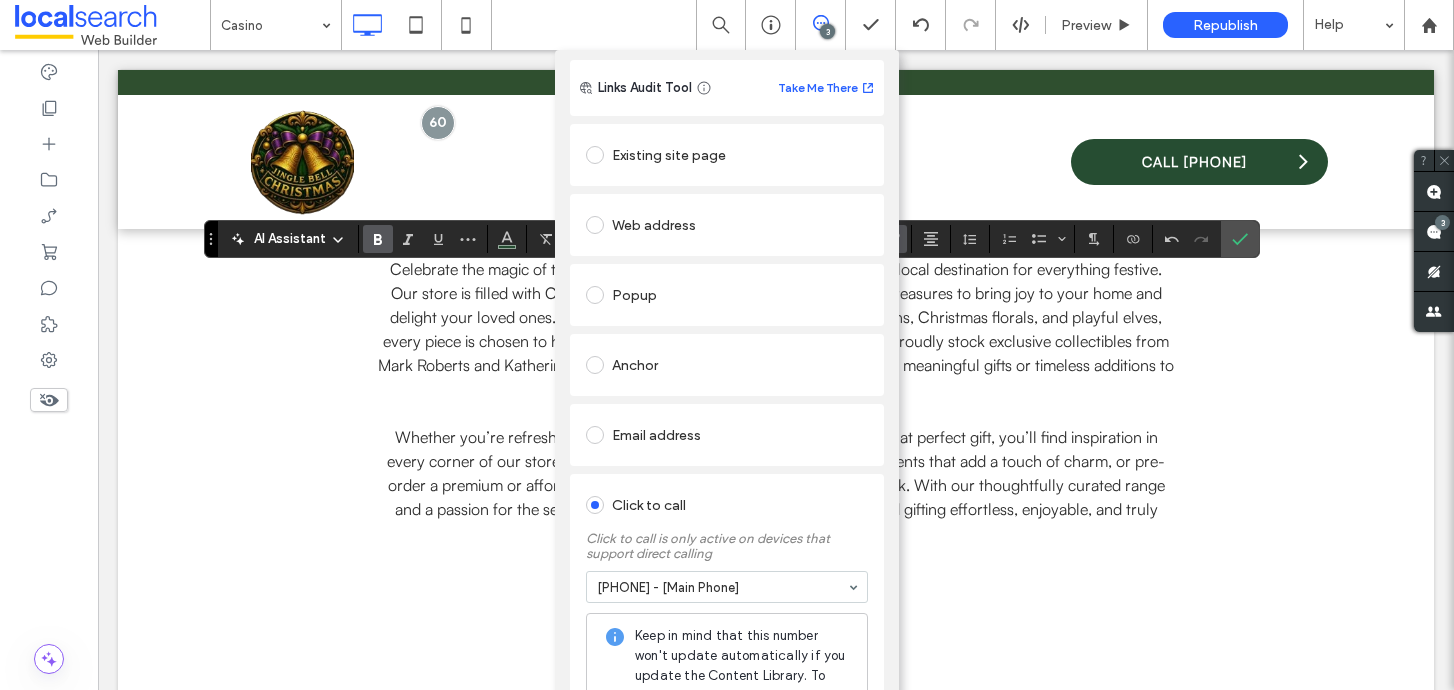 scroll, scrollTop: 0, scrollLeft: 0, axis: both 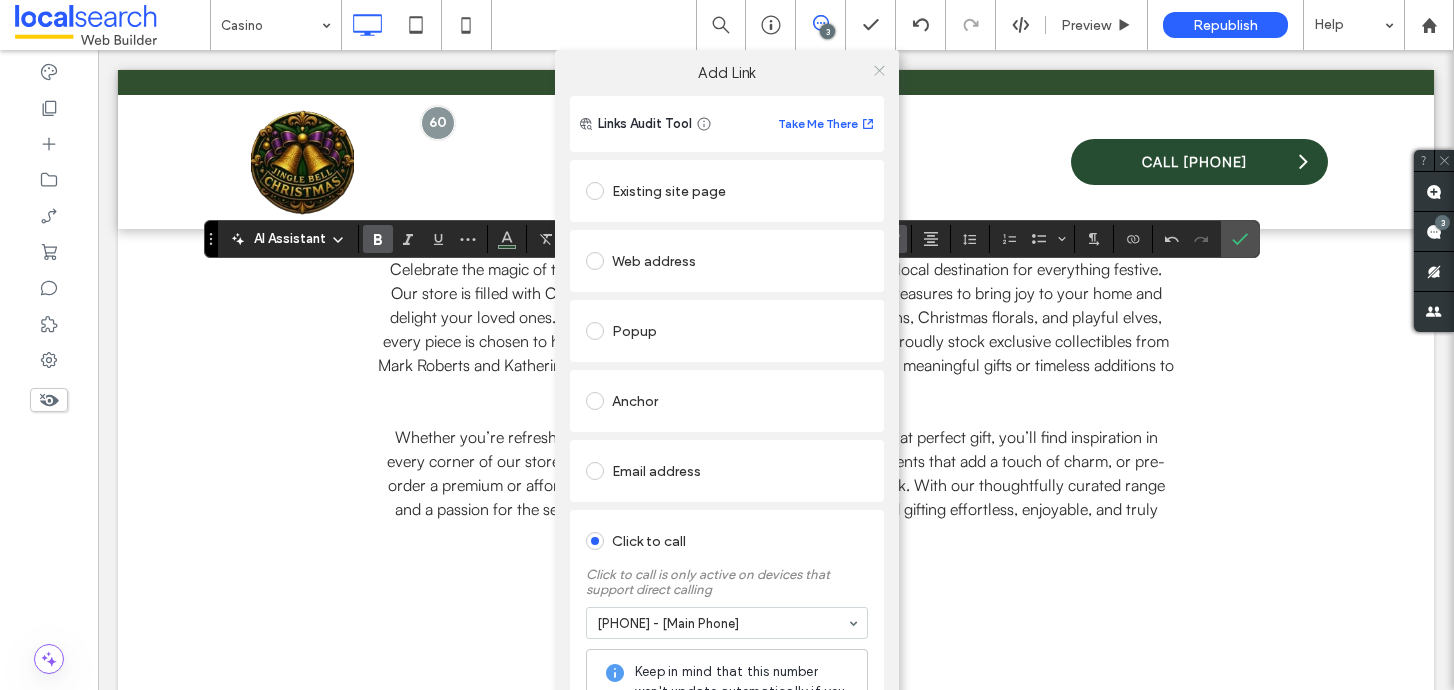 click at bounding box center (879, 70) 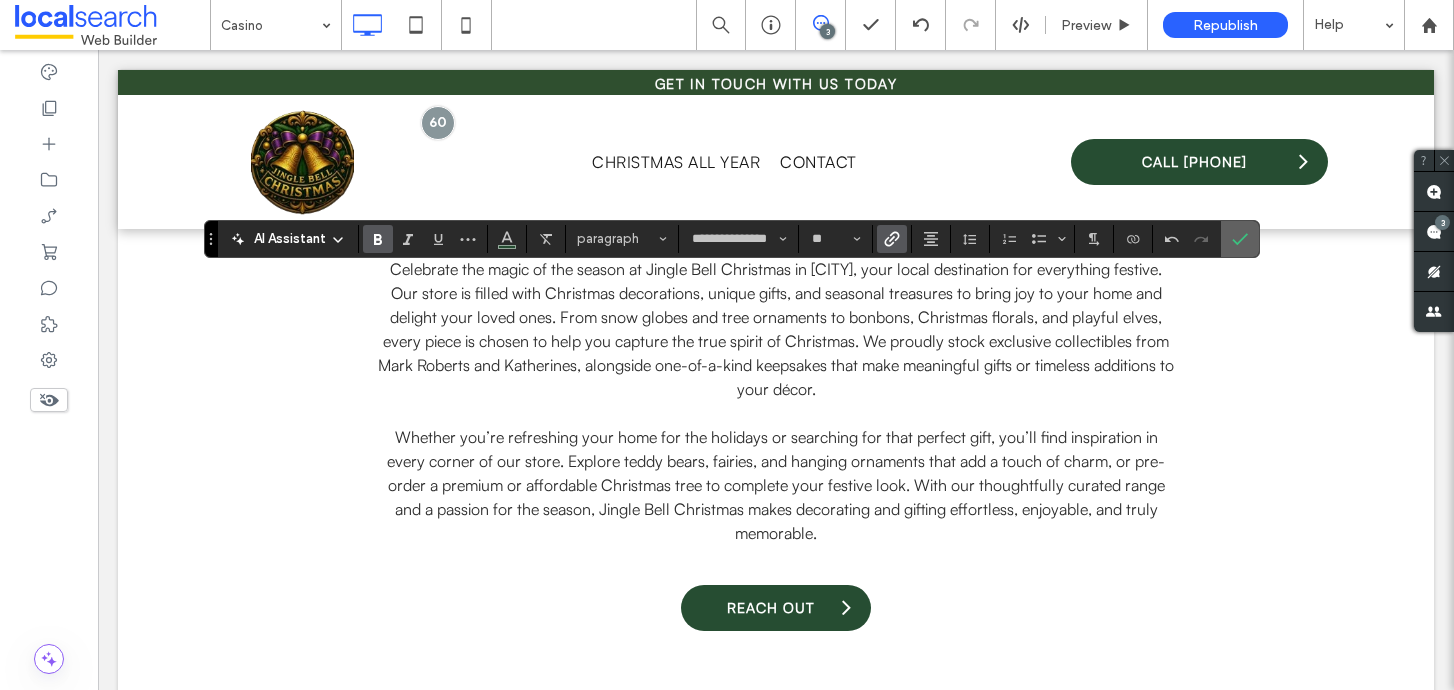 click 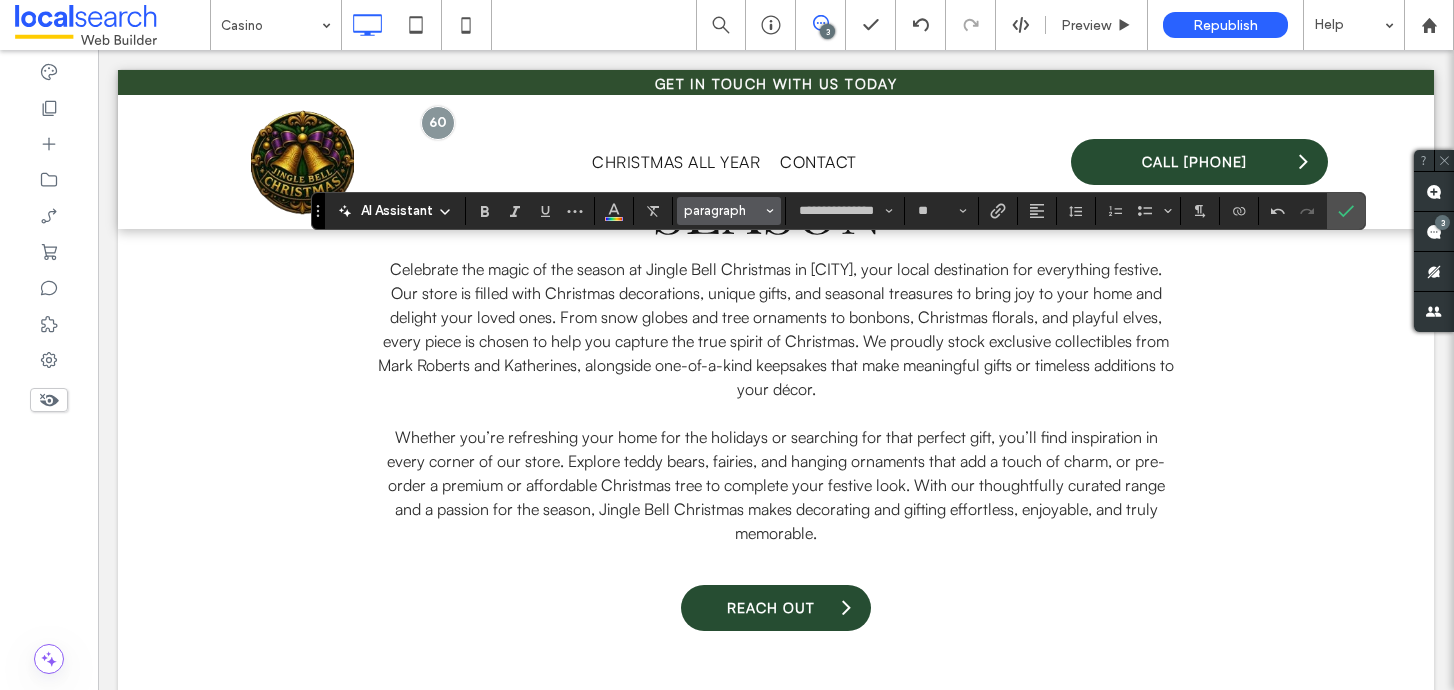 click on "paragraph" at bounding box center (723, 210) 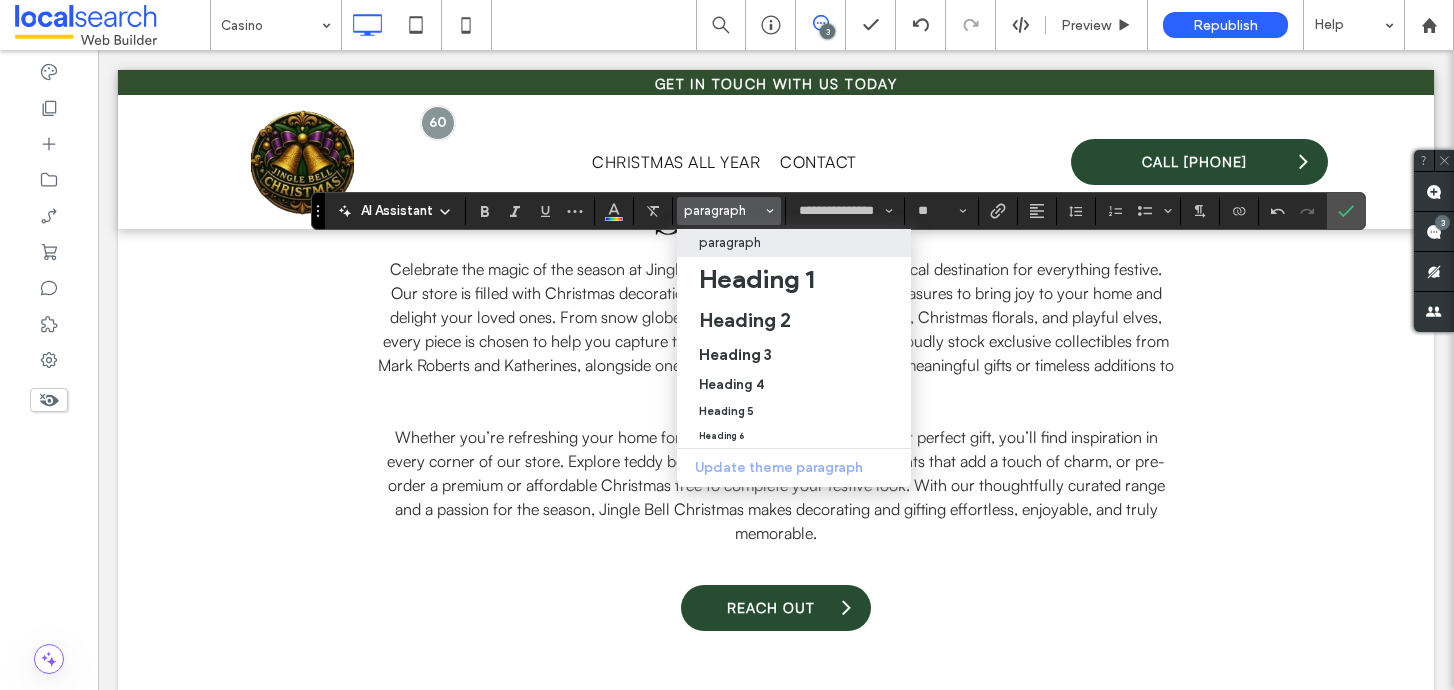 click on "paragraph" at bounding box center [730, 242] 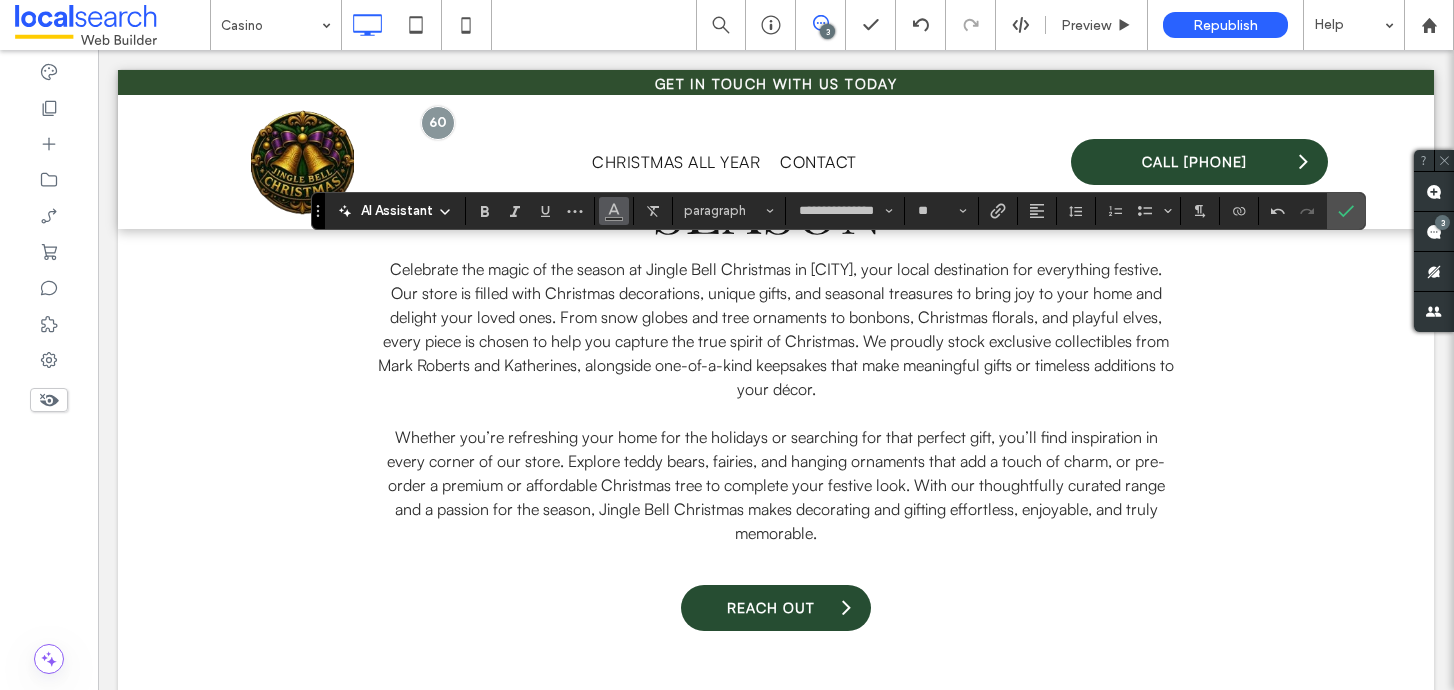 click 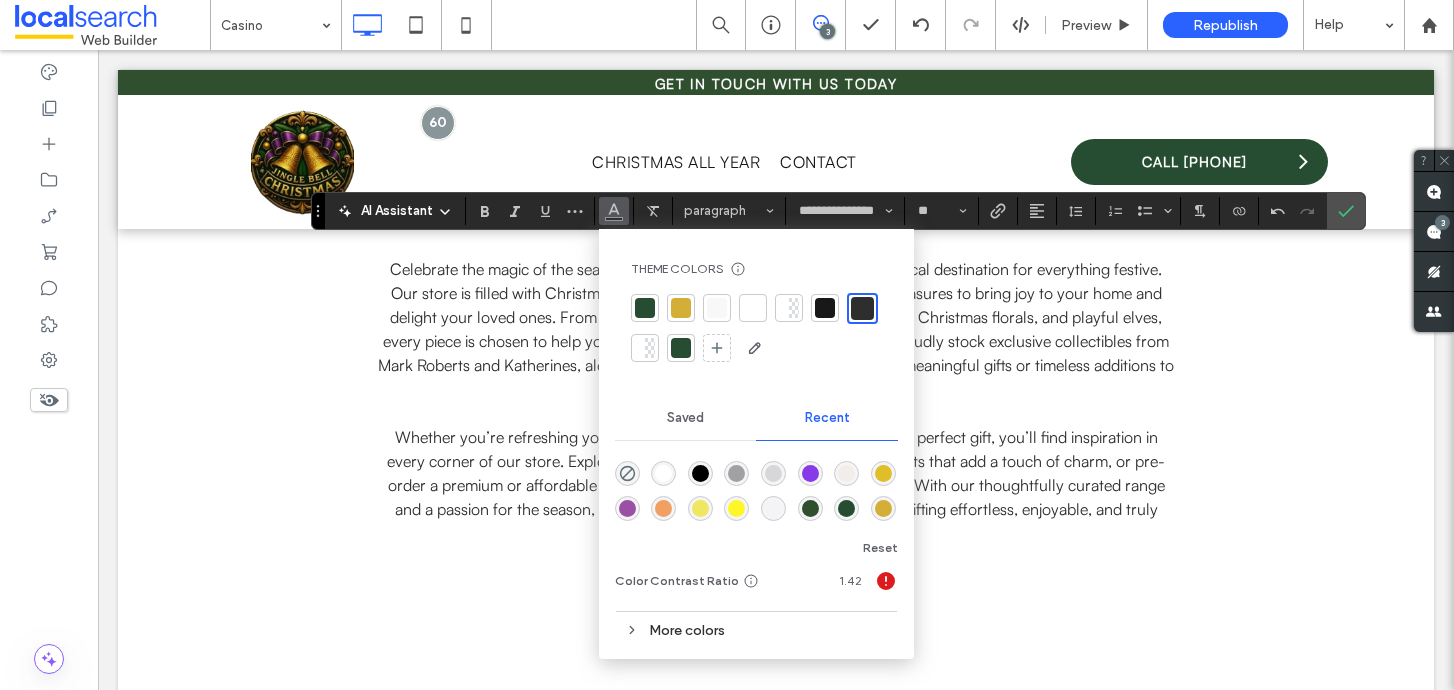 click at bounding box center (717, 308) 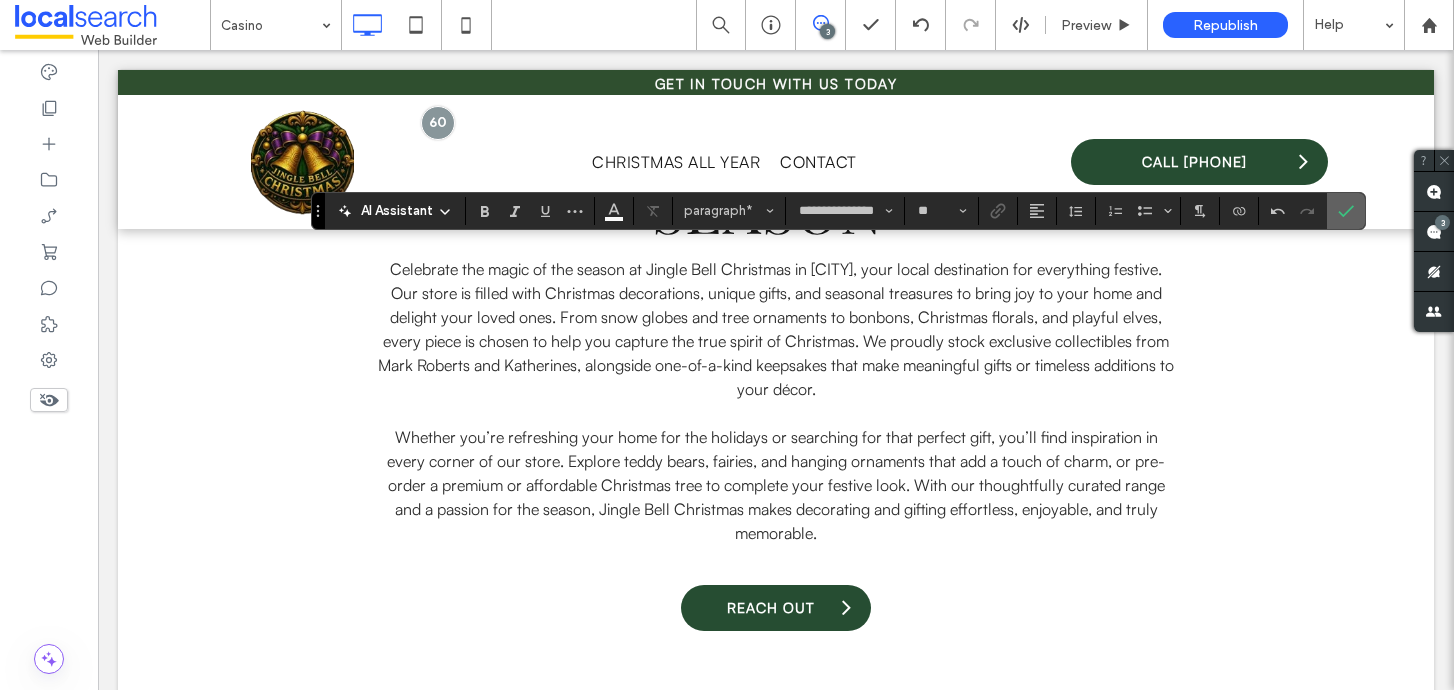 click 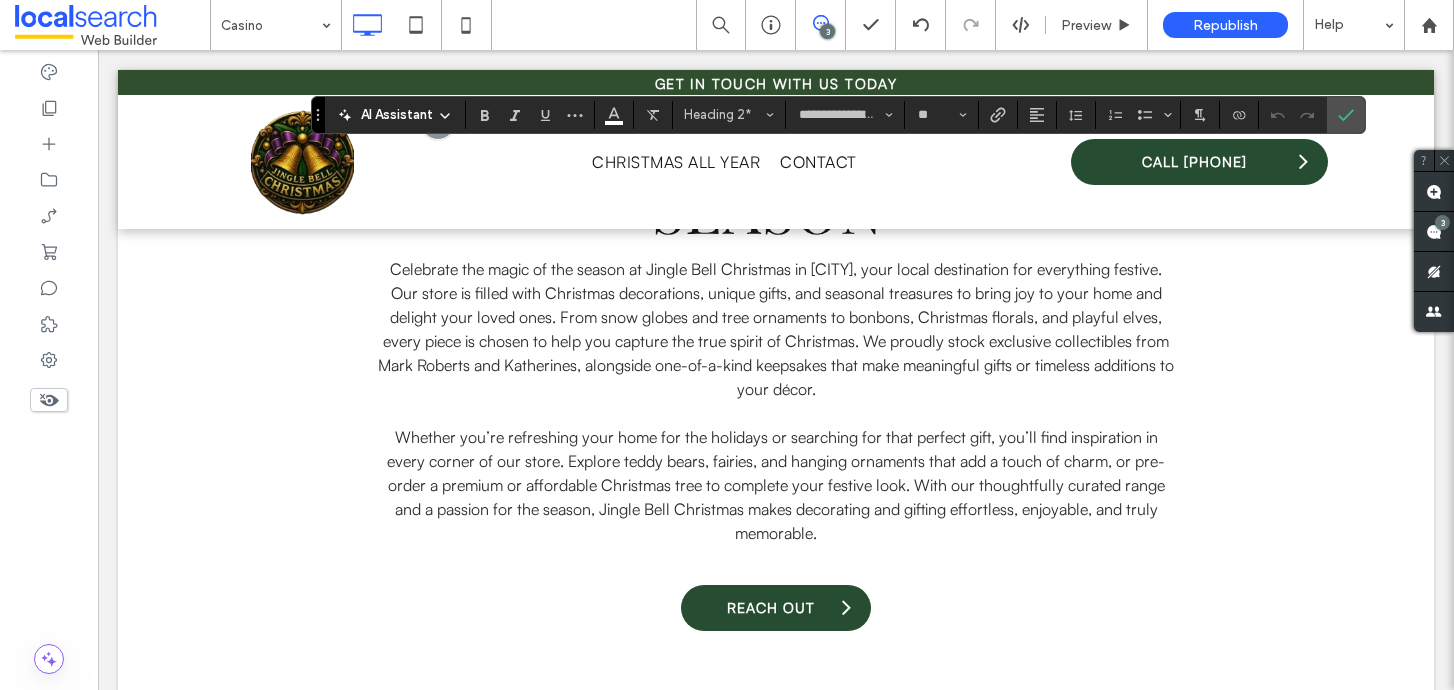 type on "**********" 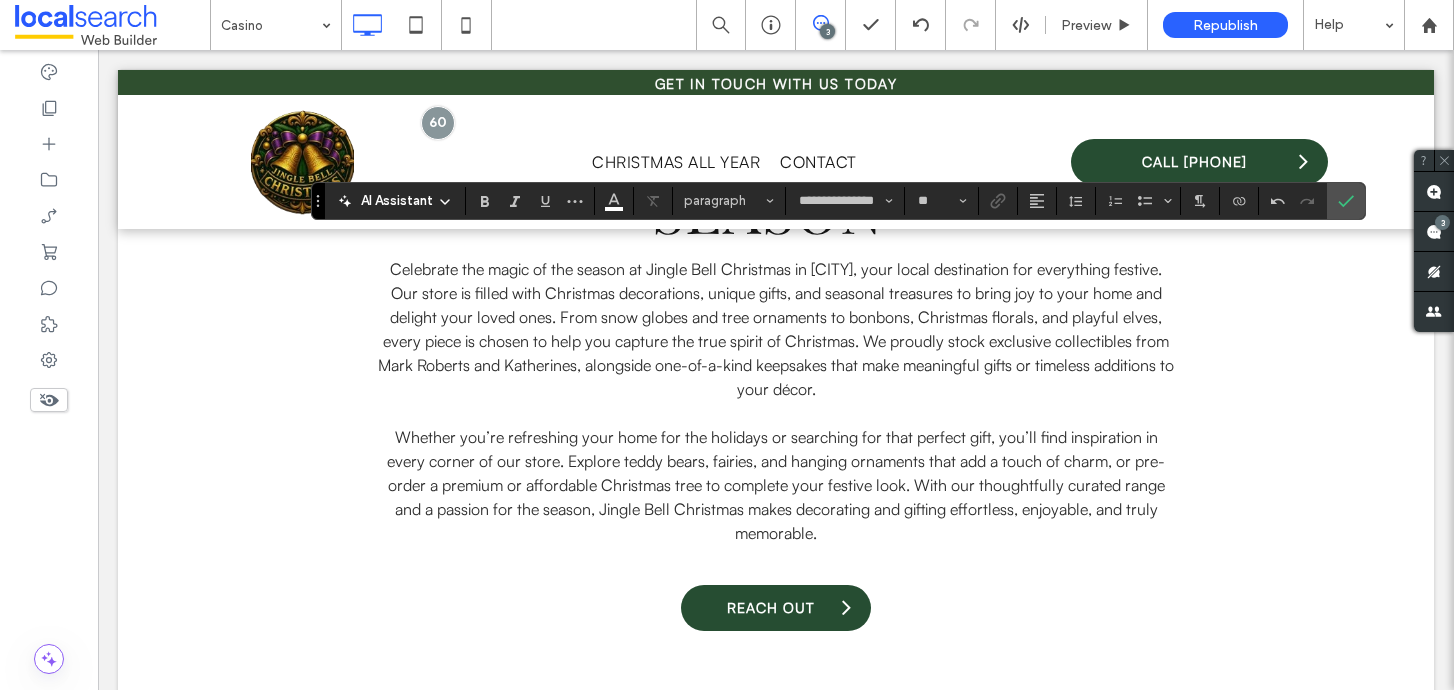 type on "**********" 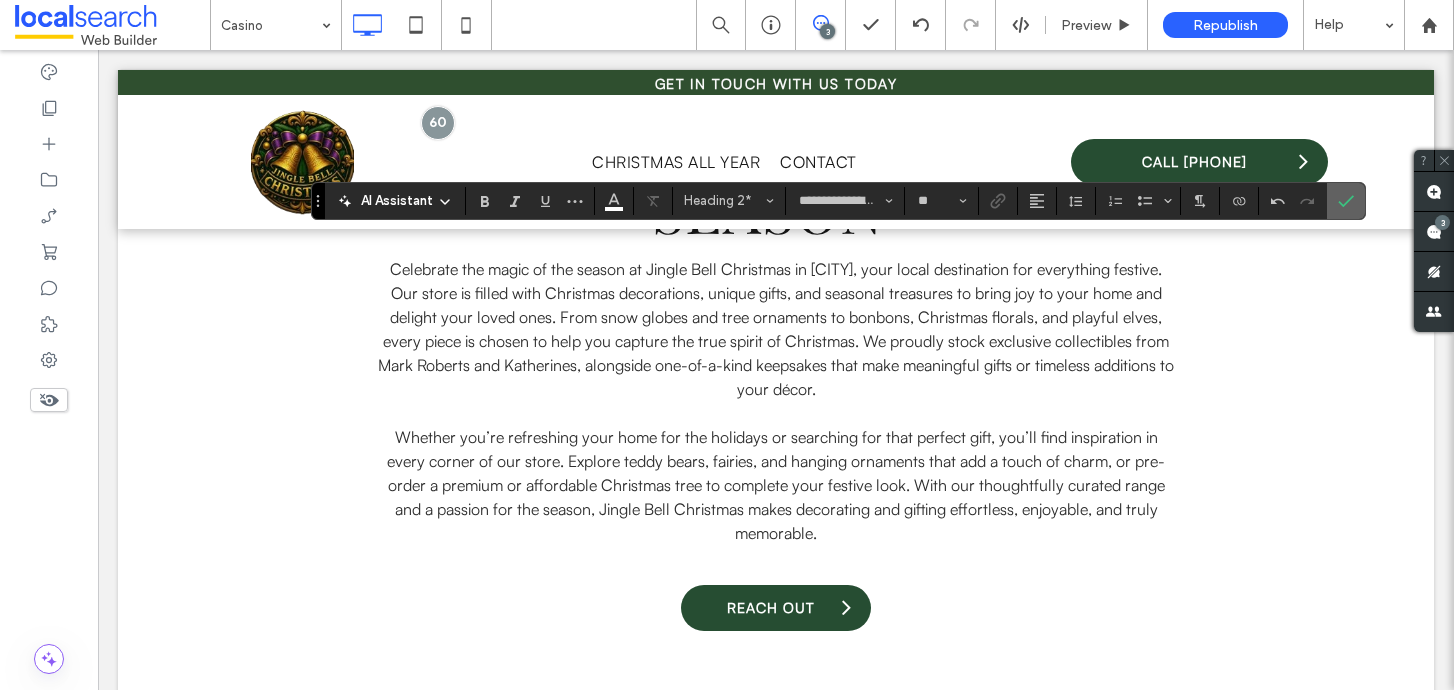 click 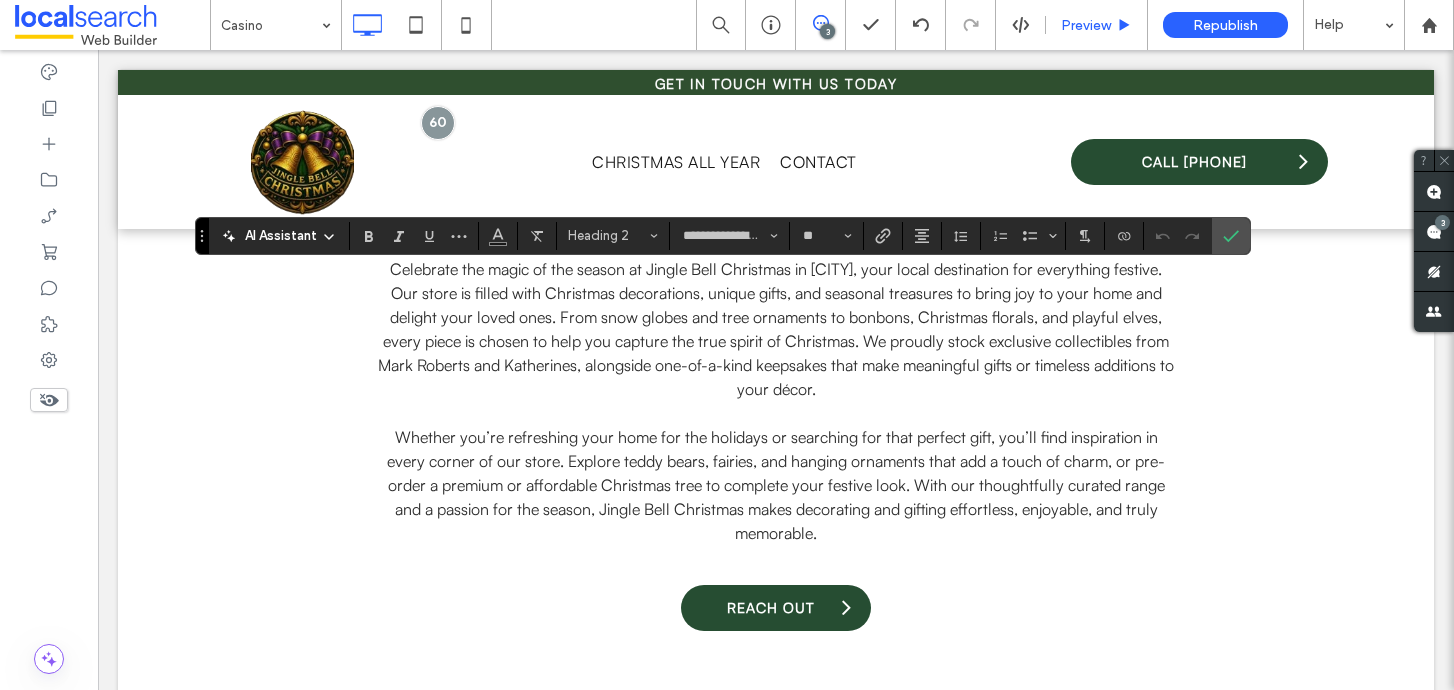 type on "**********" 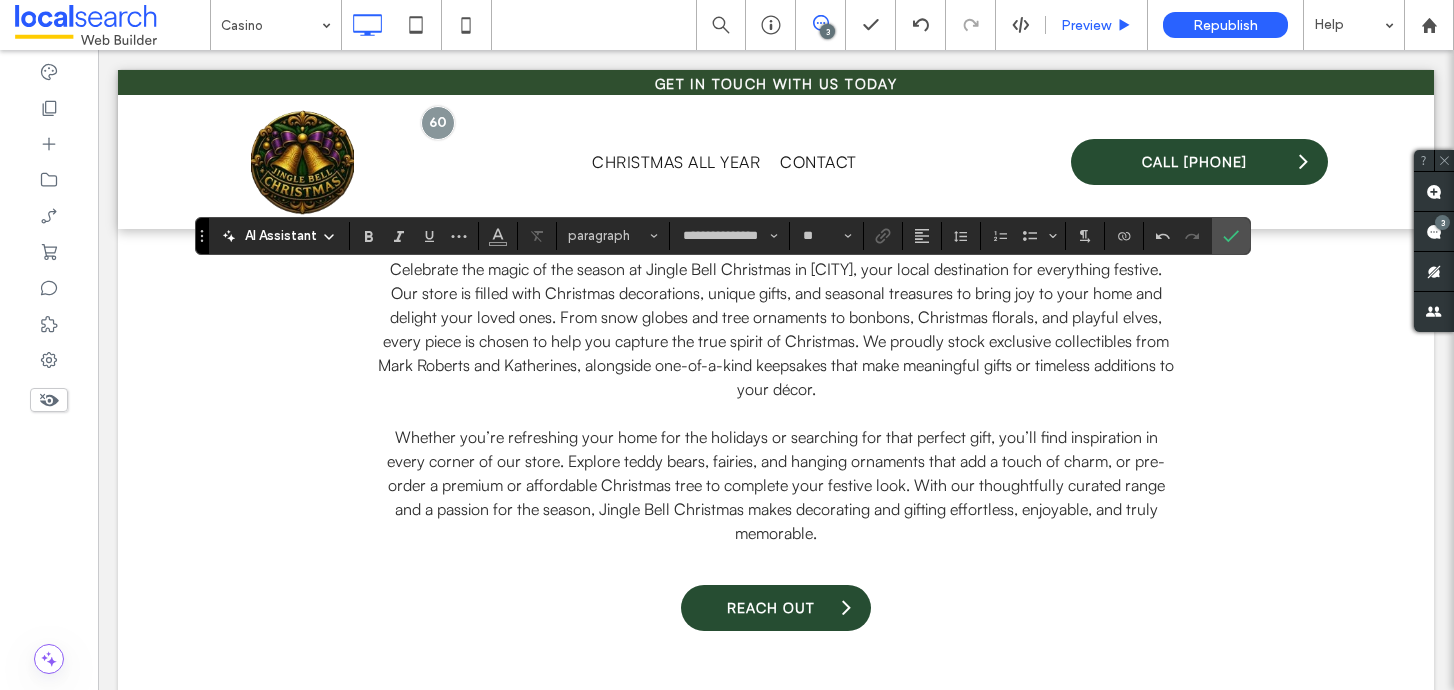 type on "**********" 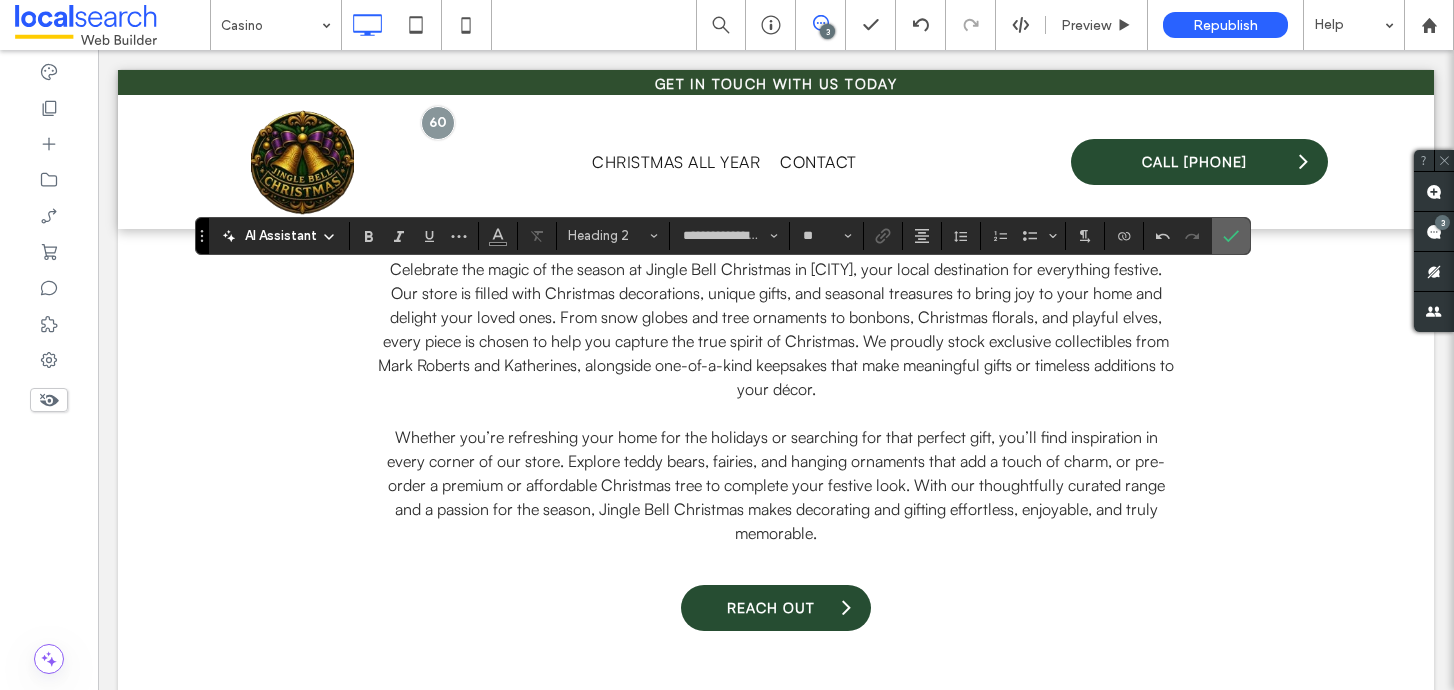 click 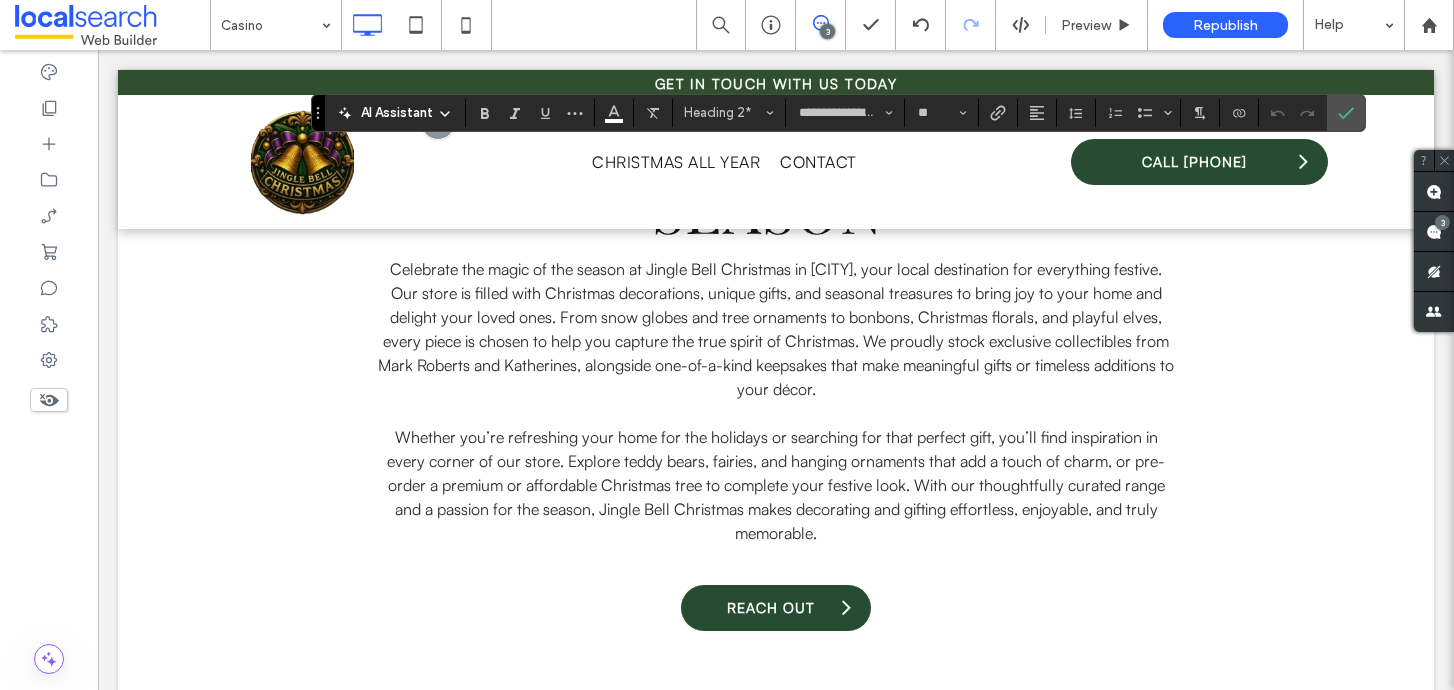 type on "**********" 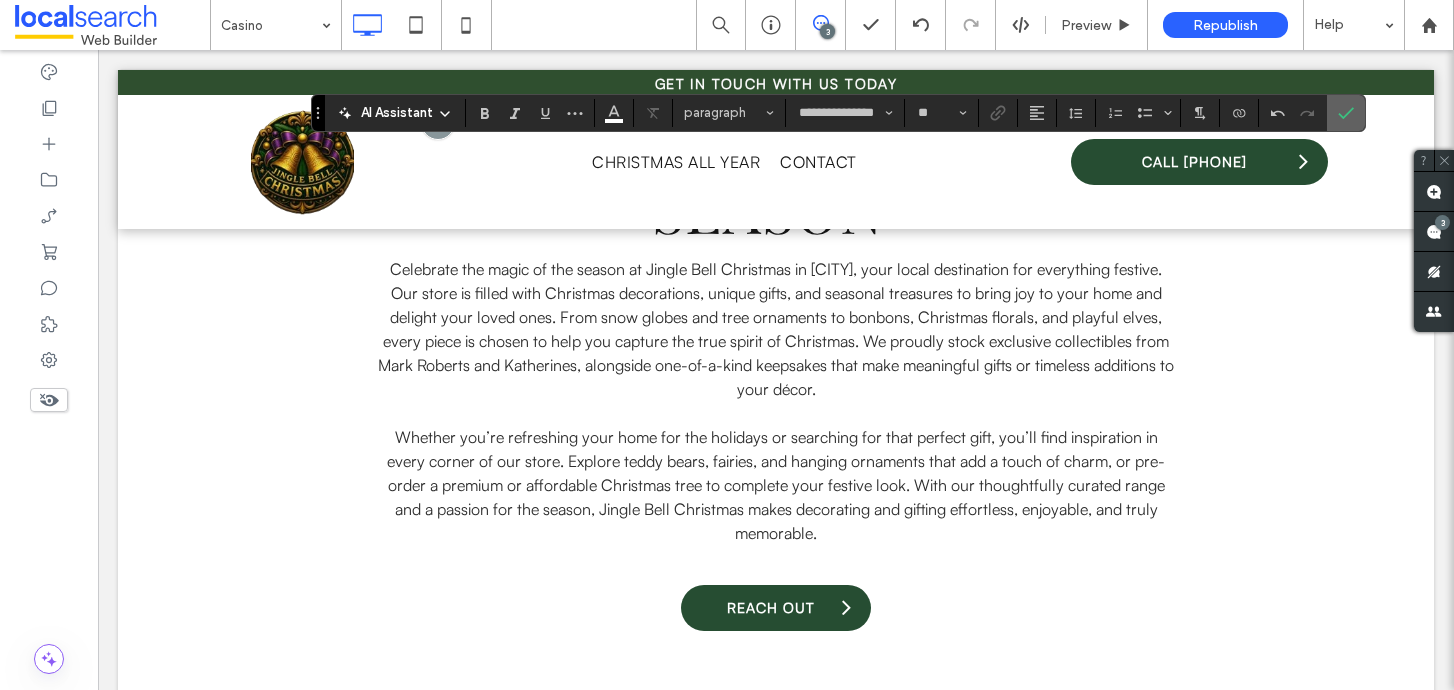 click at bounding box center (1346, 113) 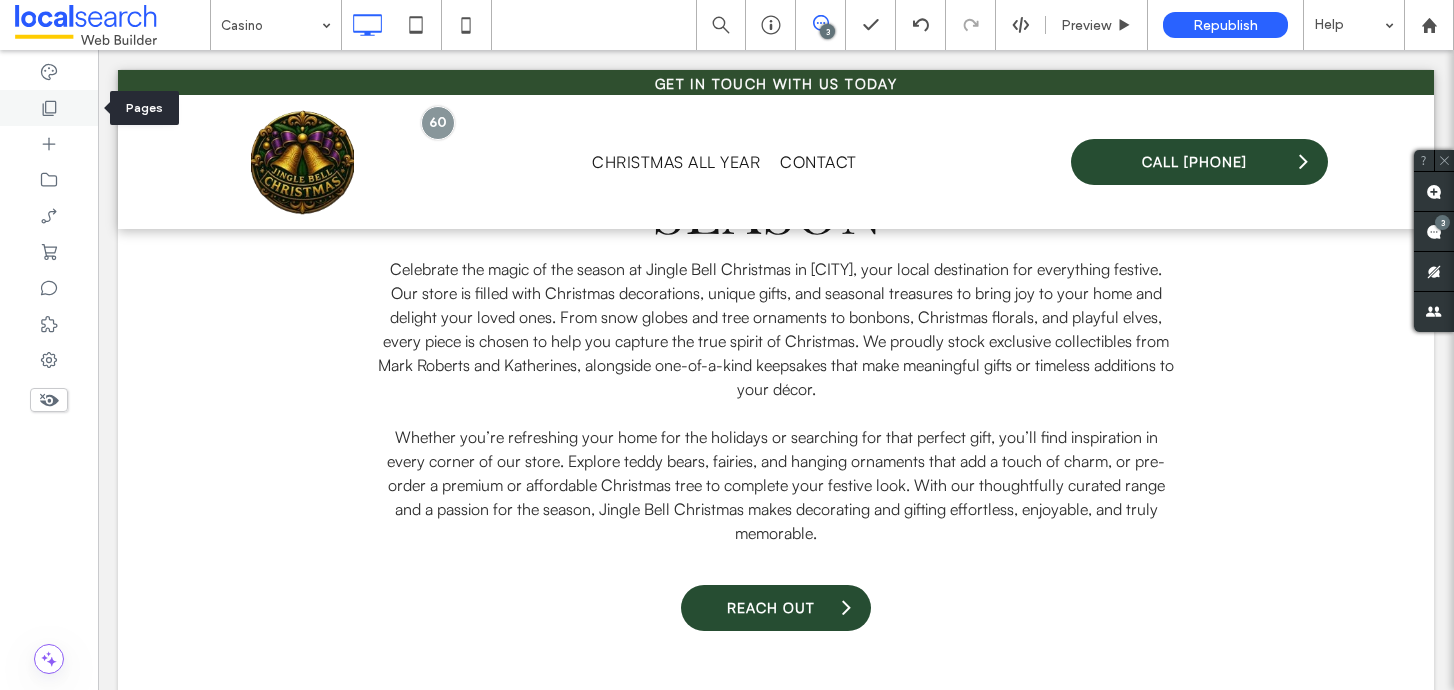 click 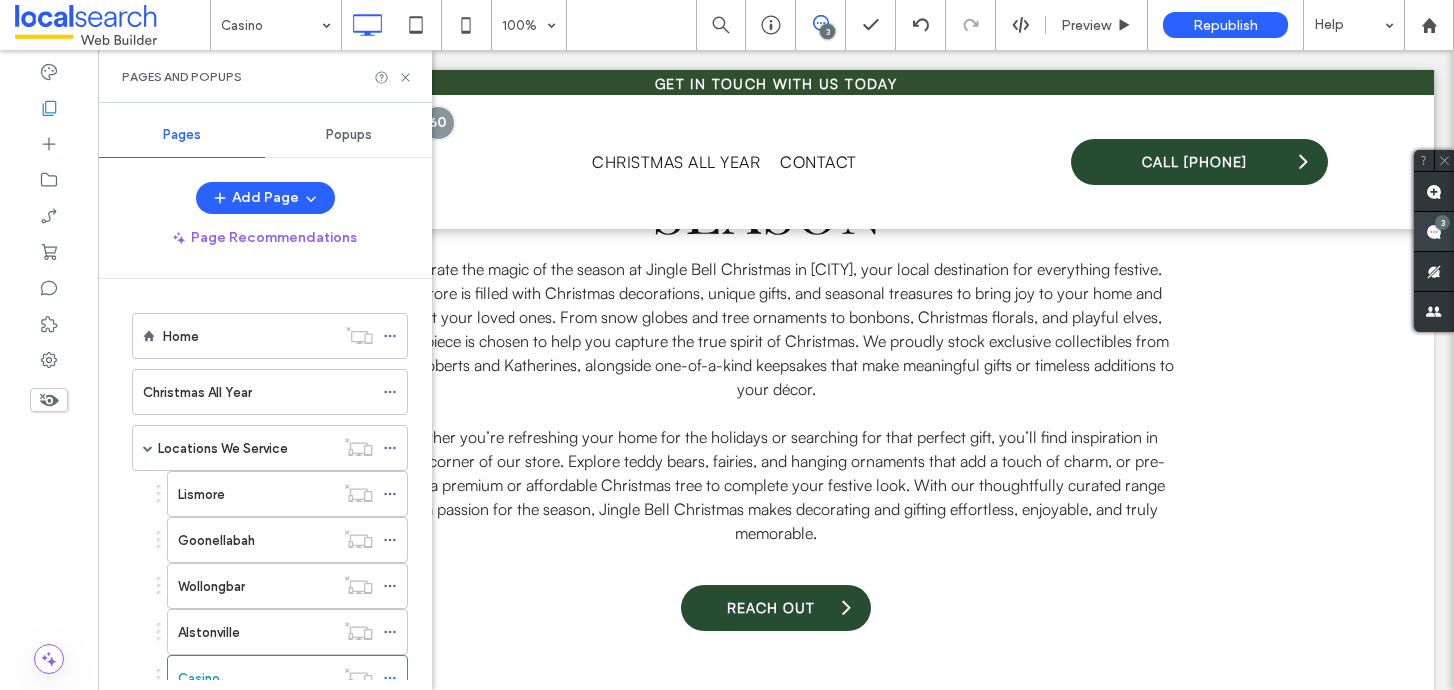 click 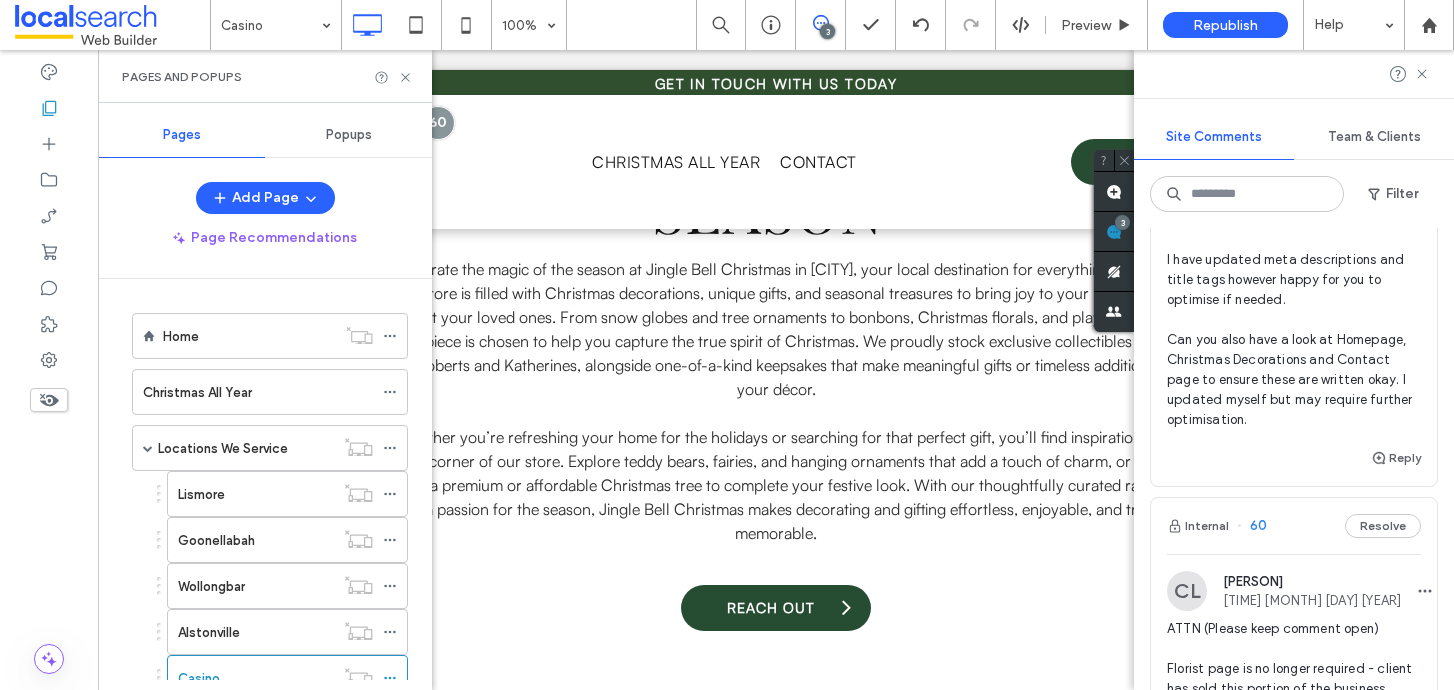 scroll, scrollTop: 503, scrollLeft: 0, axis: vertical 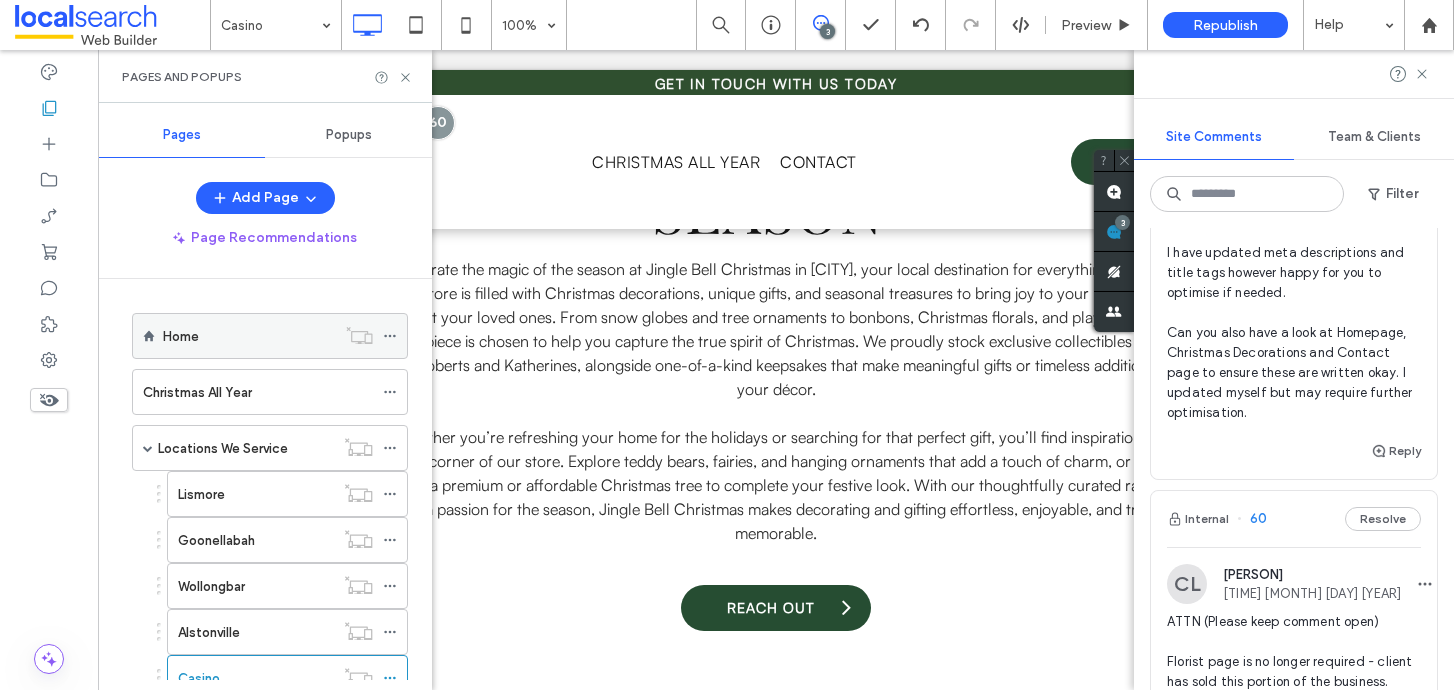 click on "Home" at bounding box center (249, 336) 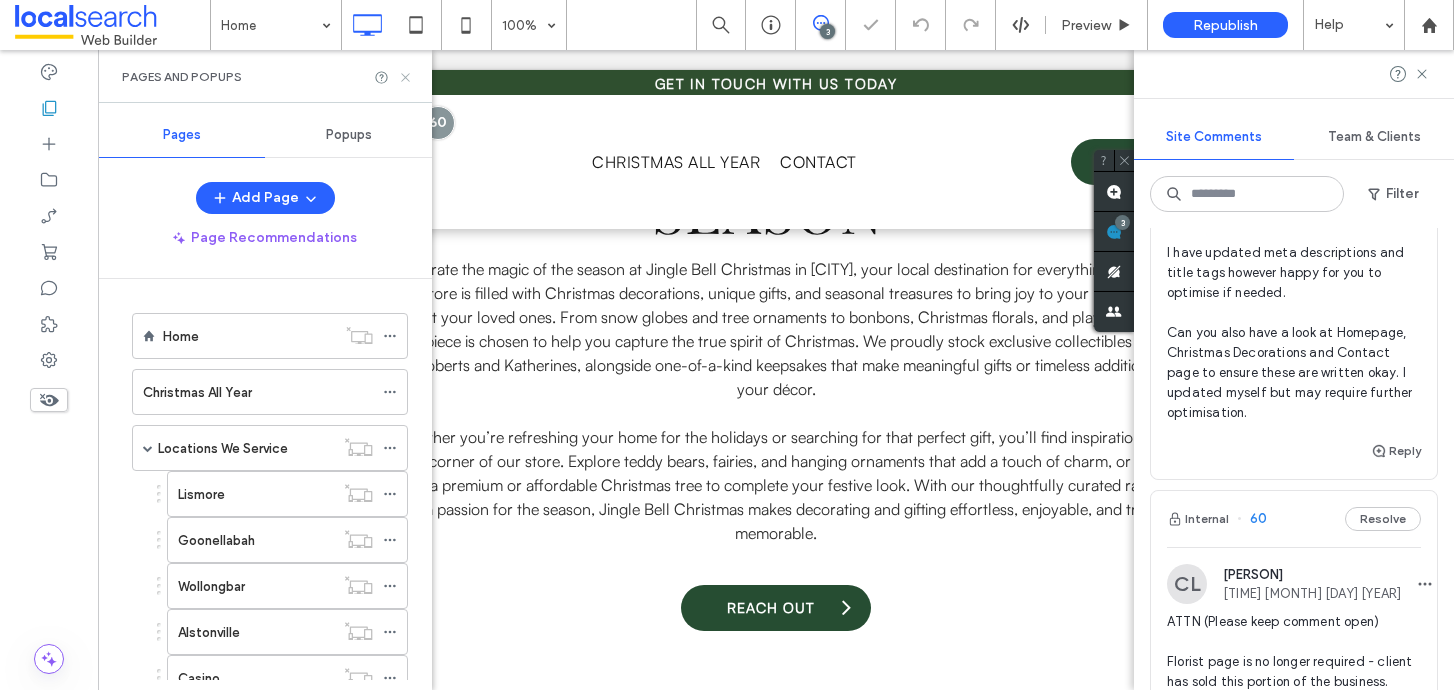 click 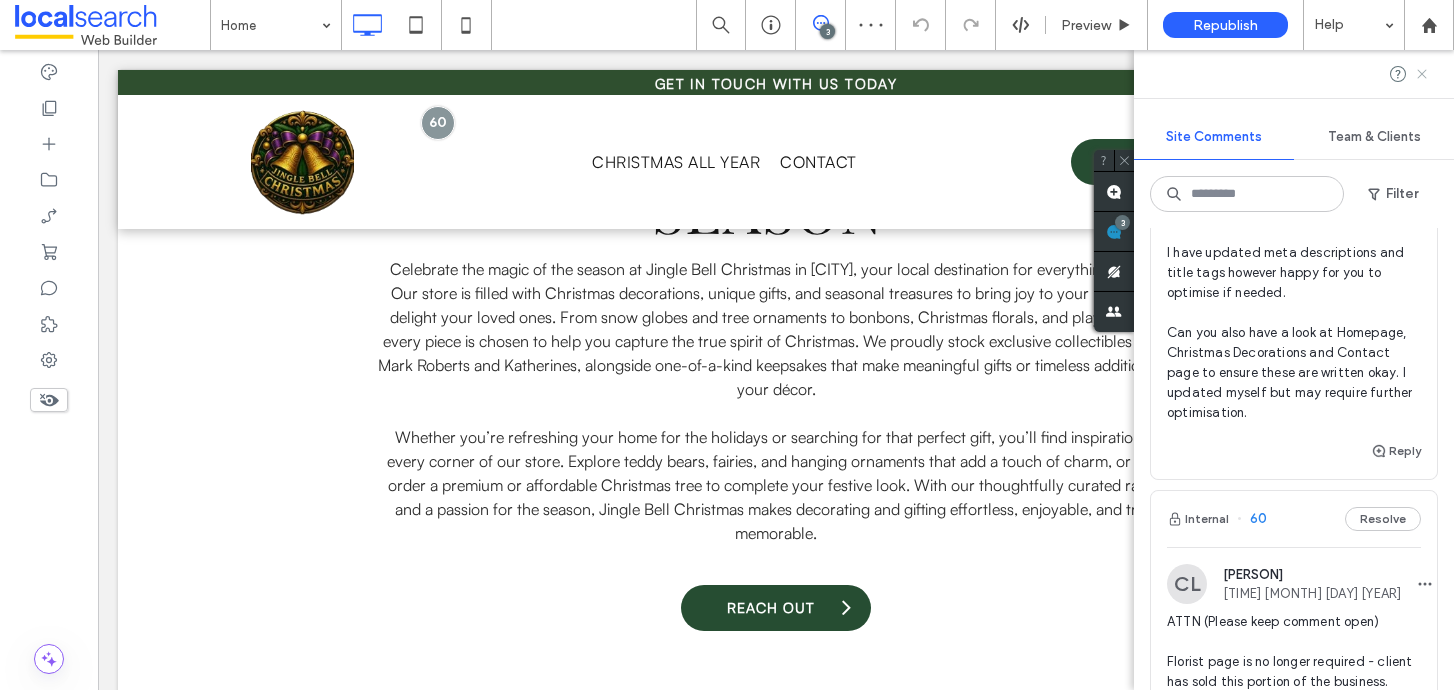click 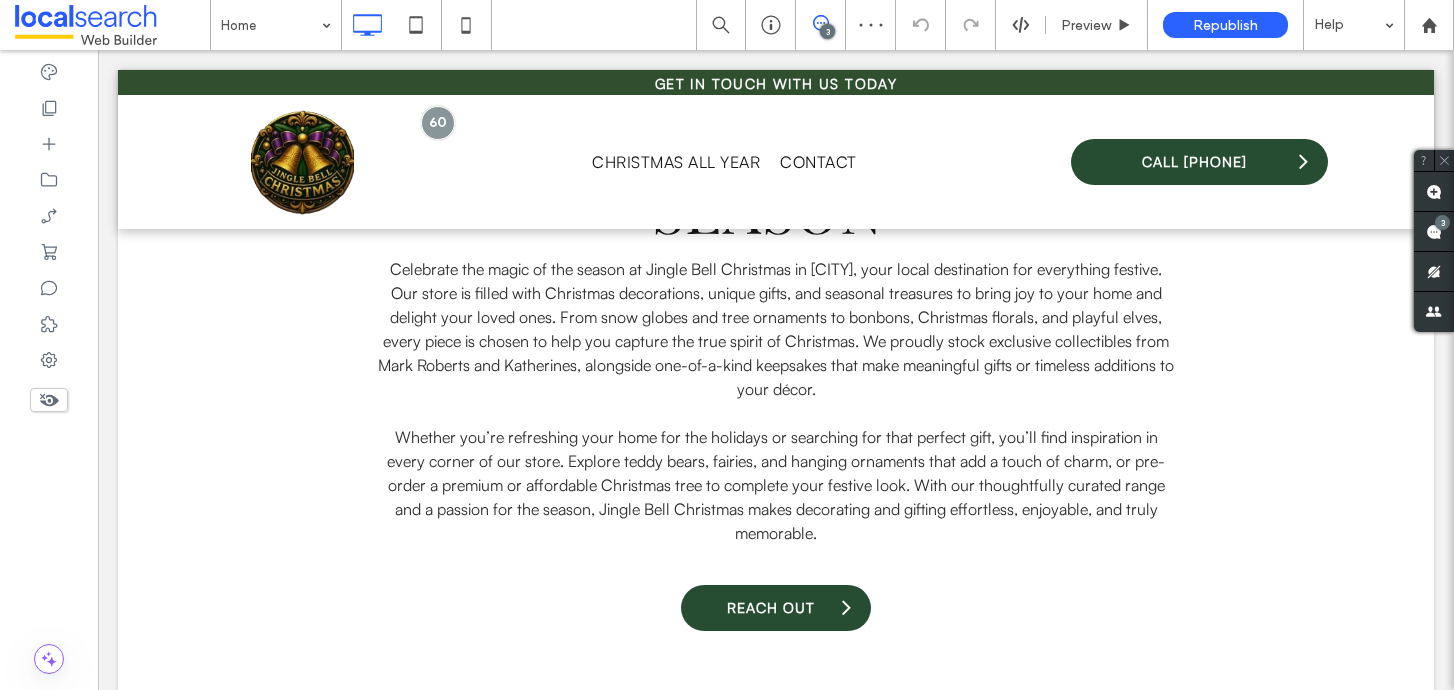 scroll, scrollTop: 0, scrollLeft: 0, axis: both 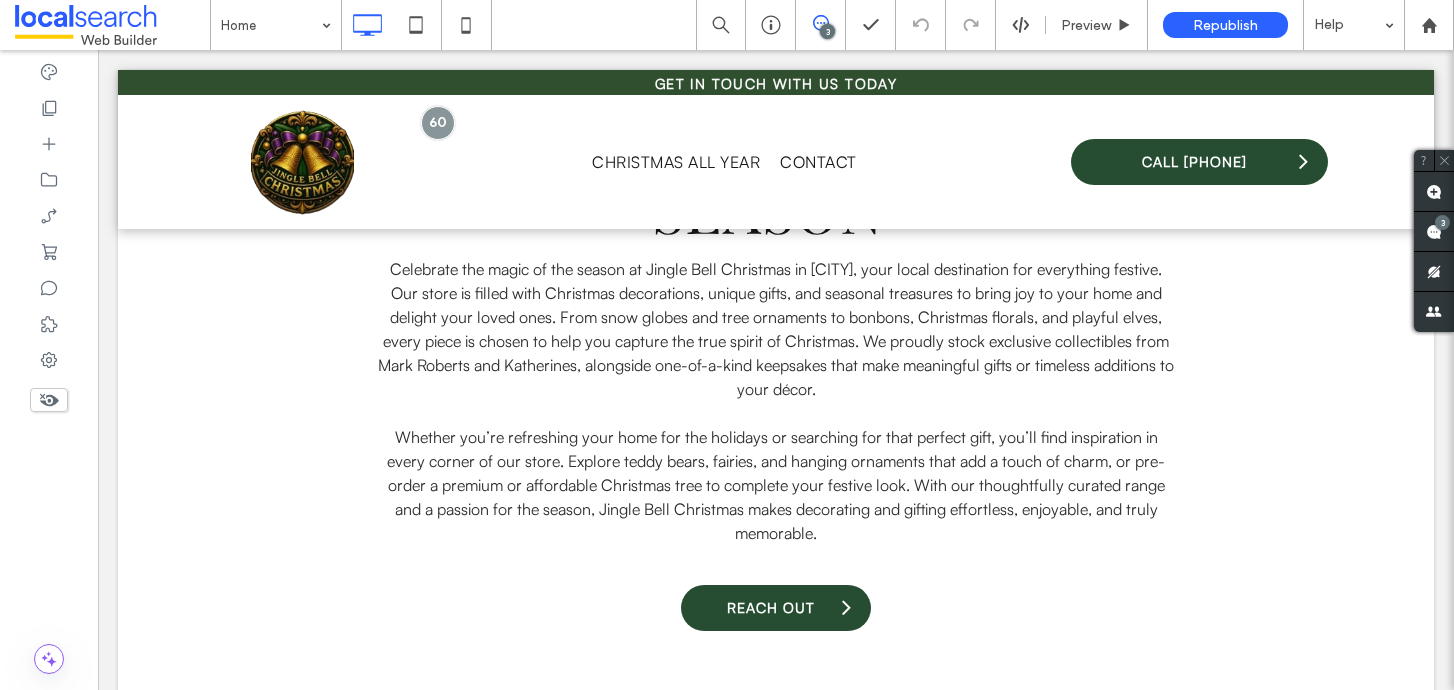 type on "**********" 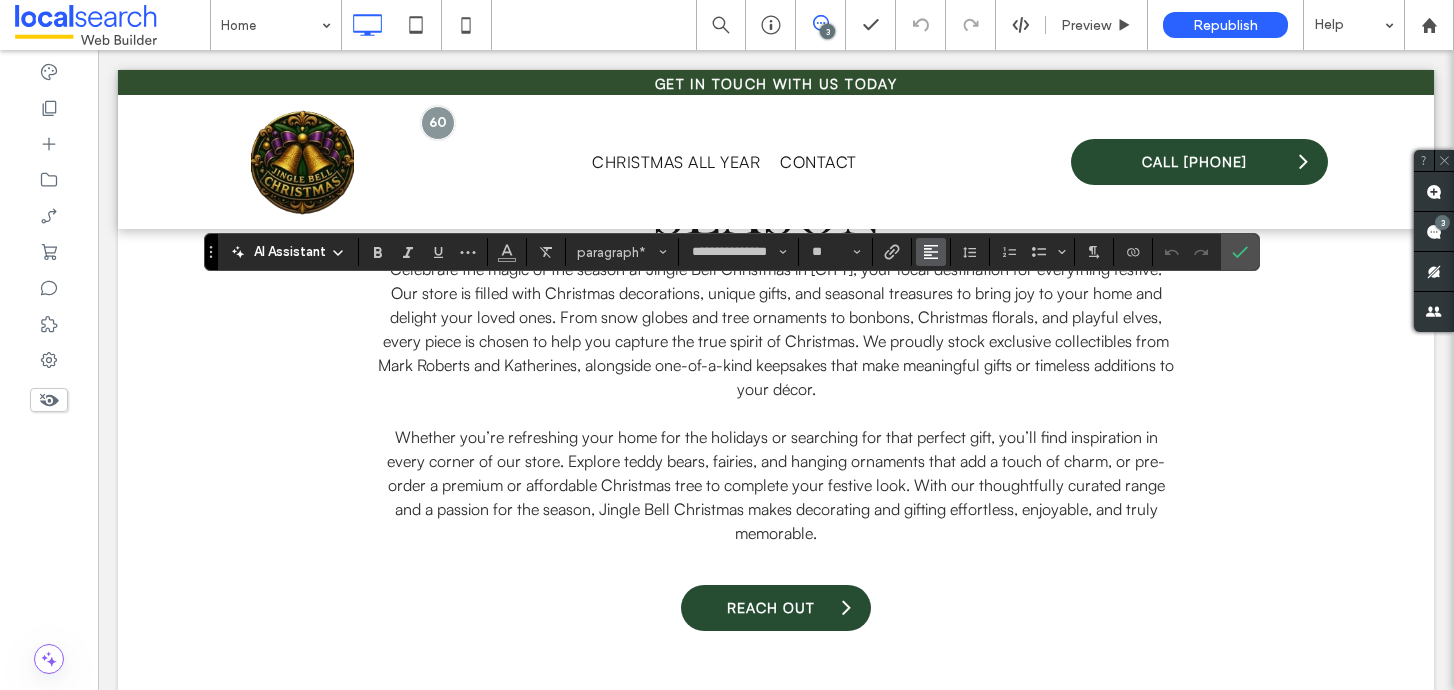 click 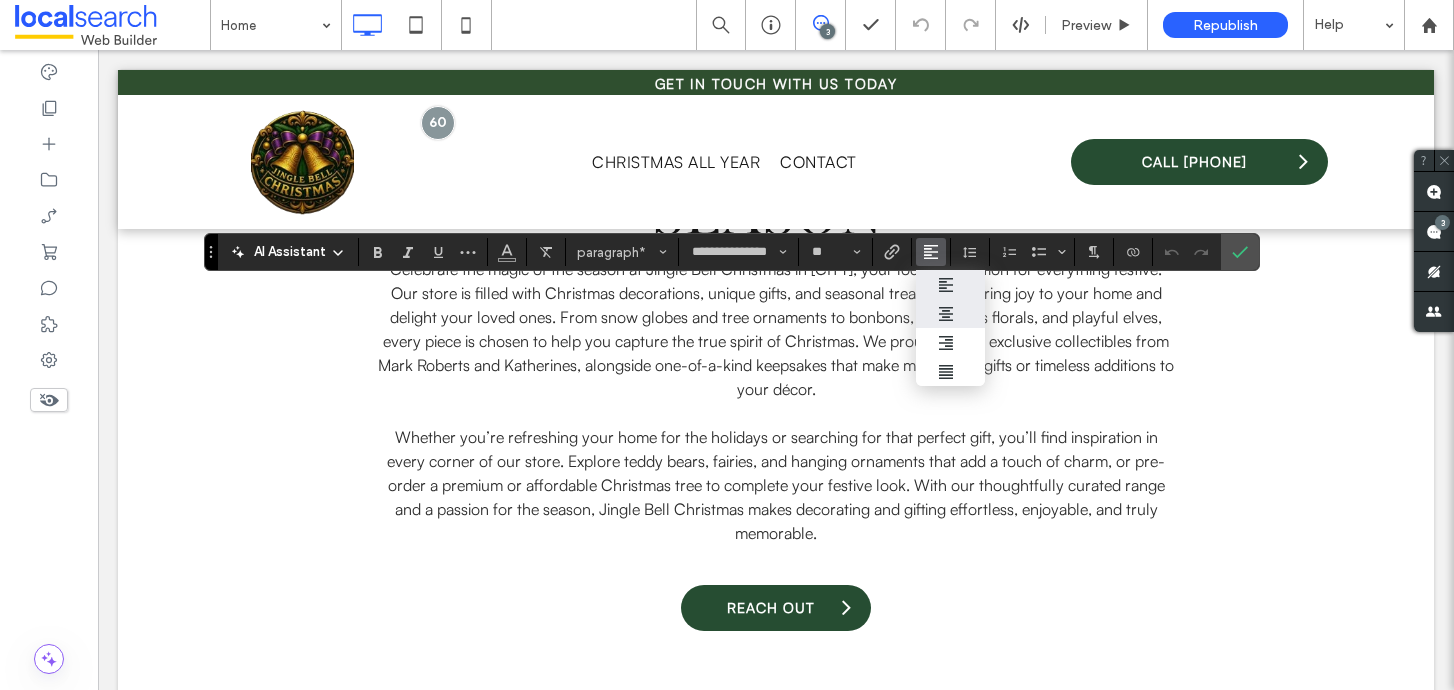click at bounding box center (951, 313) 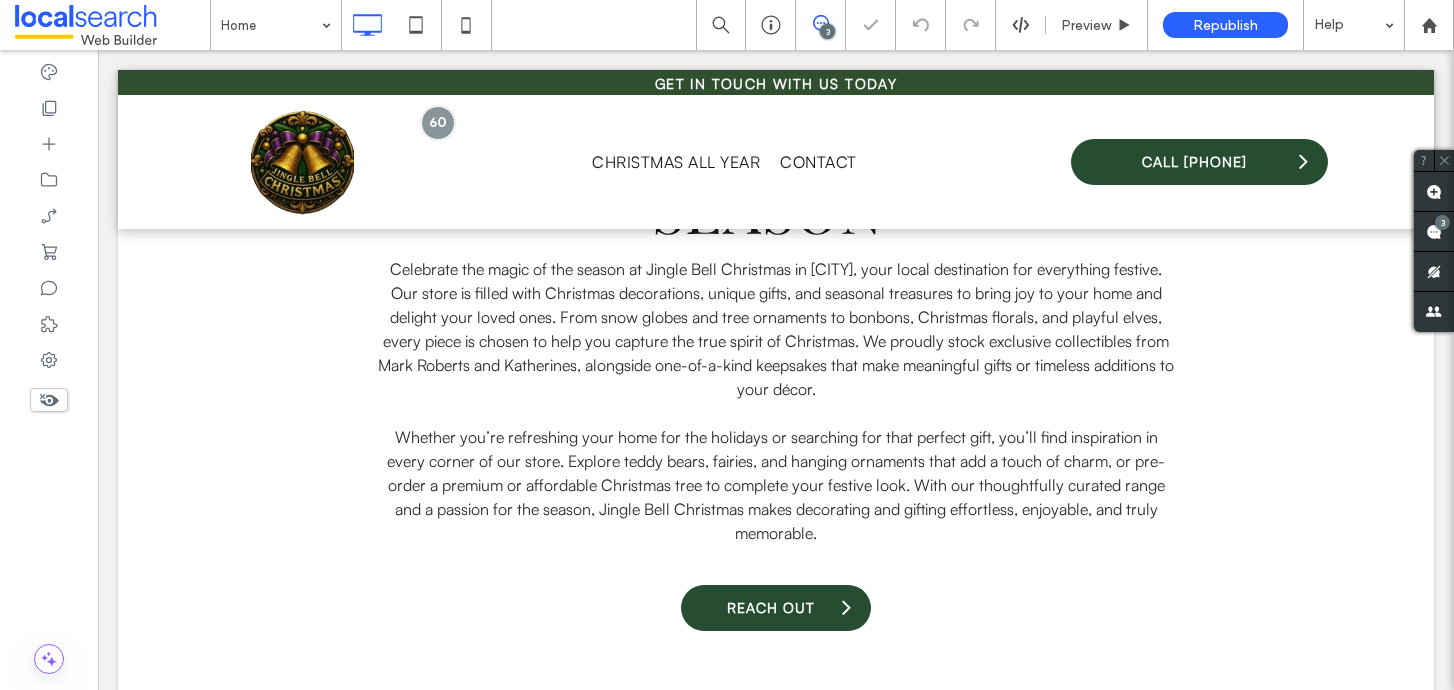 type on "**********" 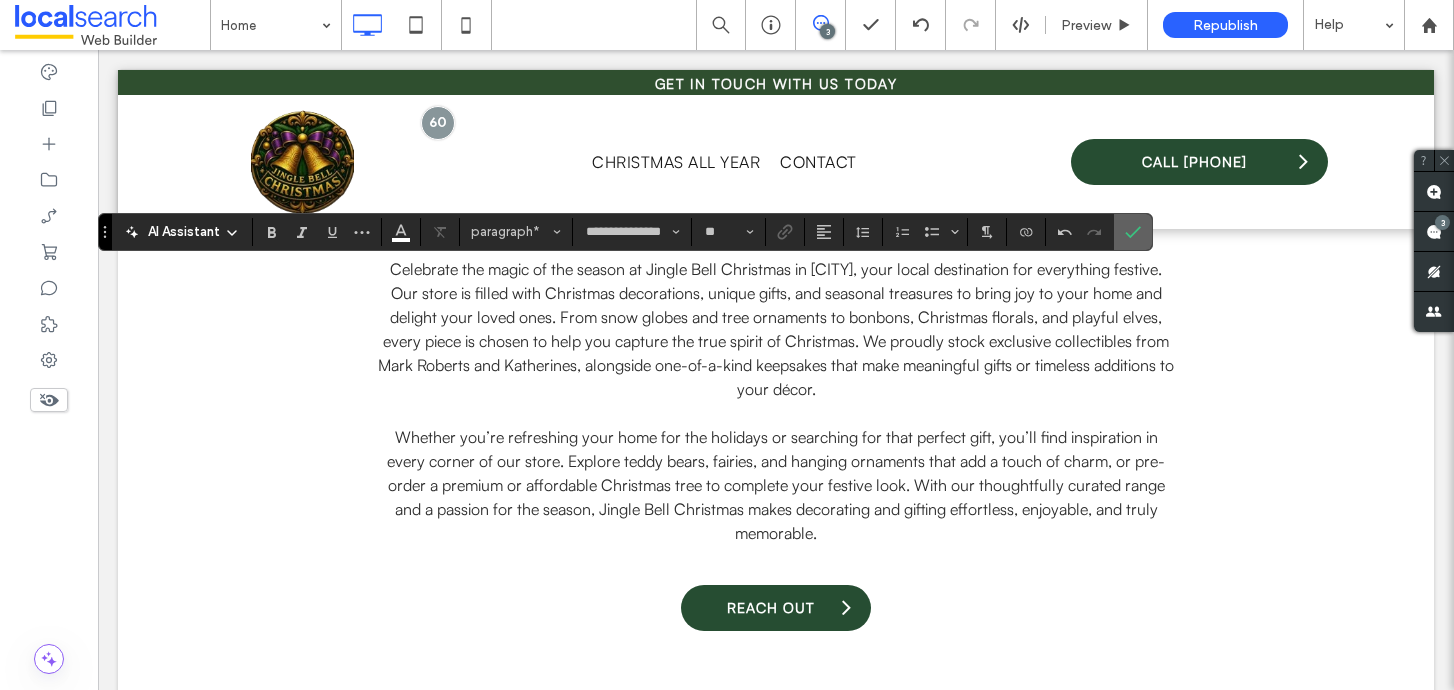 click 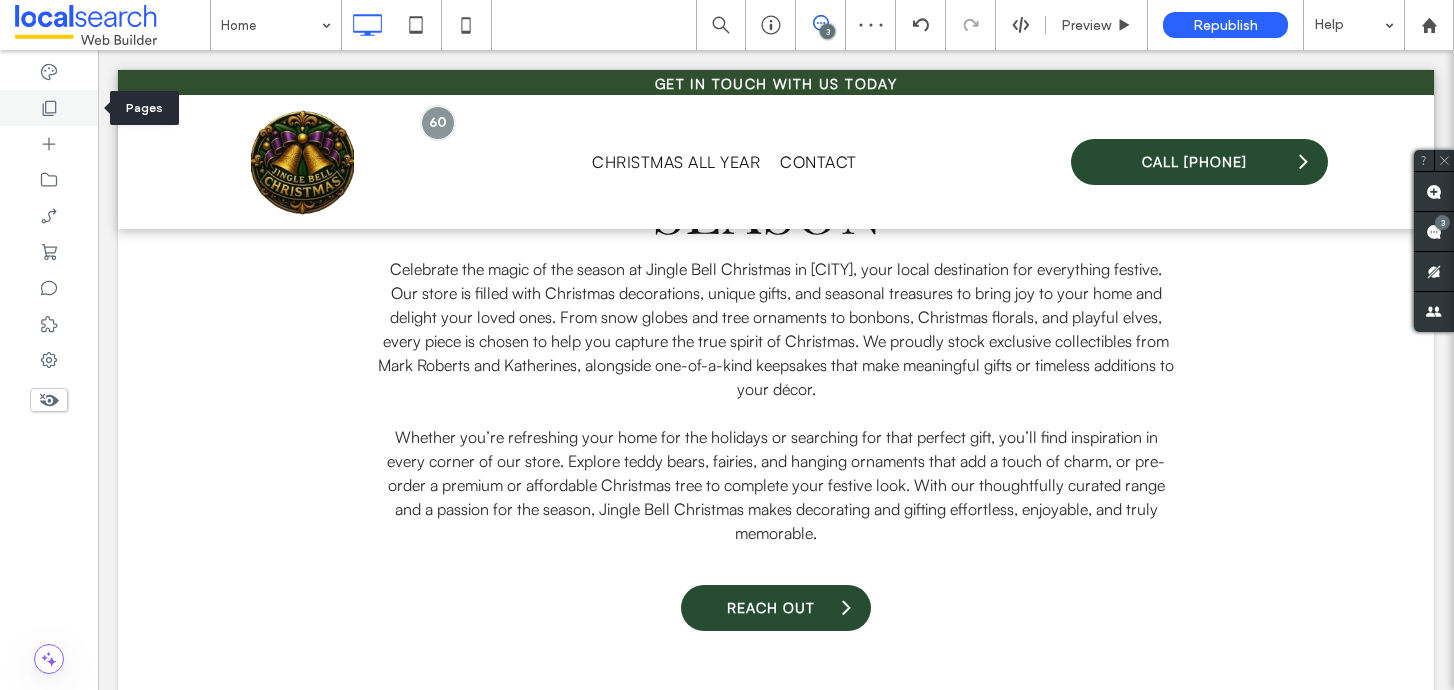 click at bounding box center [49, 108] 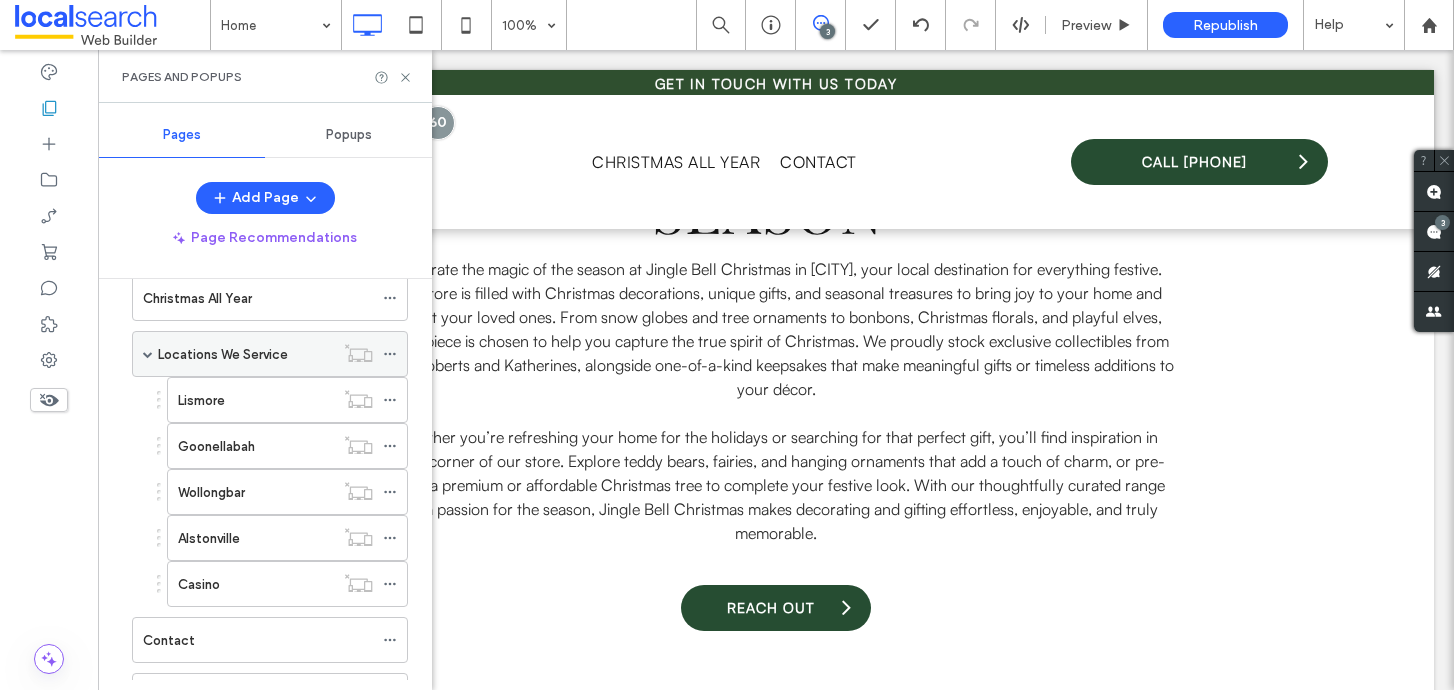 scroll, scrollTop: 239, scrollLeft: 0, axis: vertical 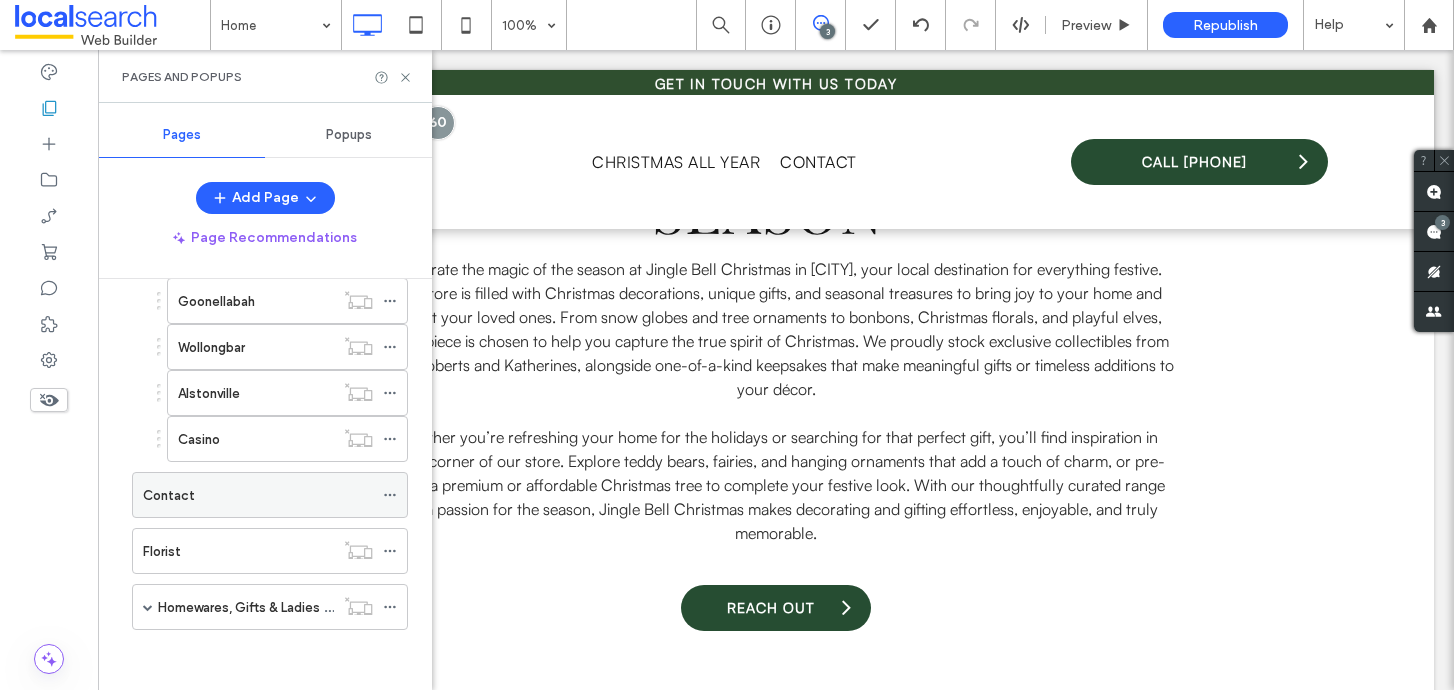 click on "Contact" at bounding box center (258, 495) 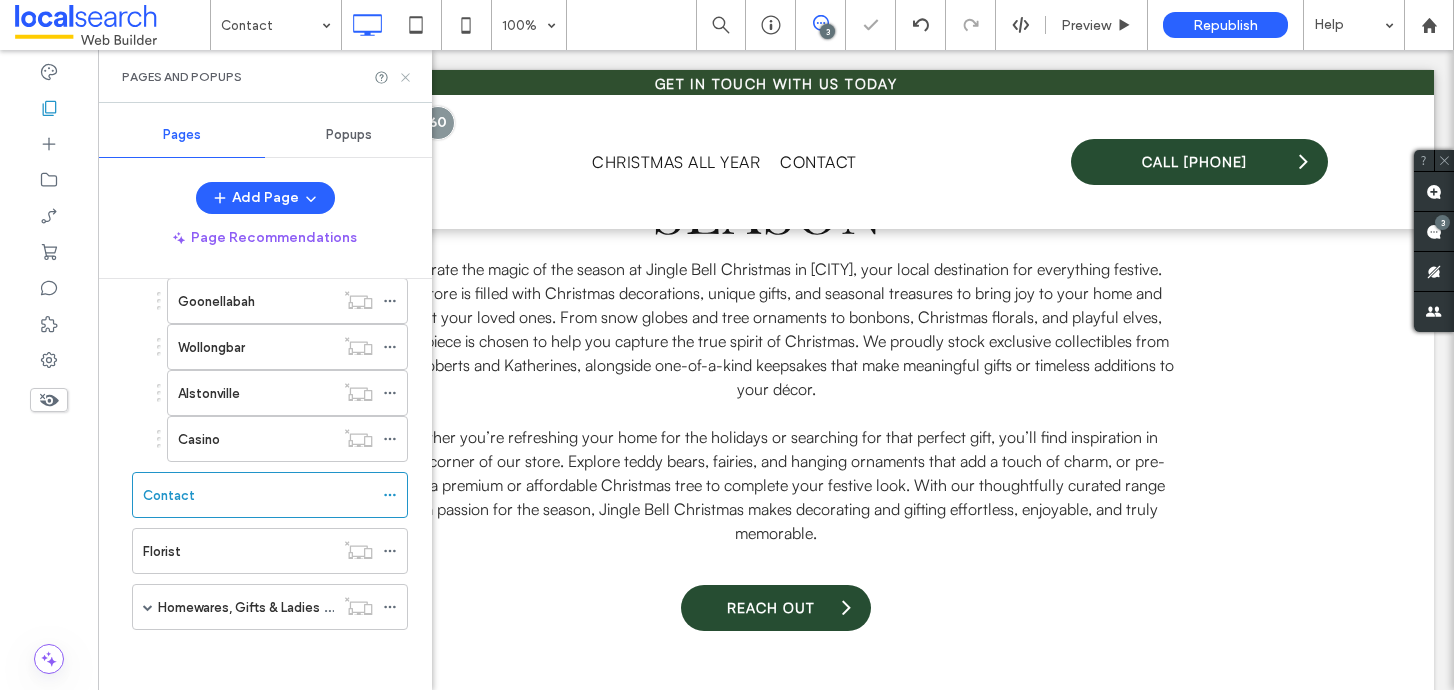 click 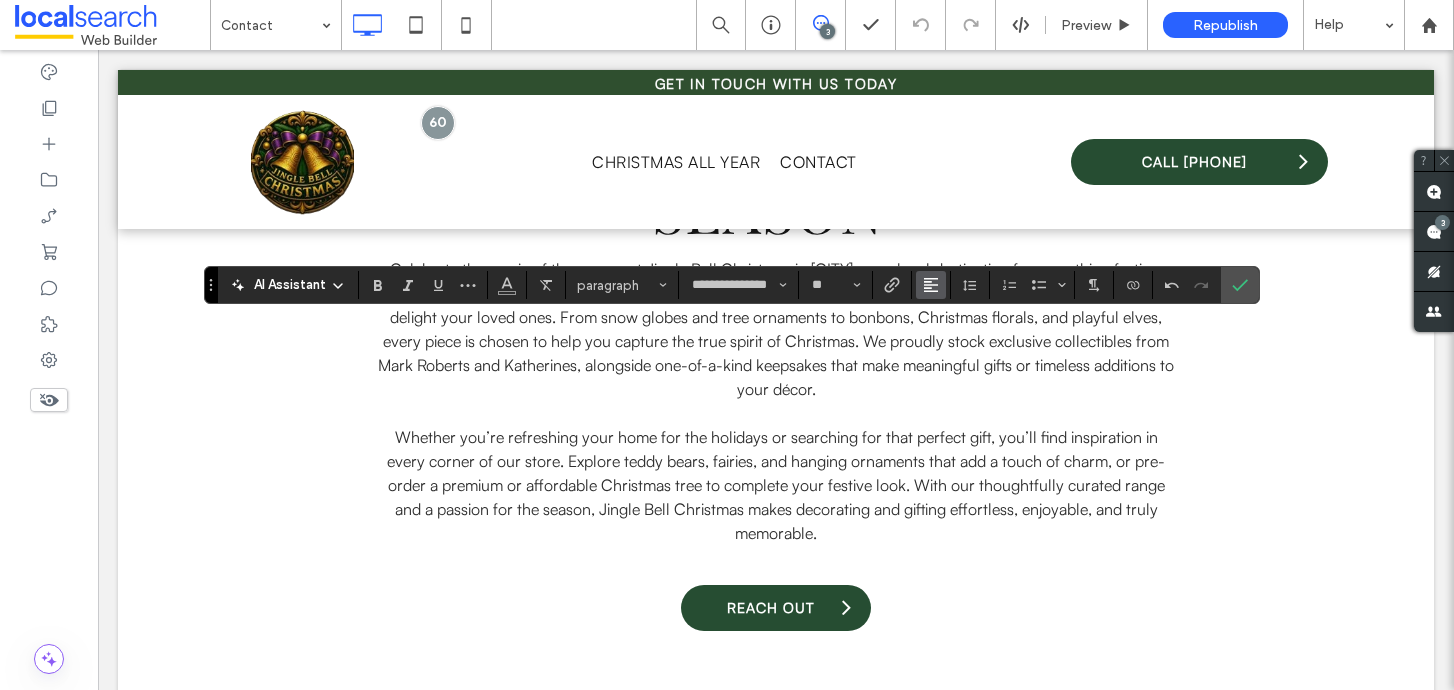 click 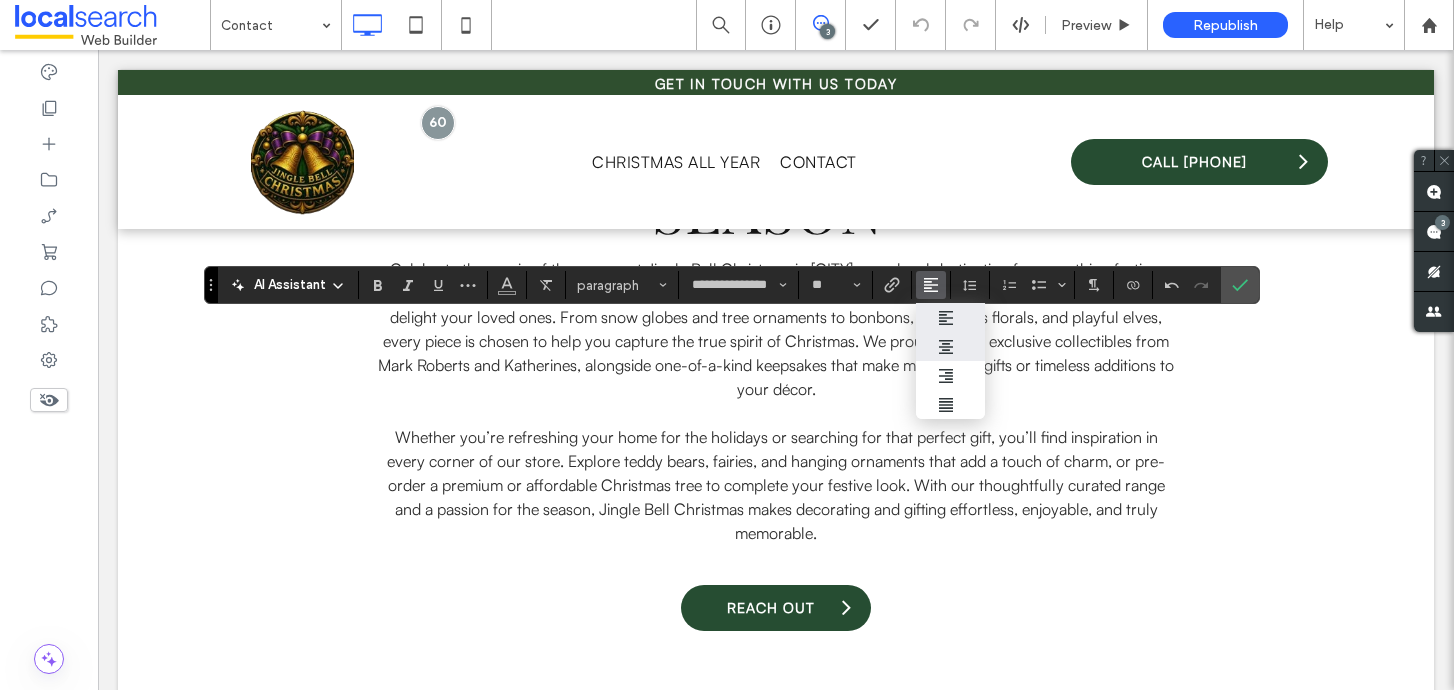 click at bounding box center (951, 347) 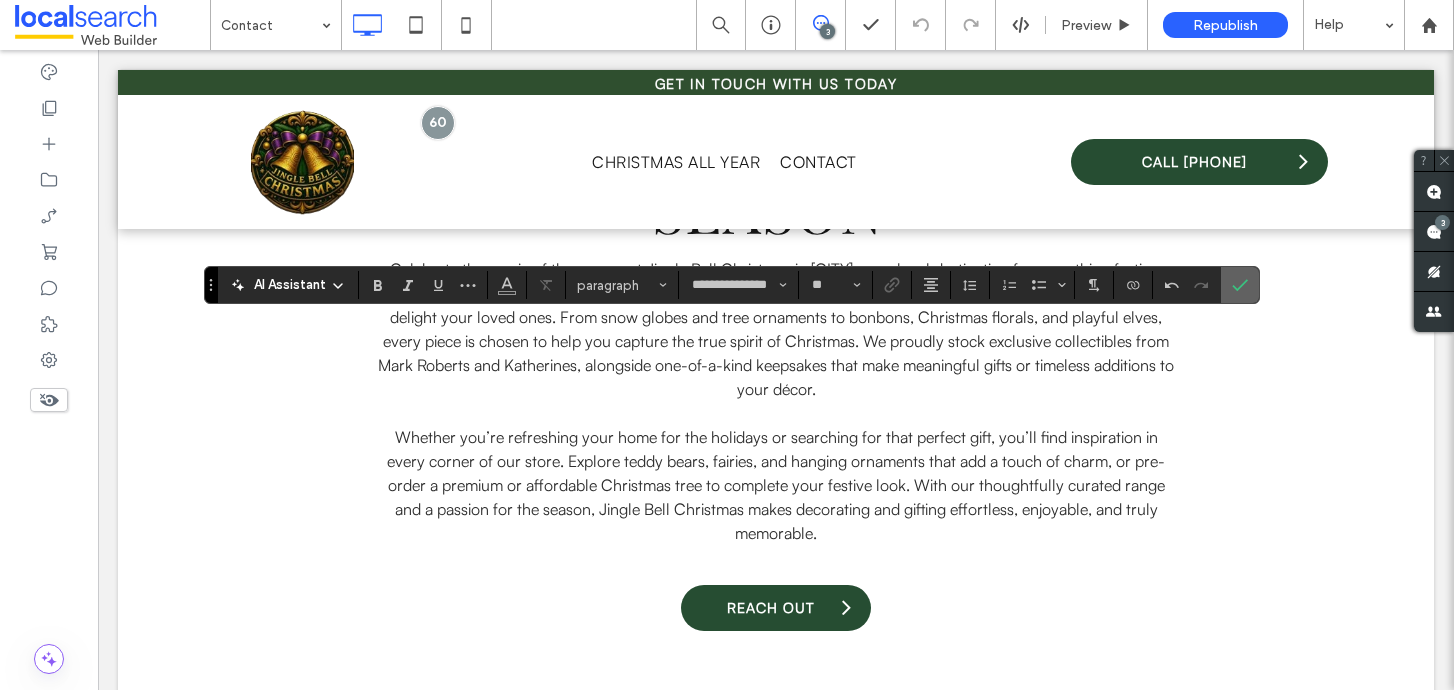 click 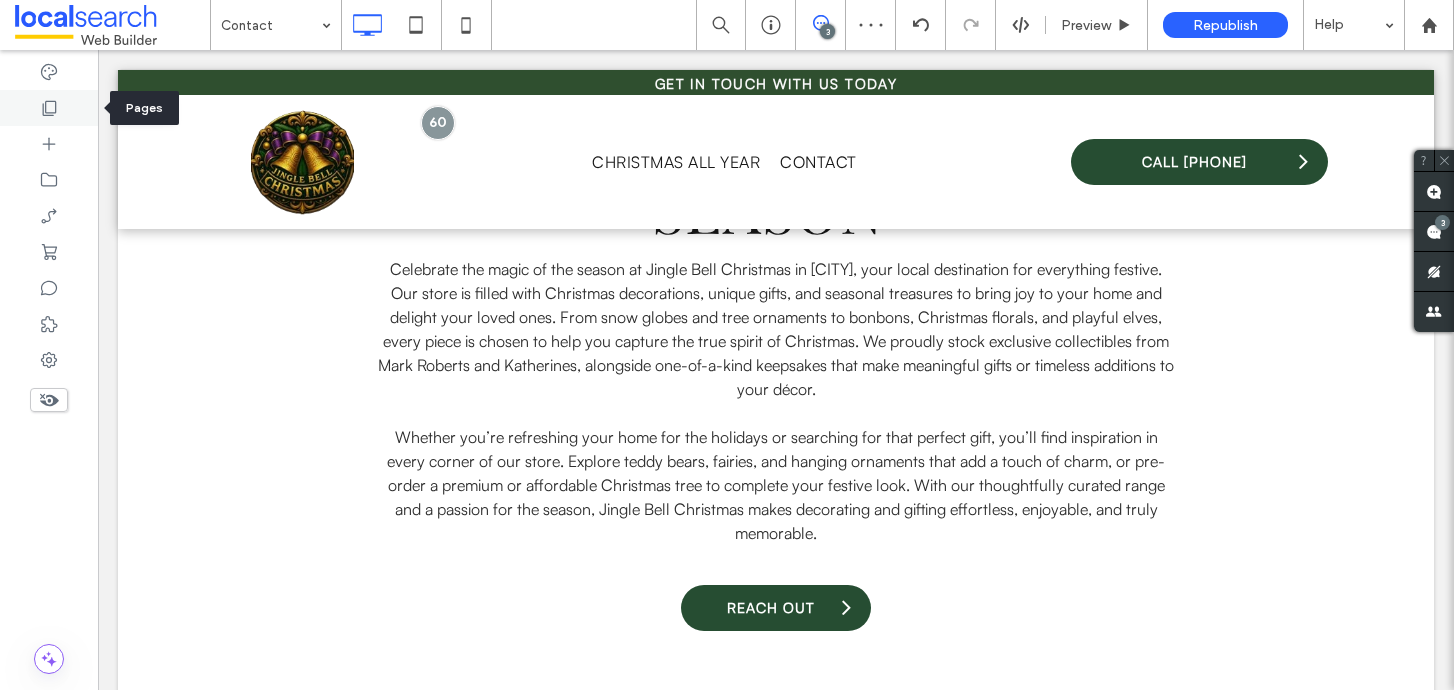 click at bounding box center [49, 108] 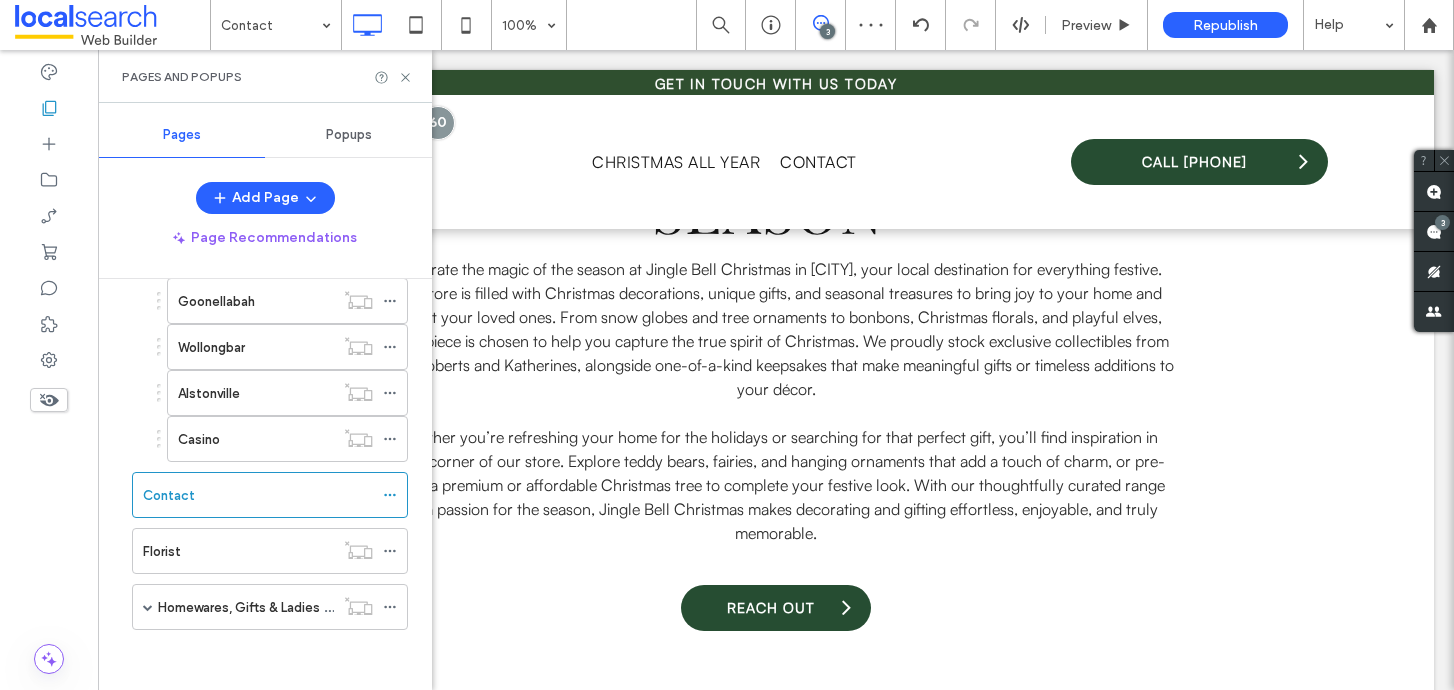 scroll, scrollTop: 10, scrollLeft: 0, axis: vertical 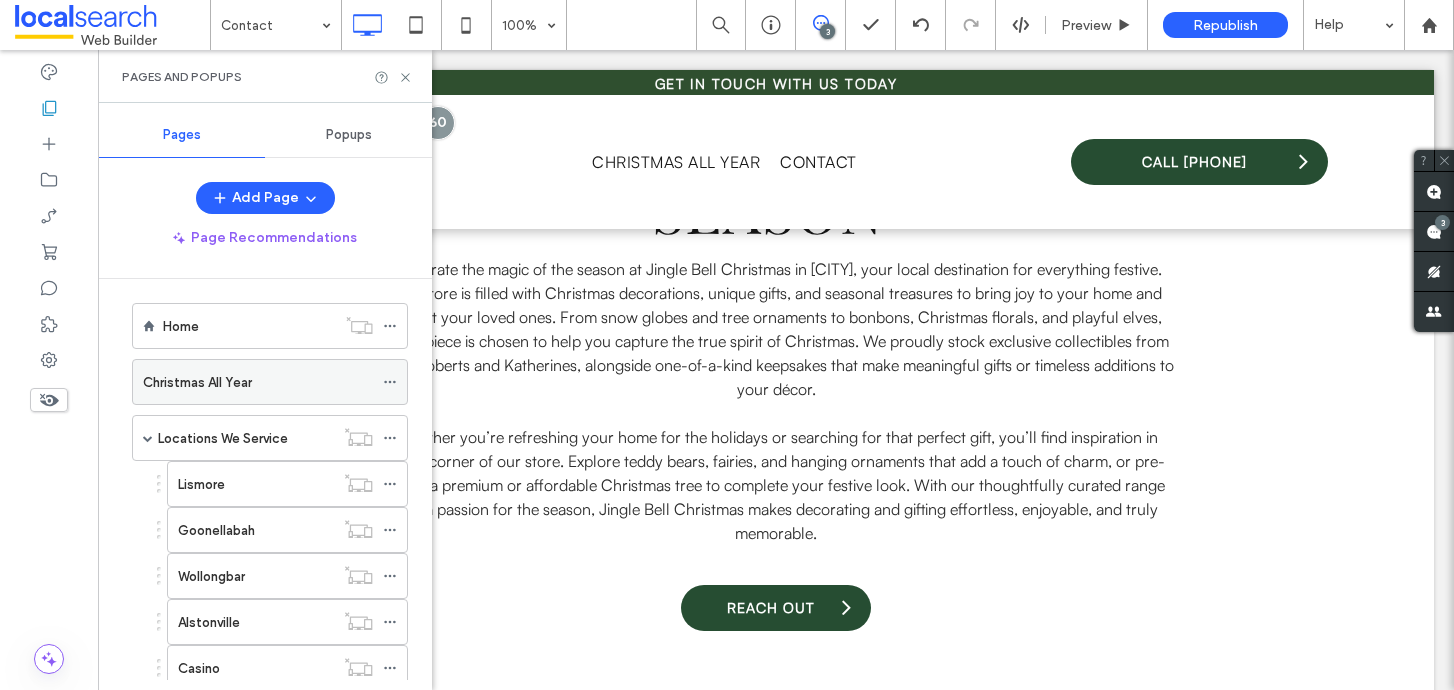 click on "Christmas All Year" at bounding box center (197, 382) 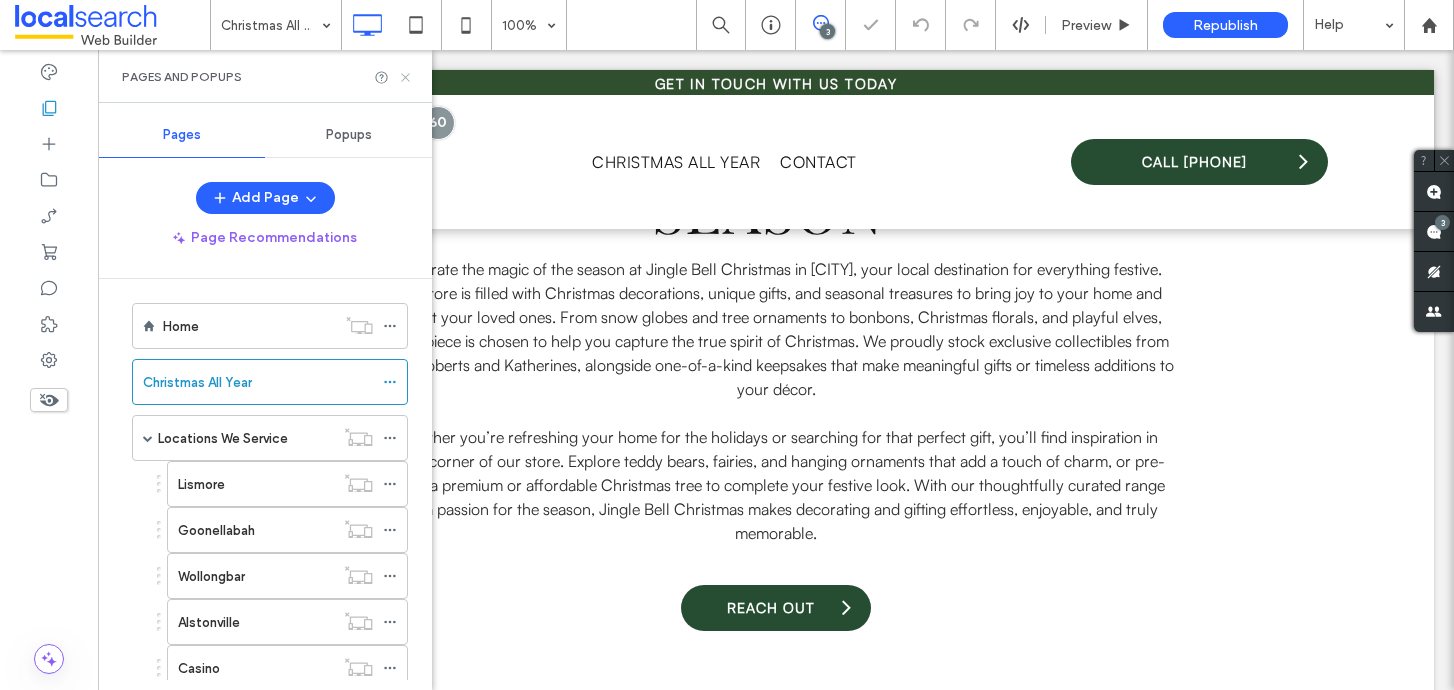 click 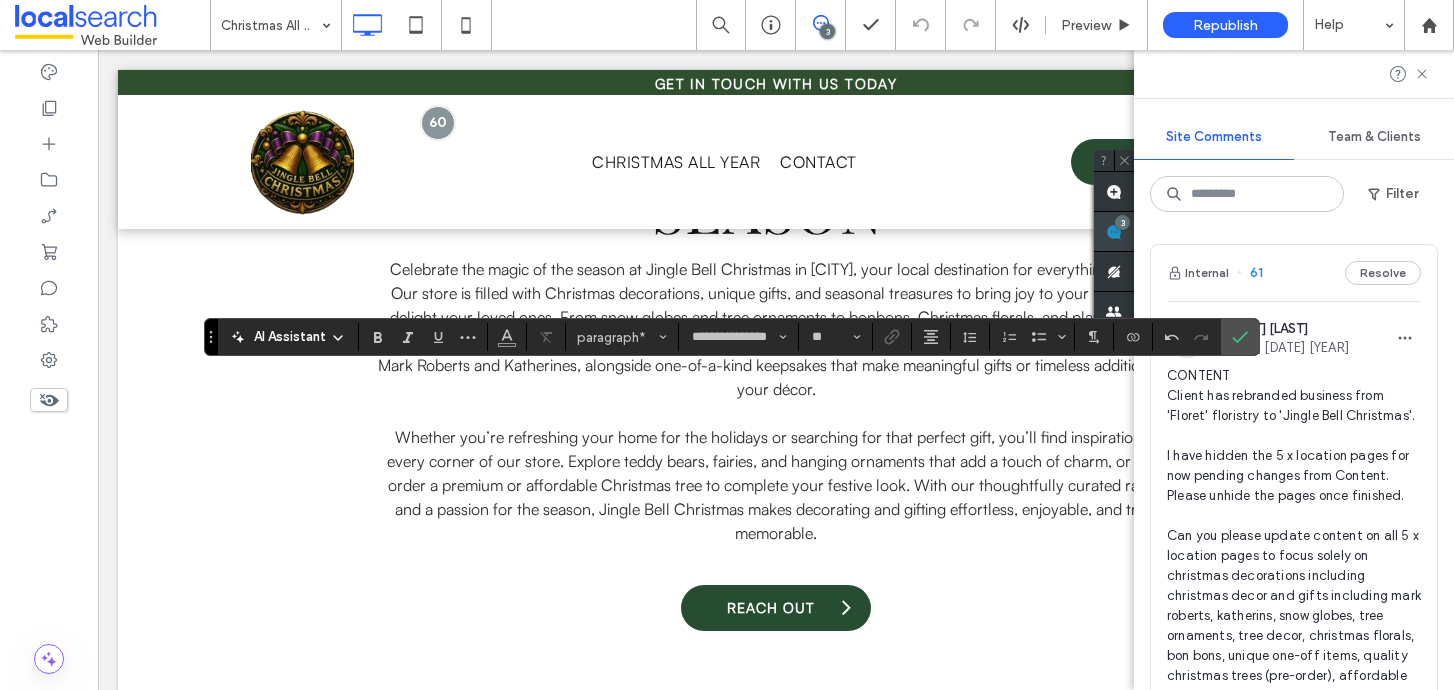 click 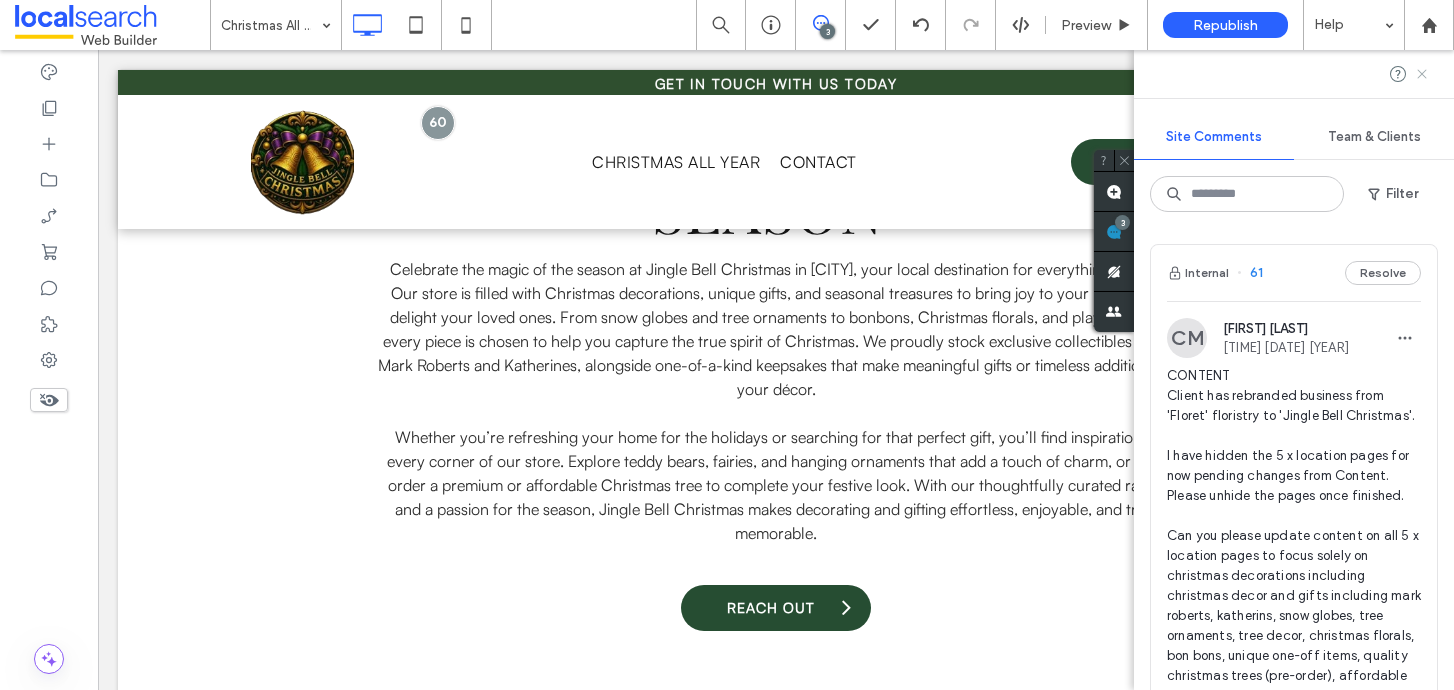 click 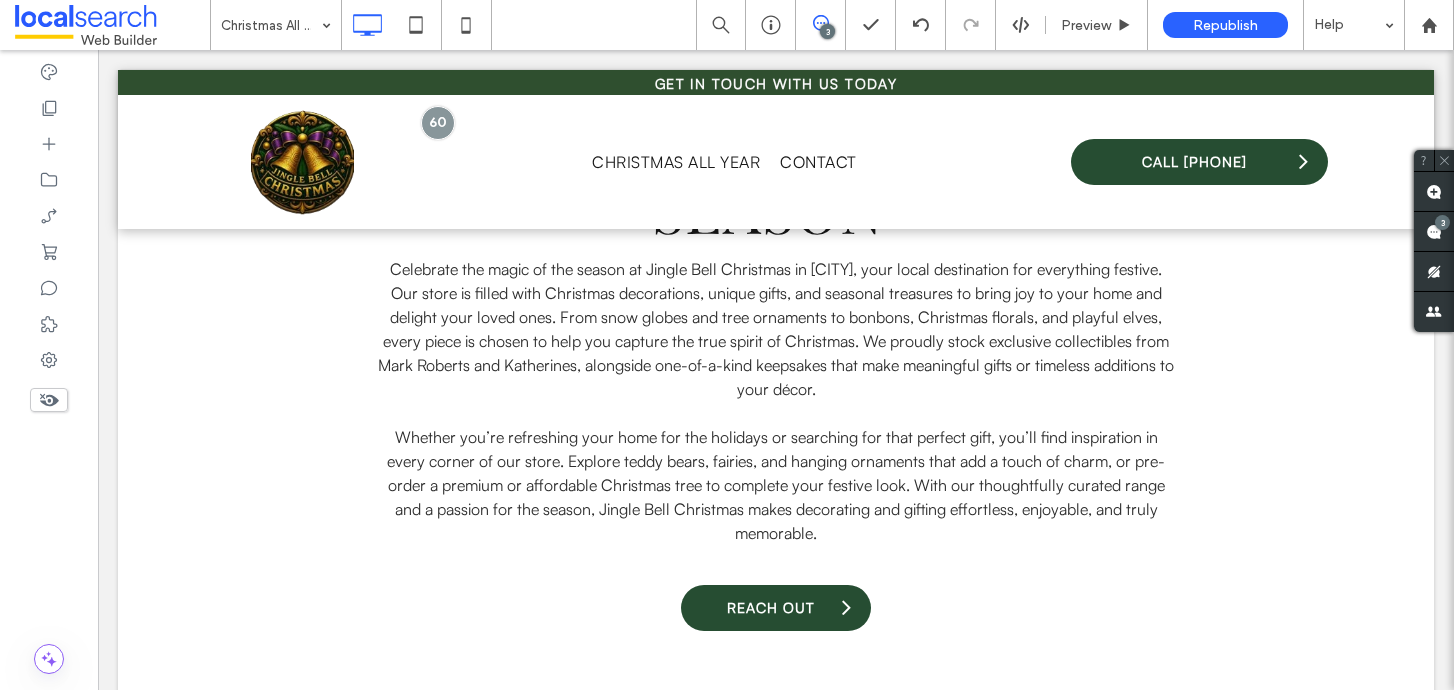 type on "**********" 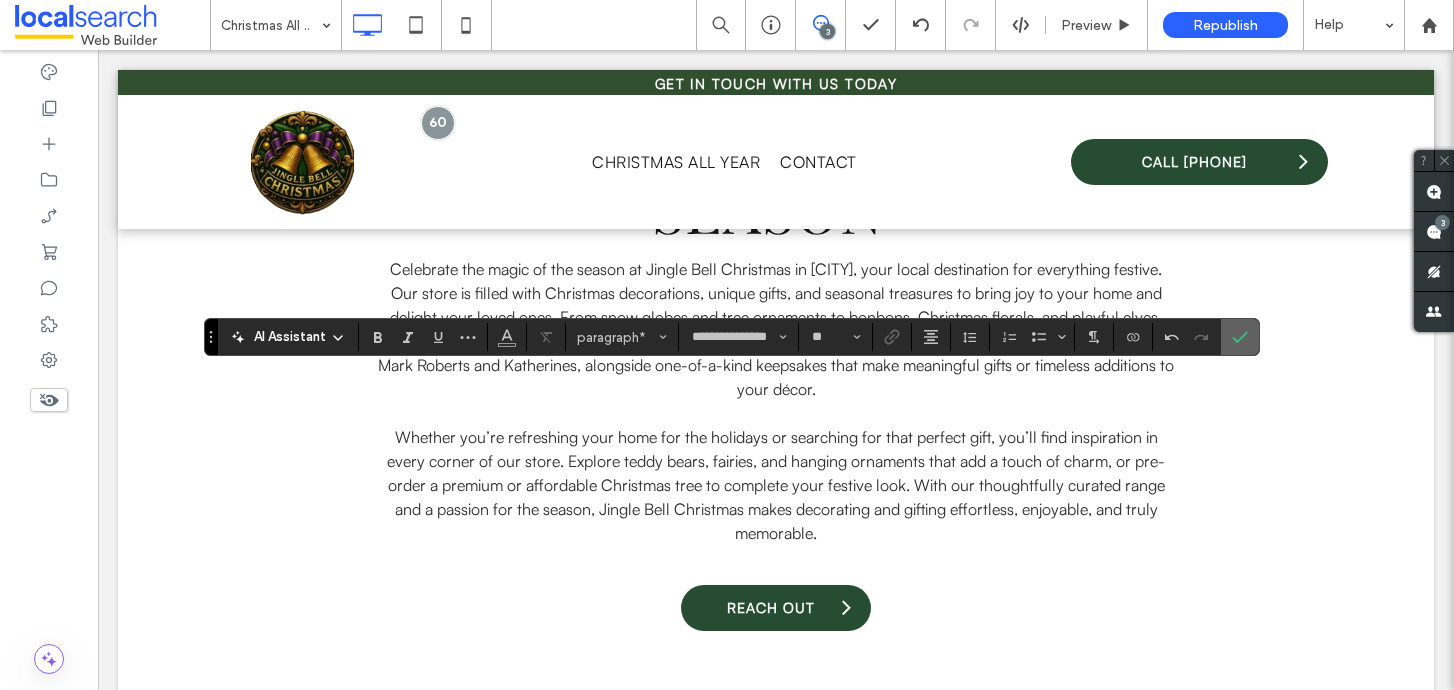click 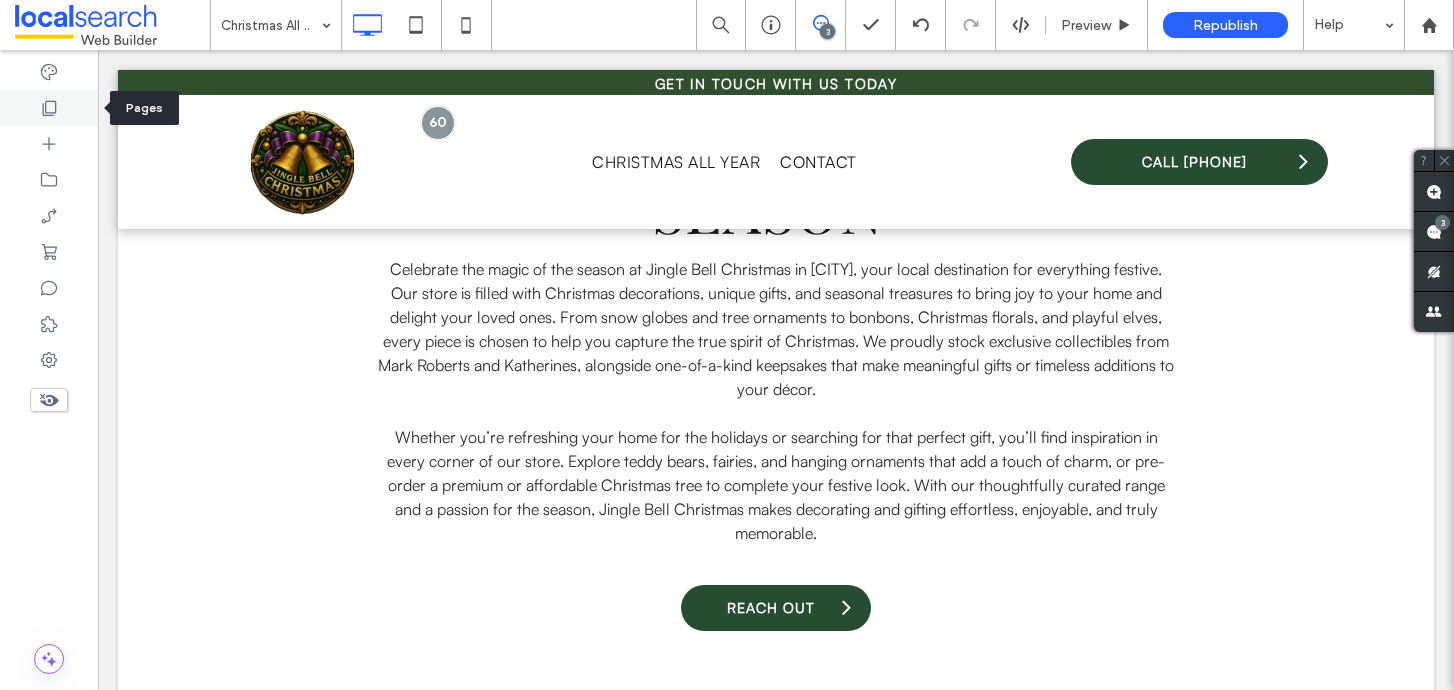 click 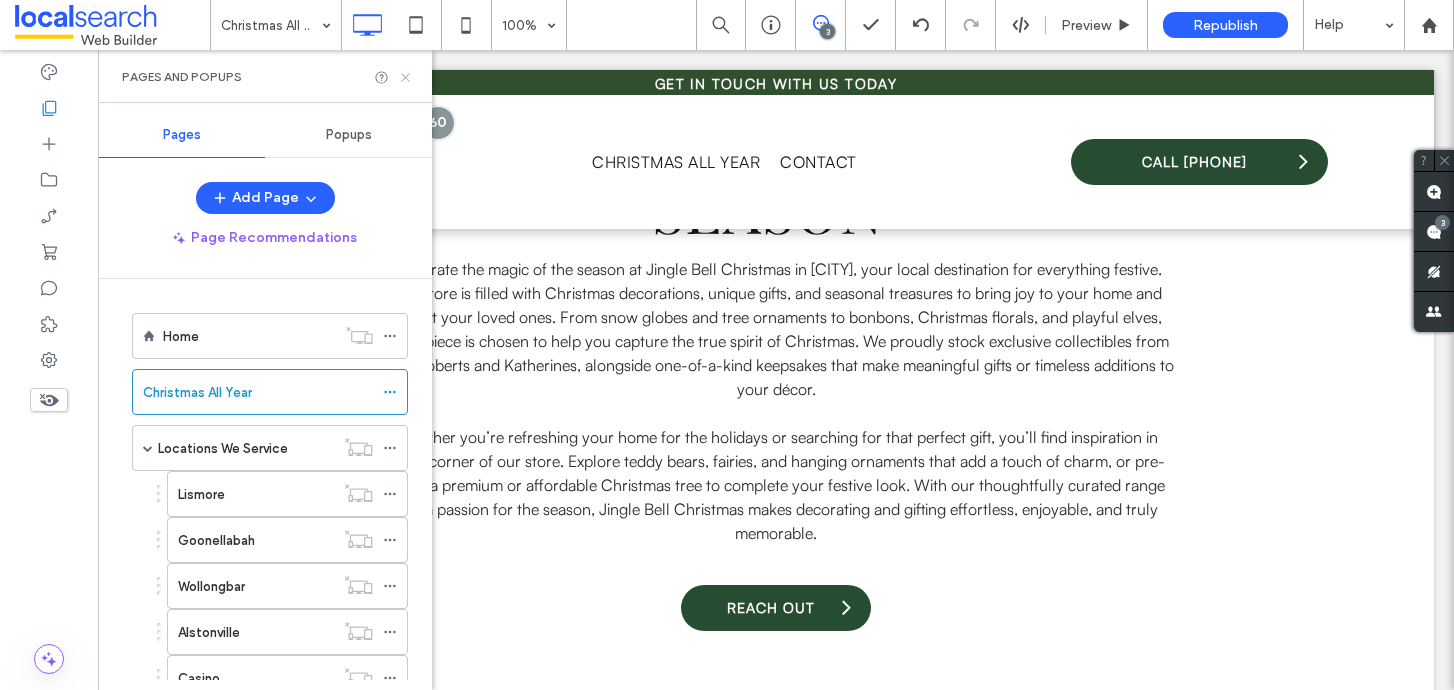 click 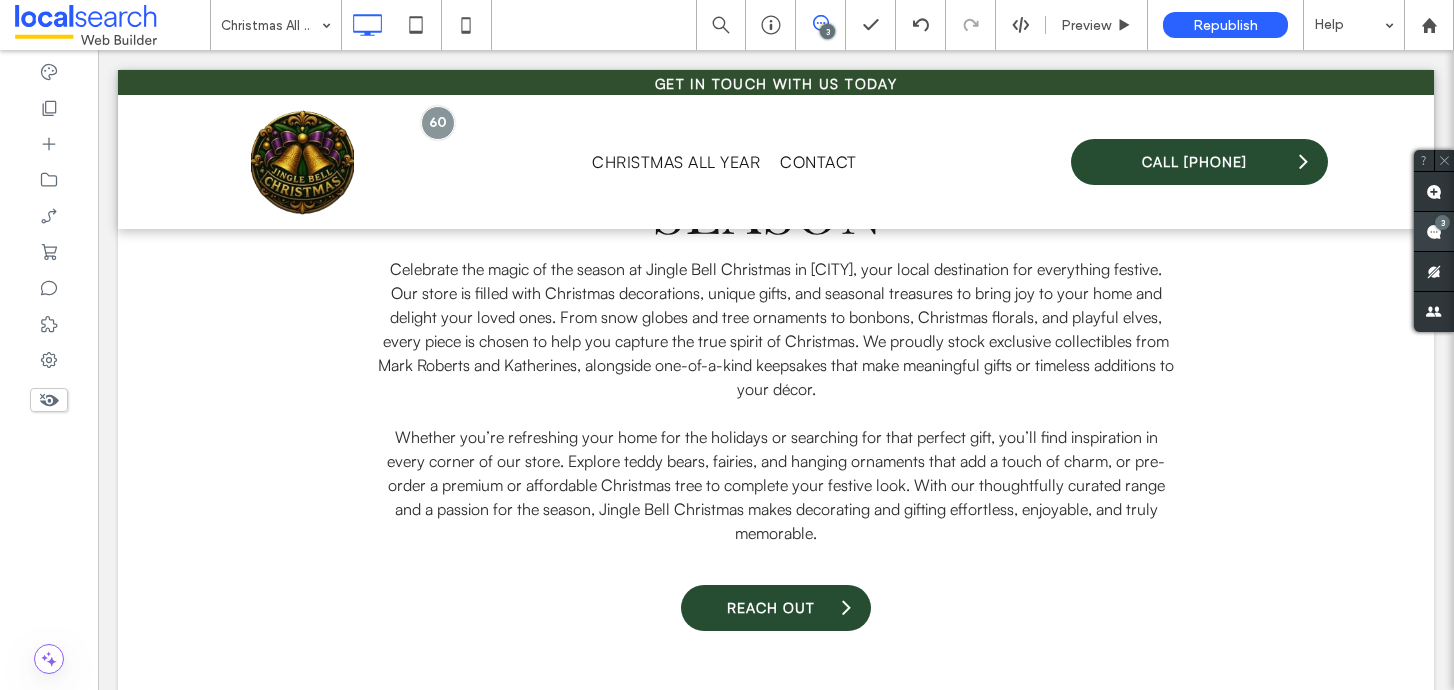 click on "3" at bounding box center (1442, 222) 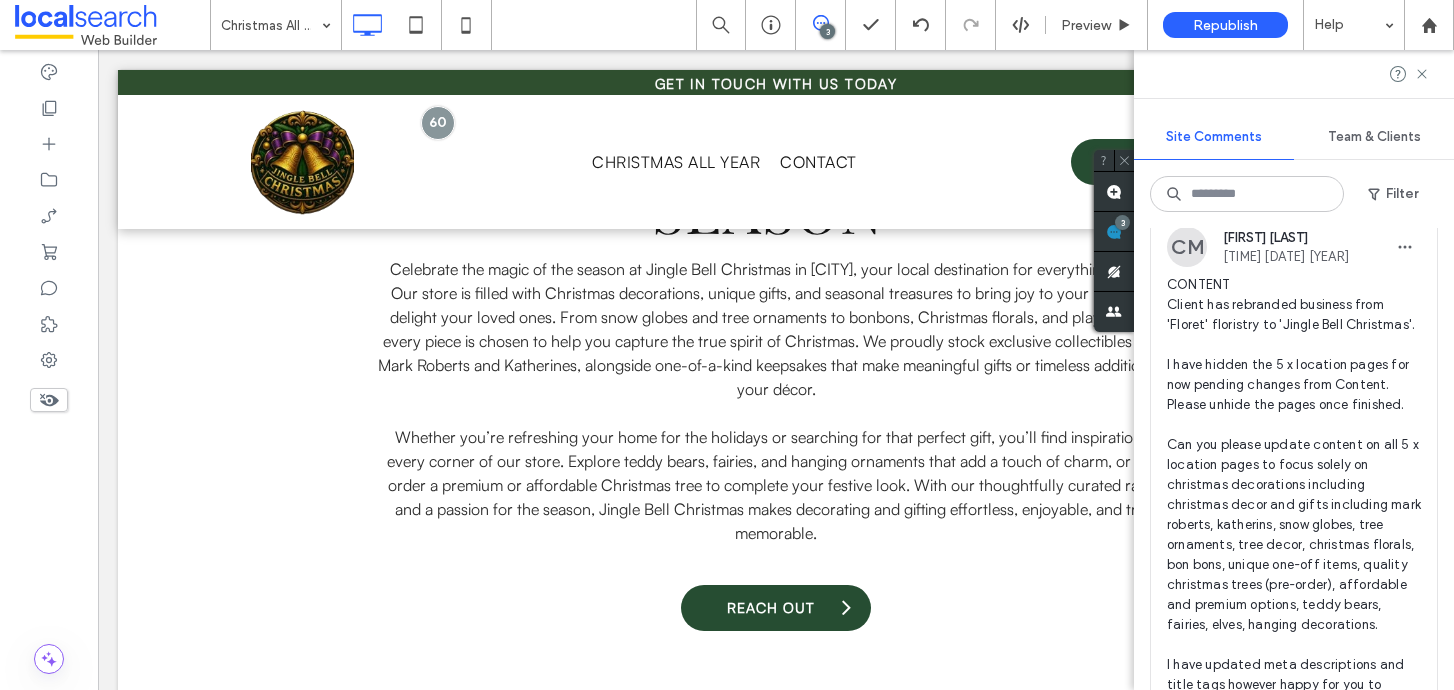 scroll, scrollTop: 0, scrollLeft: 0, axis: both 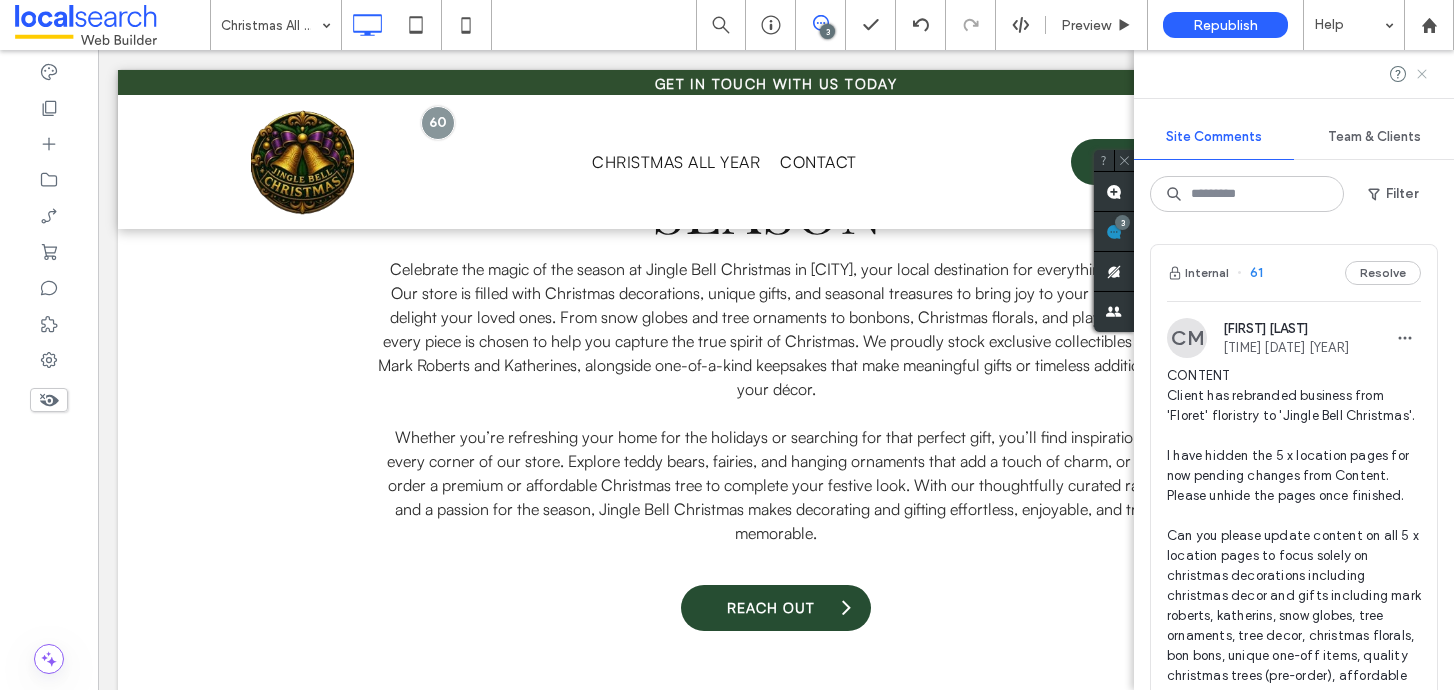 click 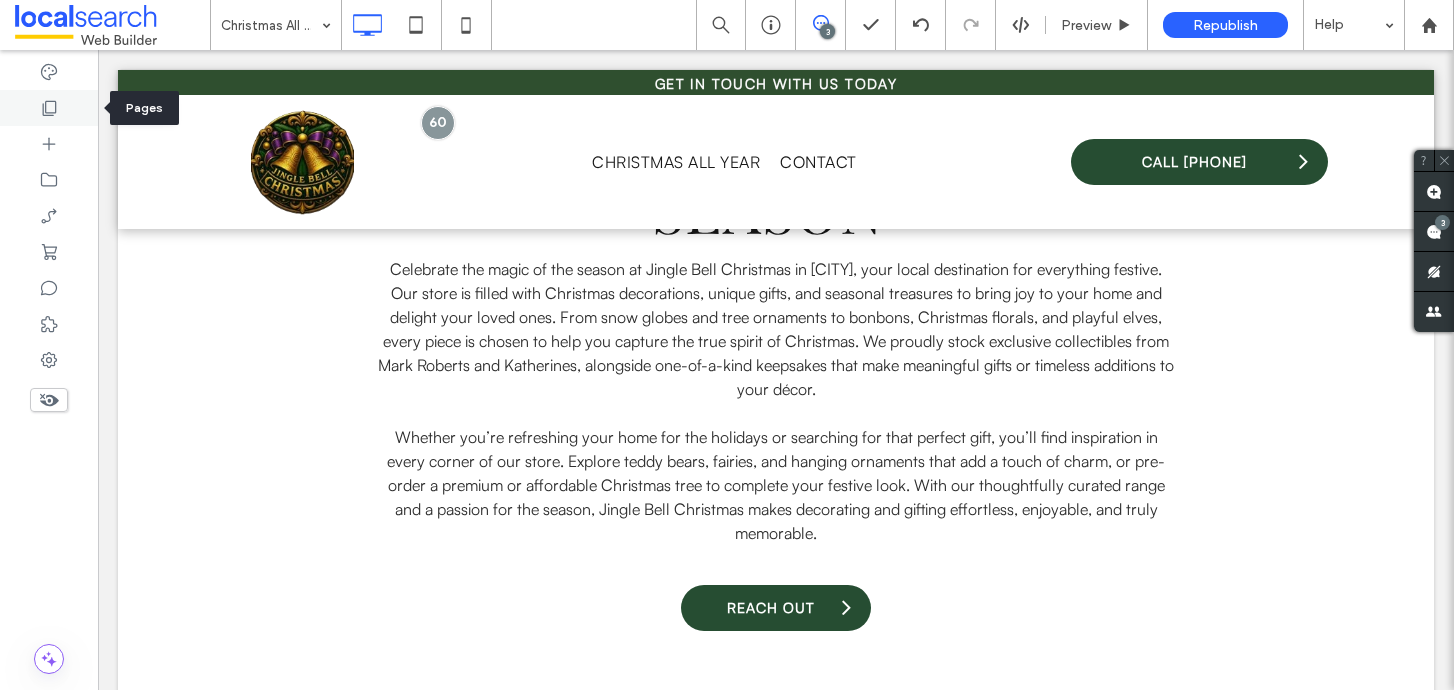 click at bounding box center (49, 108) 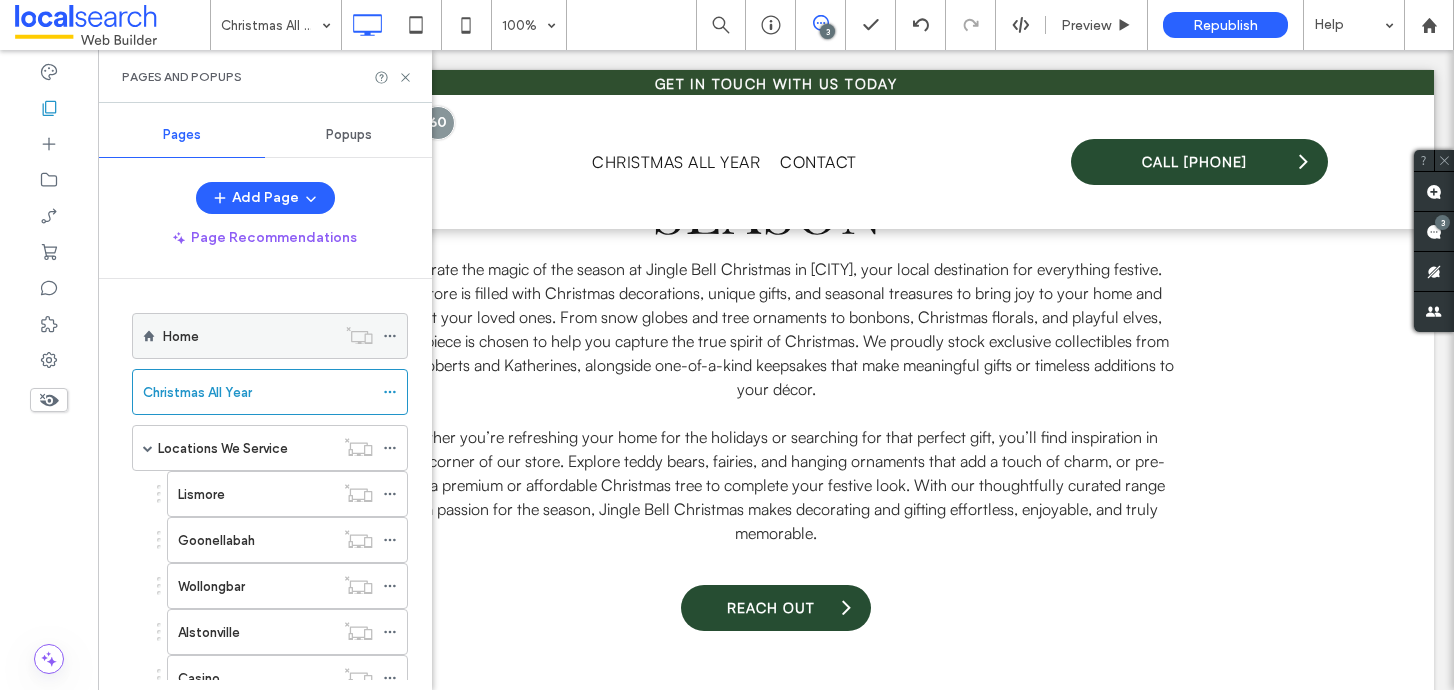 click on "Home" at bounding box center (249, 336) 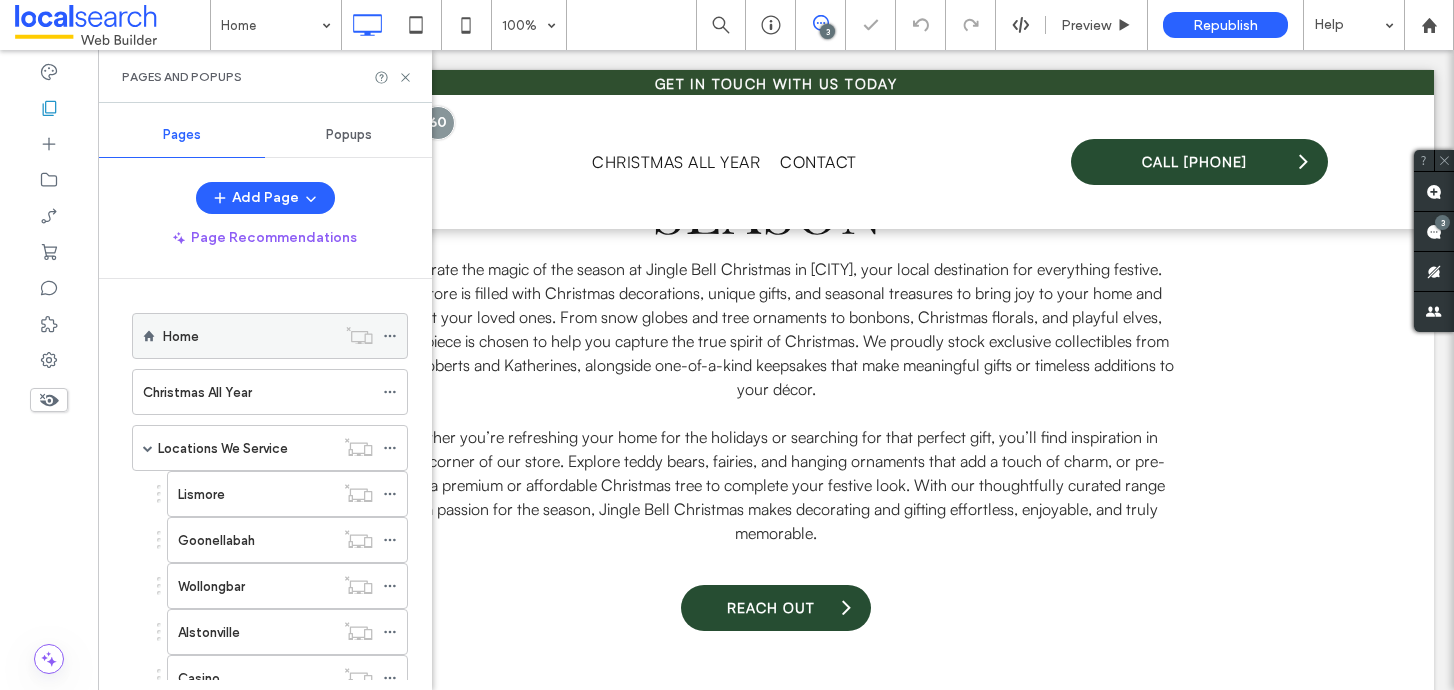 click 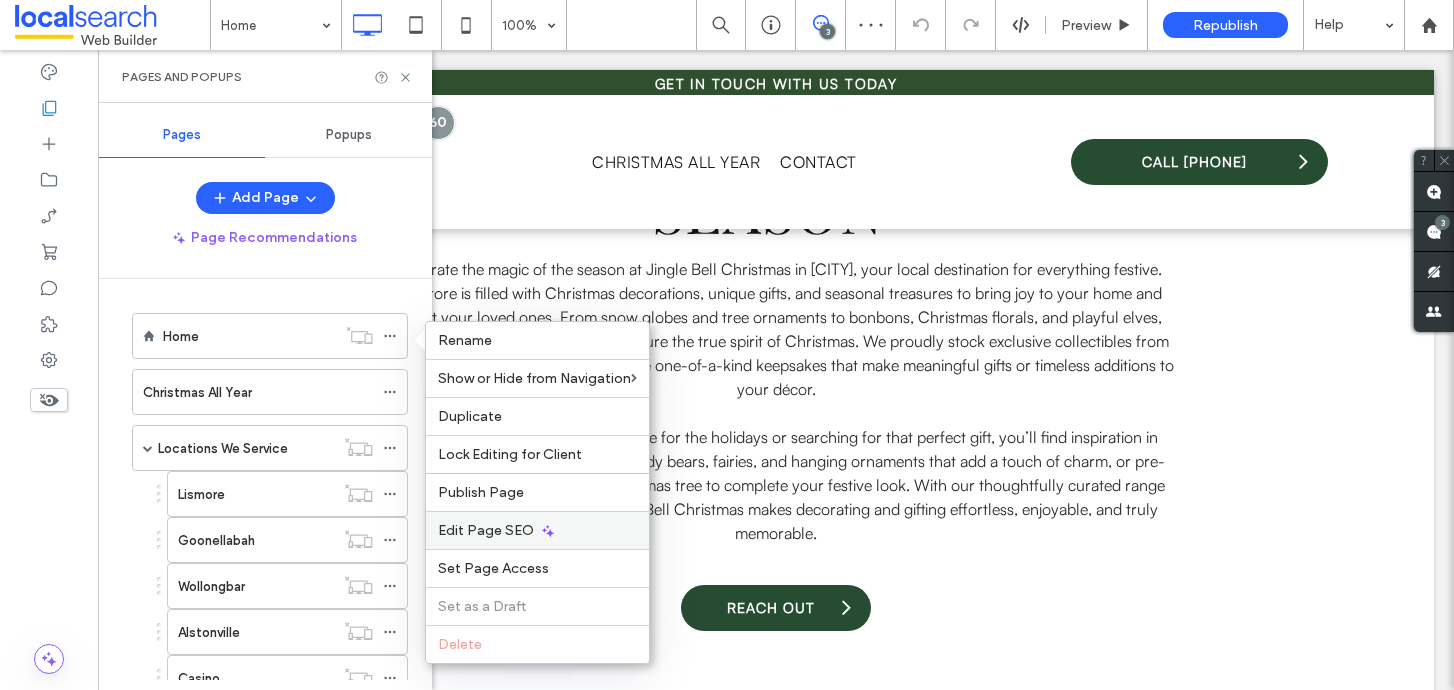 click on "Edit Page SEO" at bounding box center (486, 530) 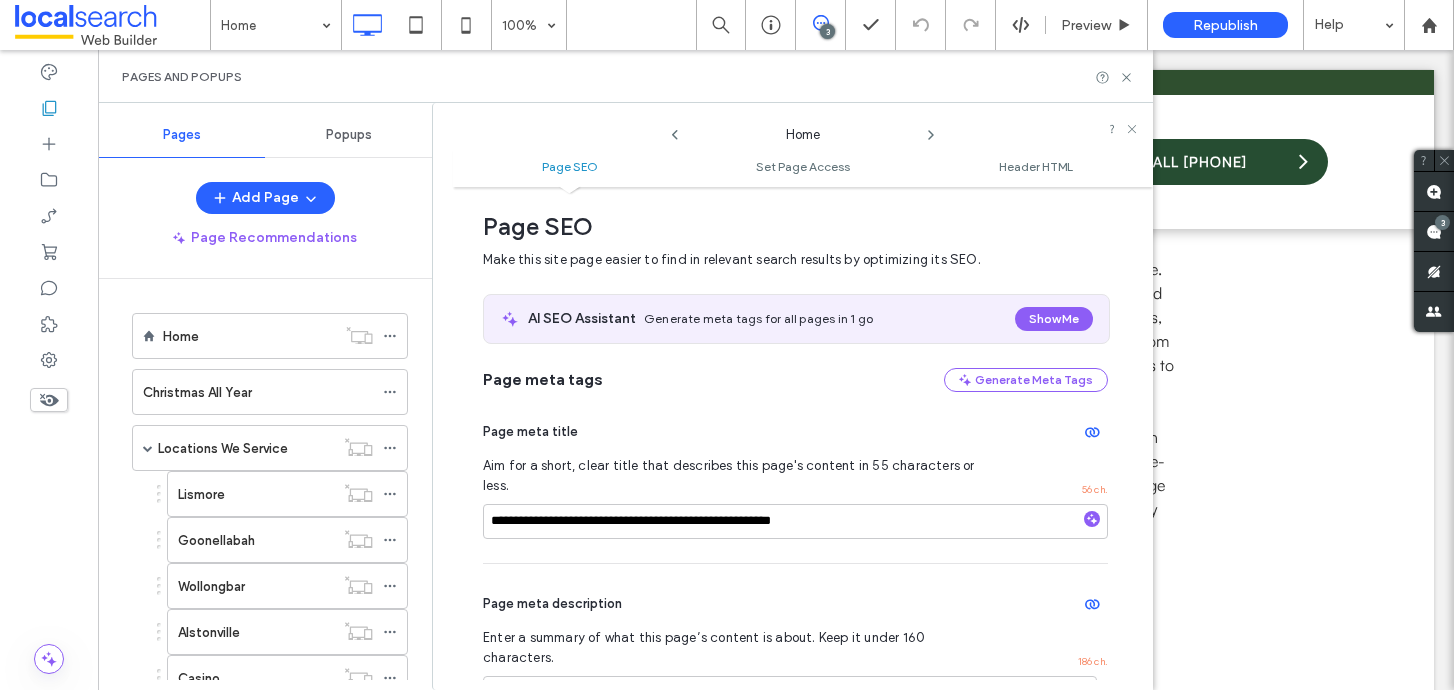 scroll, scrollTop: 6, scrollLeft: 0, axis: vertical 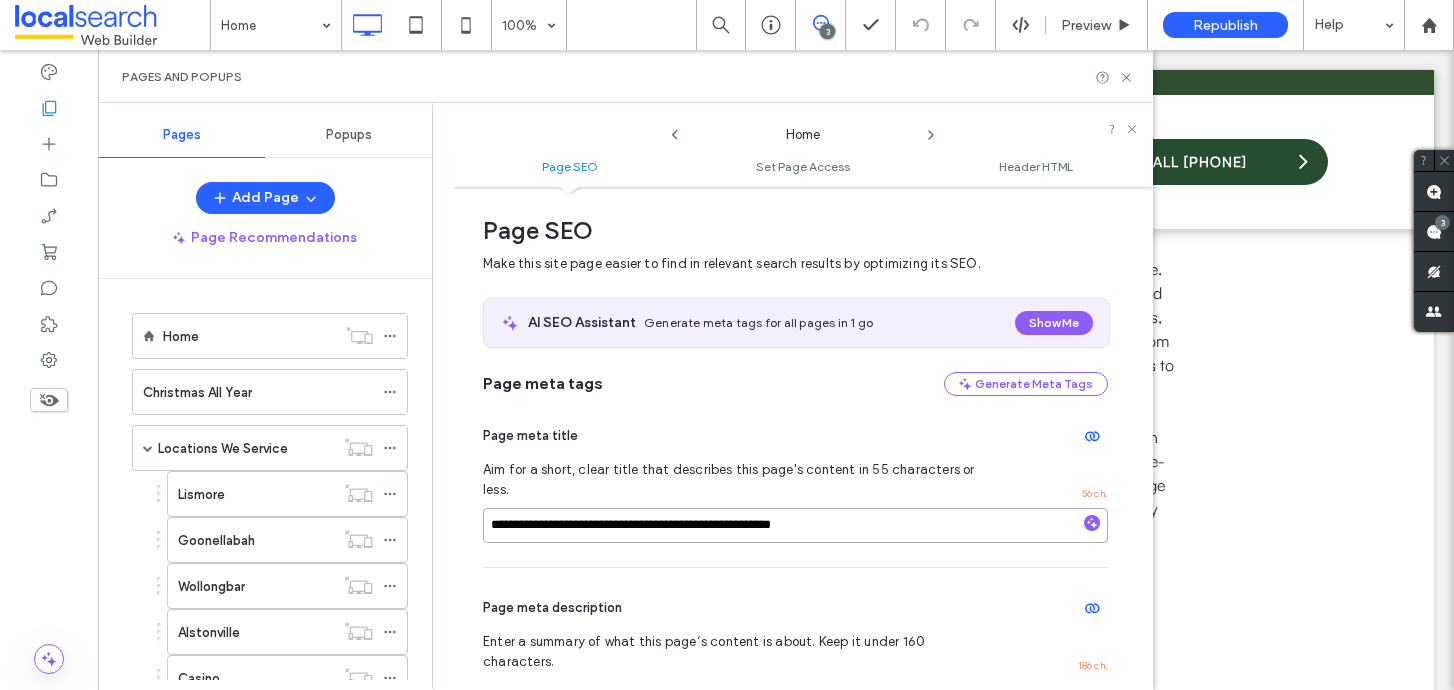 drag, startPoint x: 626, startPoint y: 504, endPoint x: 593, endPoint y: 504, distance: 33 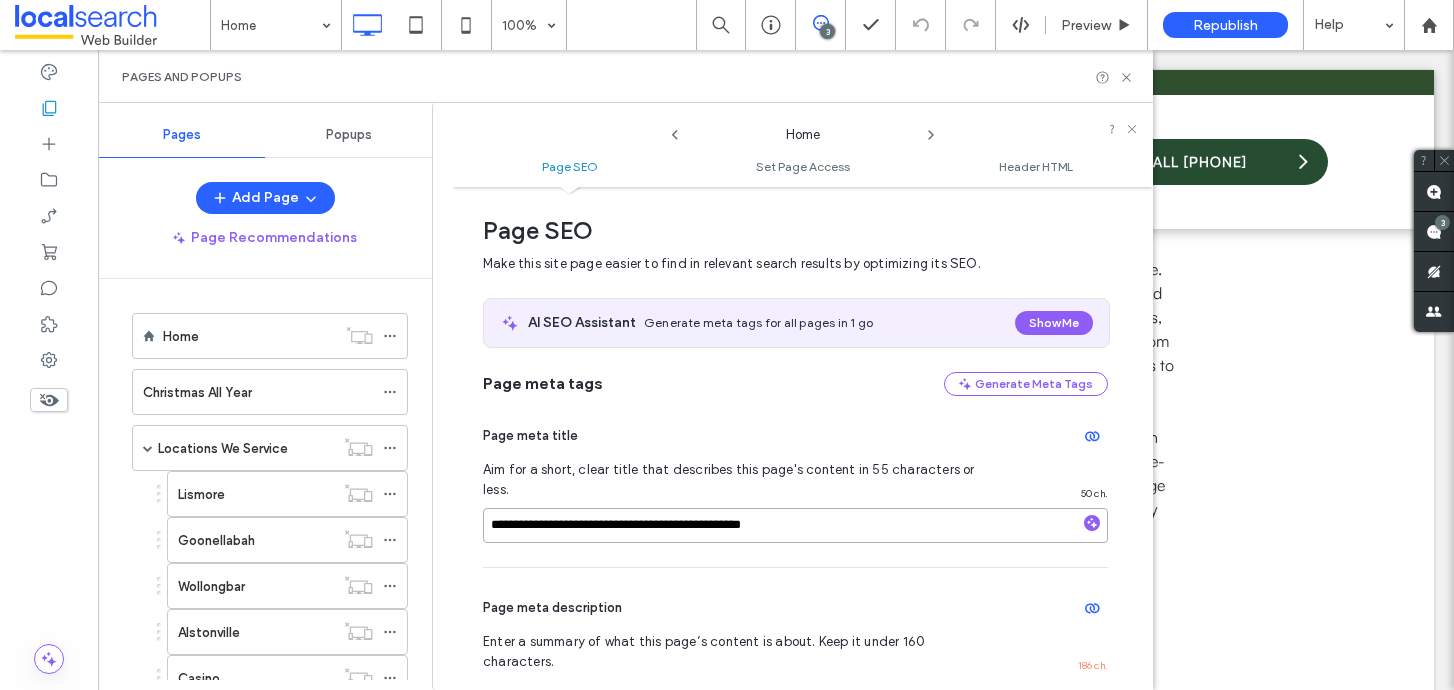 click on "**********" at bounding box center (795, 525) 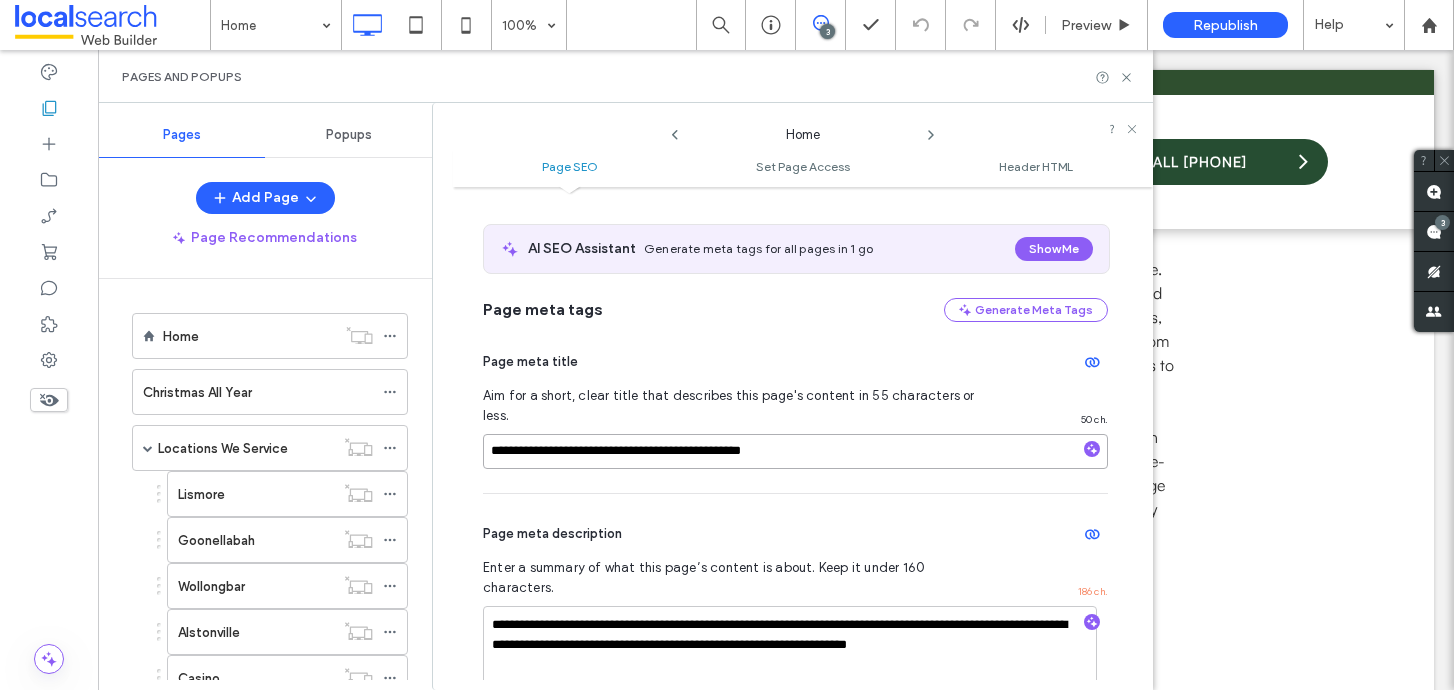 scroll, scrollTop: 98, scrollLeft: 0, axis: vertical 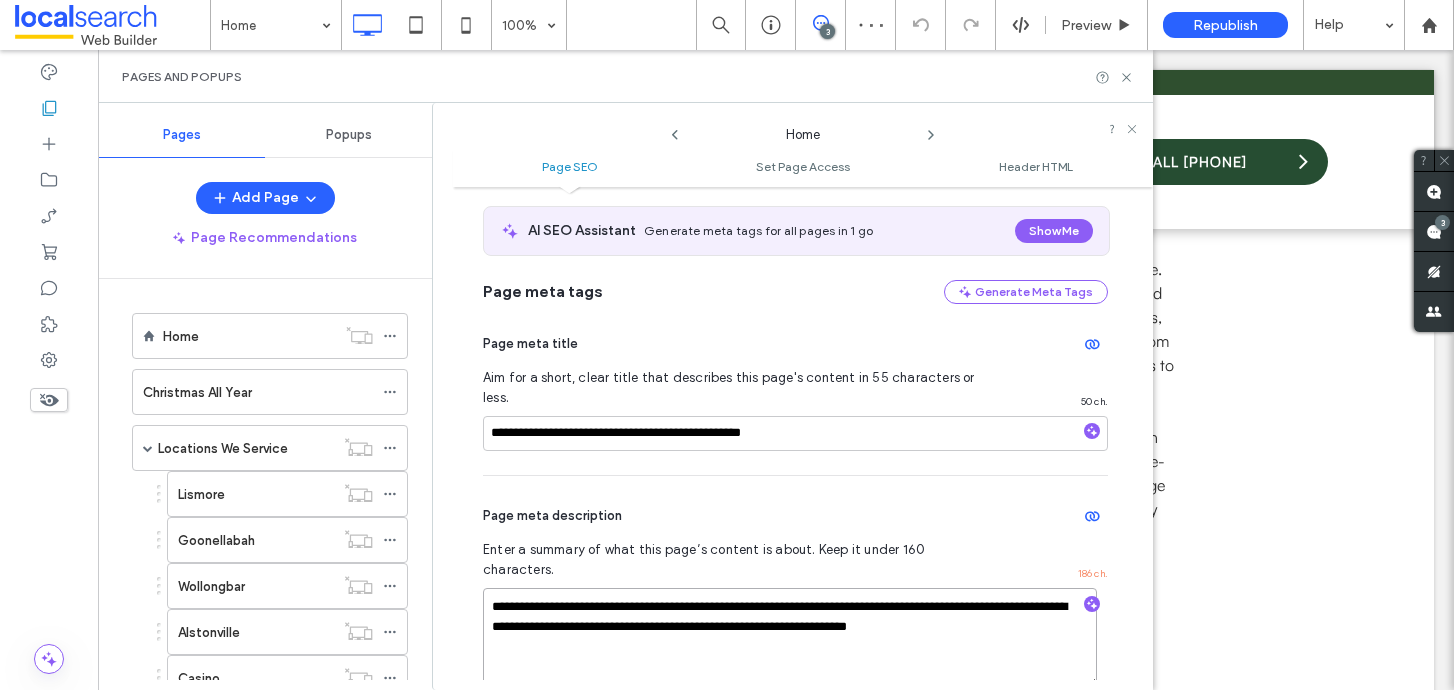 drag, startPoint x: 738, startPoint y: 568, endPoint x: 701, endPoint y: 570, distance: 37.054016 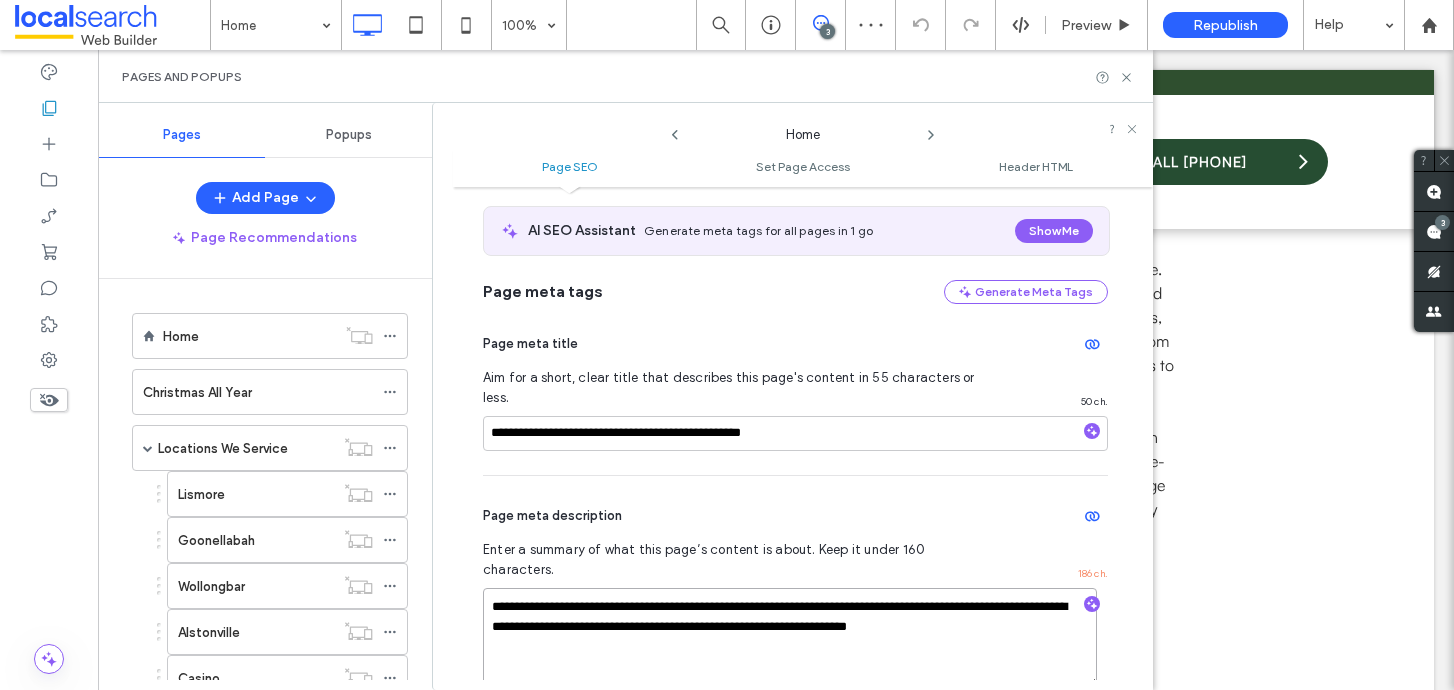 click on "**********" at bounding box center (790, 638) 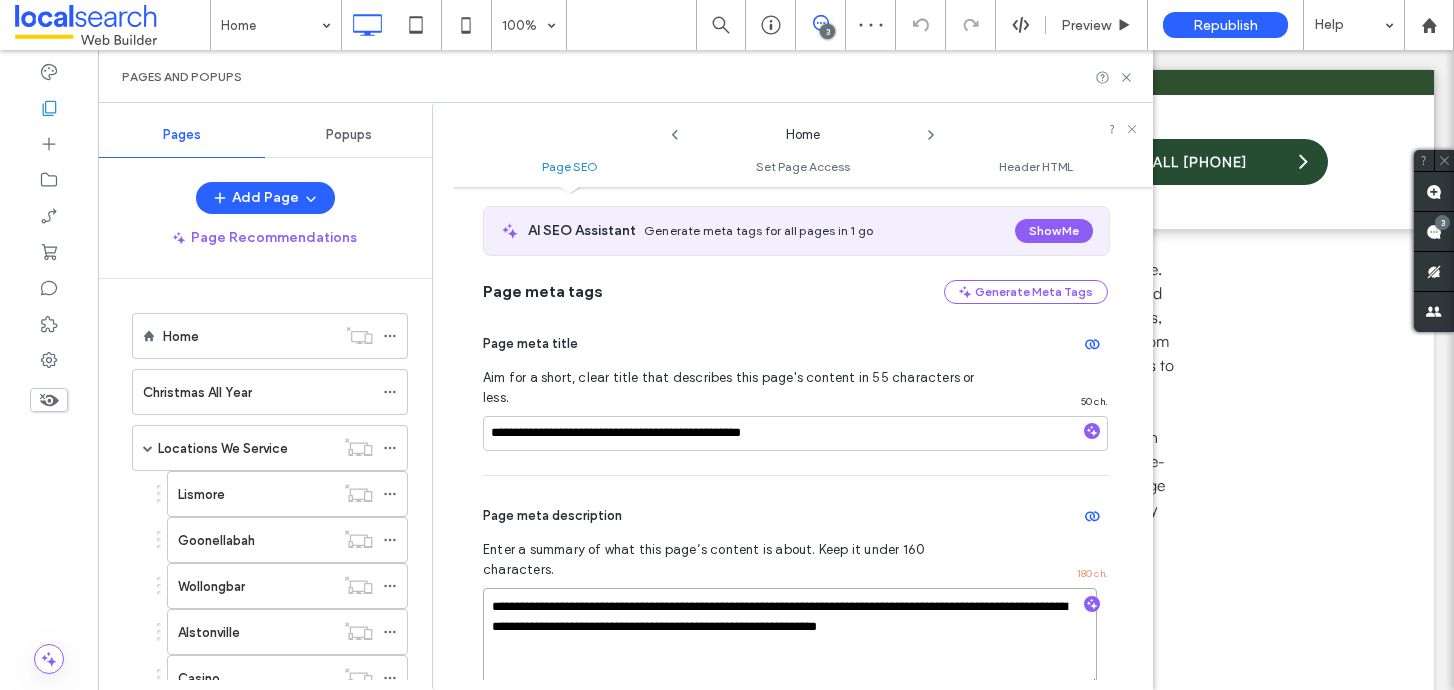 click on "**********" at bounding box center (790, 638) 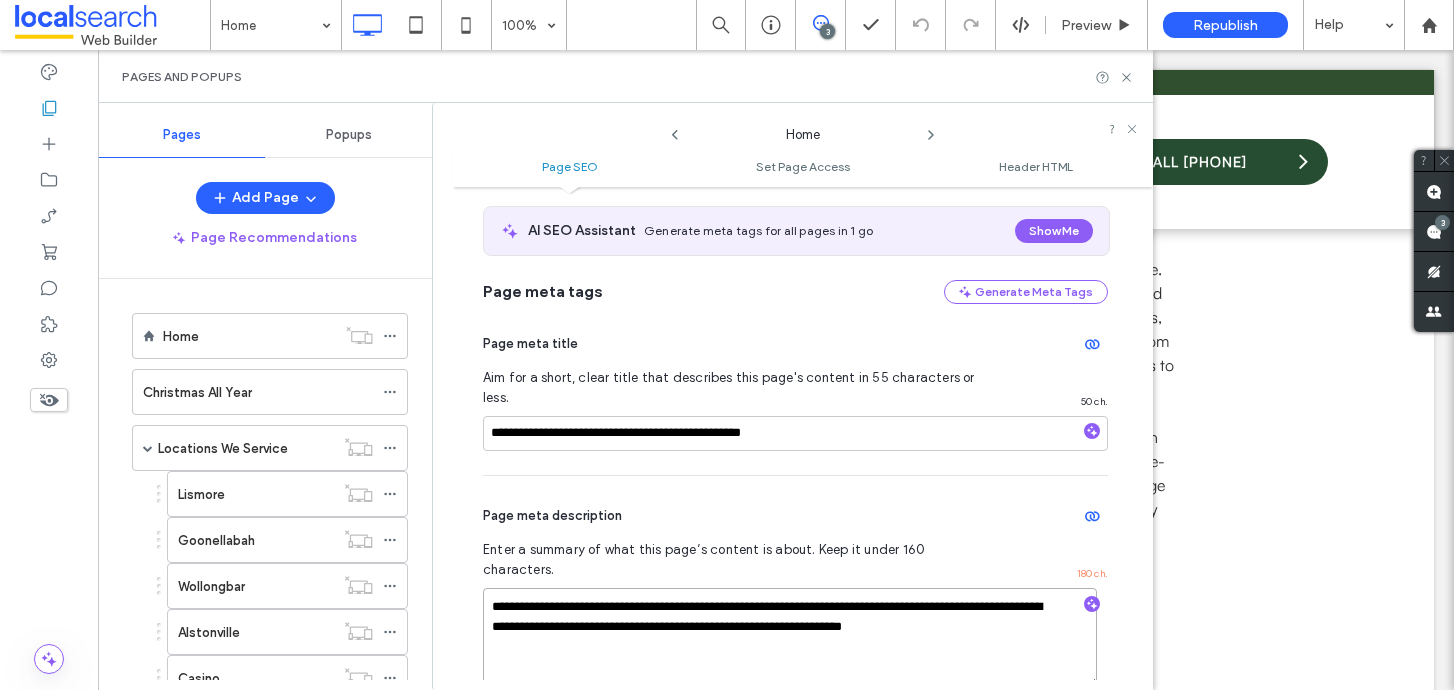 click on "**********" at bounding box center (790, 638) 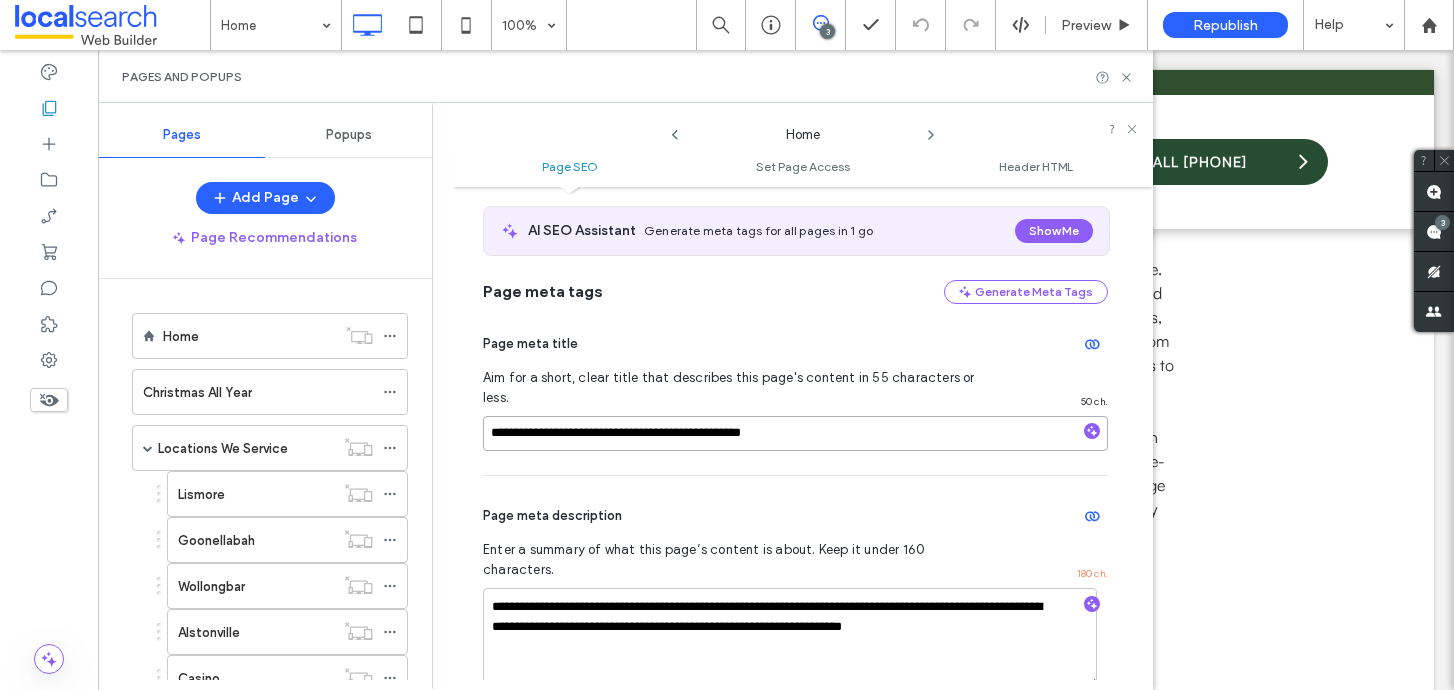 click on "**********" at bounding box center (795, 433) 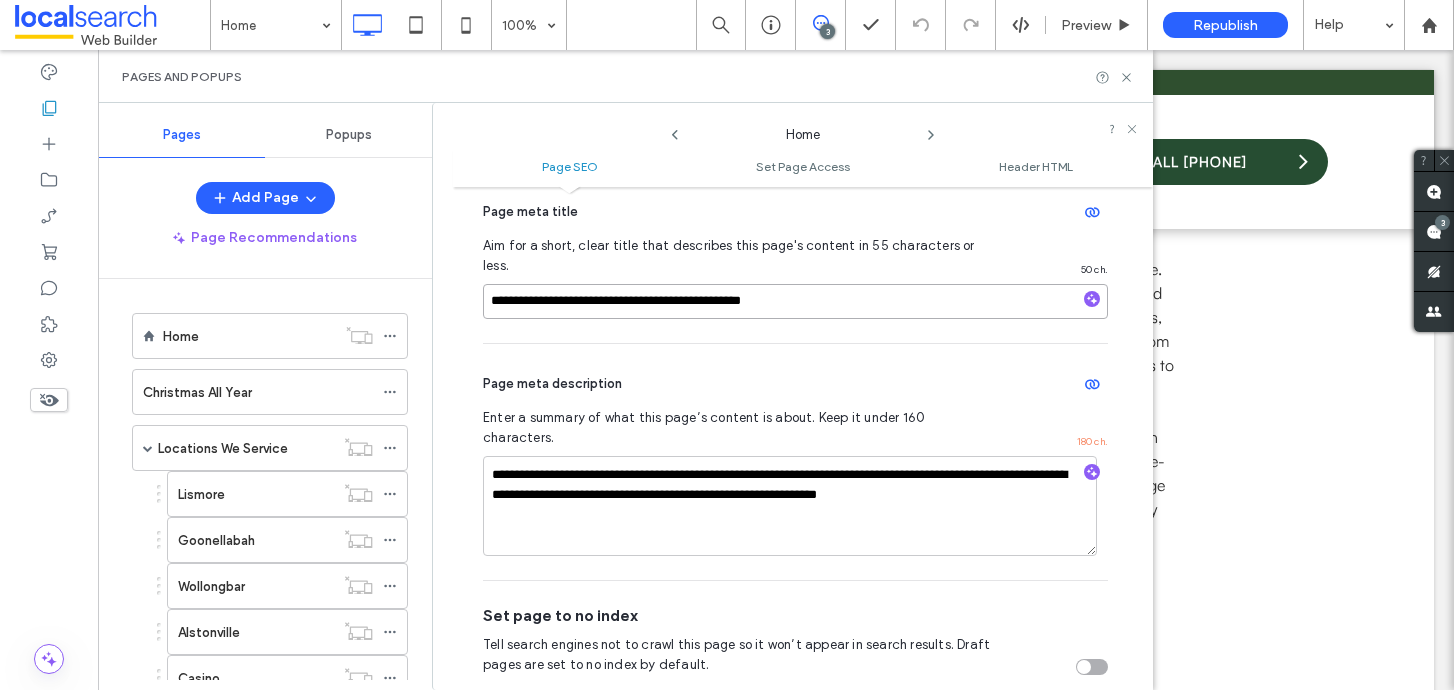 scroll, scrollTop: 246, scrollLeft: 0, axis: vertical 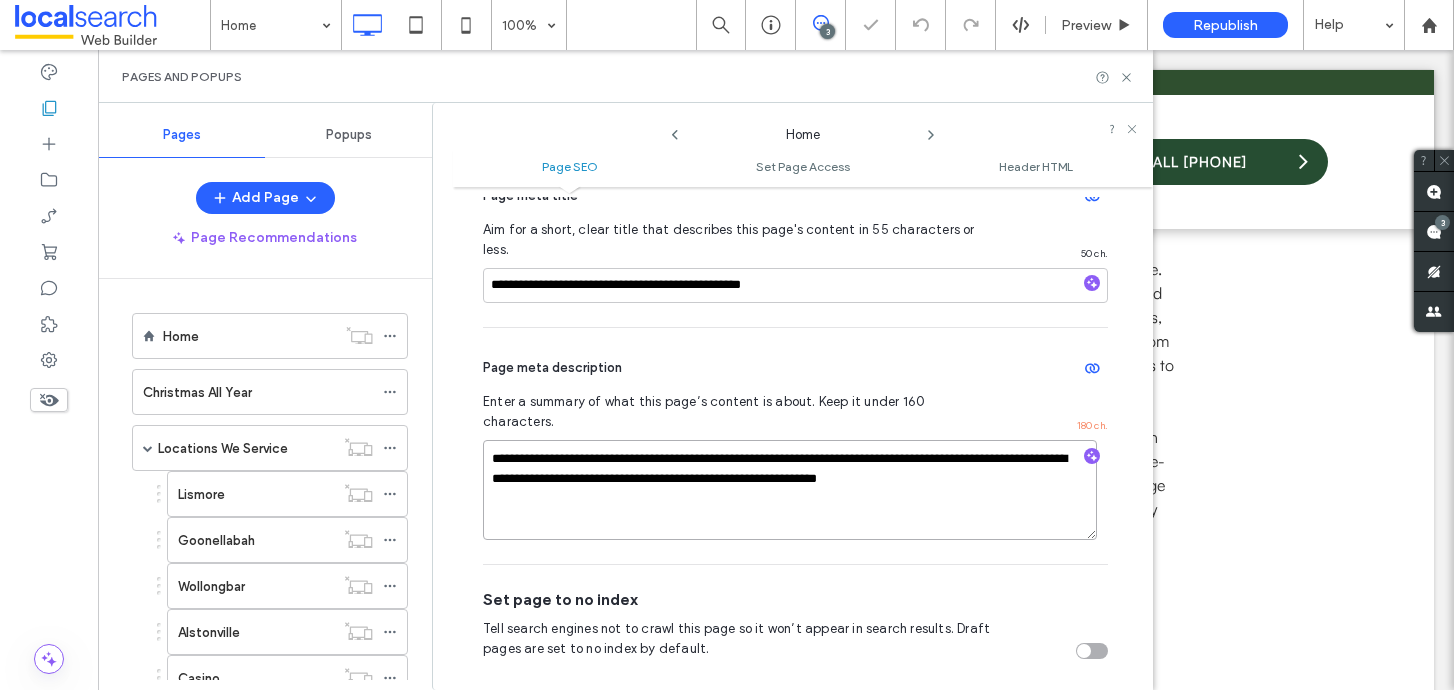drag, startPoint x: 508, startPoint y: 418, endPoint x: 1055, endPoint y: 447, distance: 547.7682 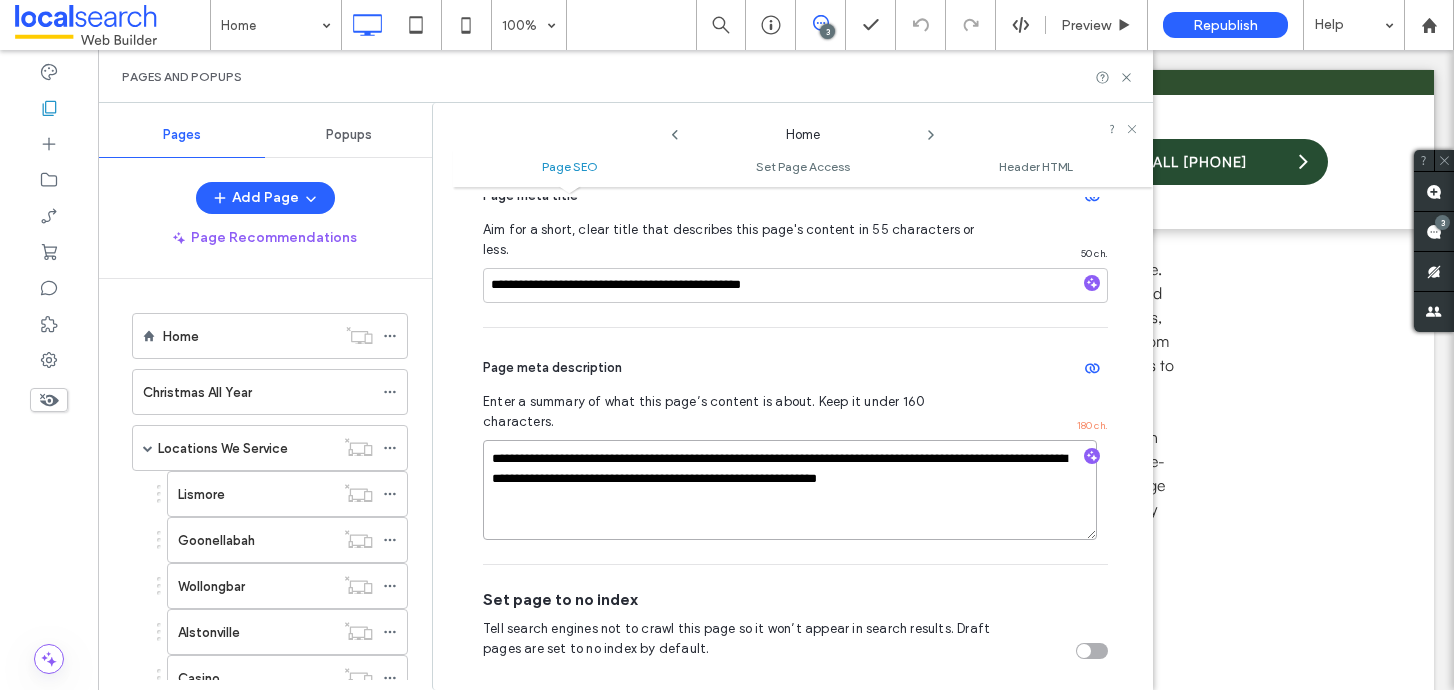 paste 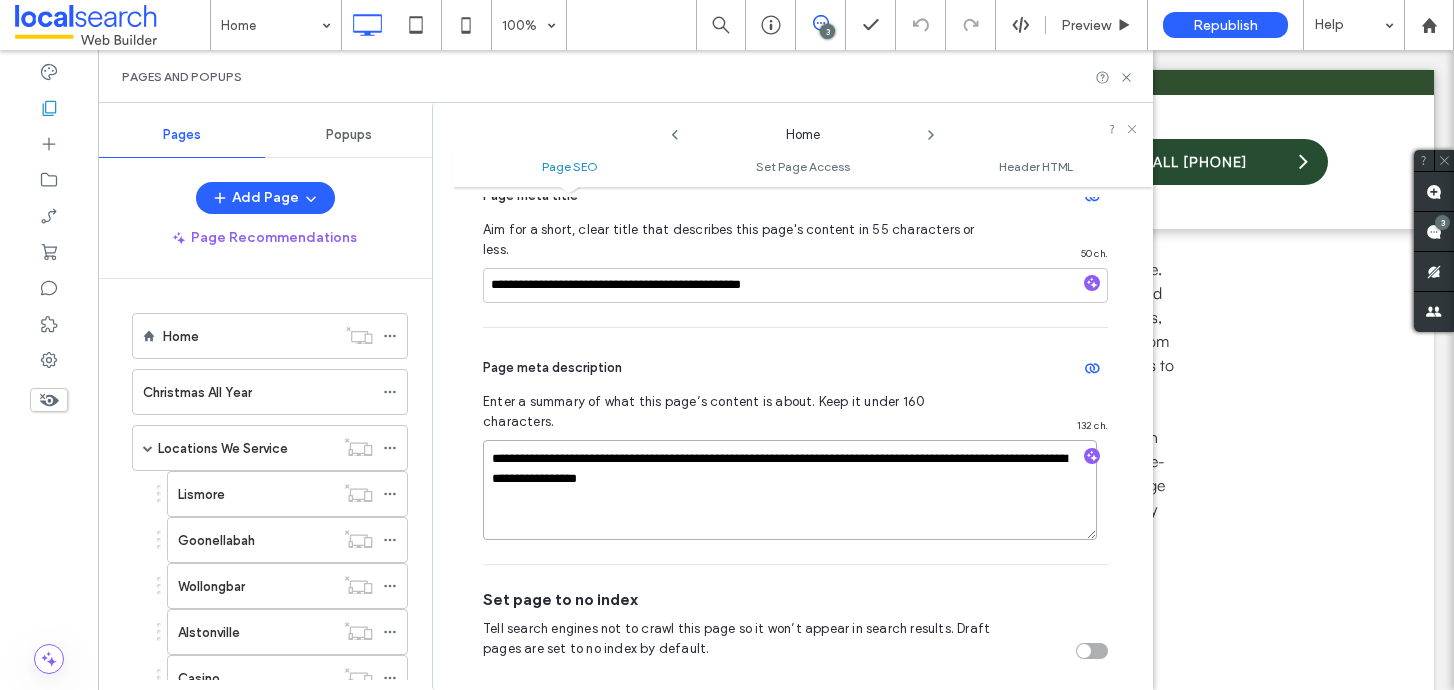 click on "**********" at bounding box center (790, 490) 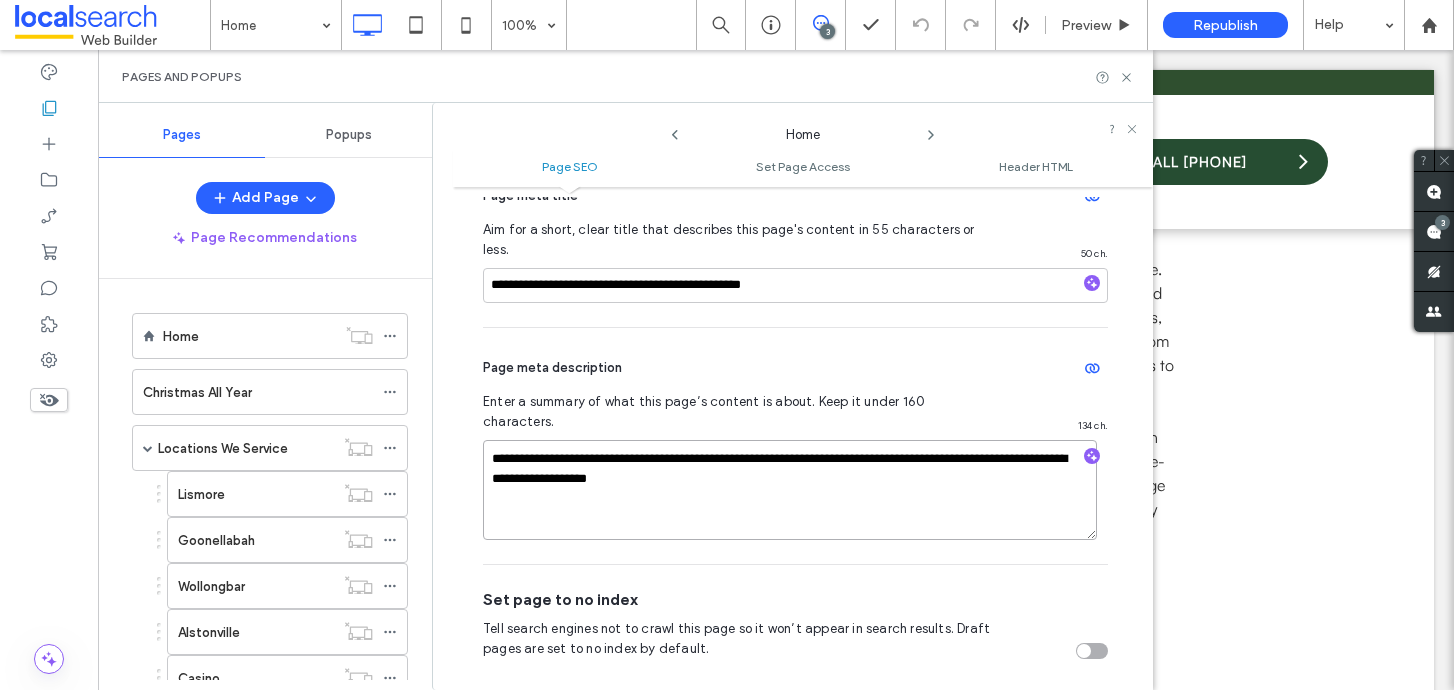click on "**********" at bounding box center (790, 490) 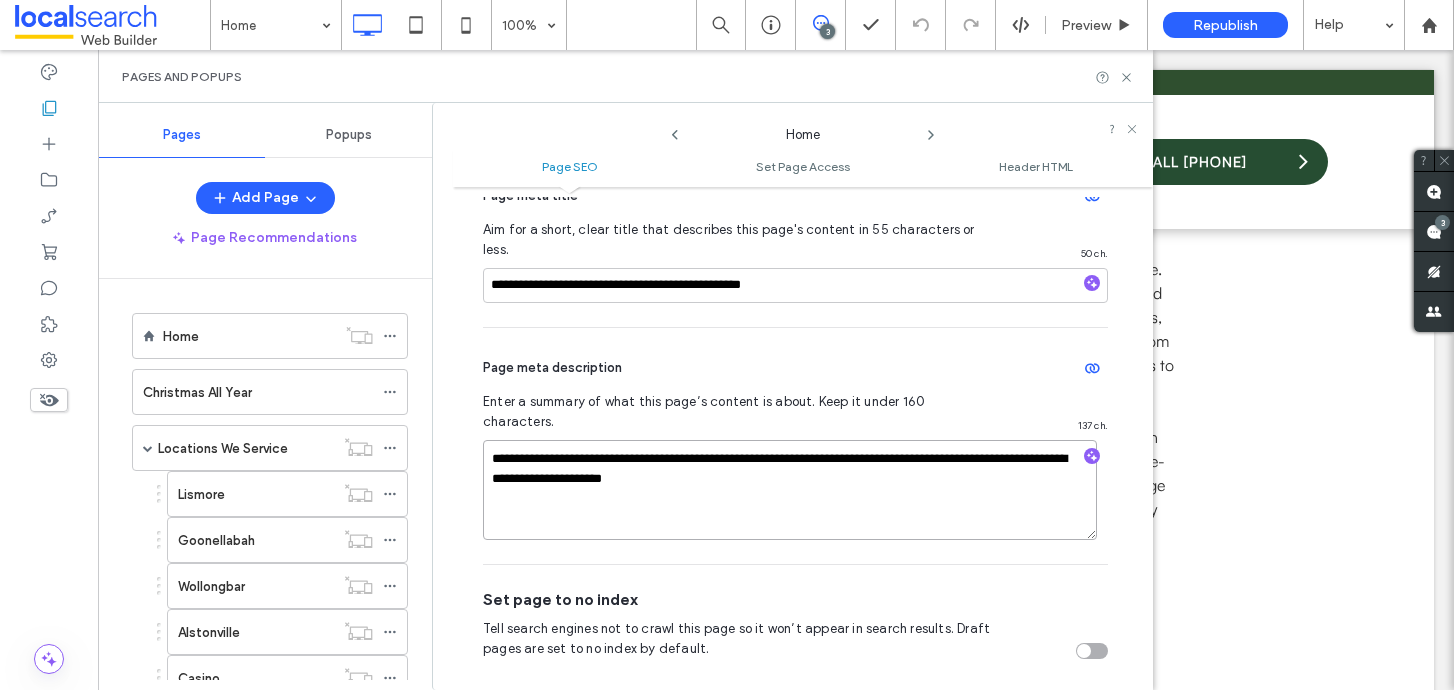 click on "**********" at bounding box center (790, 490) 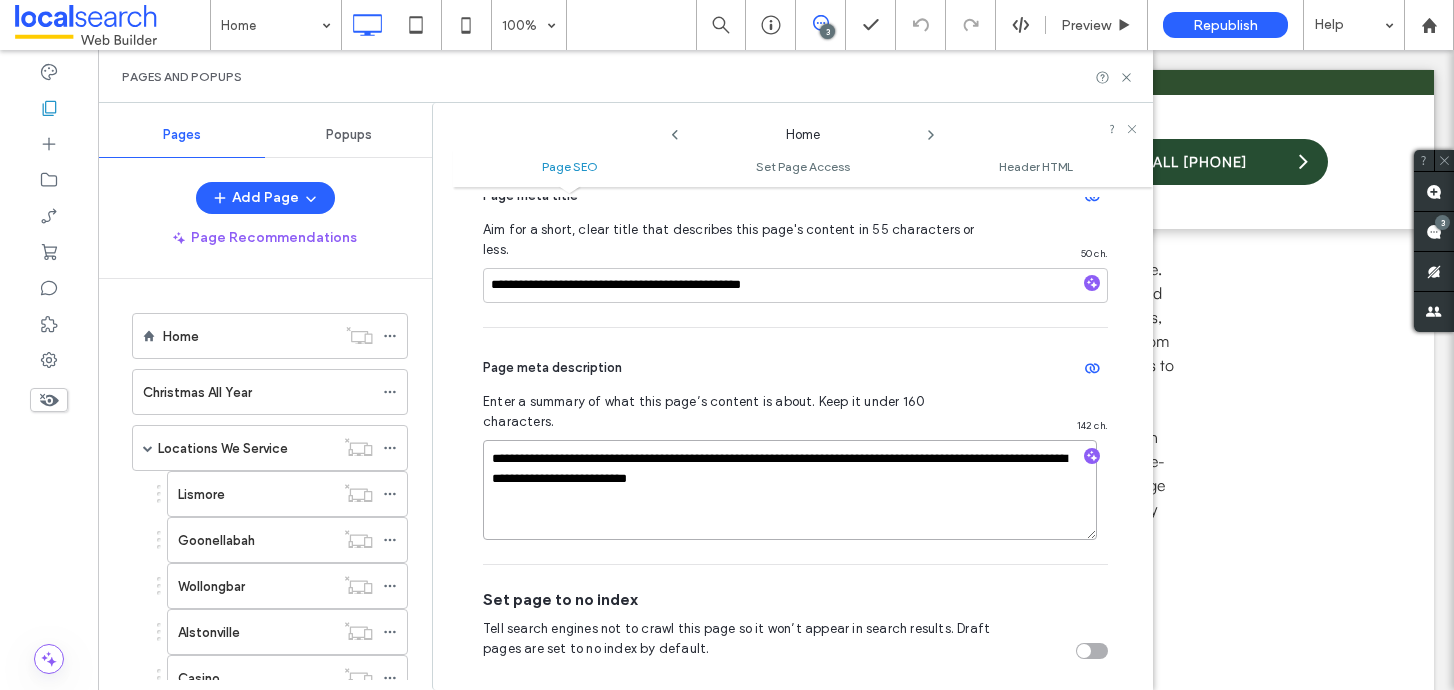 type on "**********" 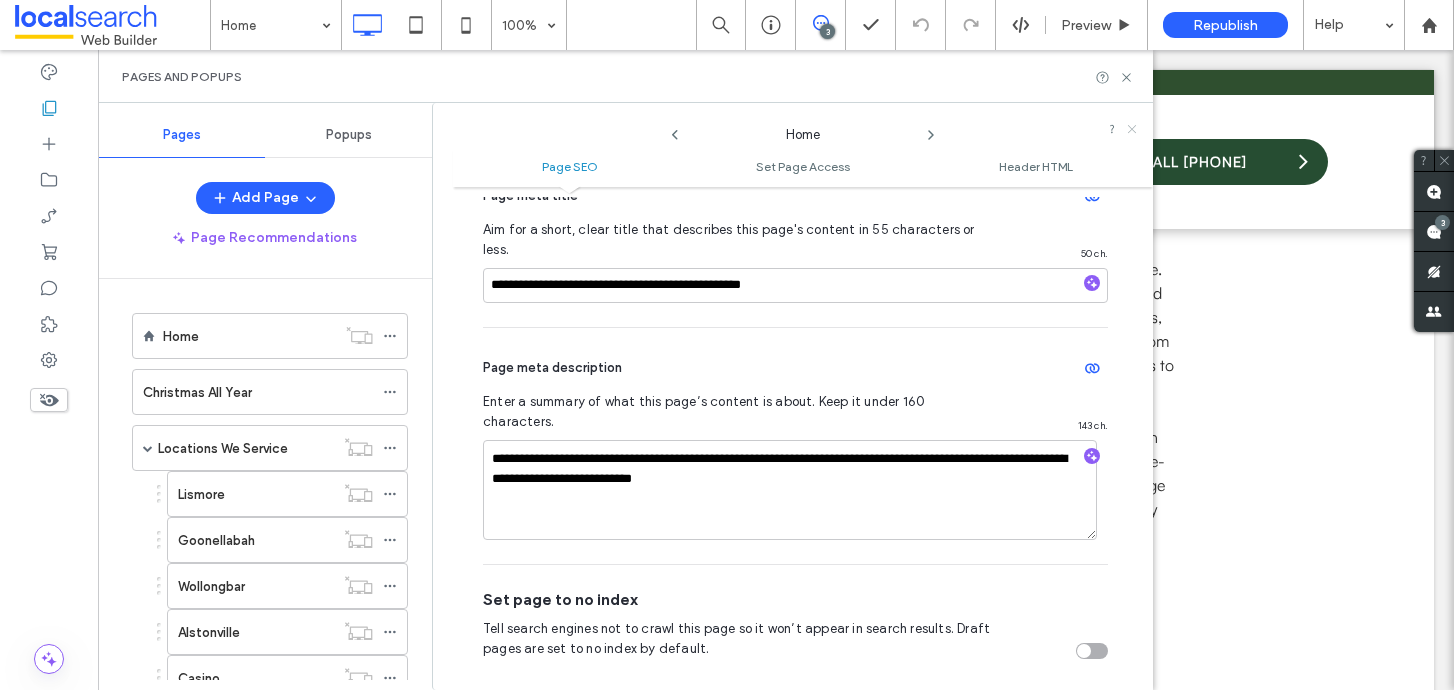 click 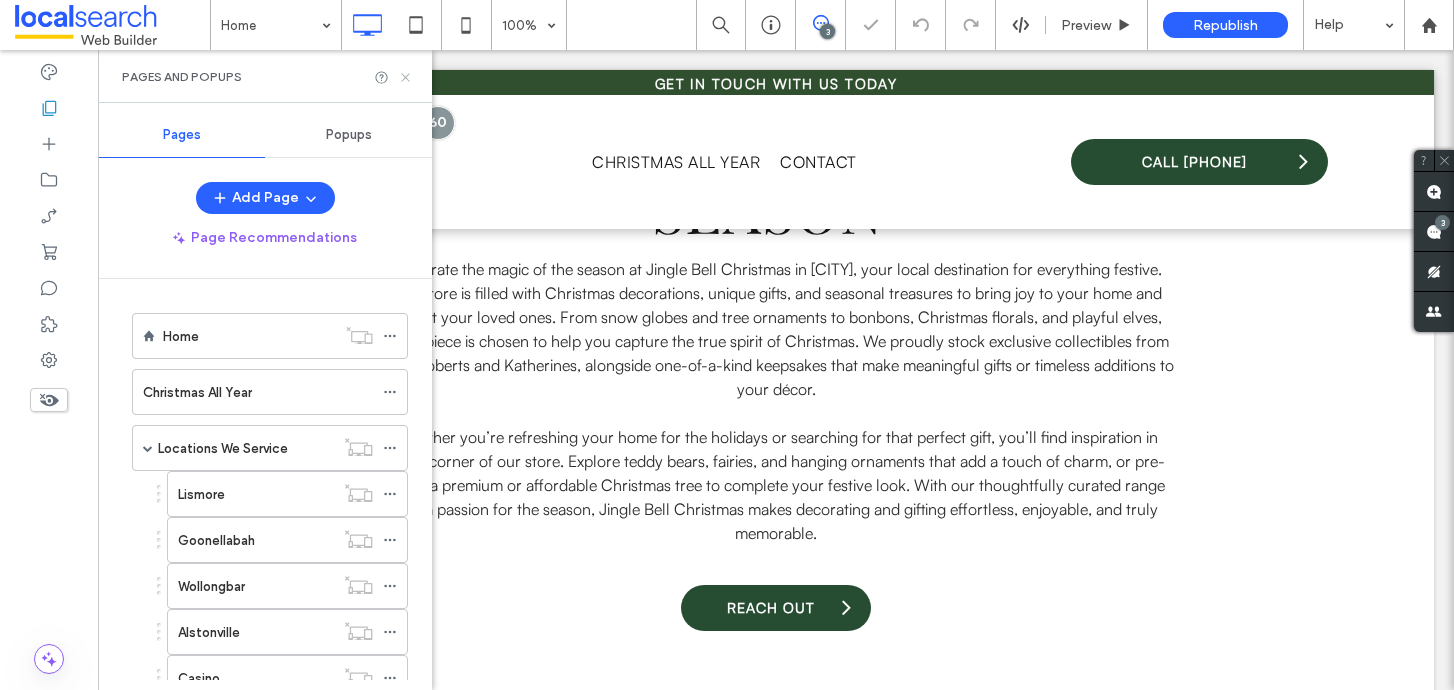 click 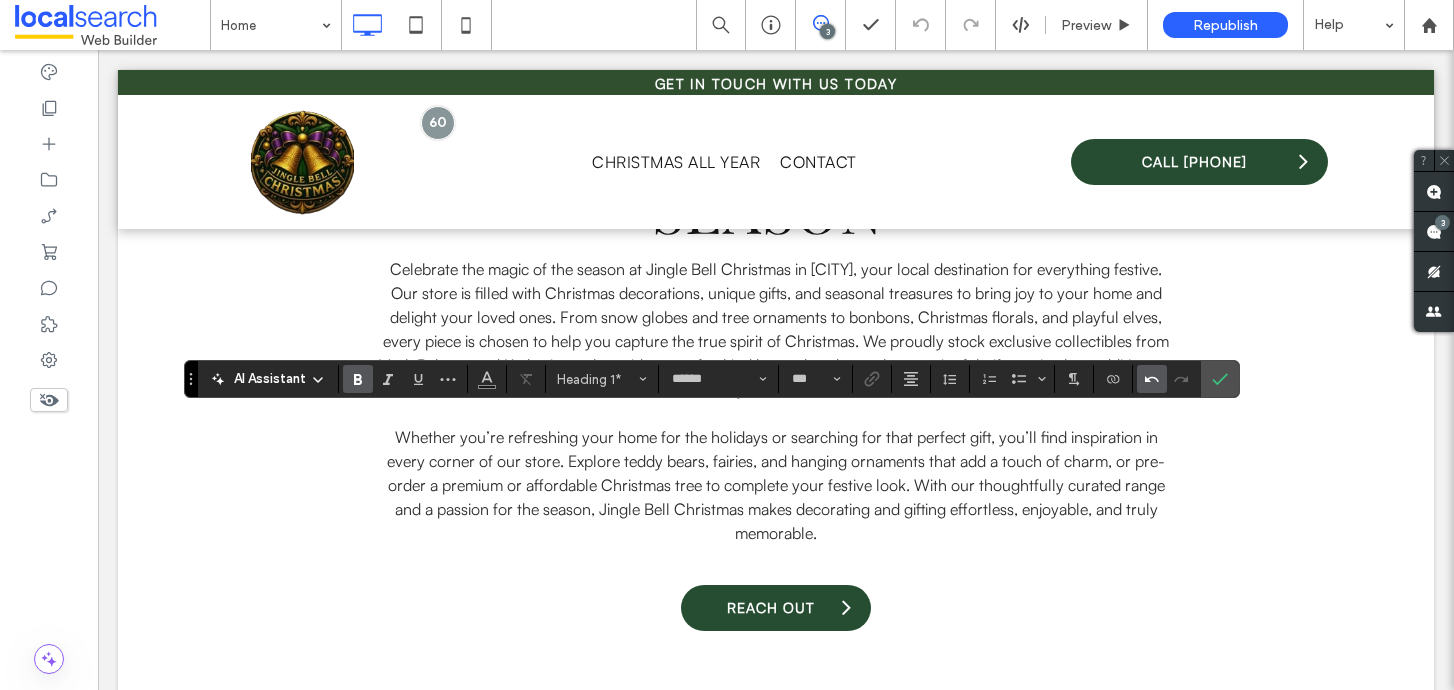 click 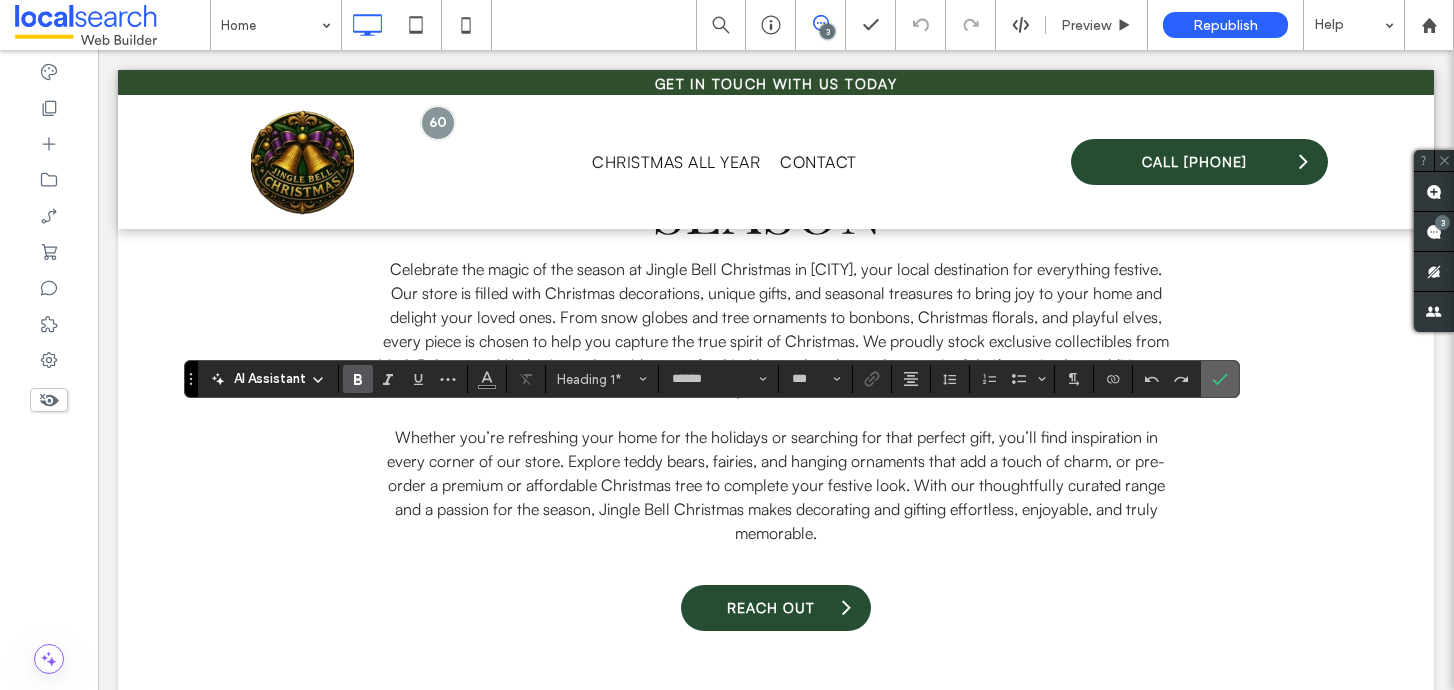 click at bounding box center [1220, 379] 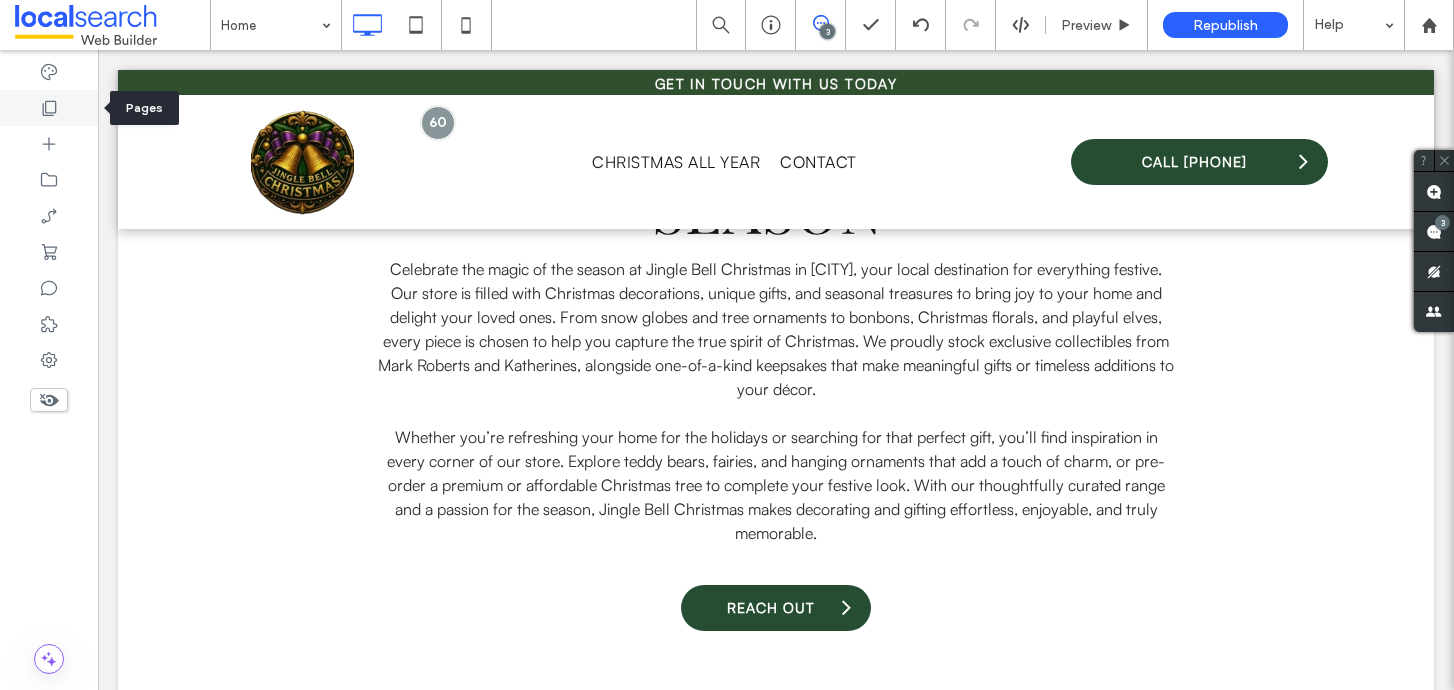 click 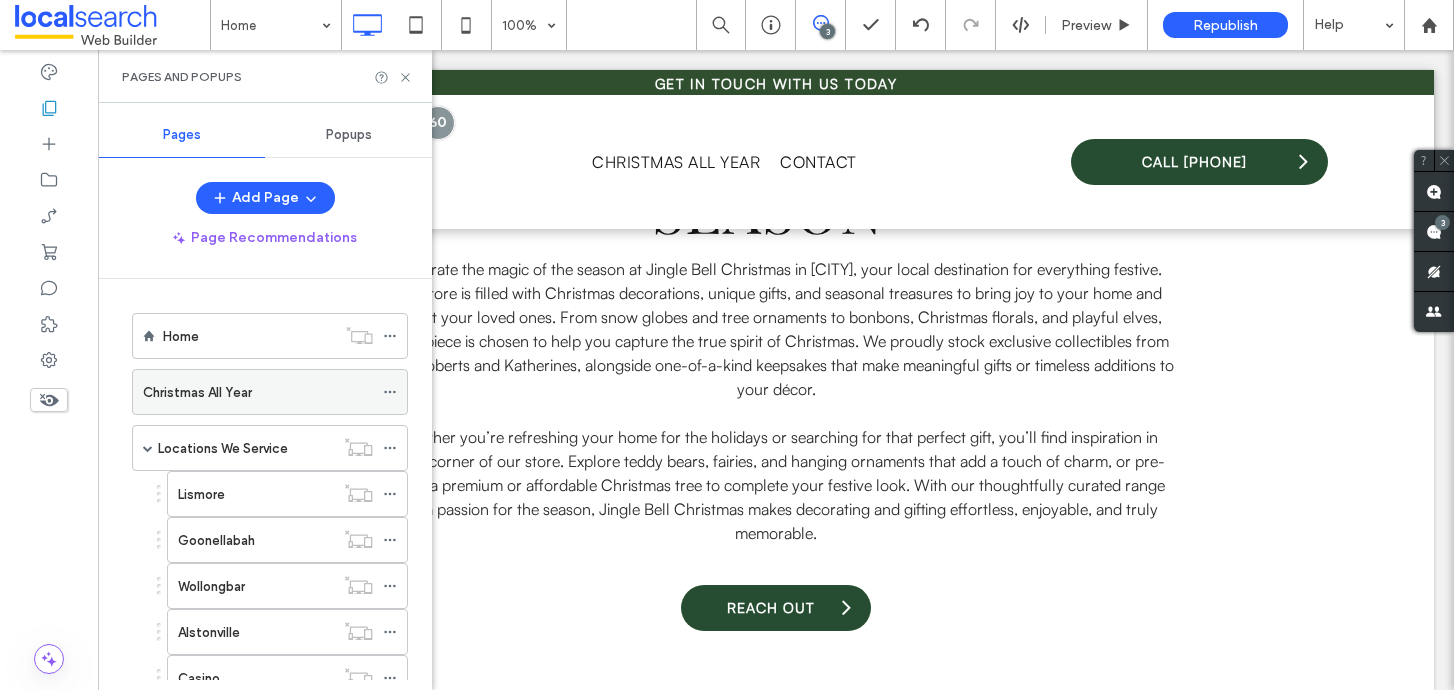 click on "Christmas All Year" at bounding box center [258, 392] 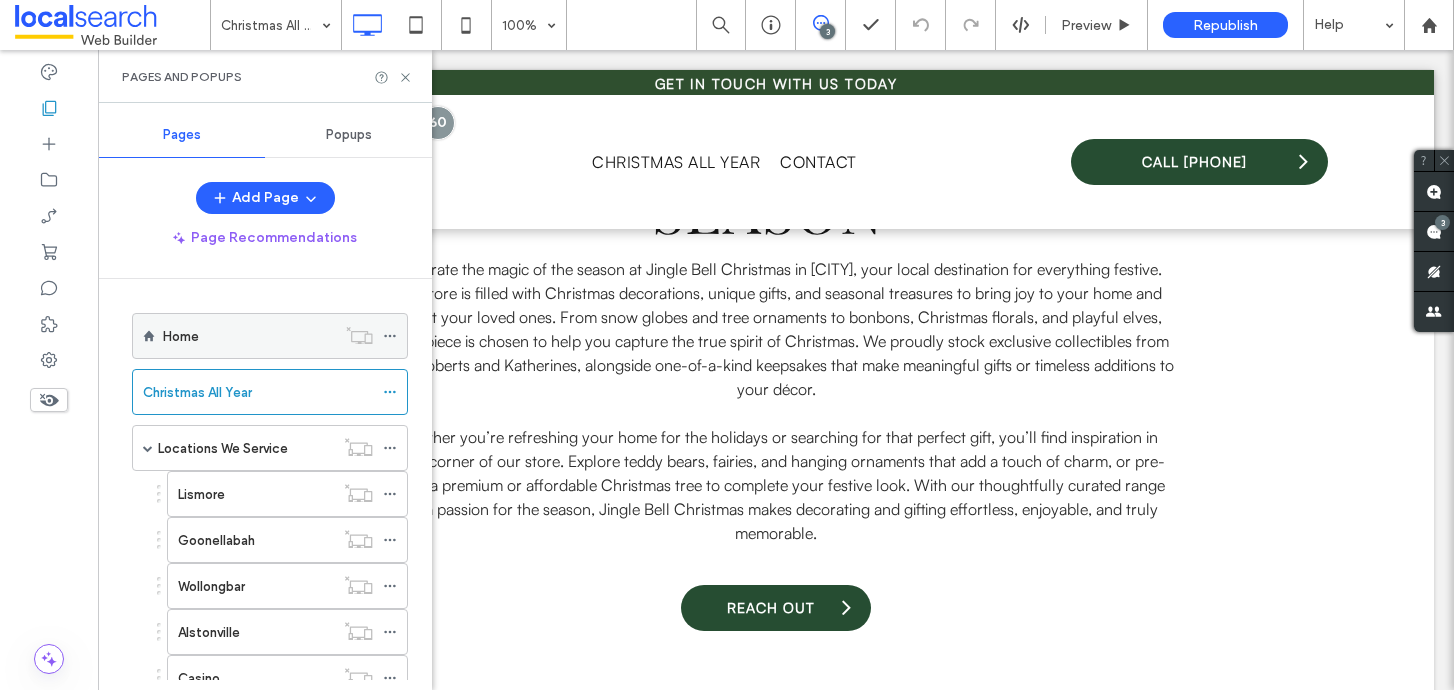 click on "Home" at bounding box center (249, 336) 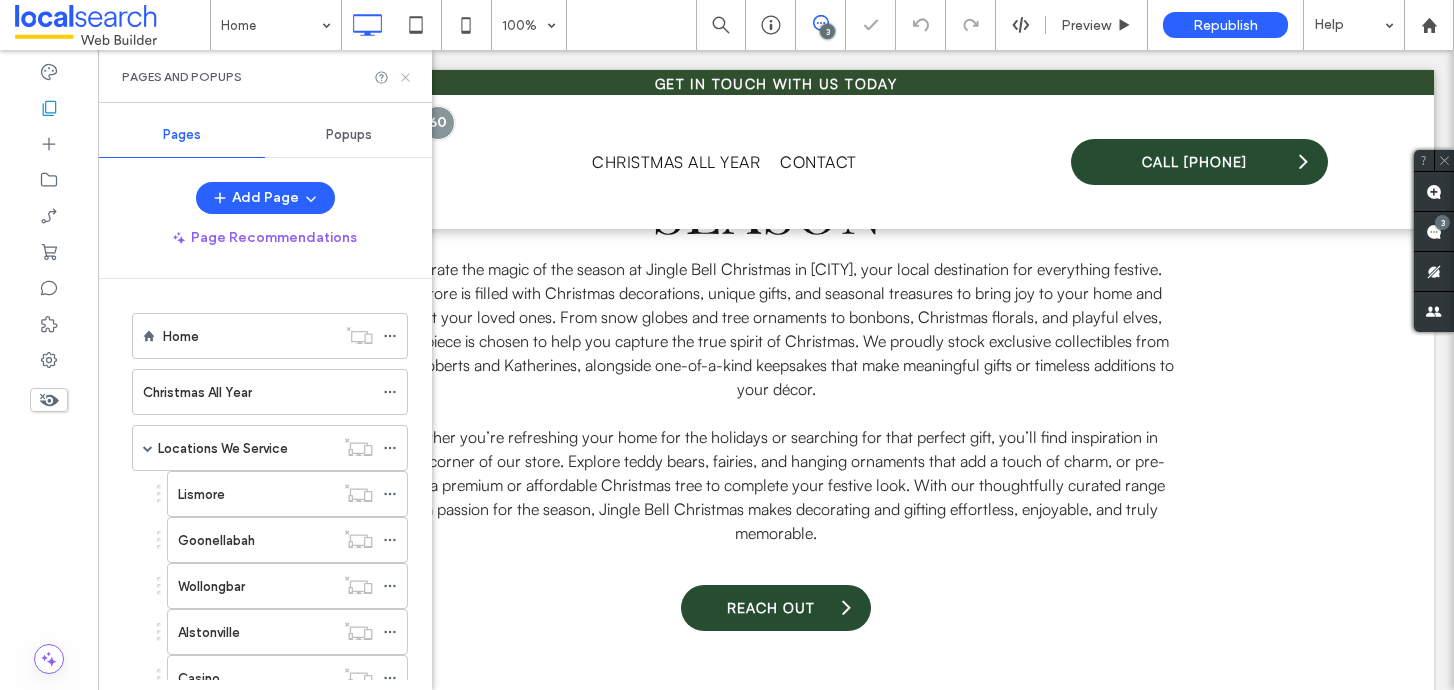 click 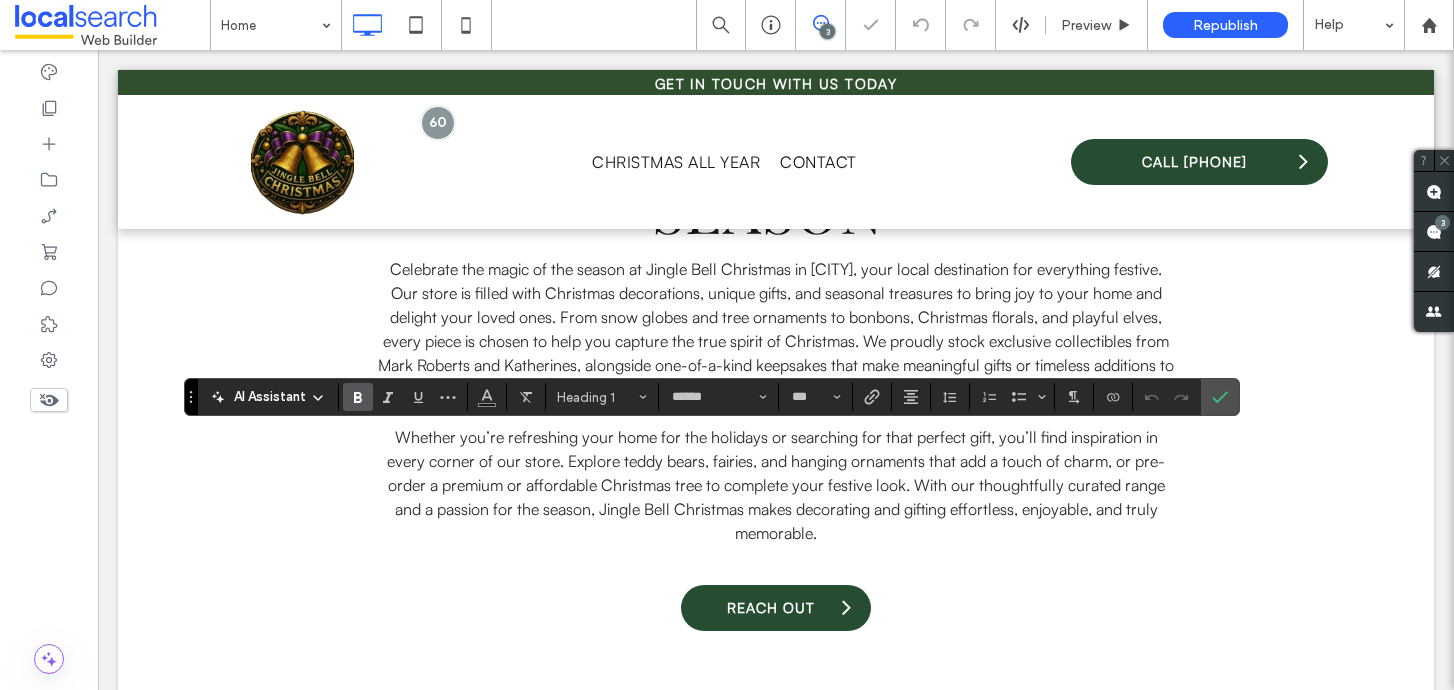 type on "******" 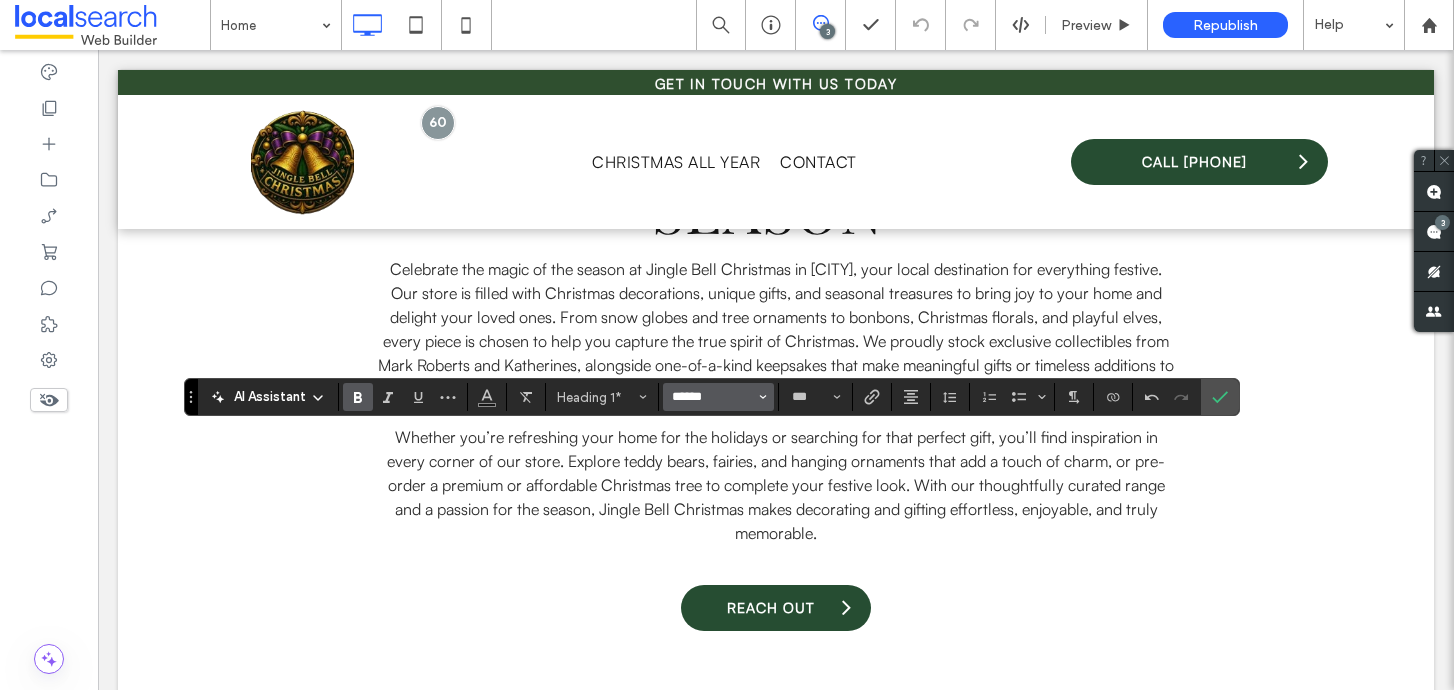 click on "******" at bounding box center [712, 397] 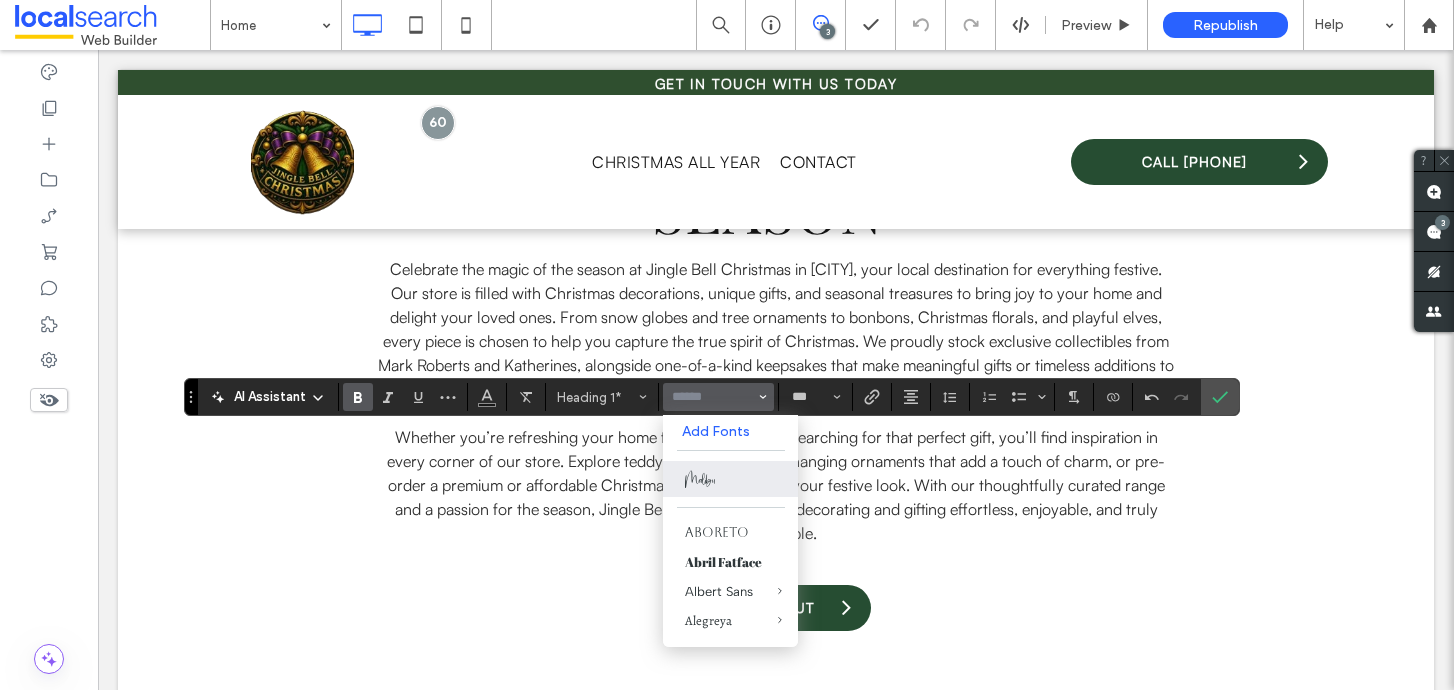 click on "Malibu" at bounding box center [730, 479] 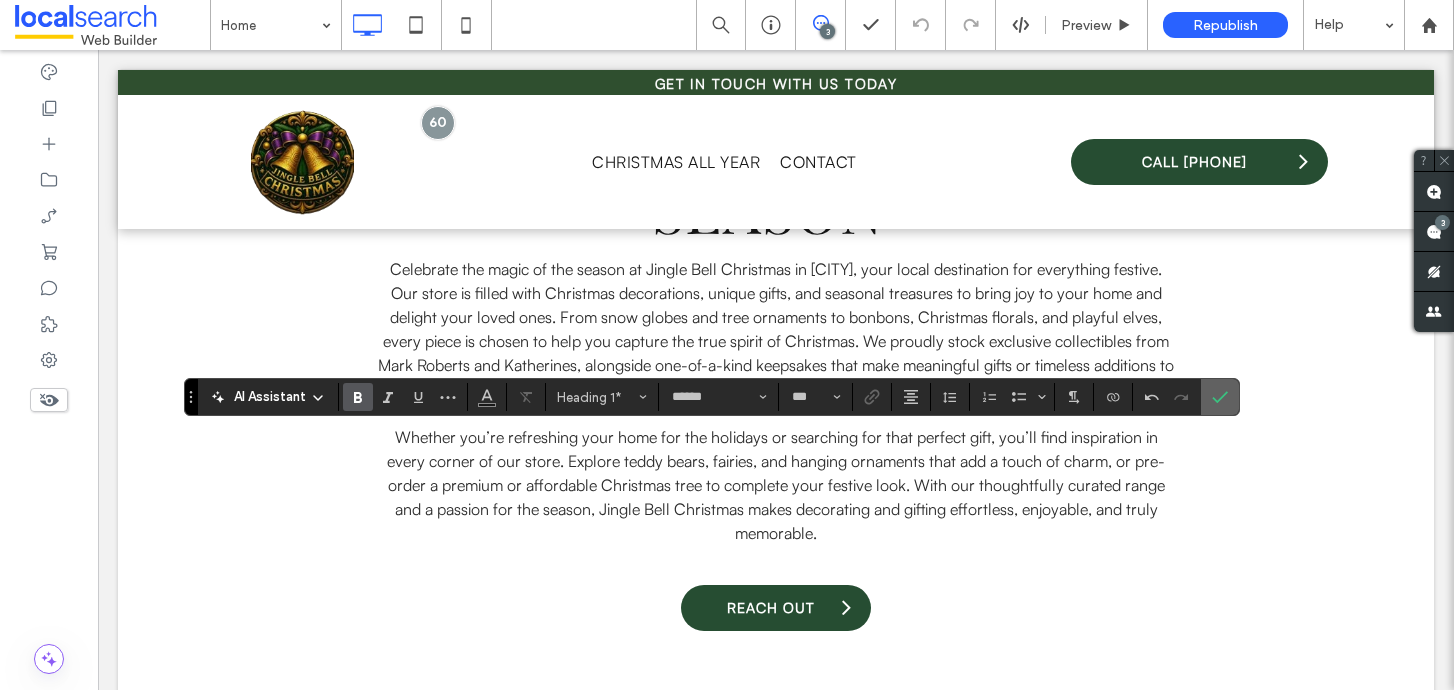 click 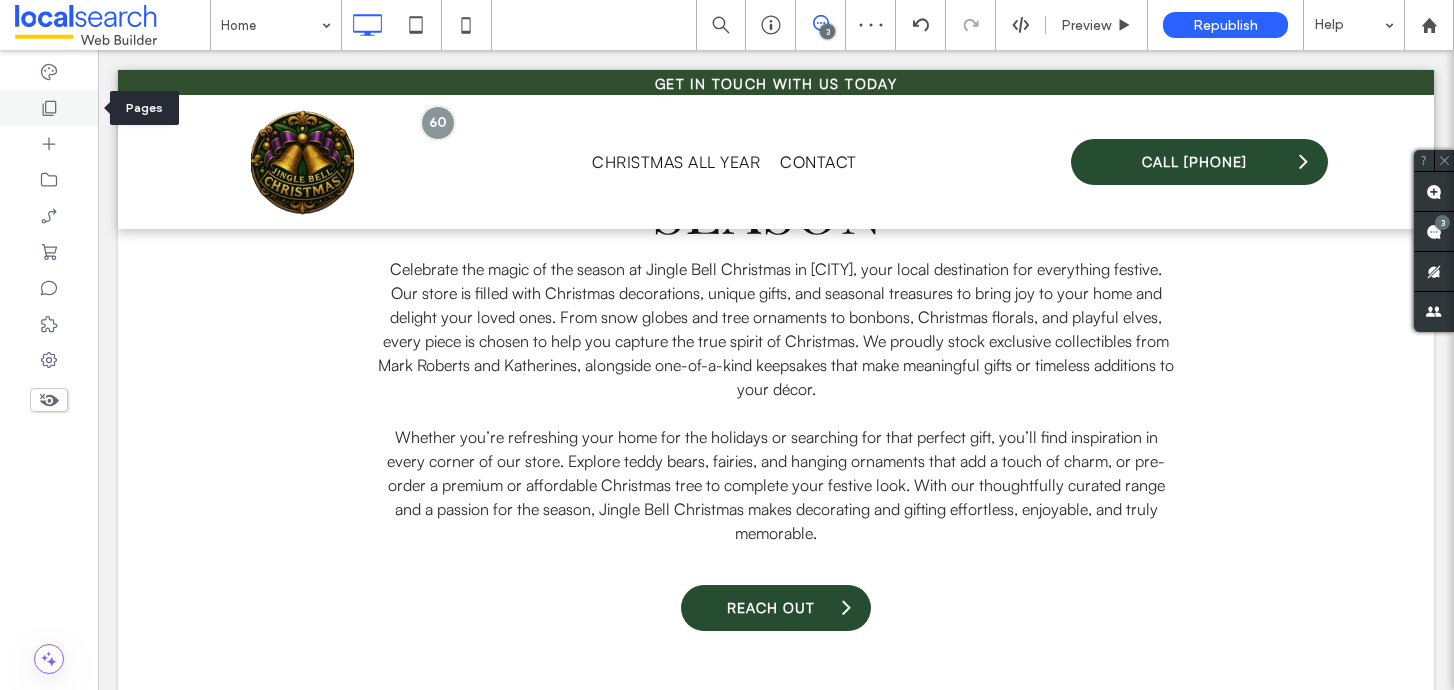 click at bounding box center [49, 108] 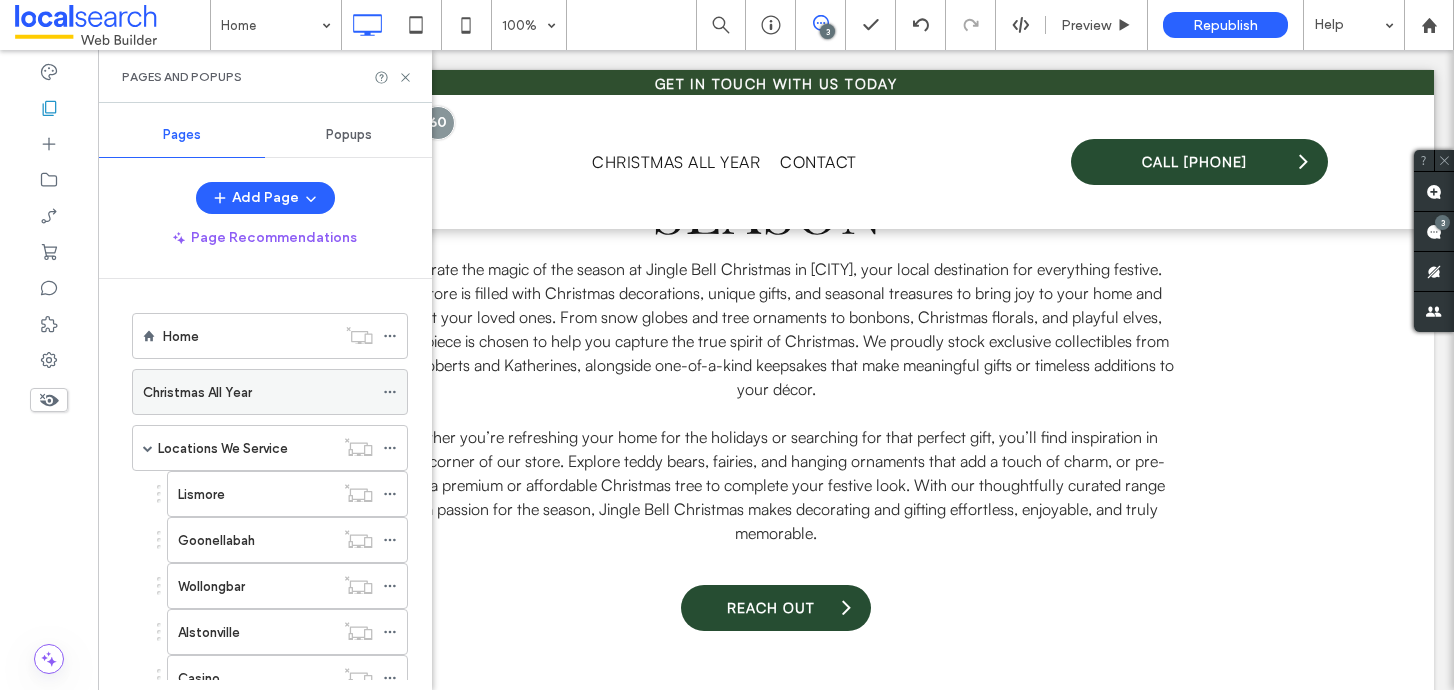 click on "Christmas All Year" at bounding box center (197, 392) 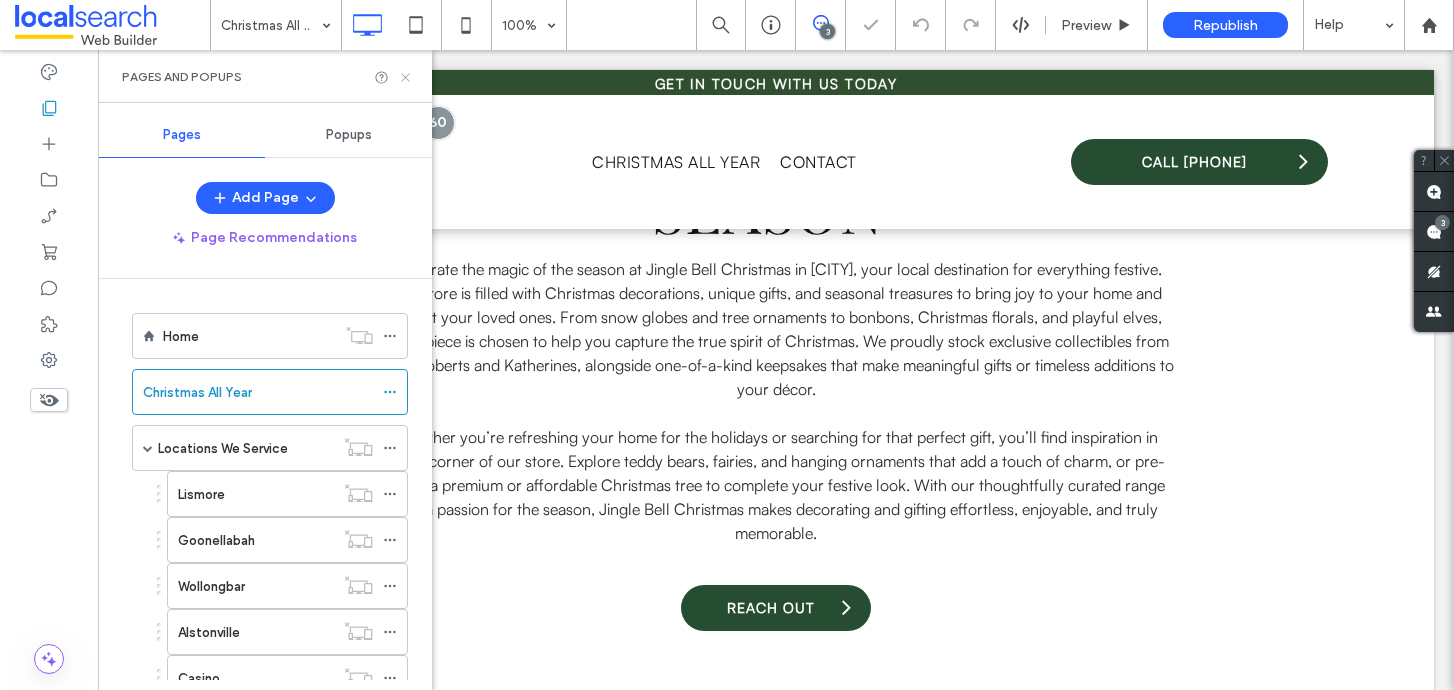 click 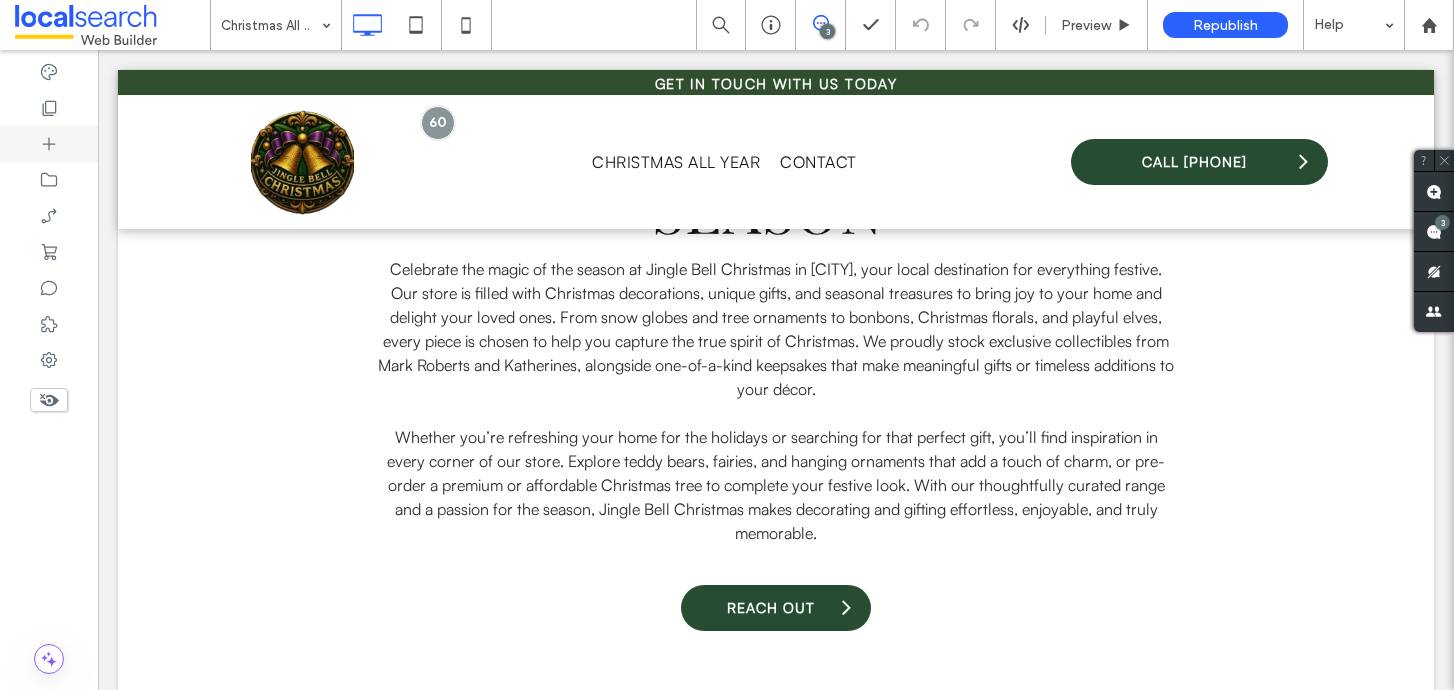 type on "******" 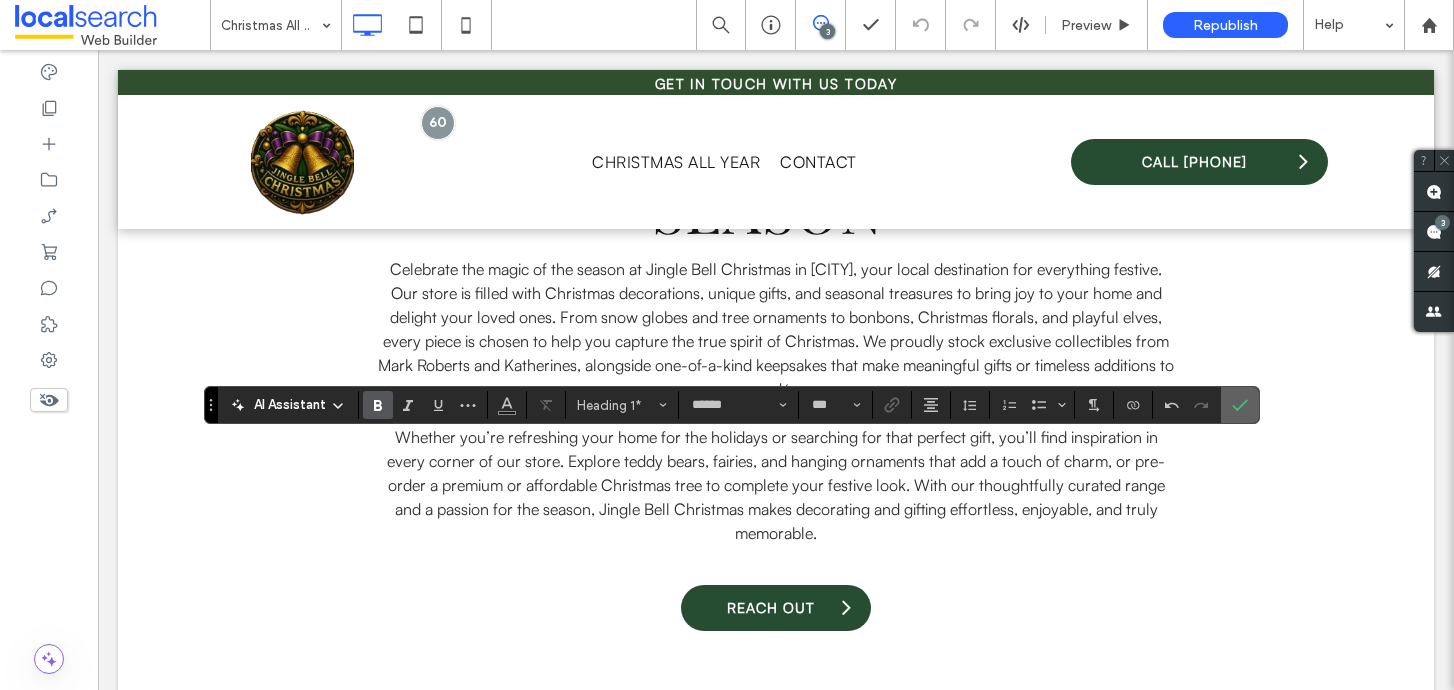 click 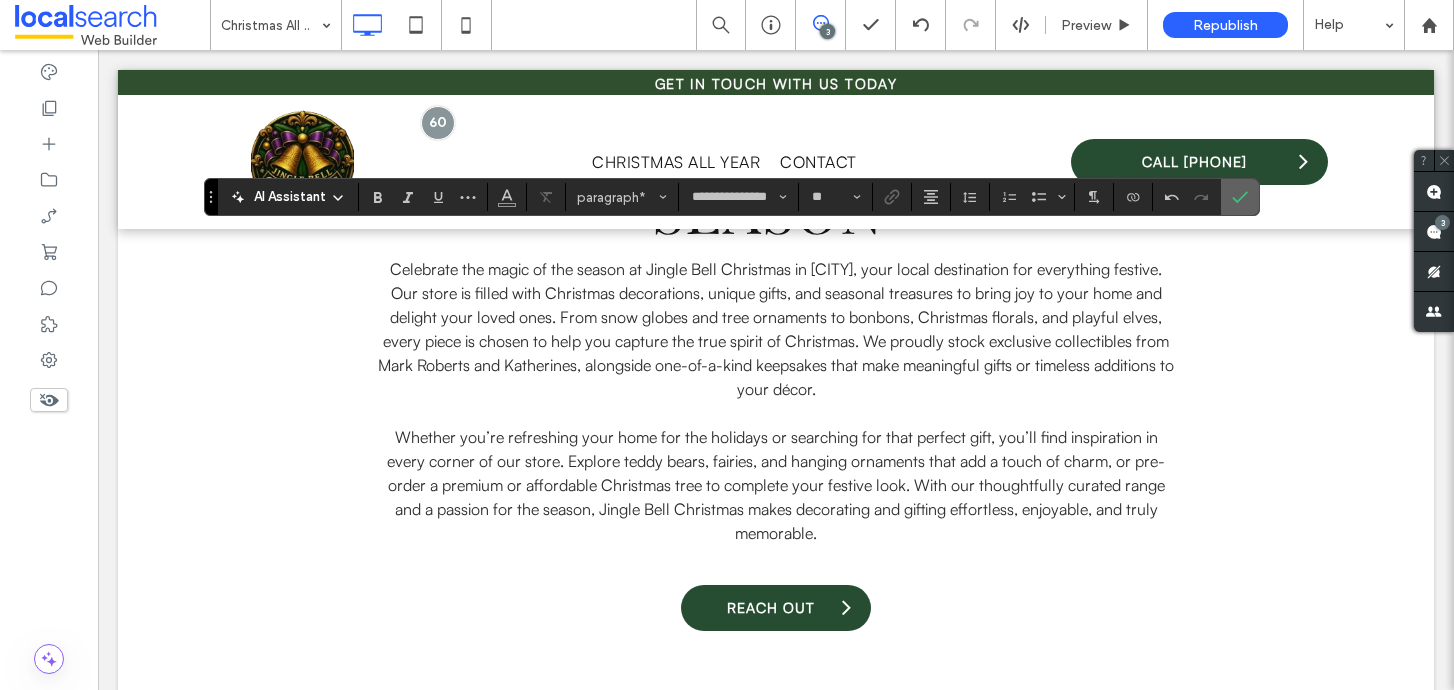 click 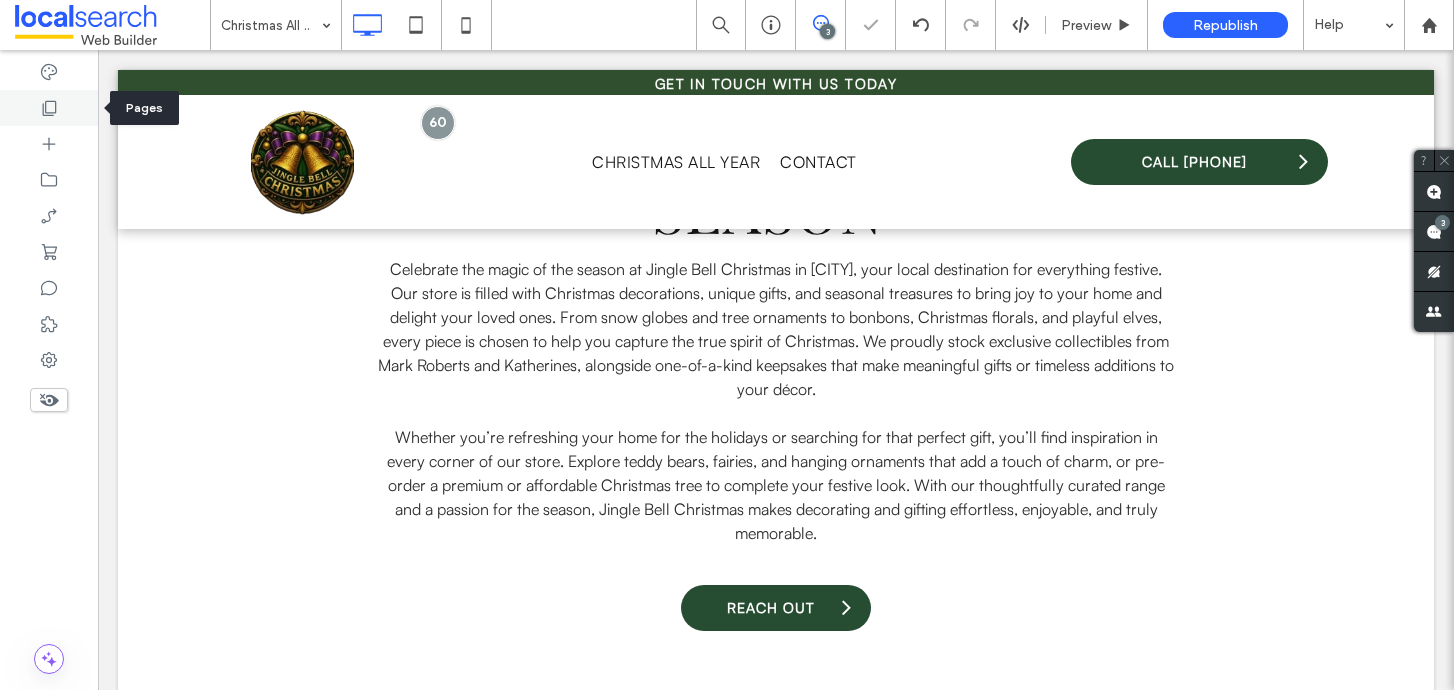 click 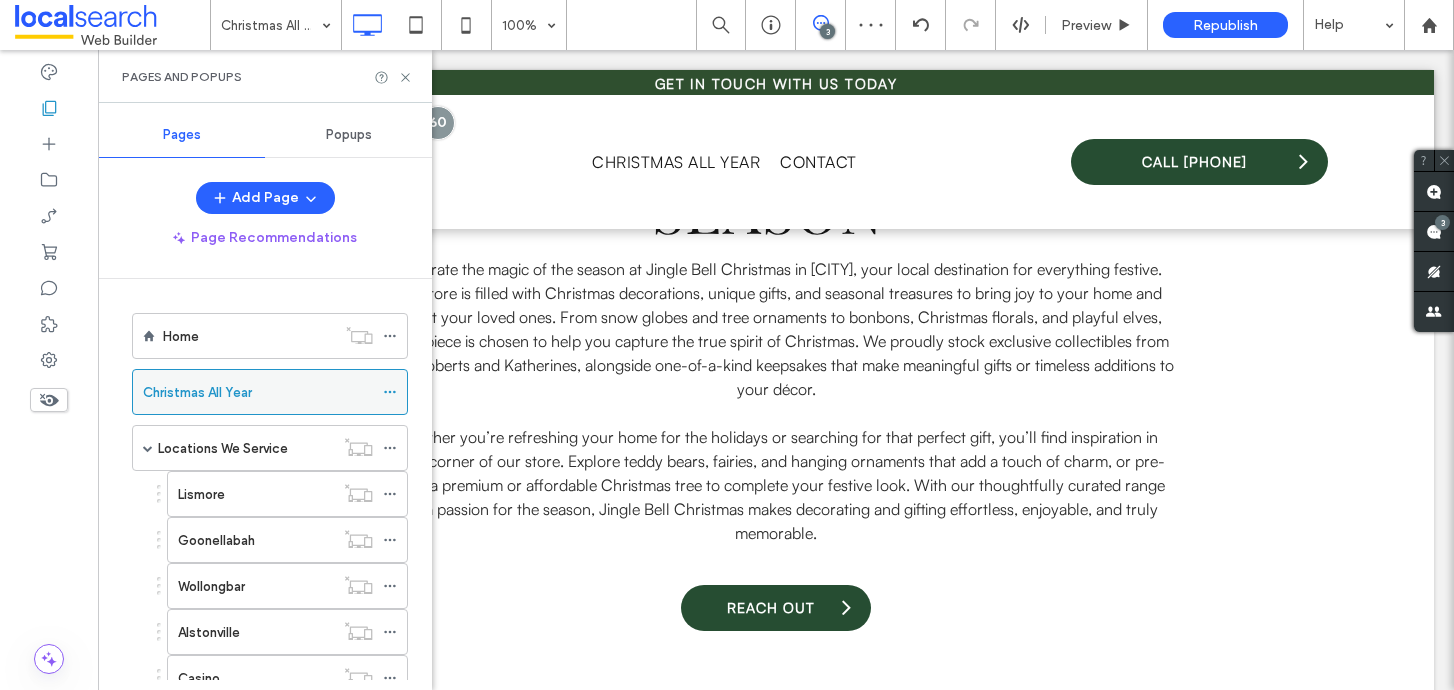 click 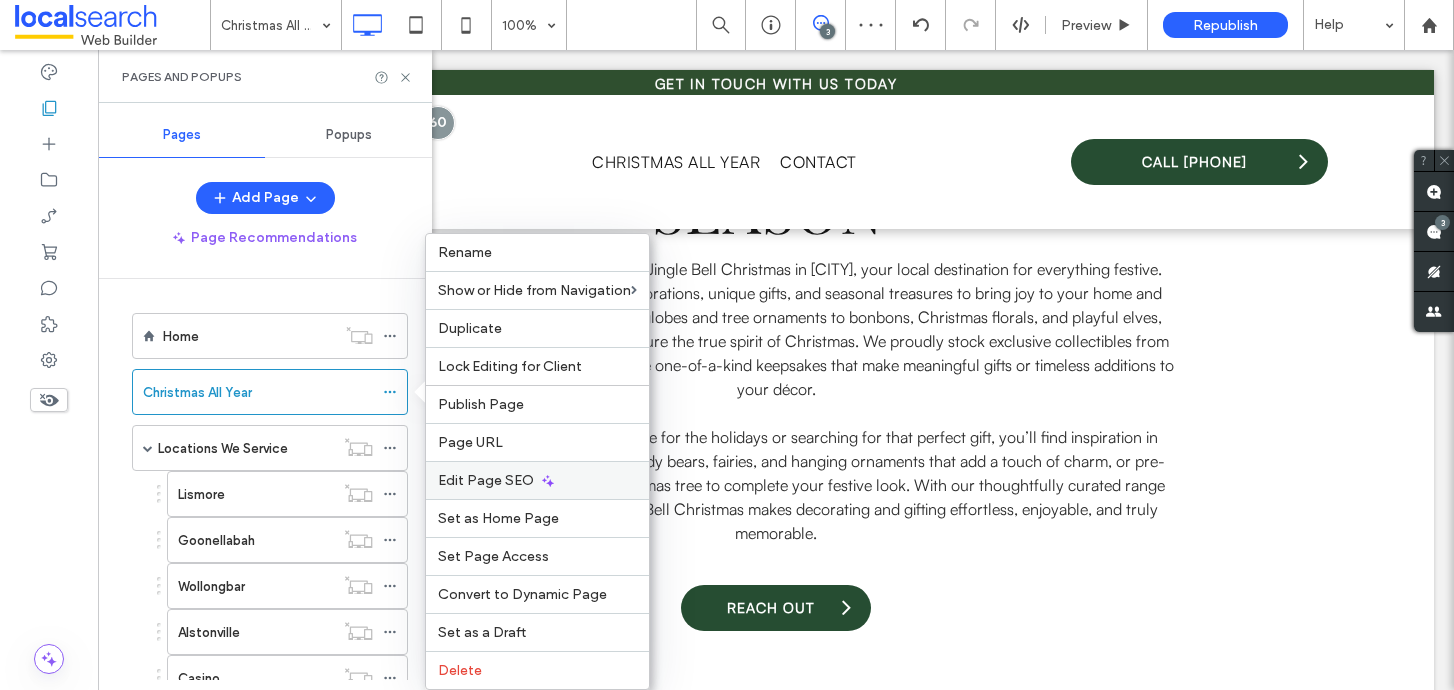 click on "Edit Page SEO" at bounding box center [486, 480] 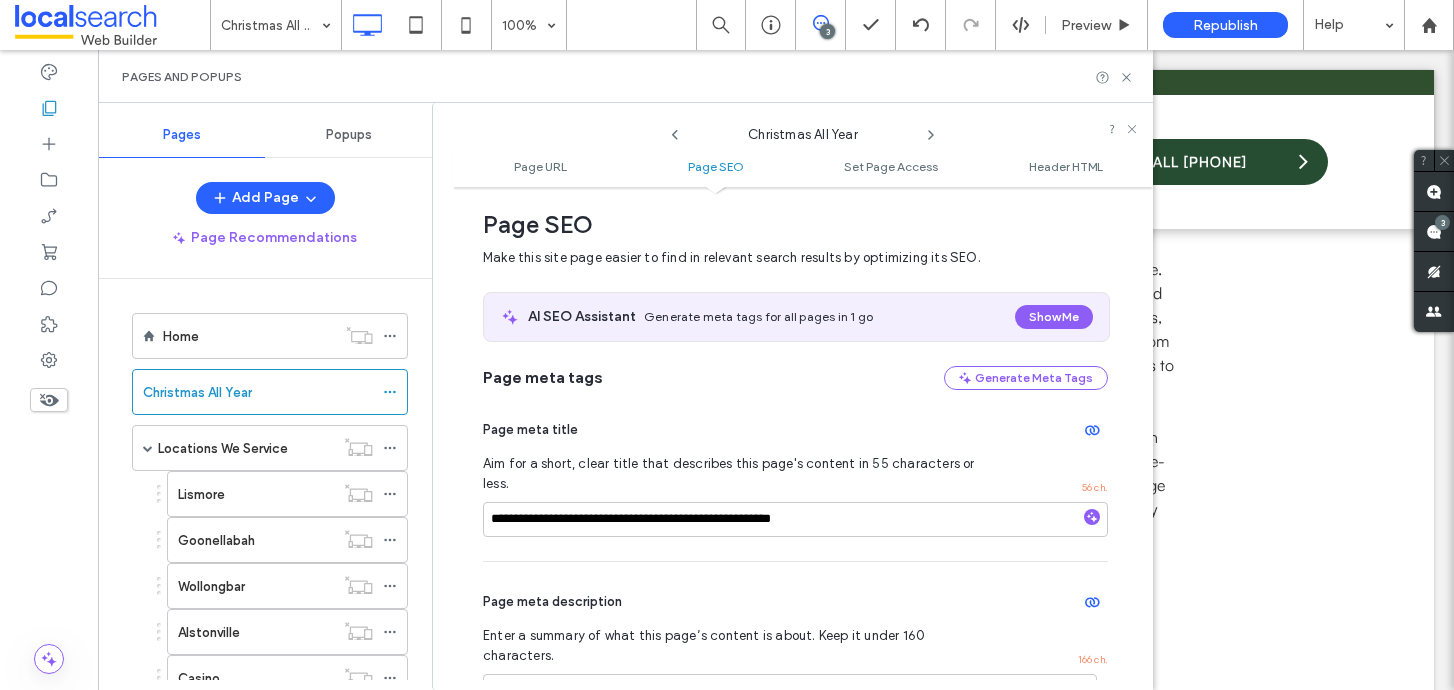 scroll, scrollTop: 0, scrollLeft: 0, axis: both 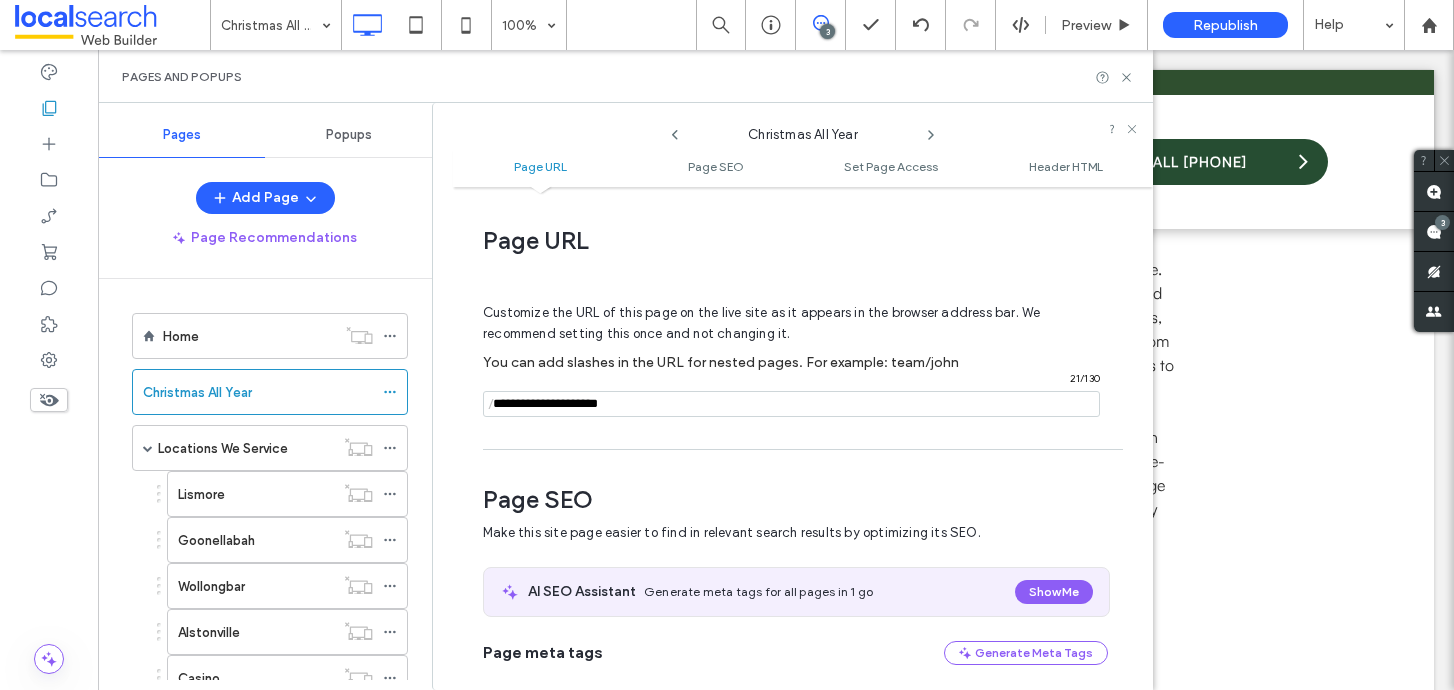 drag, startPoint x: 649, startPoint y: 406, endPoint x: 594, endPoint y: 407, distance: 55.00909 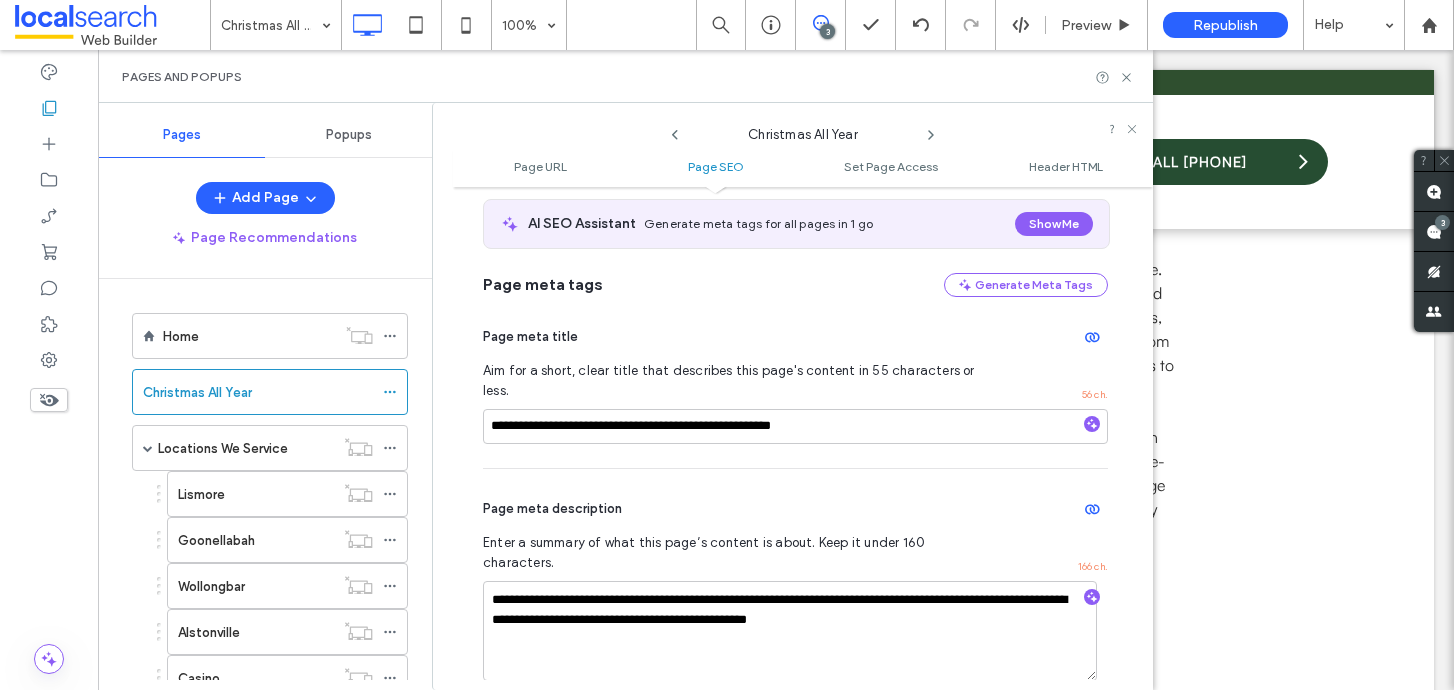scroll, scrollTop: 370, scrollLeft: 0, axis: vertical 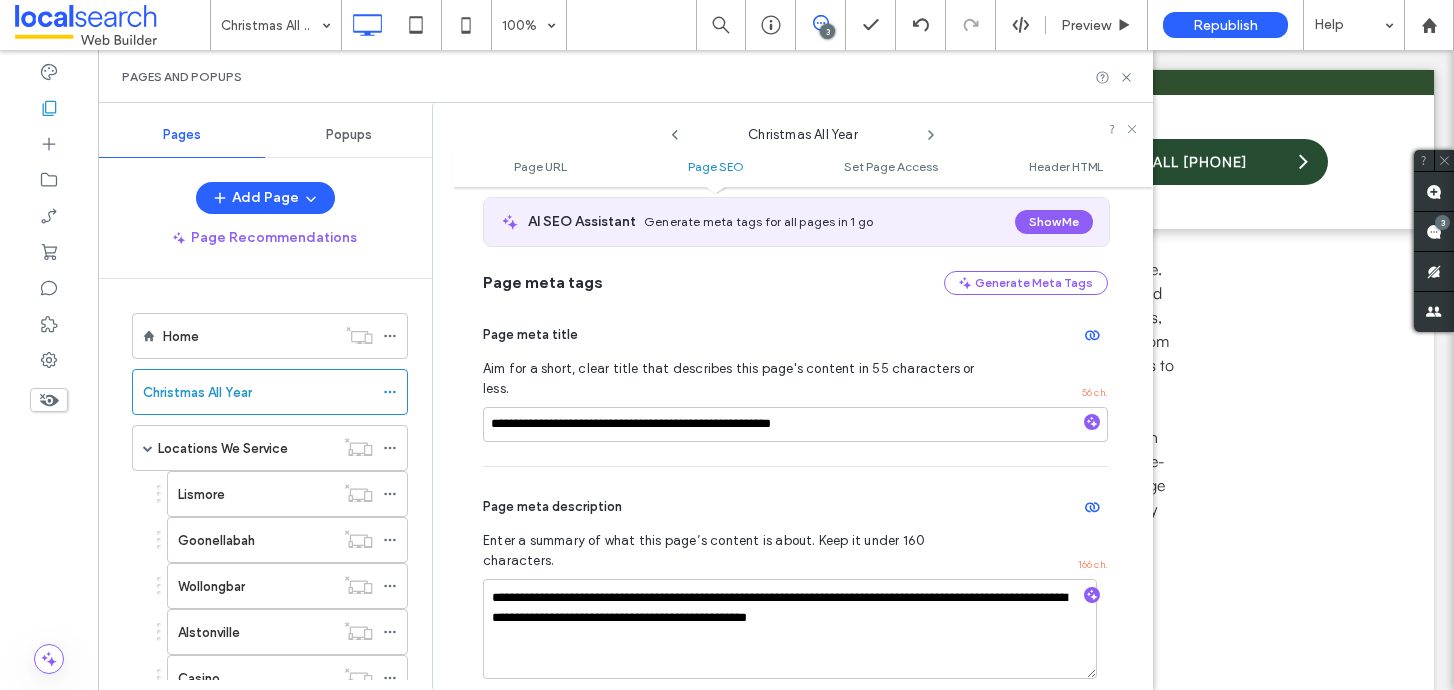 type on "**********" 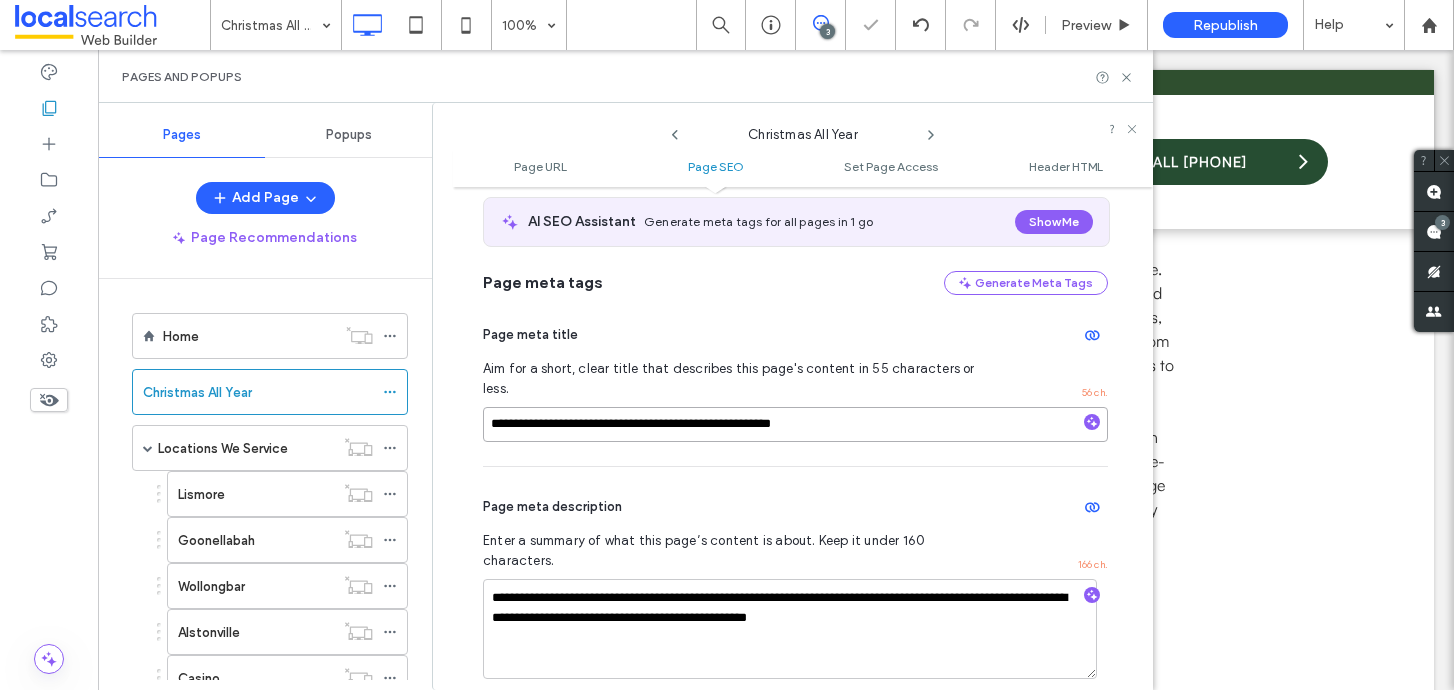 drag, startPoint x: 629, startPoint y: 408, endPoint x: 591, endPoint y: 408, distance: 38 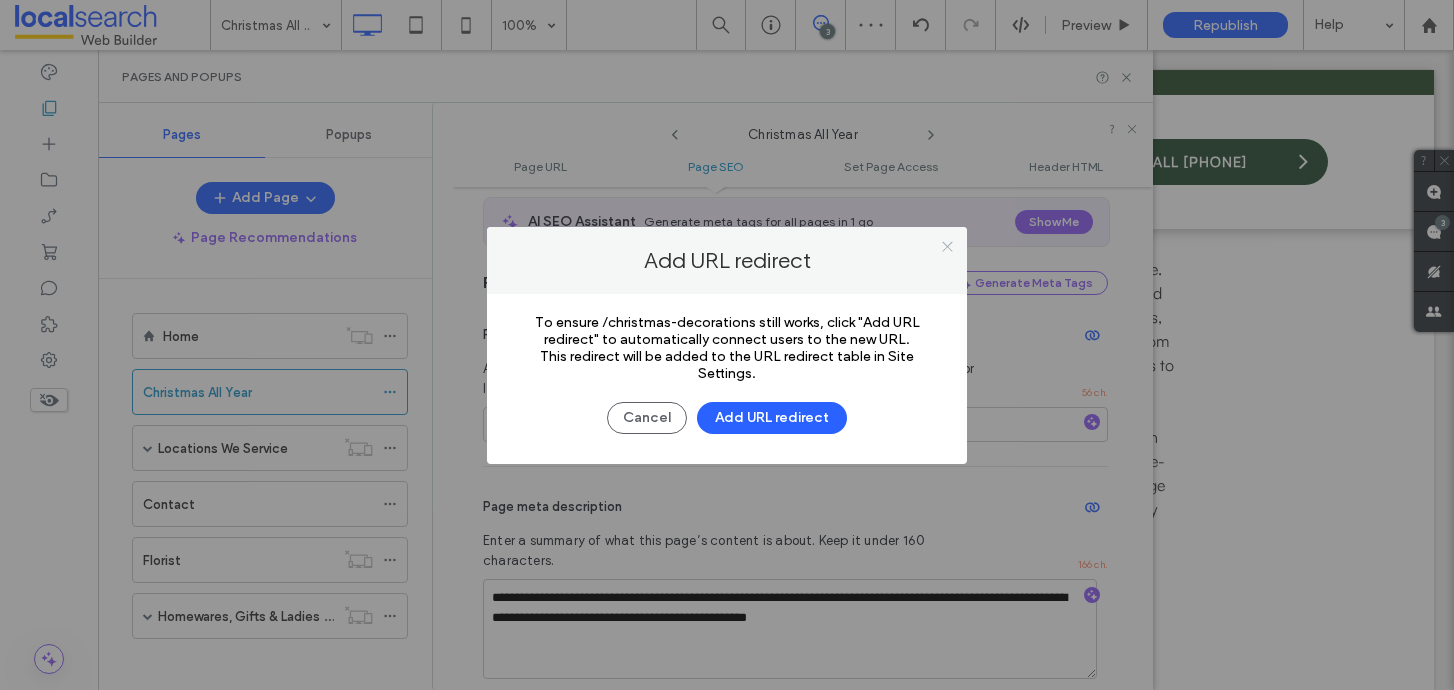 click 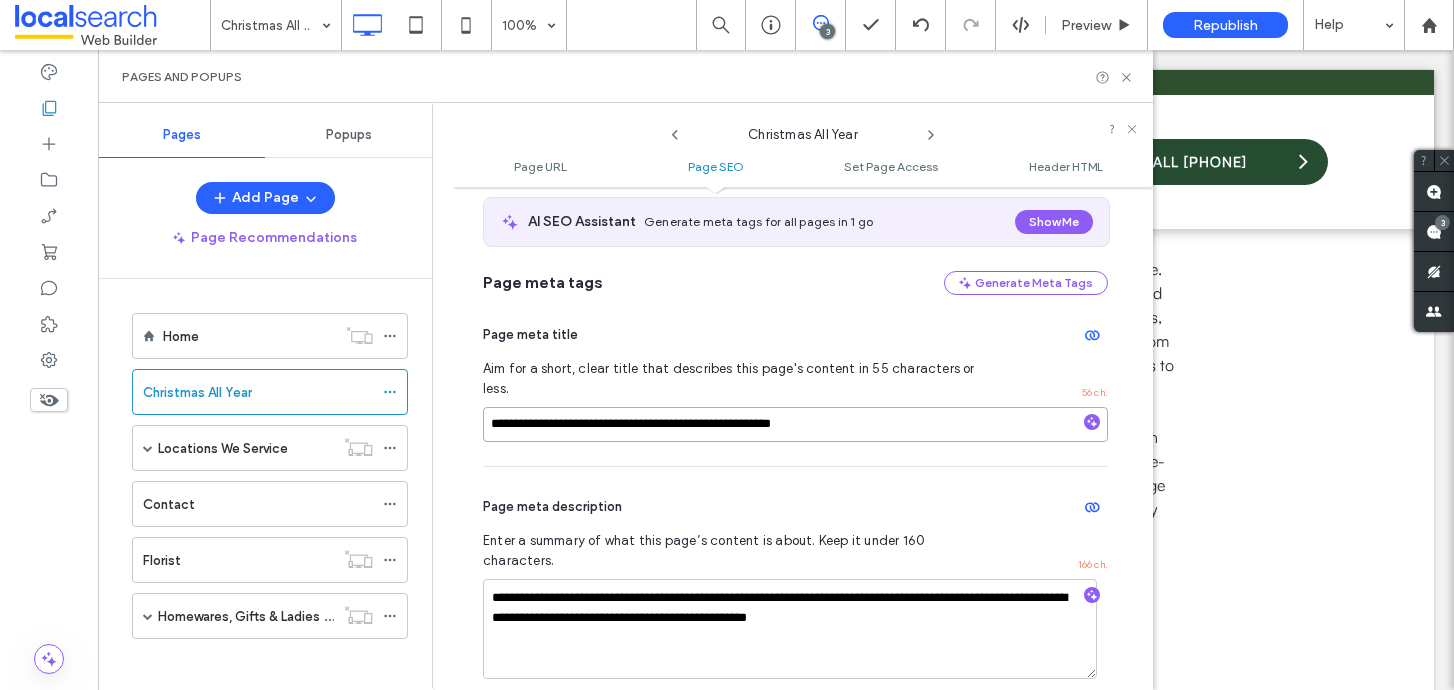 drag, startPoint x: 628, startPoint y: 409, endPoint x: 593, endPoint y: 414, distance: 35.35534 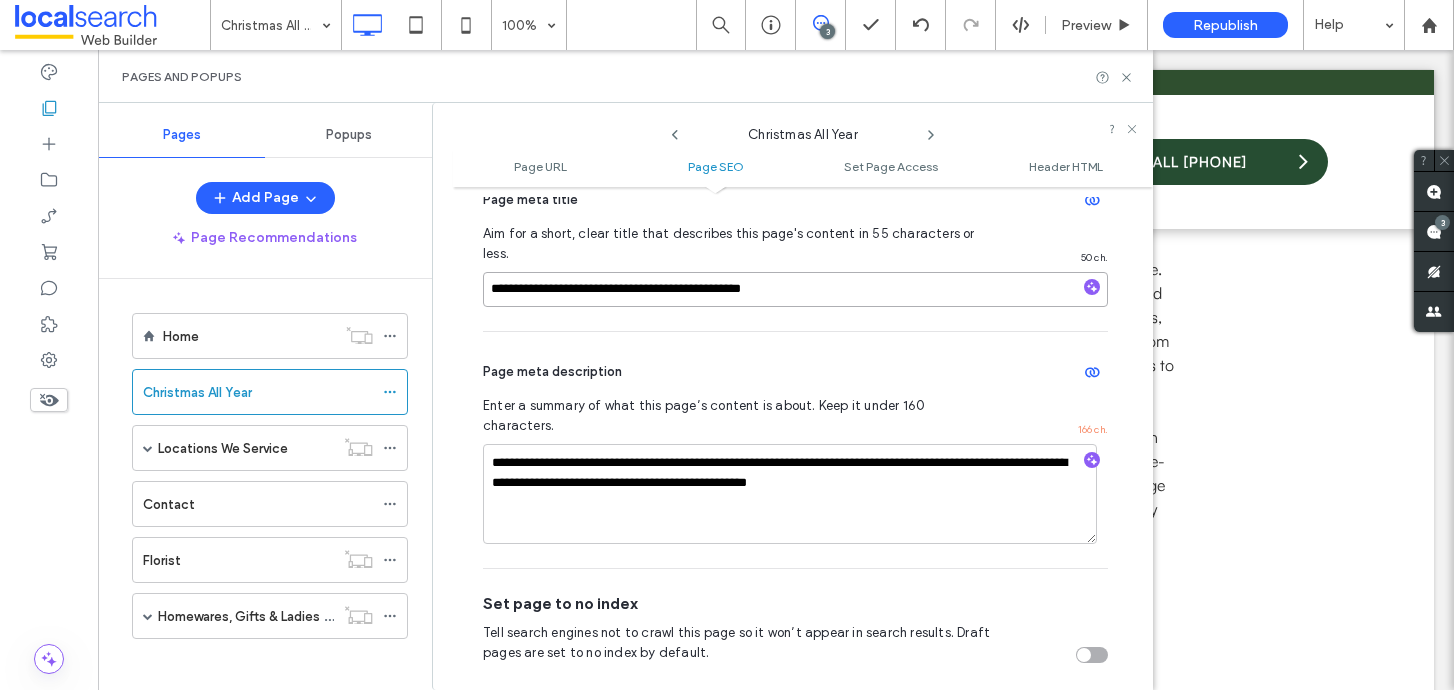 scroll, scrollTop: 510, scrollLeft: 0, axis: vertical 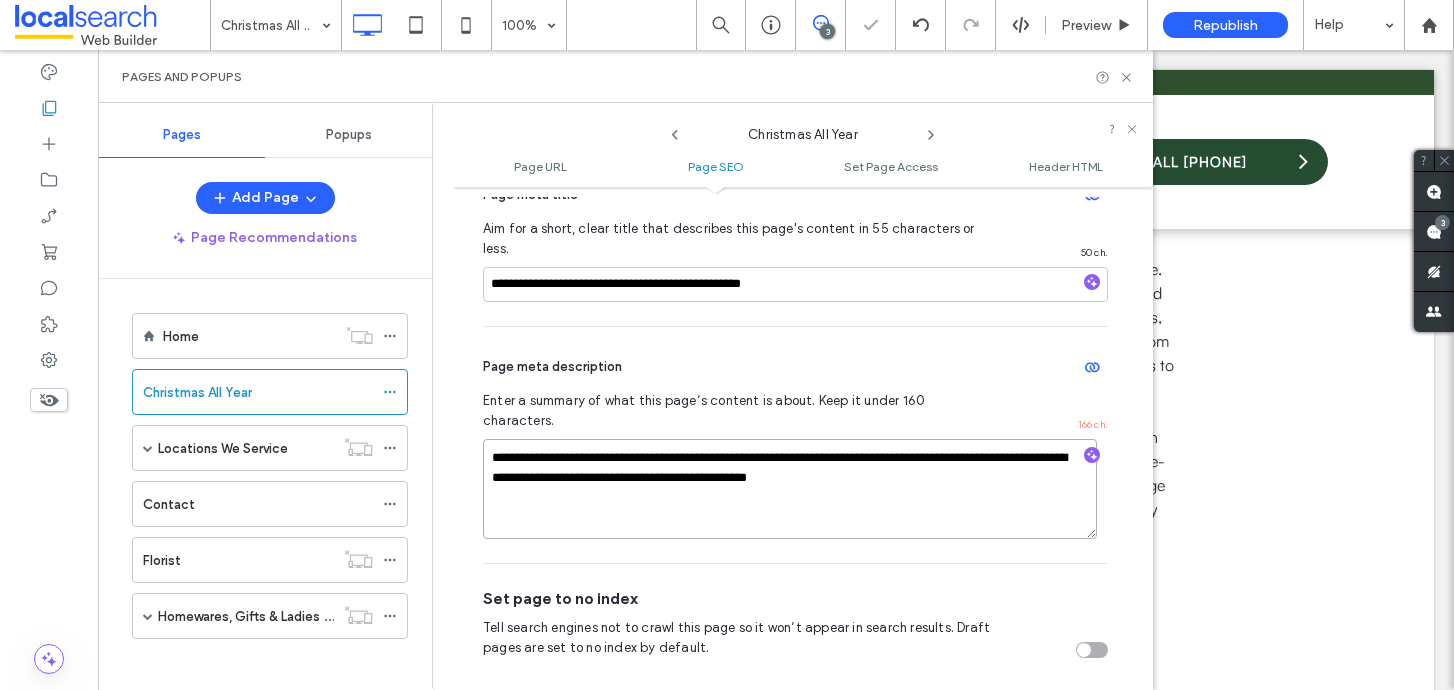 drag, startPoint x: 746, startPoint y: 420, endPoint x: 712, endPoint y: 420, distance: 34 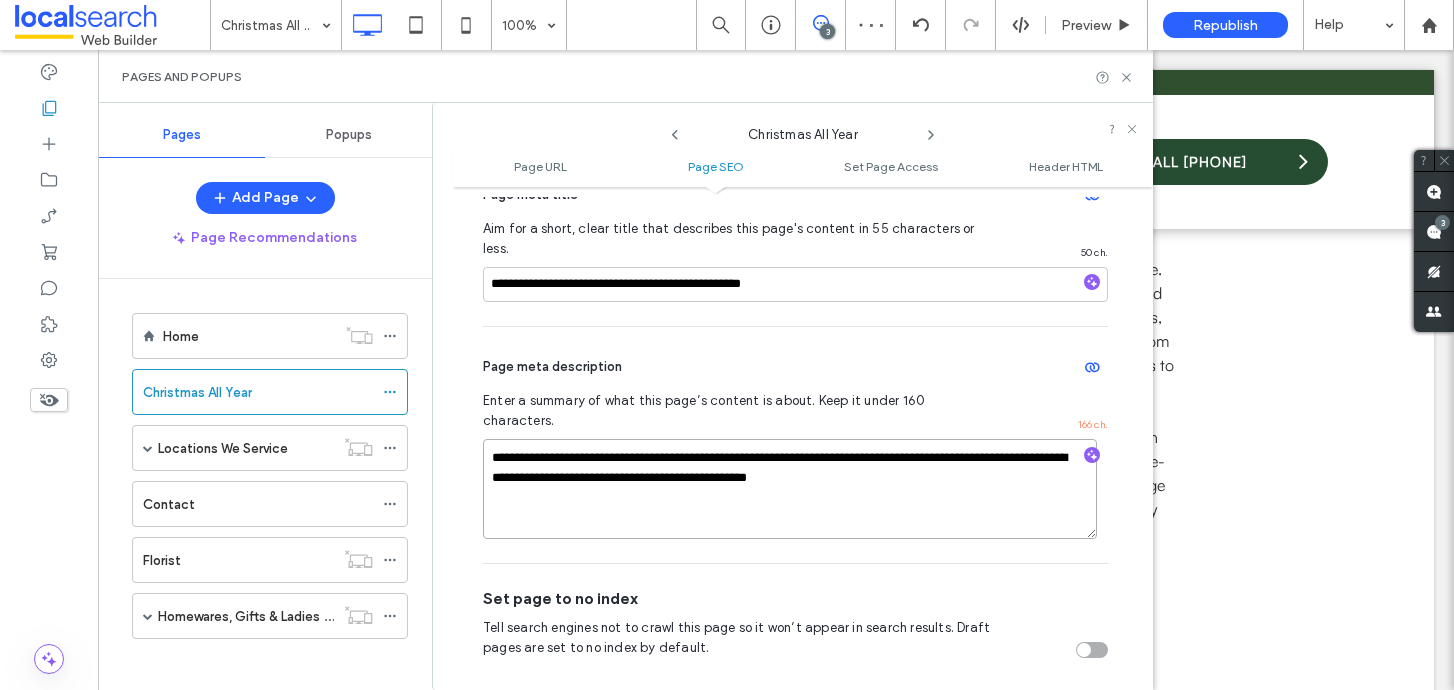 type on "**********" 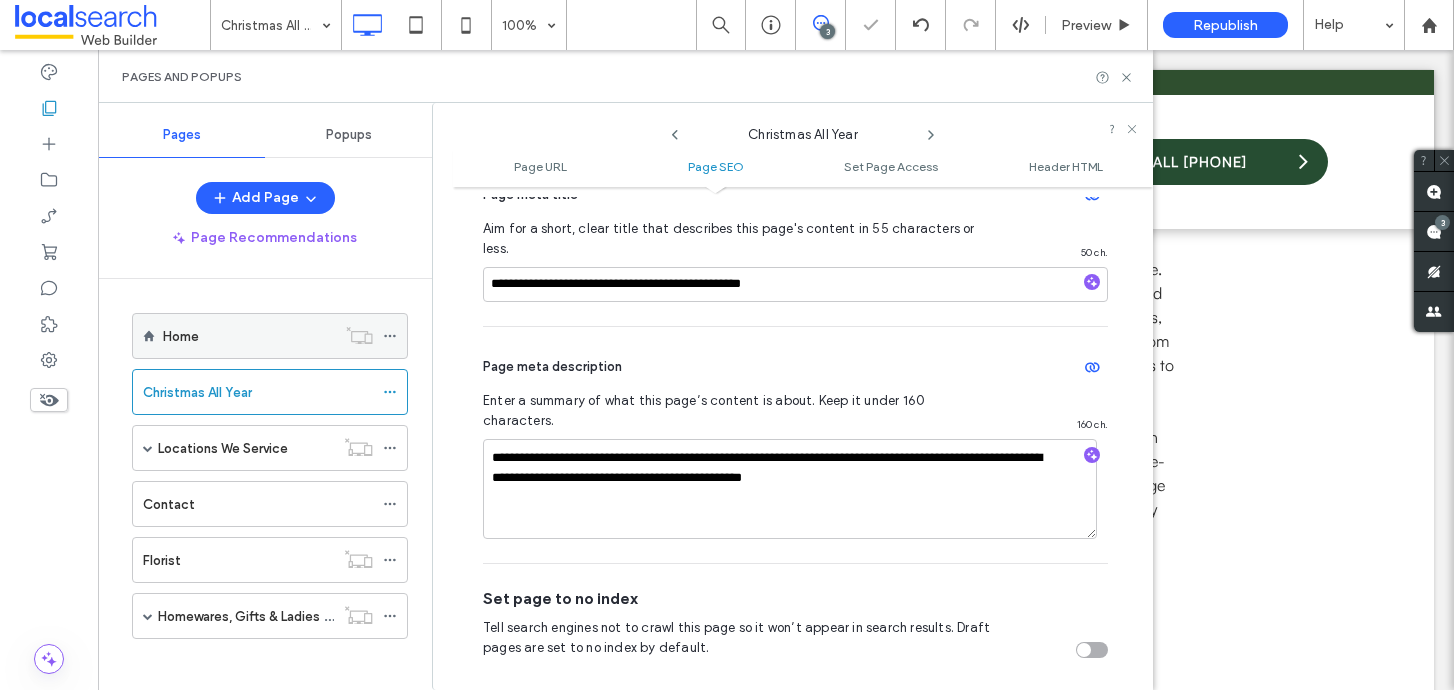 click on "Home" at bounding box center (249, 336) 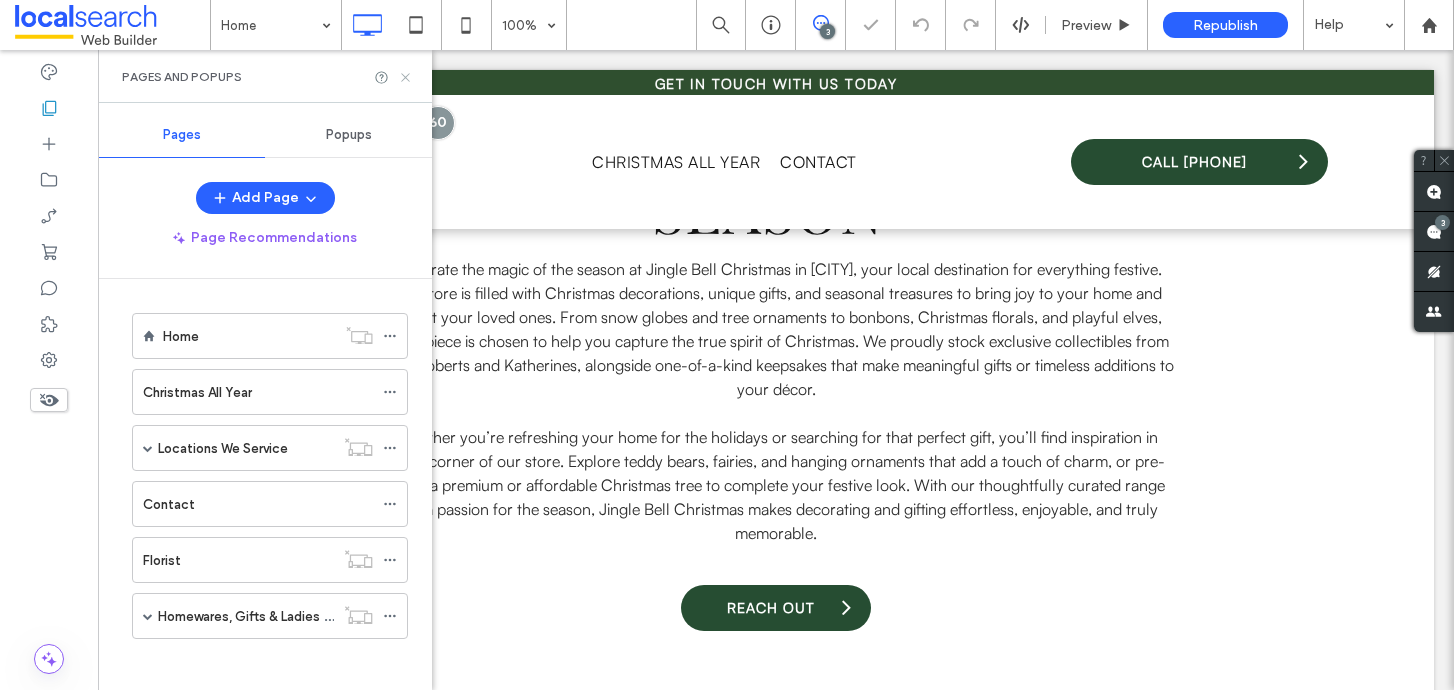 click 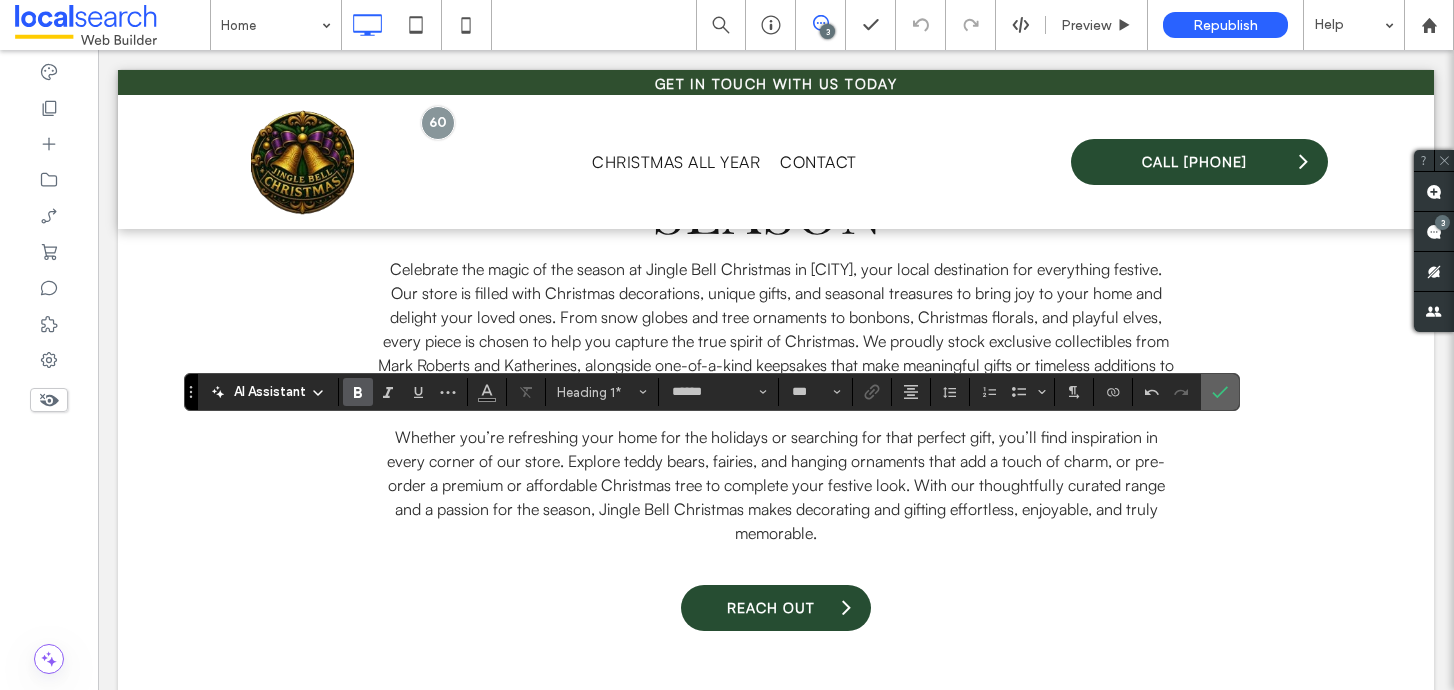click 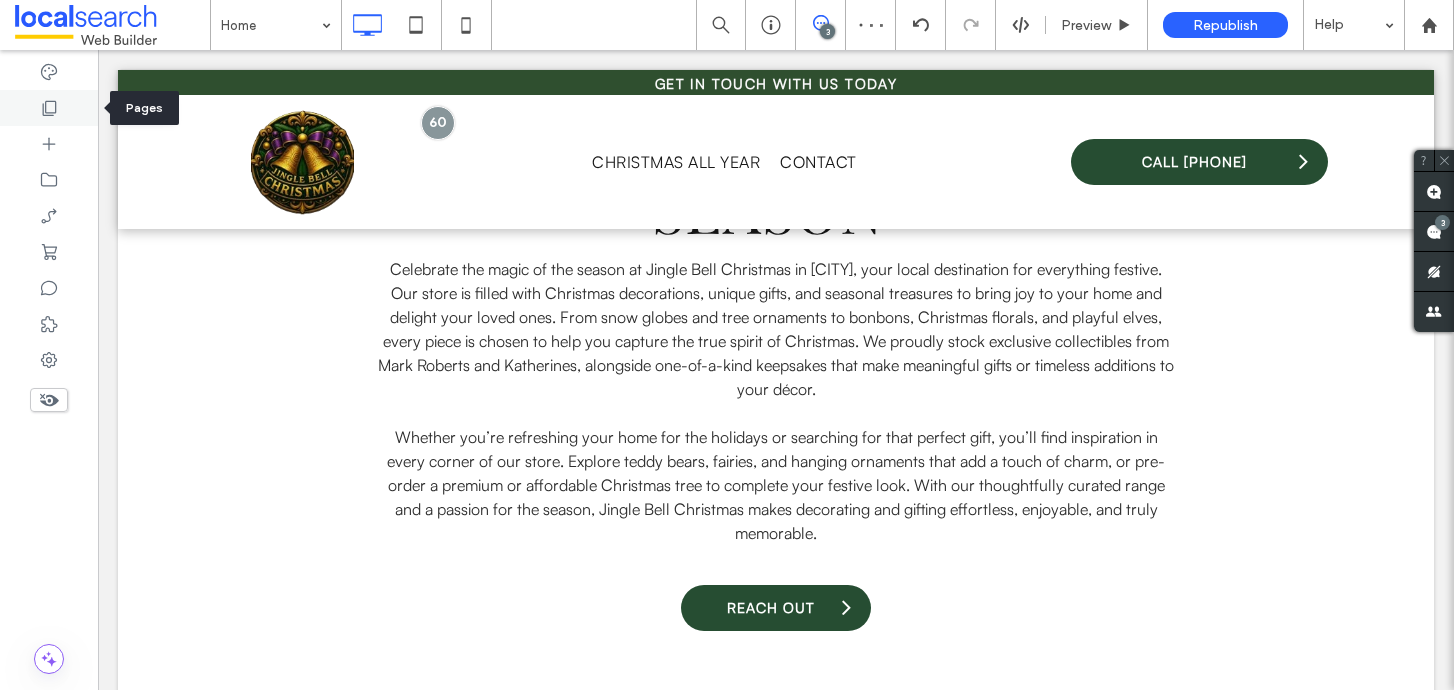click 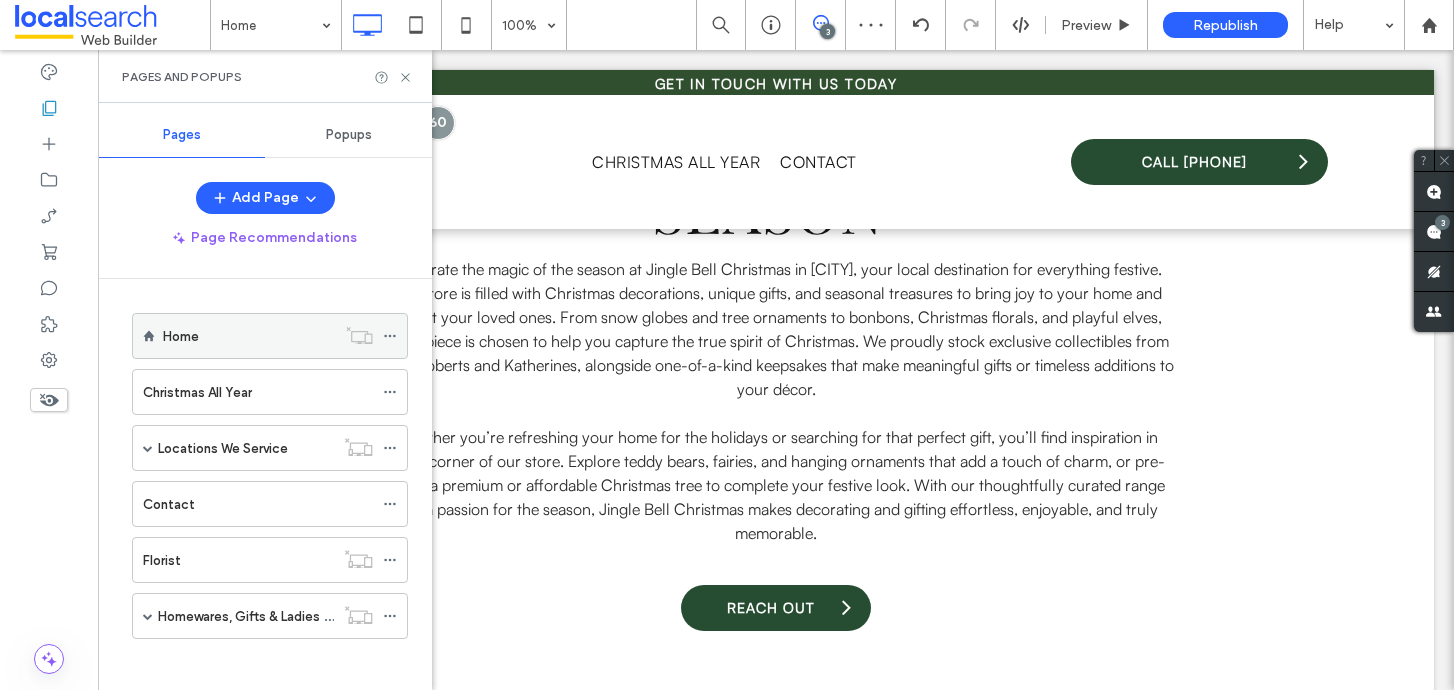 click 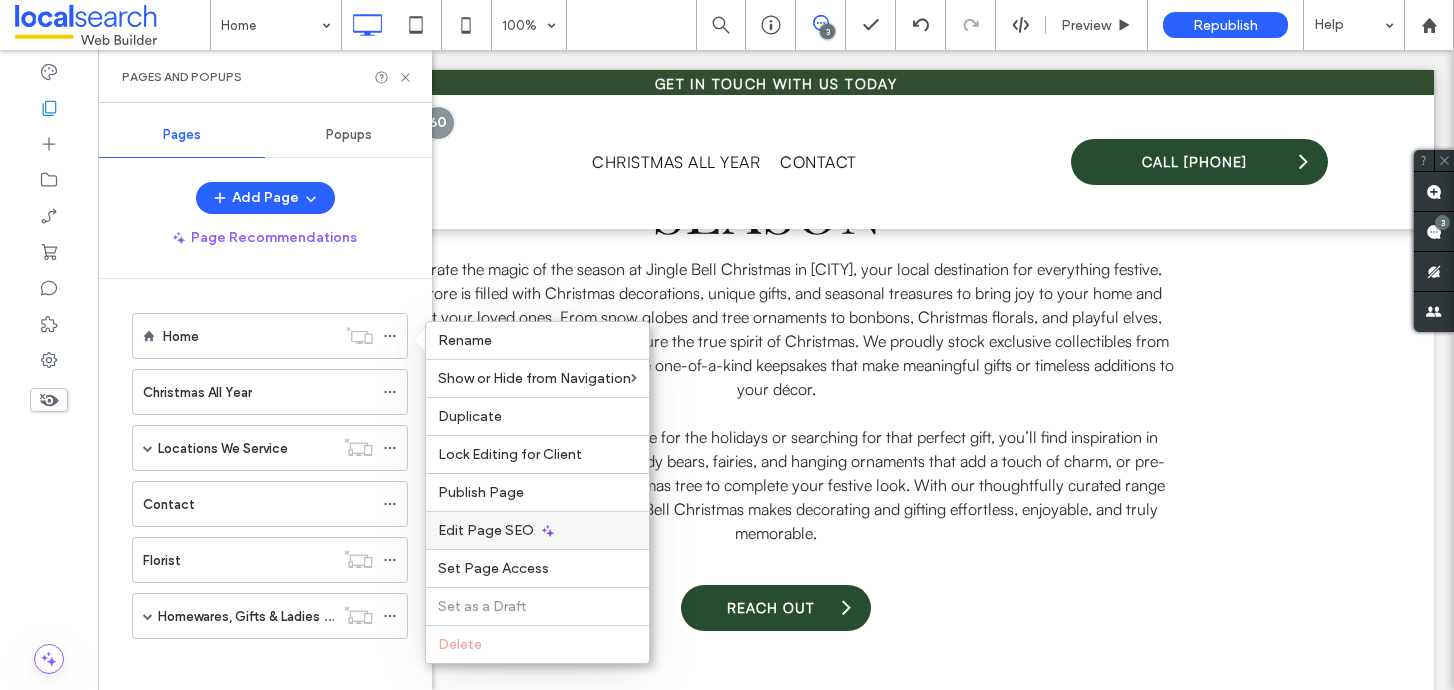 click on "Edit Page SEO" at bounding box center [486, 530] 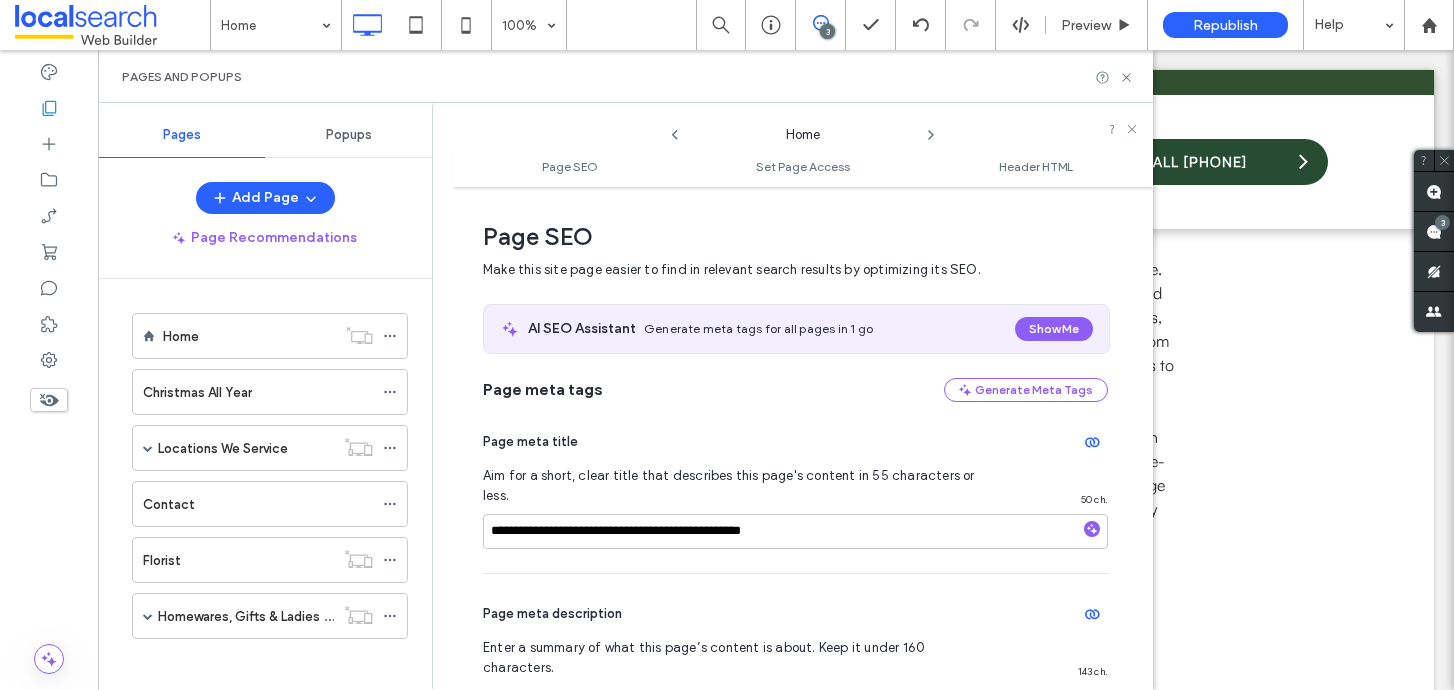 scroll, scrollTop: 10, scrollLeft: 0, axis: vertical 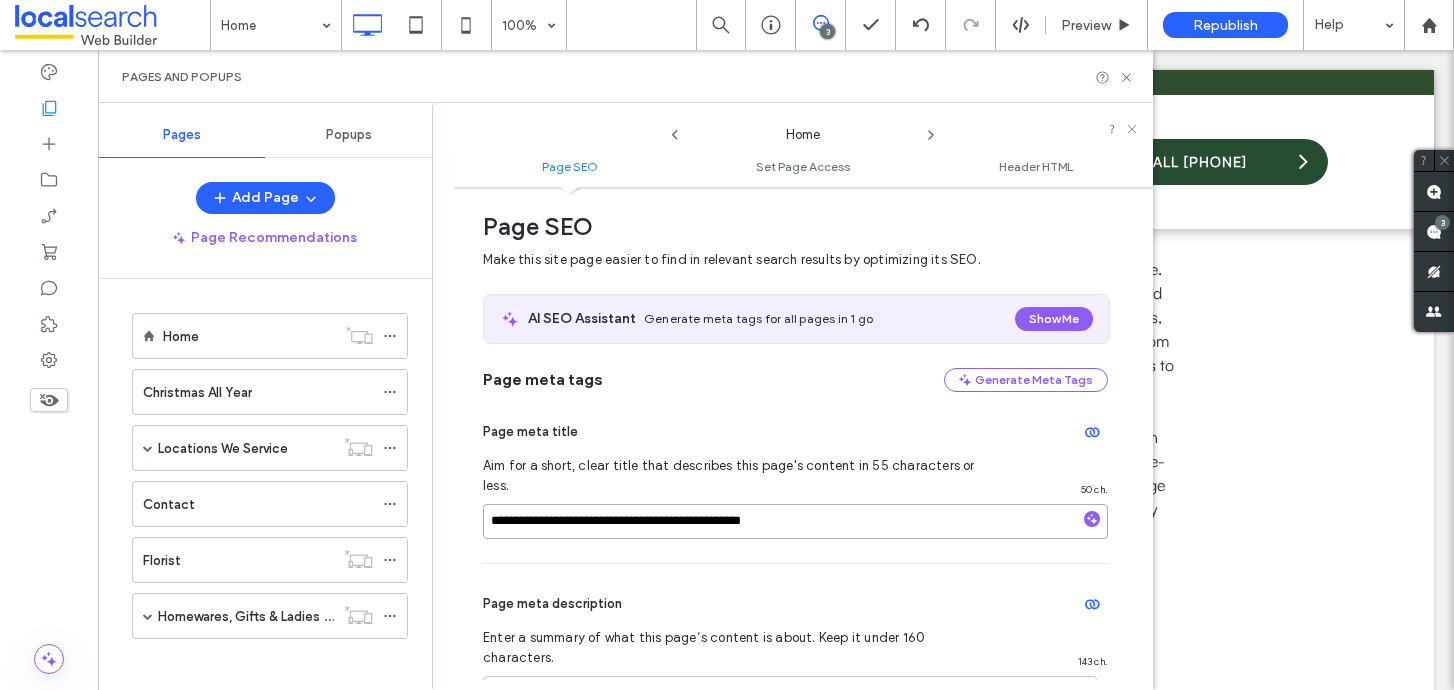 click on "**********" at bounding box center (795, 521) 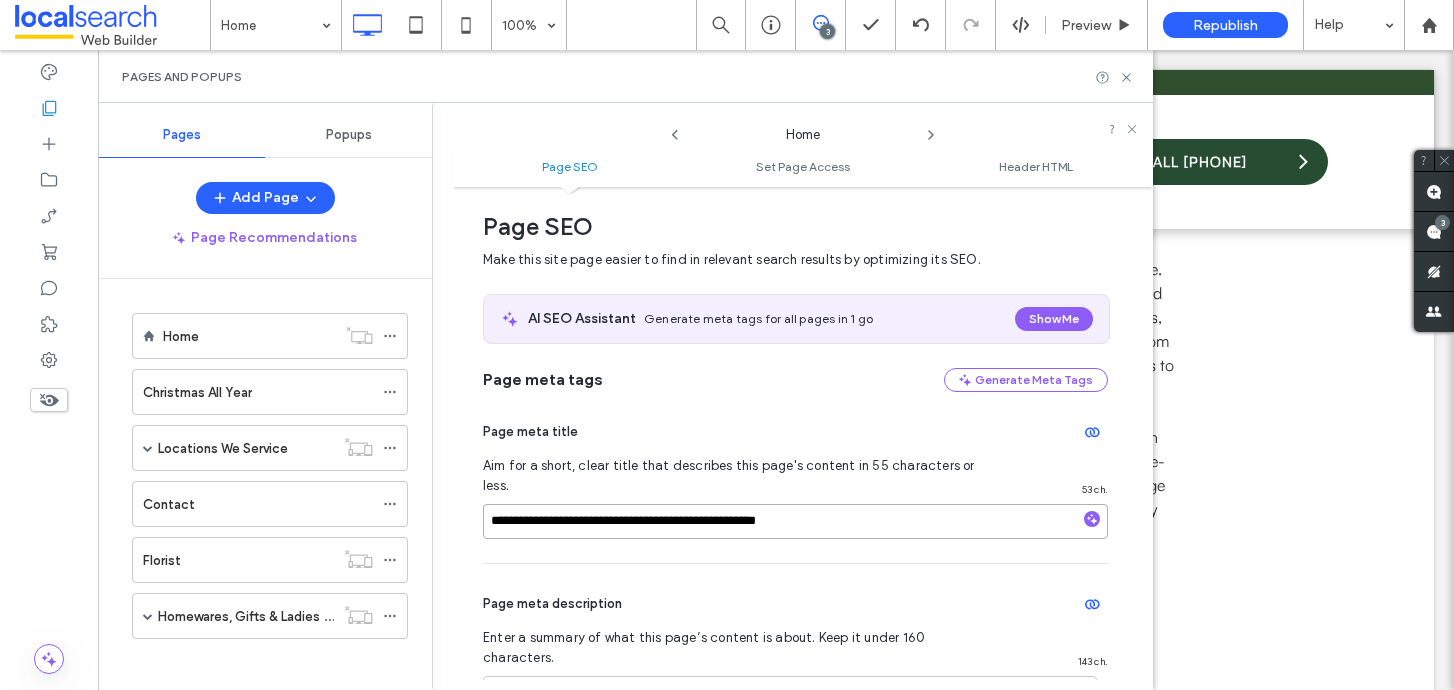 type on "**********" 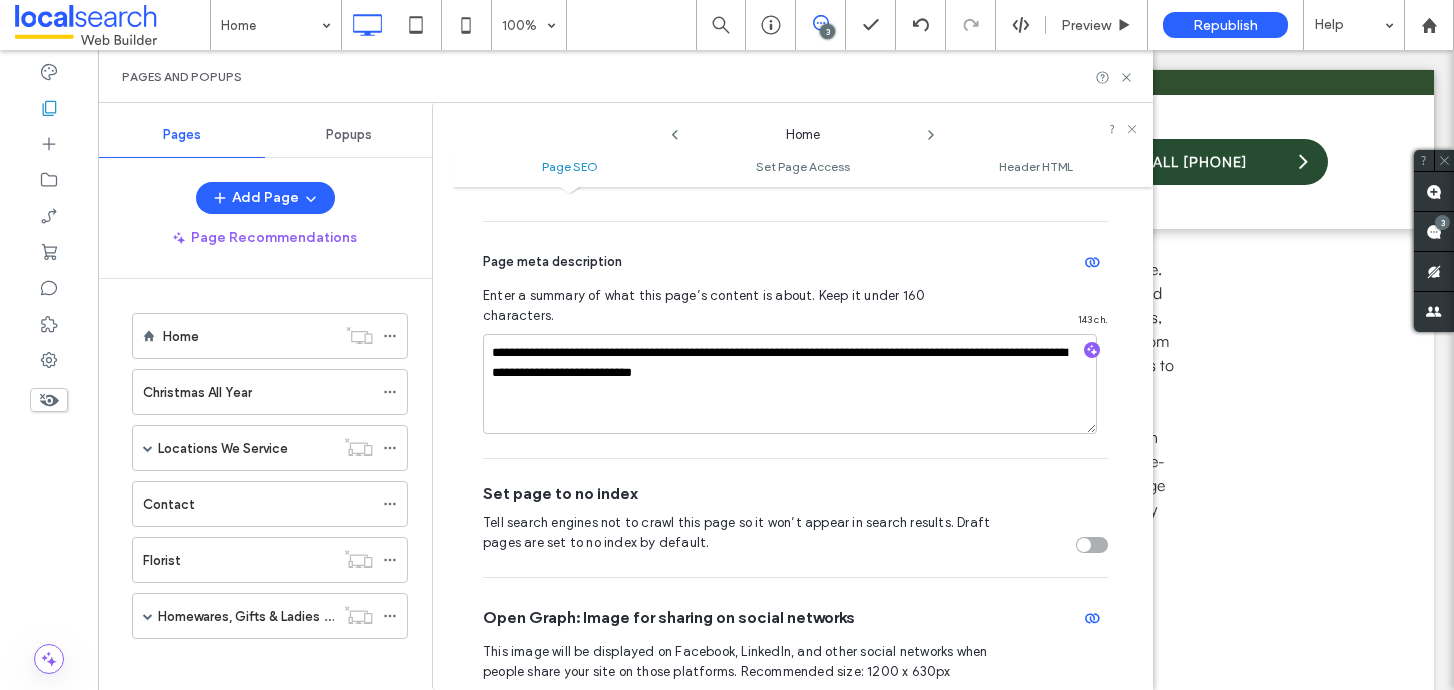 scroll, scrollTop: 364, scrollLeft: 0, axis: vertical 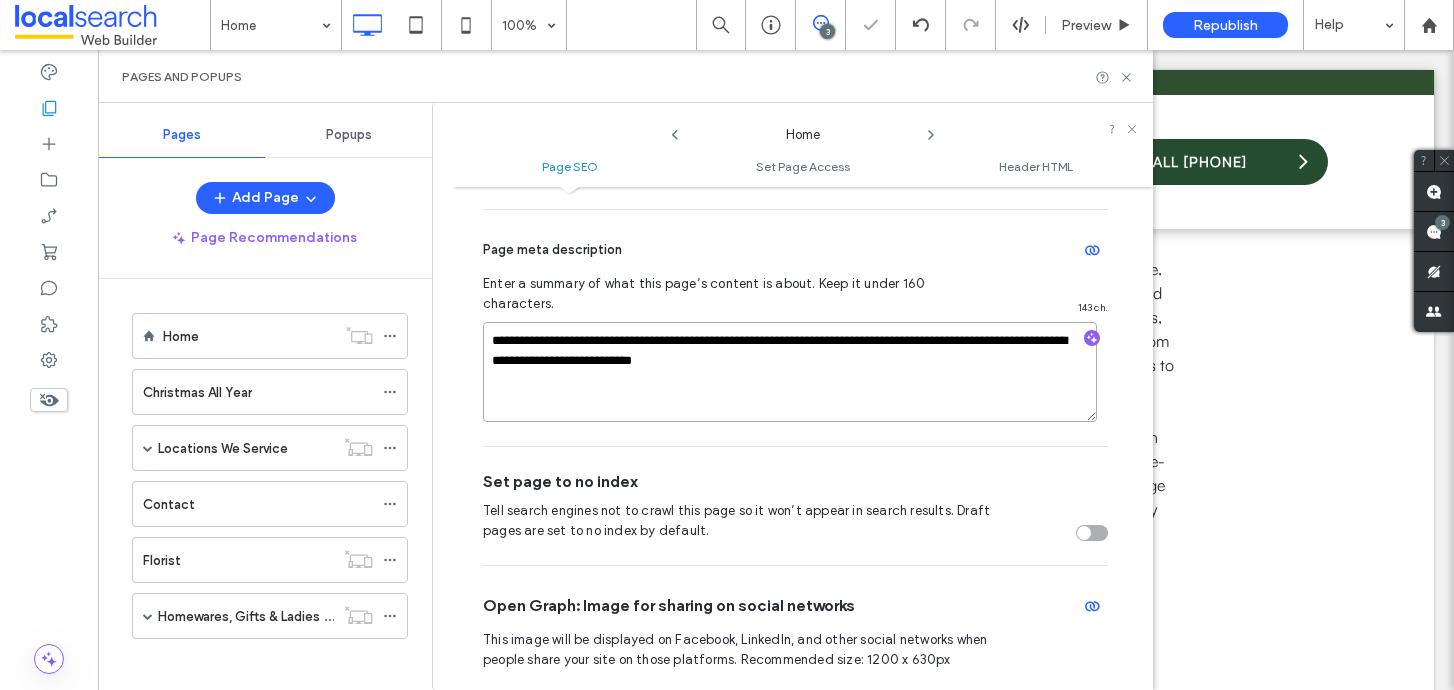 click on "**********" at bounding box center (790, 372) 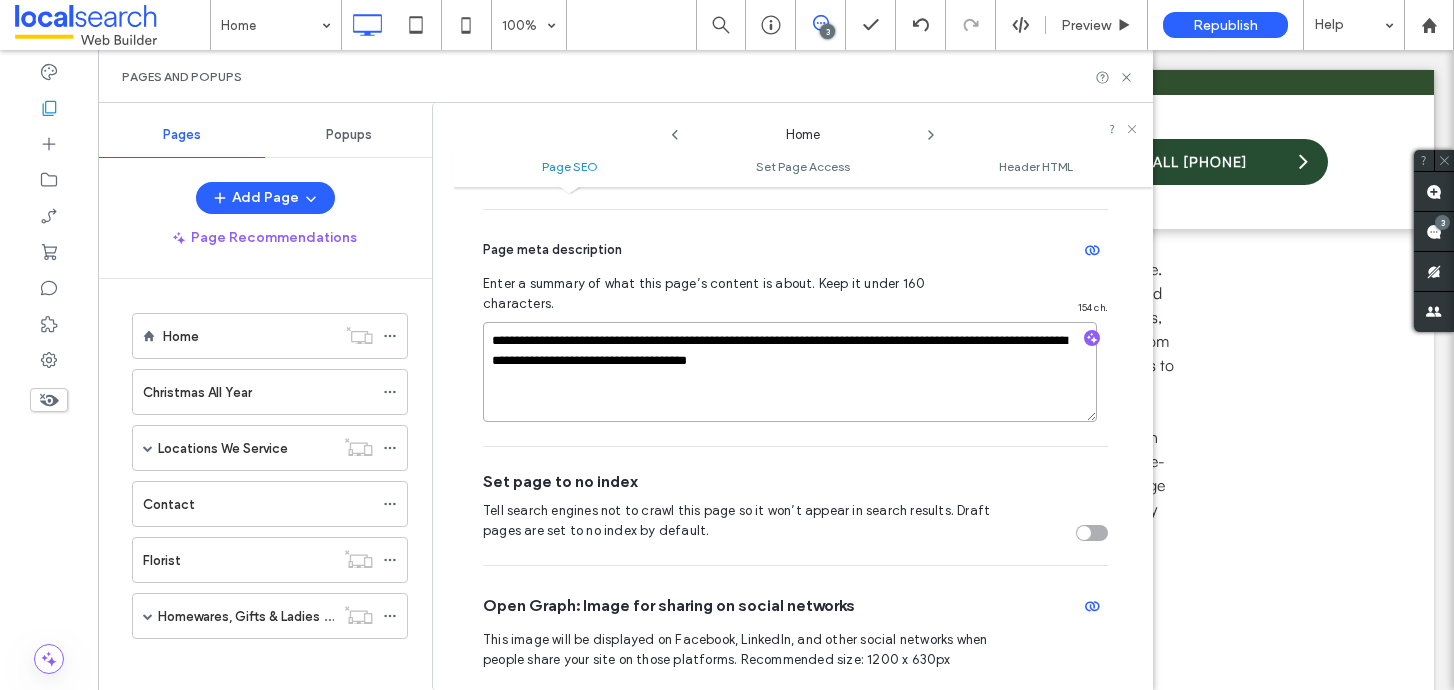 type on "**********" 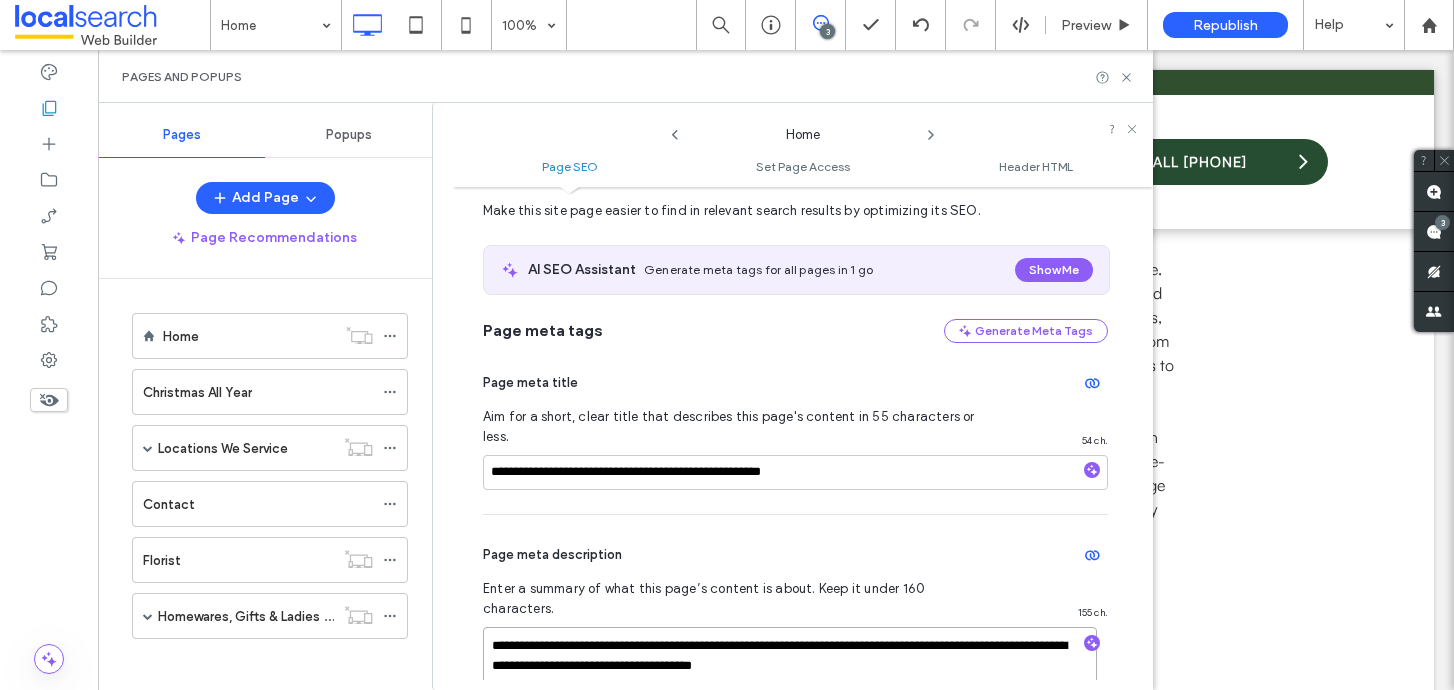 scroll, scrollTop: 66, scrollLeft: 0, axis: vertical 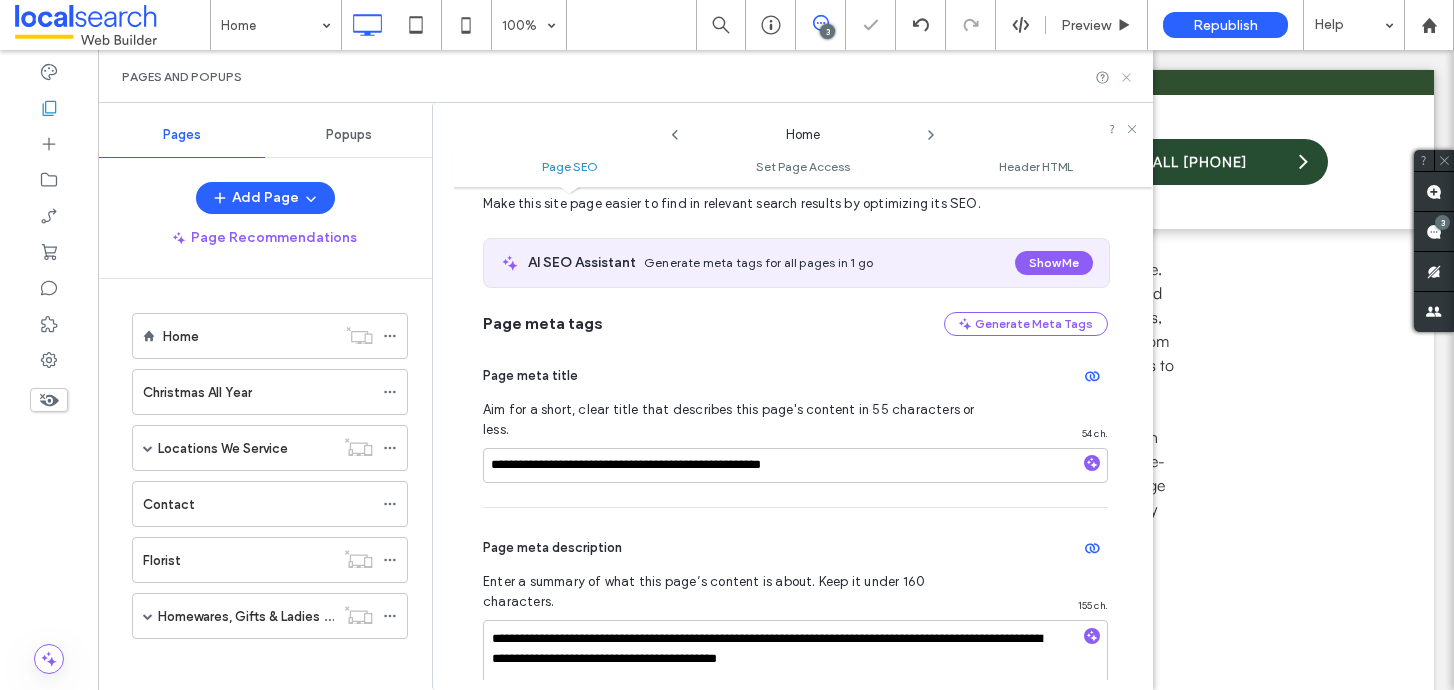 click 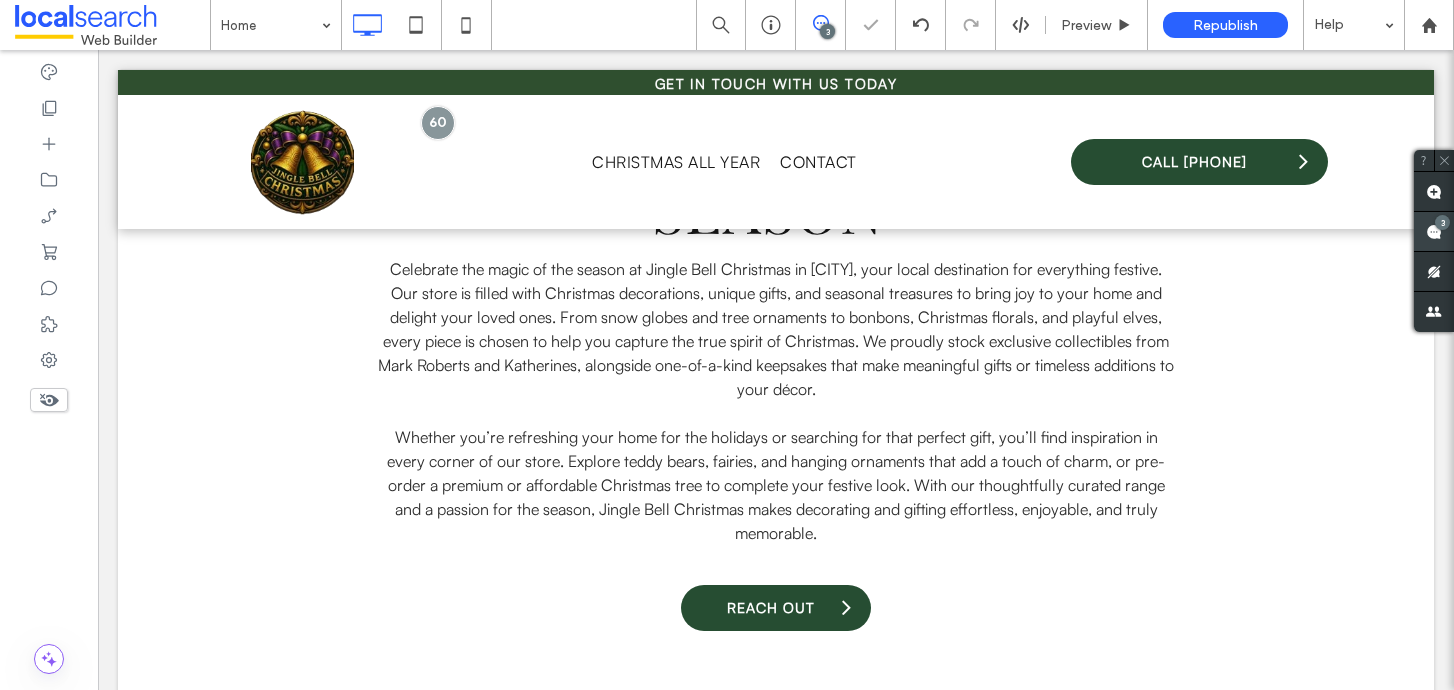 click on "Site Comments Team & Clients Automate new comments Instantly notify your team when someone adds or updates a comment on a site. See Zap Examples 3" at bounding box center [1614, 370] 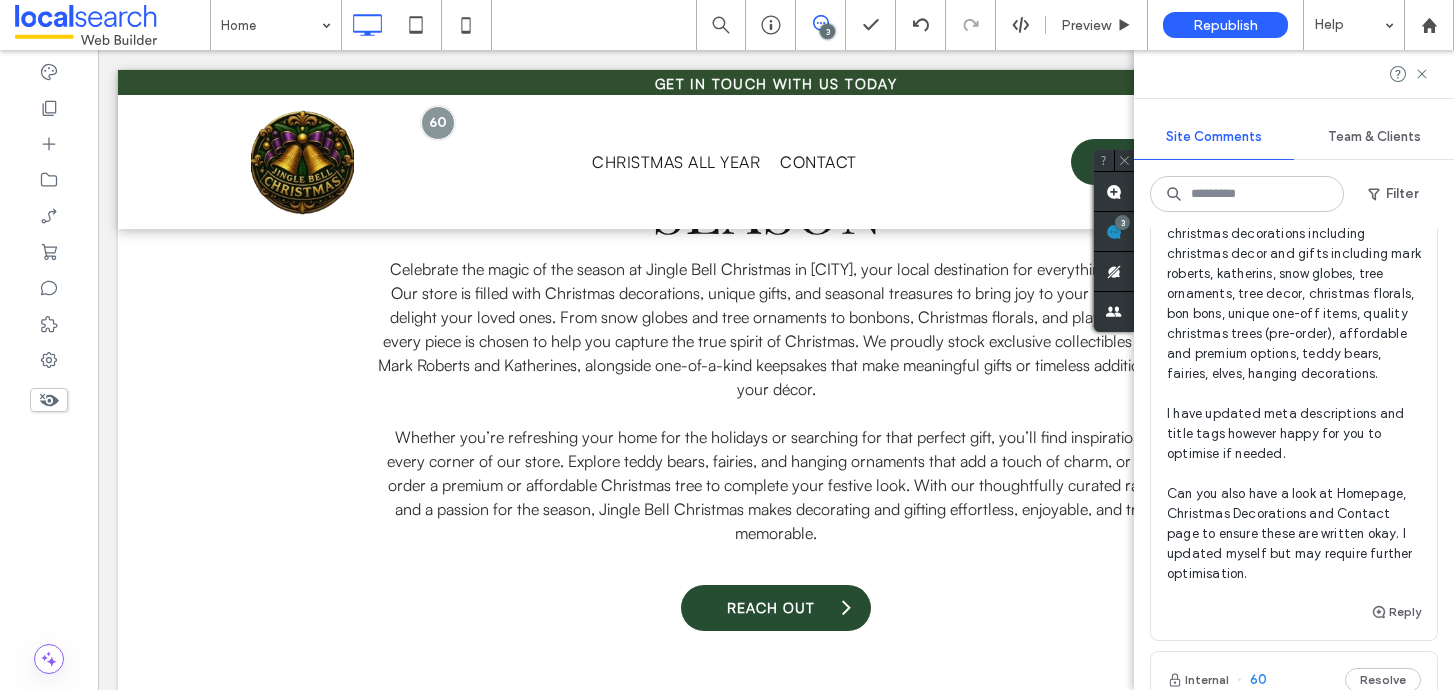 scroll, scrollTop: 345, scrollLeft: 0, axis: vertical 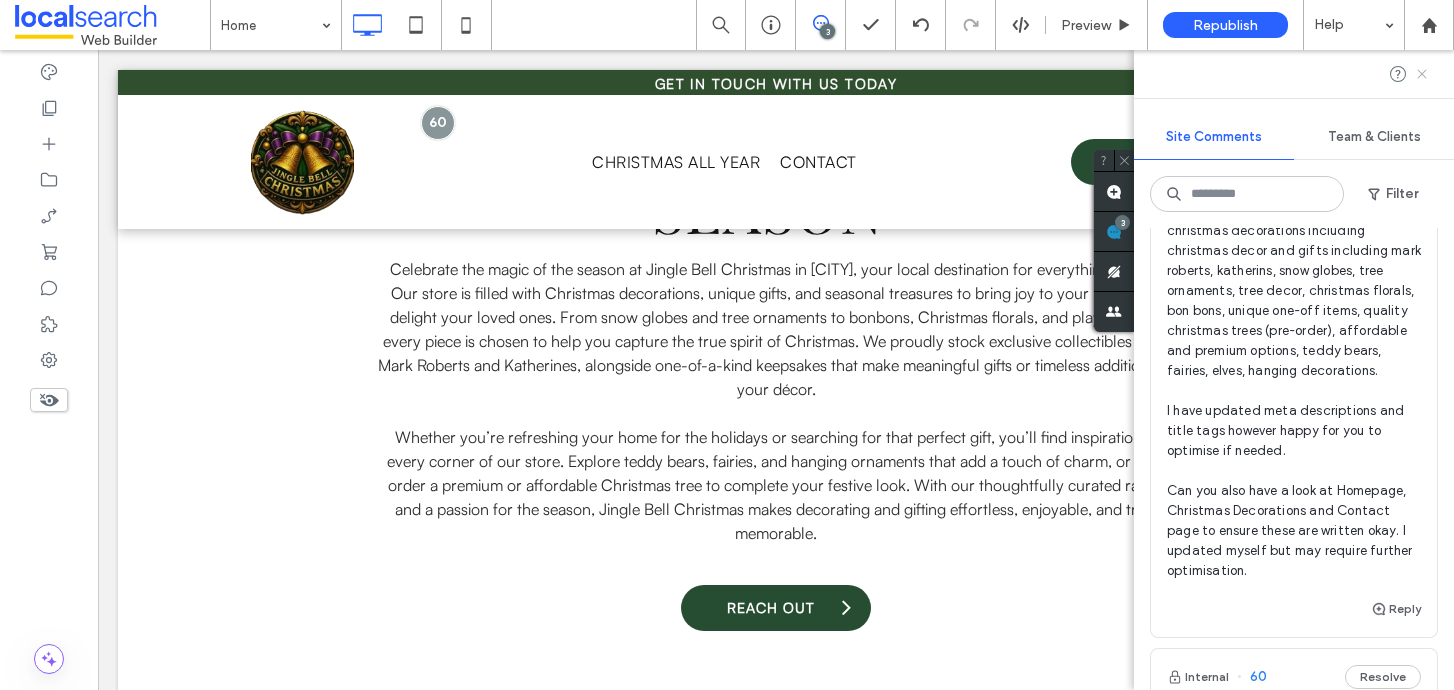 click 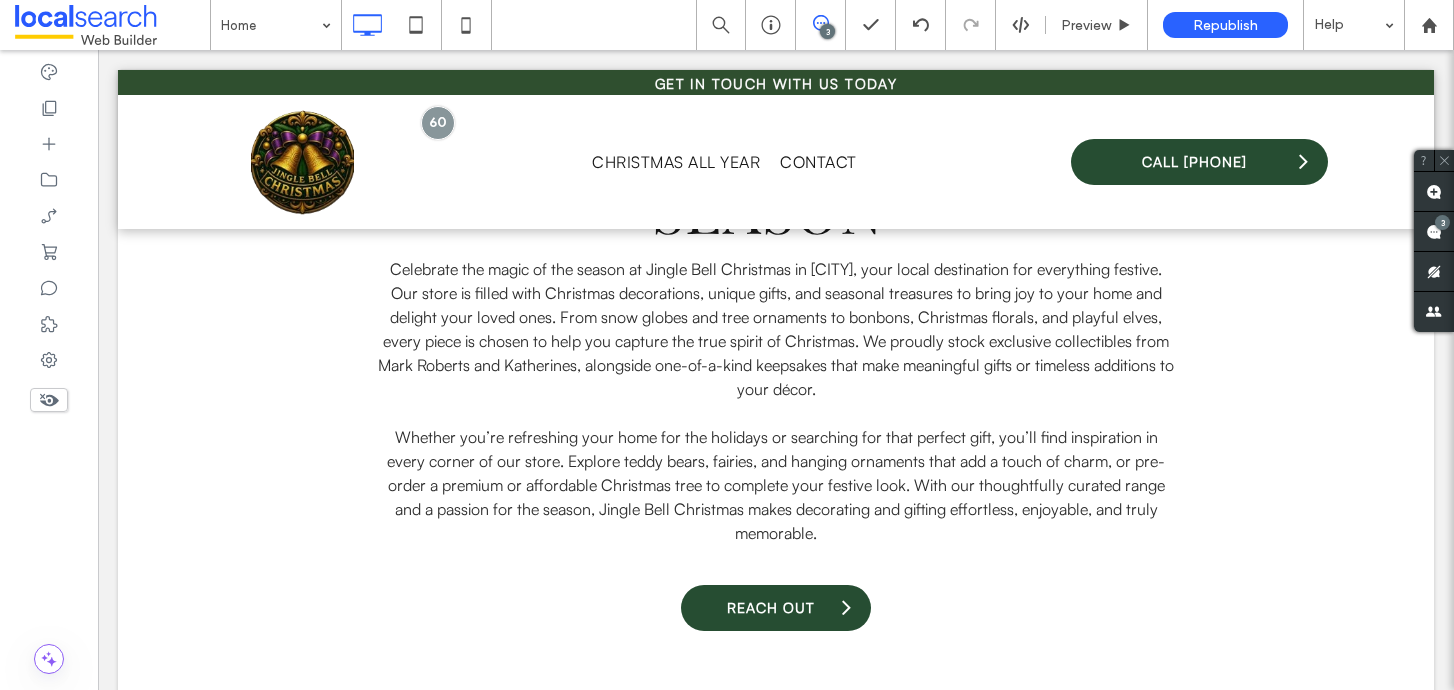 scroll, scrollTop: 0, scrollLeft: 0, axis: both 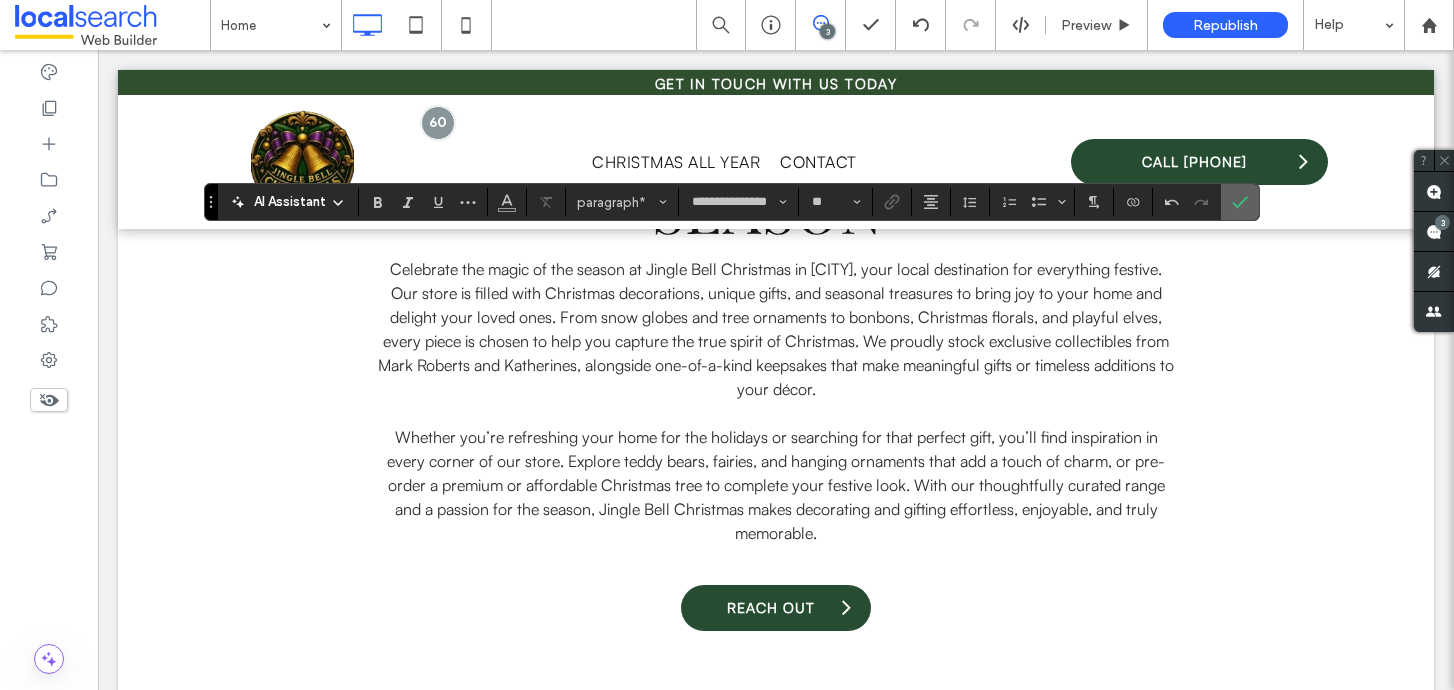 click at bounding box center (1240, 202) 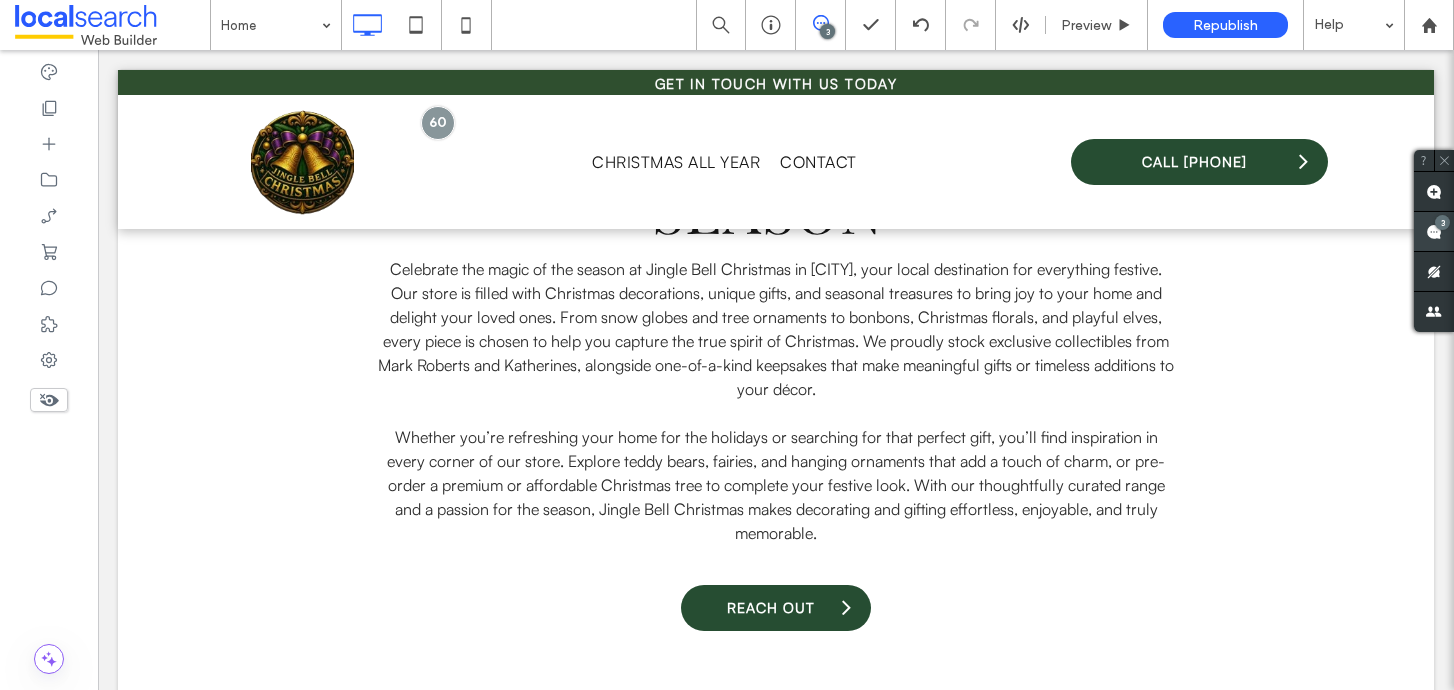 click 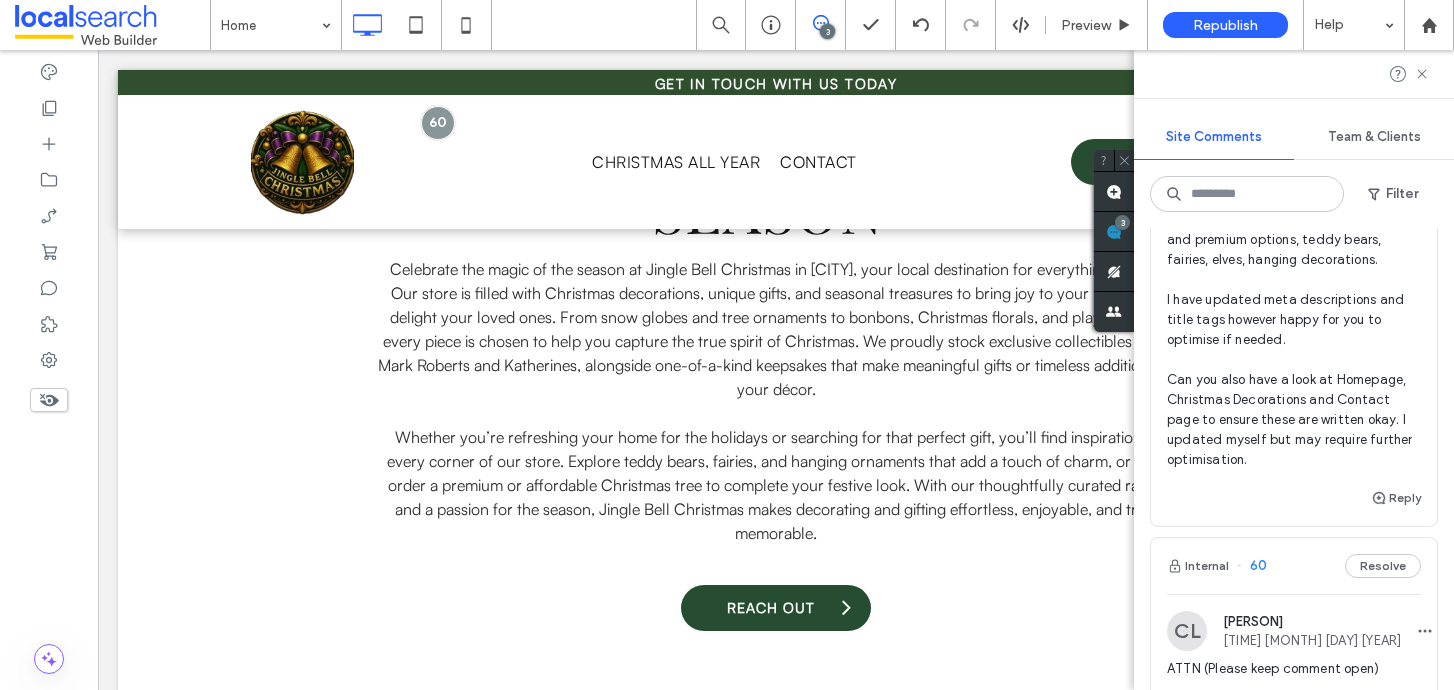 scroll, scrollTop: 471, scrollLeft: 0, axis: vertical 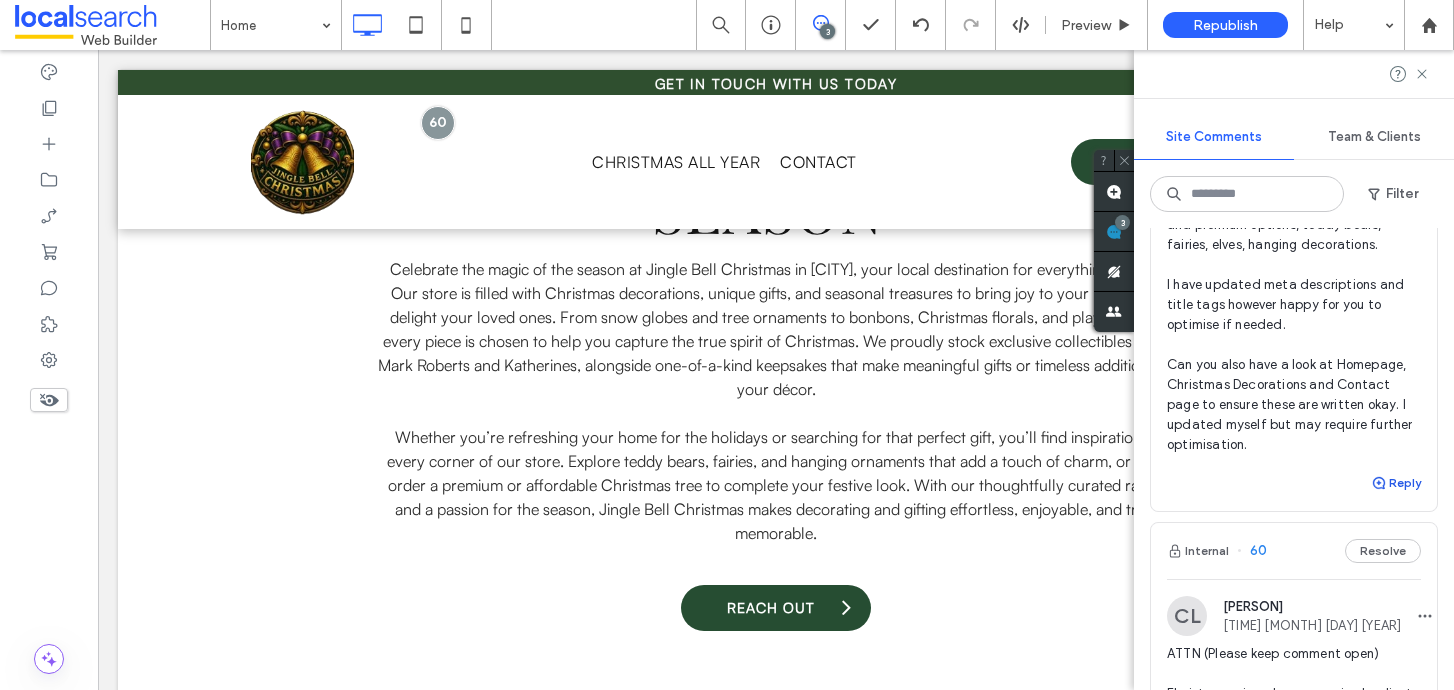click 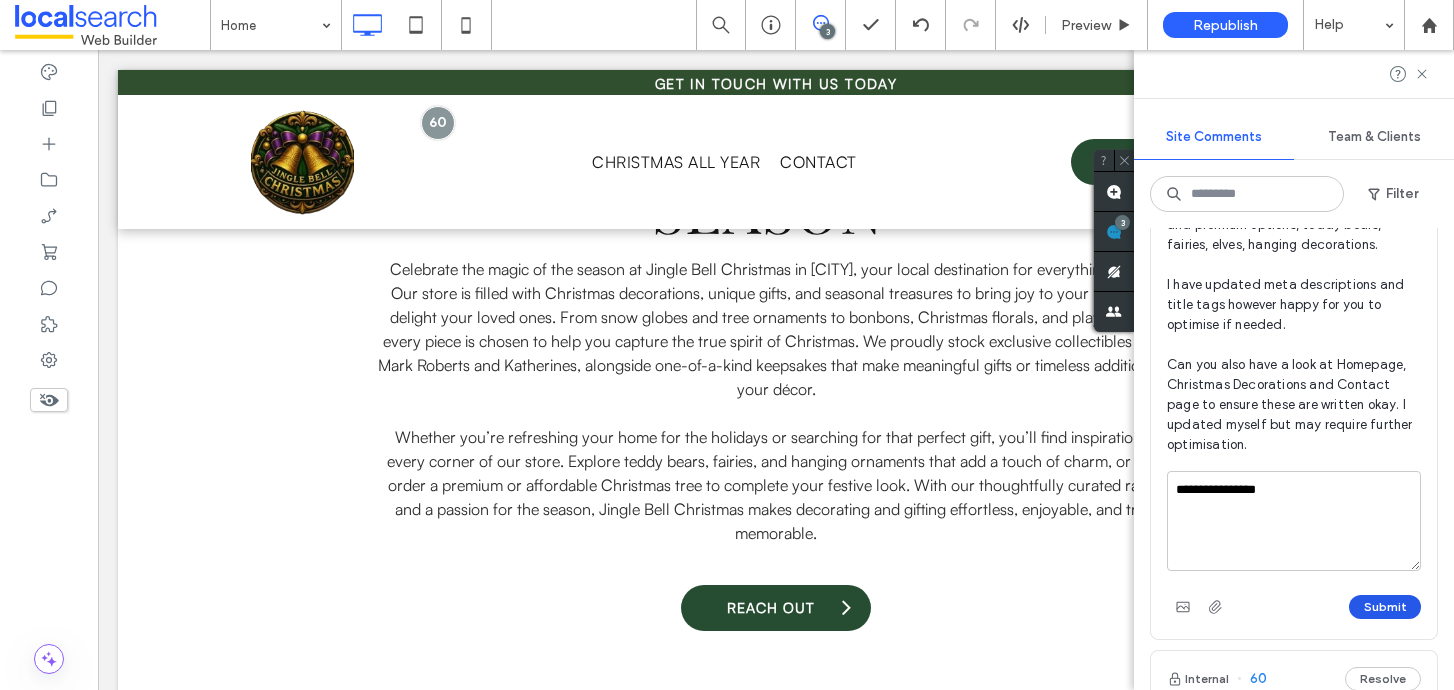 type on "**********" 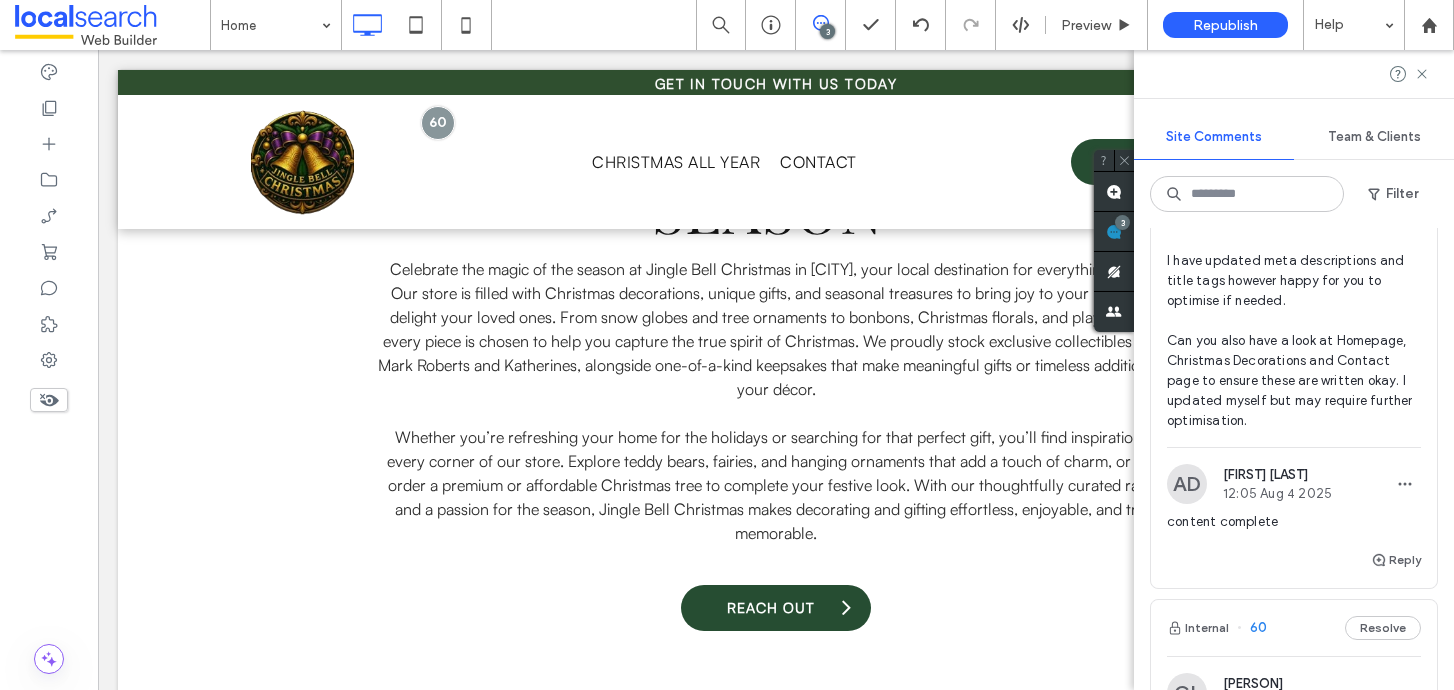 scroll, scrollTop: 0, scrollLeft: 0, axis: both 